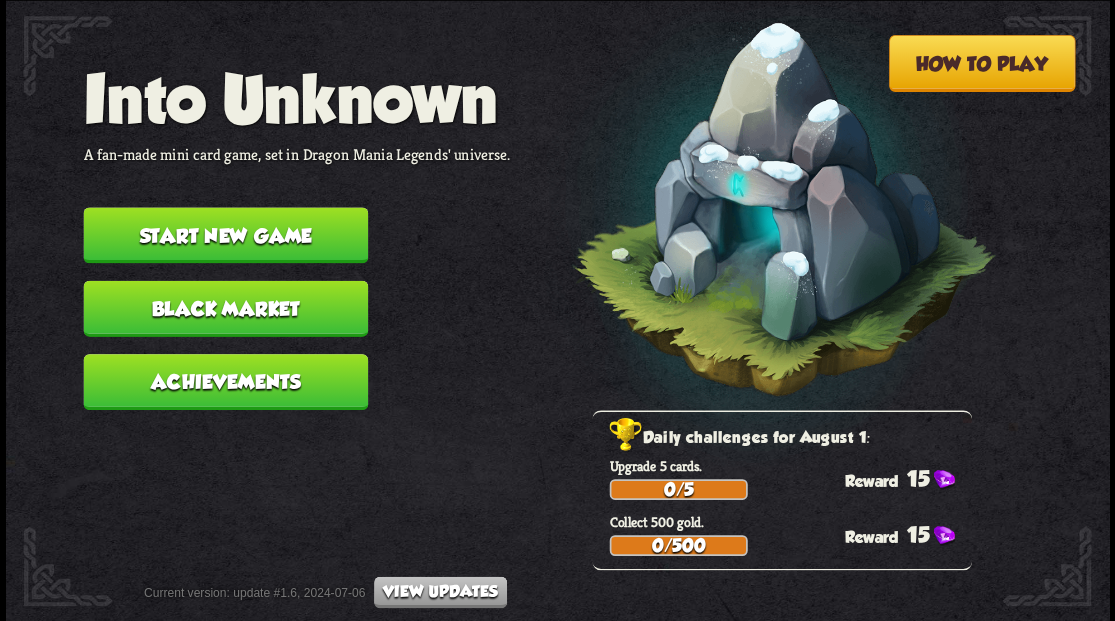 scroll, scrollTop: 0, scrollLeft: 0, axis: both 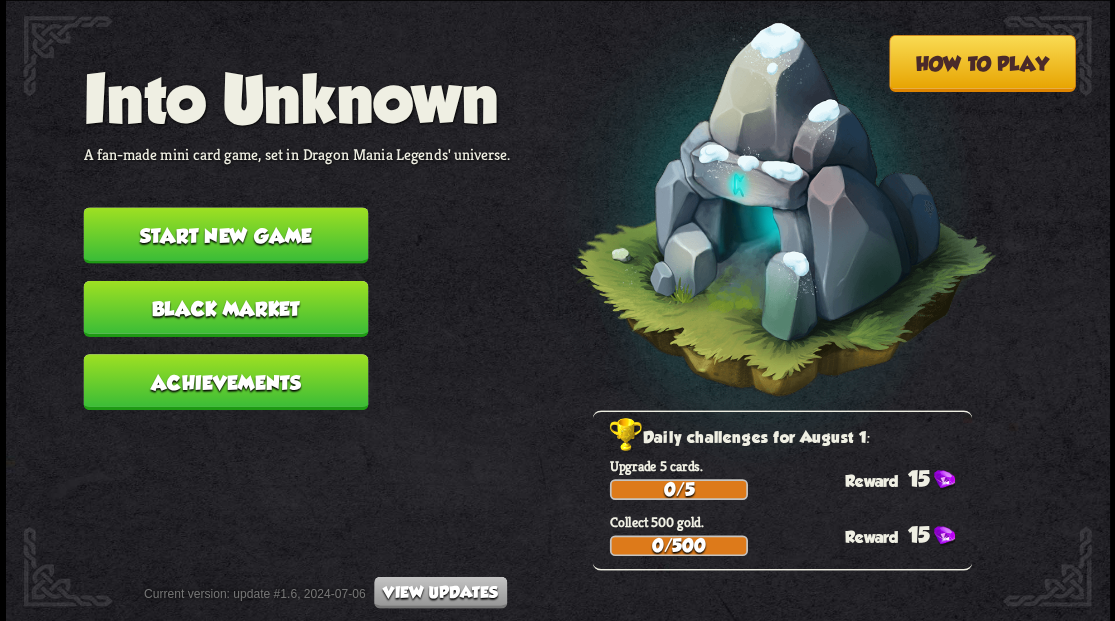 click on "Start new game" at bounding box center [225, 235] 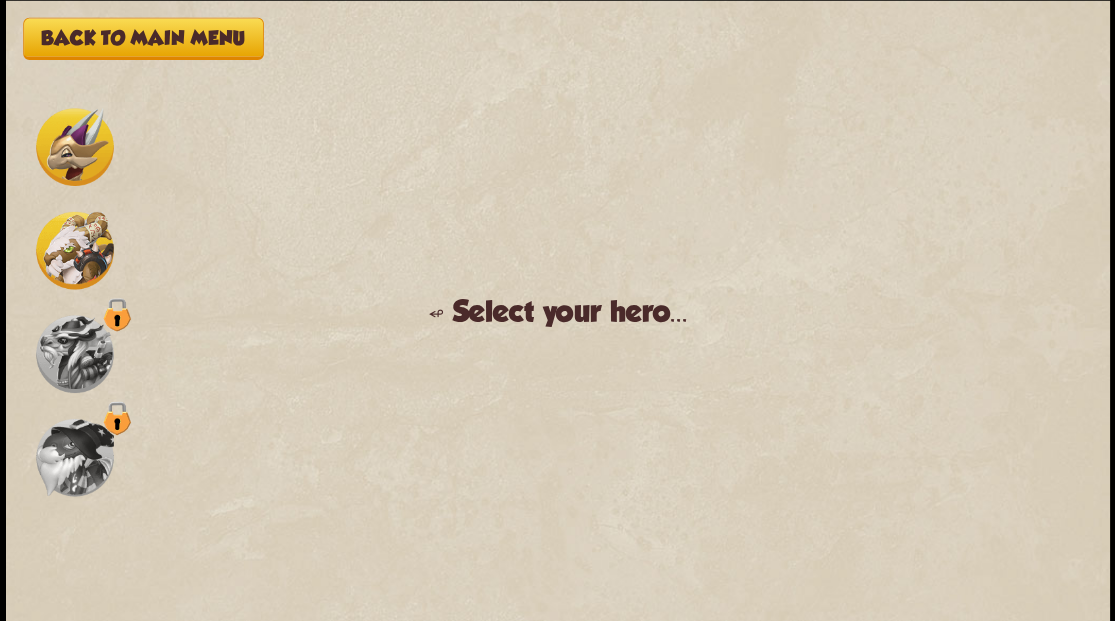 click at bounding box center (75, 147) 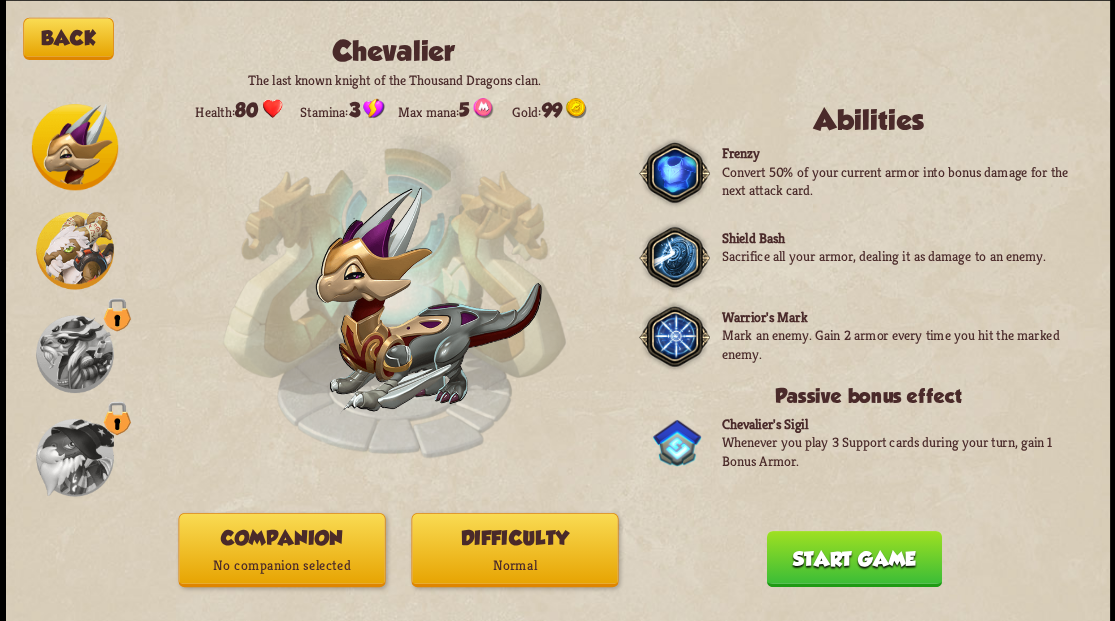 click on "No companion selected" at bounding box center [281, 565] 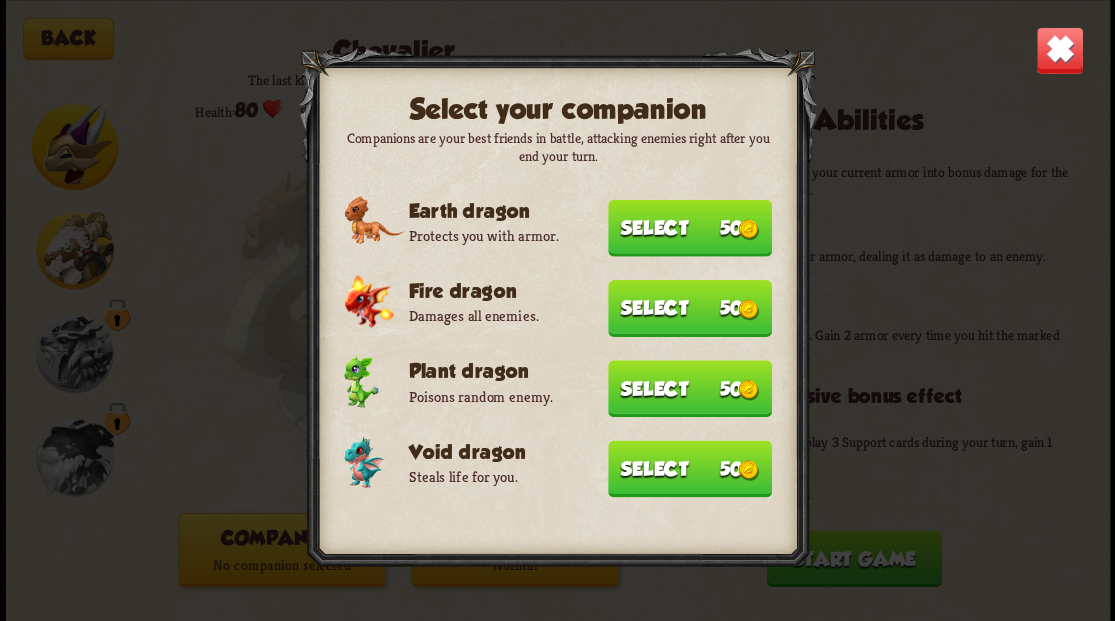 click on "Select
50" at bounding box center (690, 468) 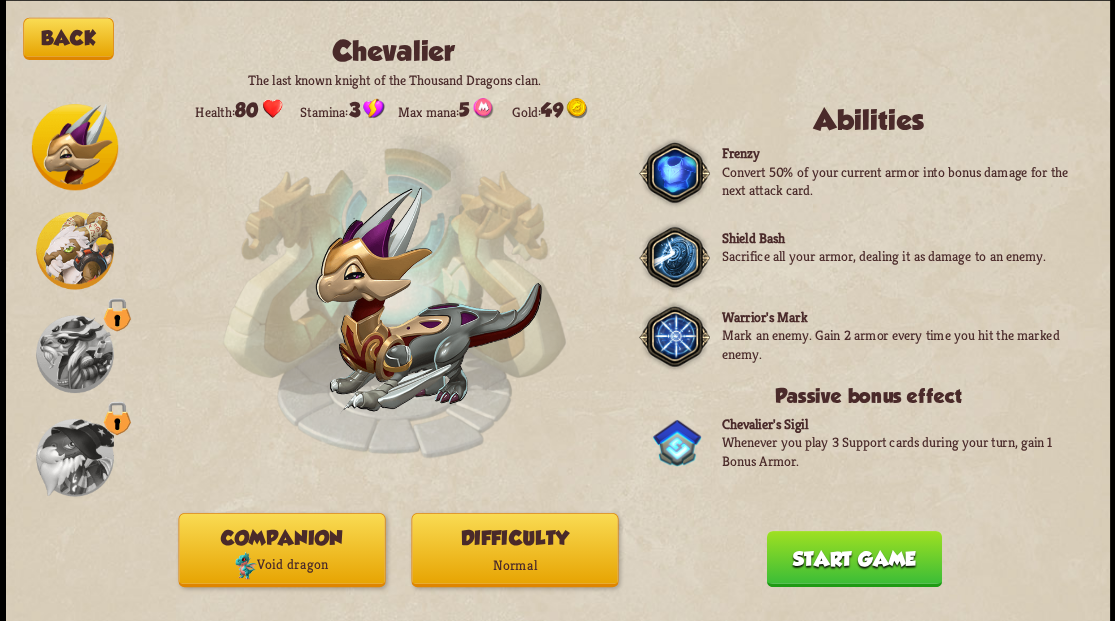 click on "Start game" at bounding box center (853, 558) 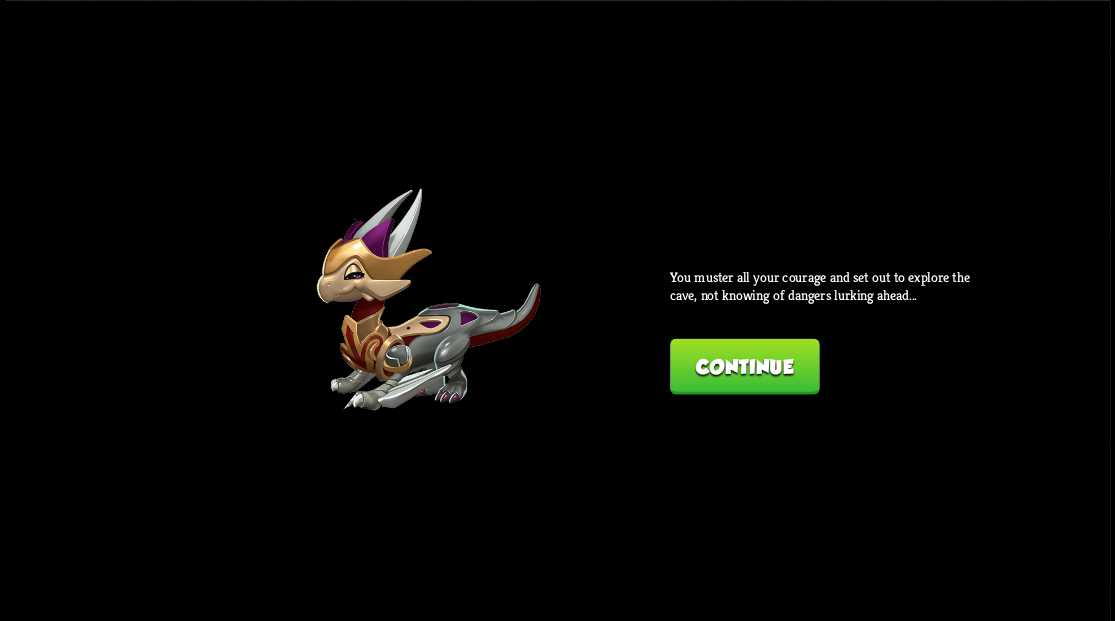 click on "Continue" at bounding box center (744, 366) 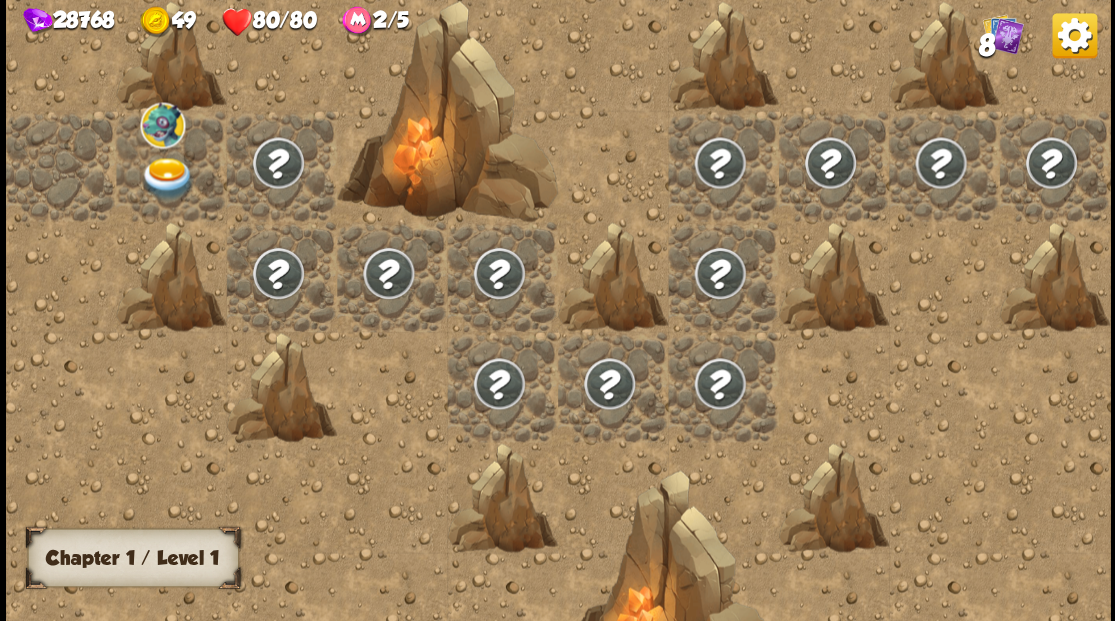 click at bounding box center (167, 178) 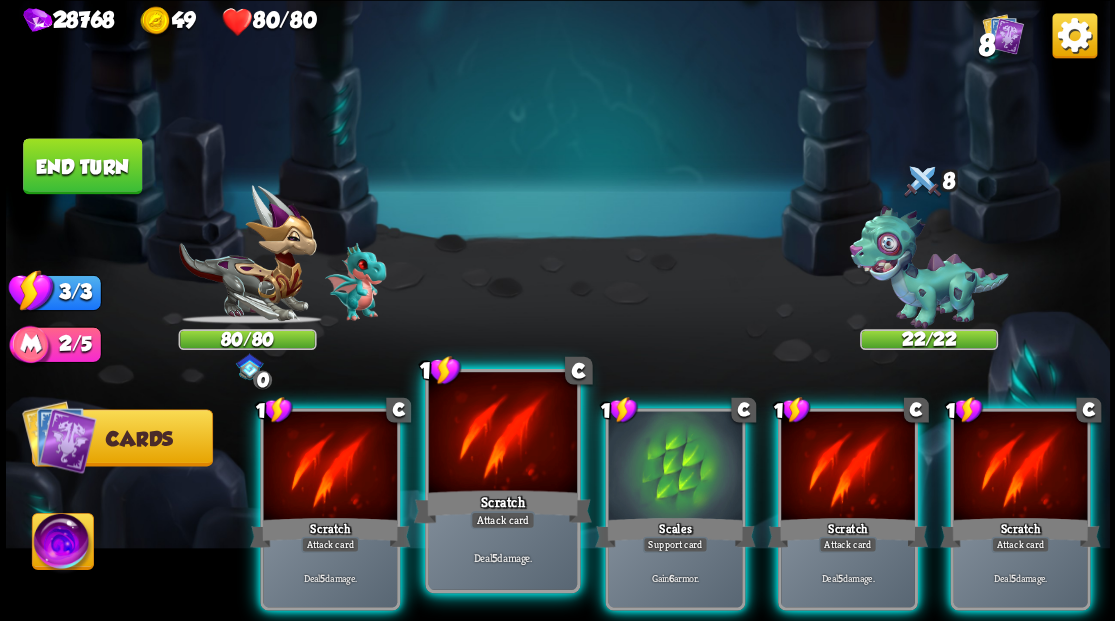 click at bounding box center (502, 434) 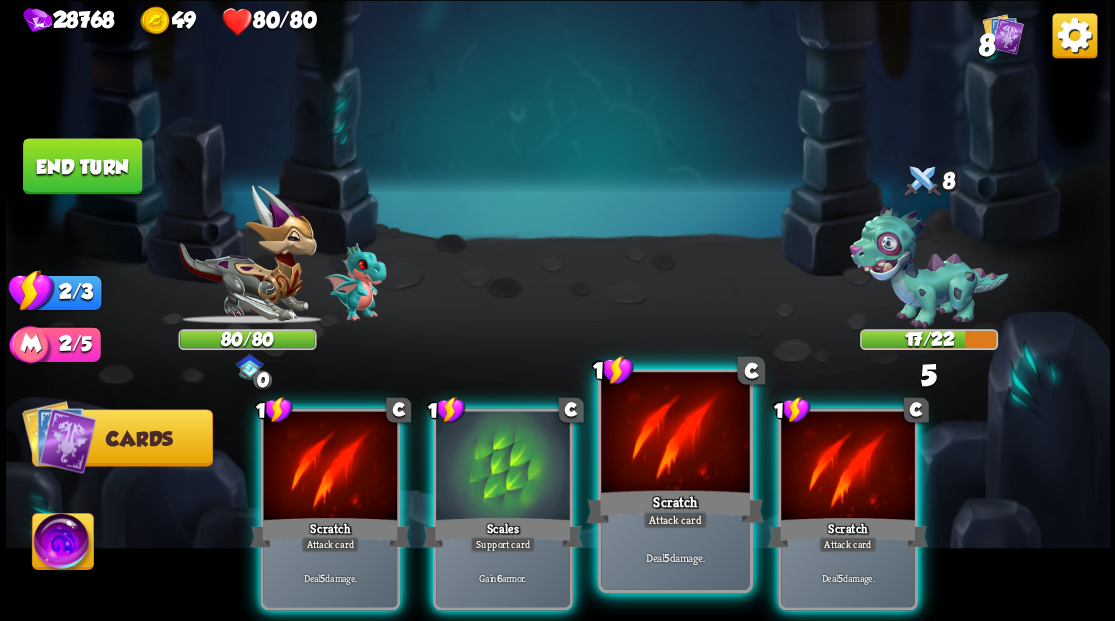 click at bounding box center (675, 434) 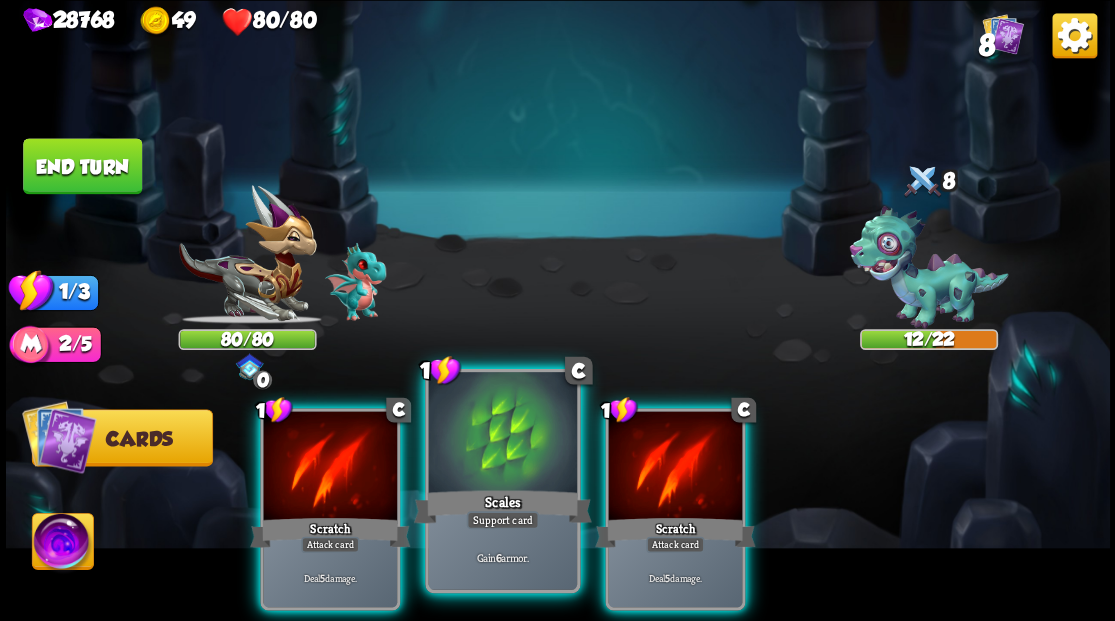 click at bounding box center [502, 434] 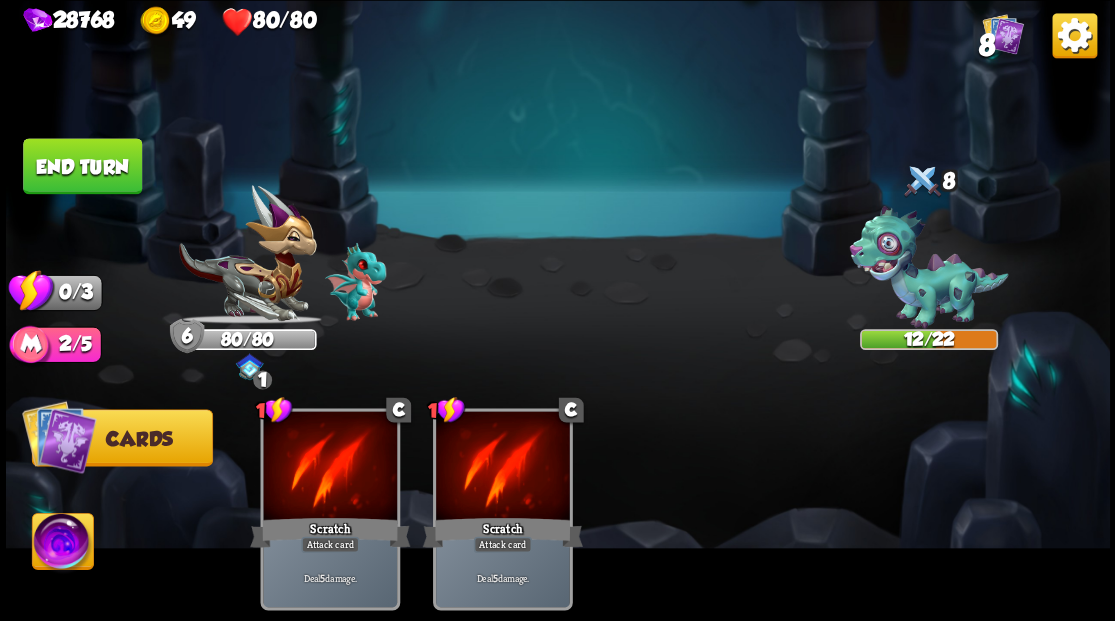 click on "End turn" at bounding box center [82, 166] 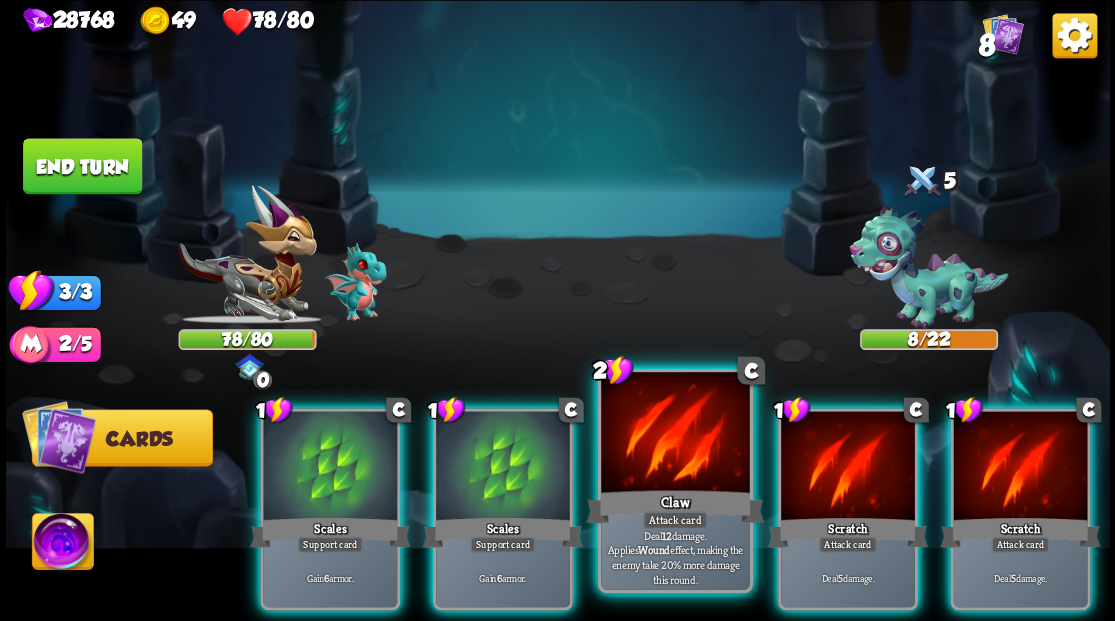 click on "Claw" at bounding box center (675, 506) 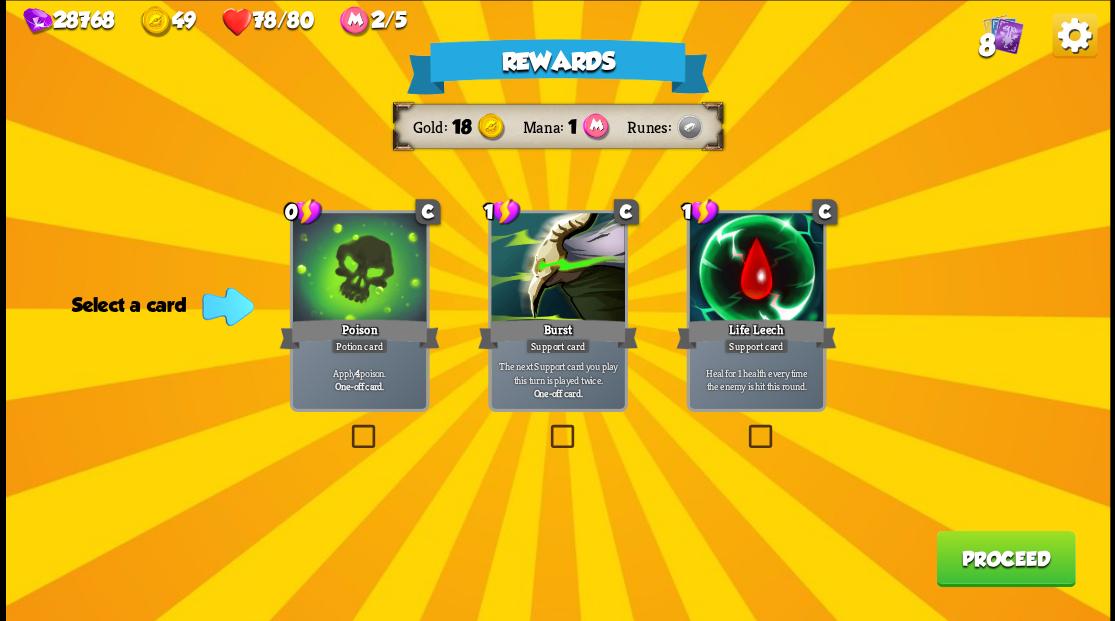 click at bounding box center (347, 427) 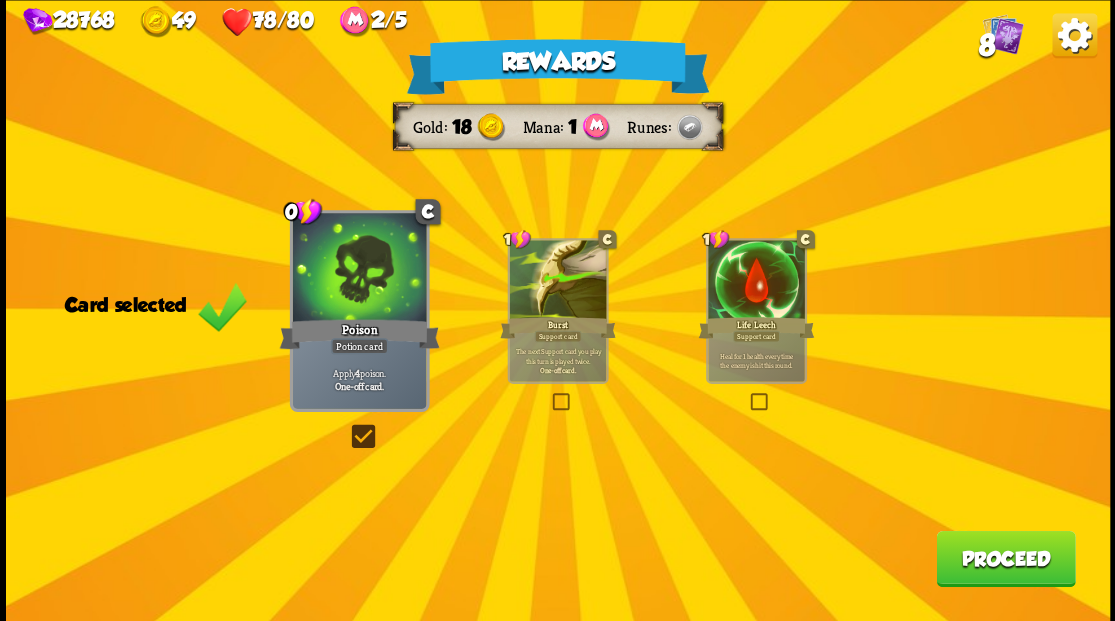 click on "Proceed" at bounding box center [1005, 558] 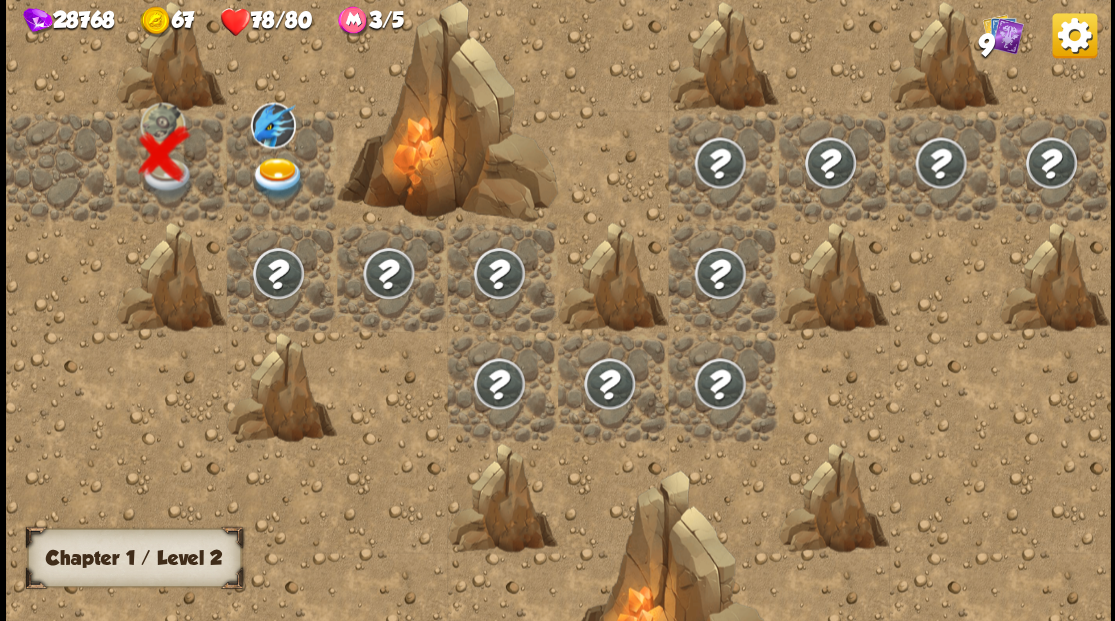 click at bounding box center (277, 178) 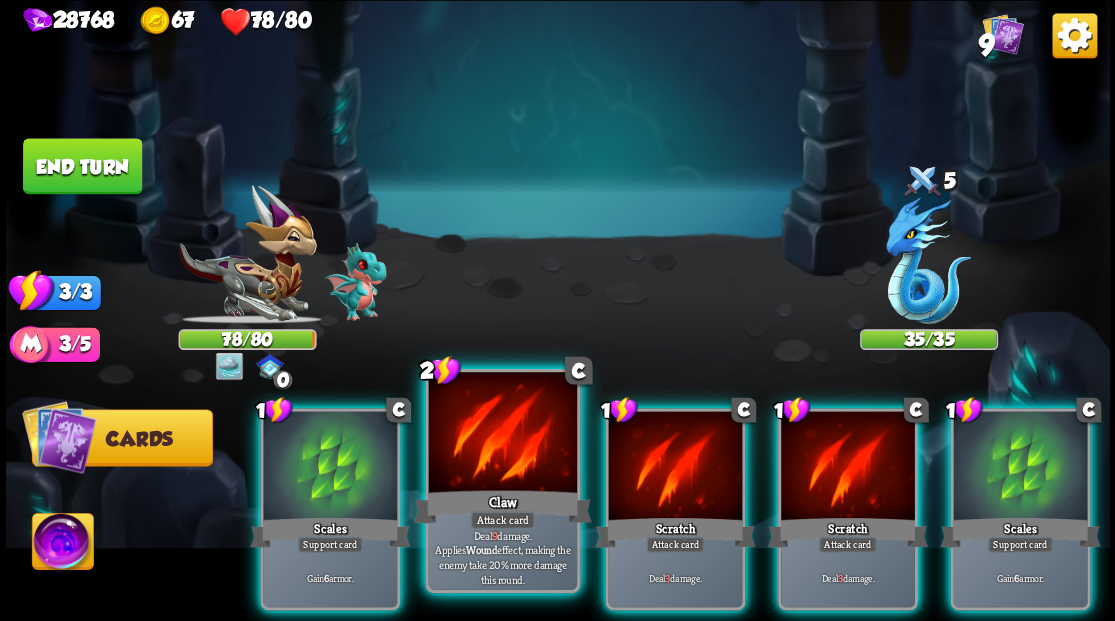 click at bounding box center [502, 434] 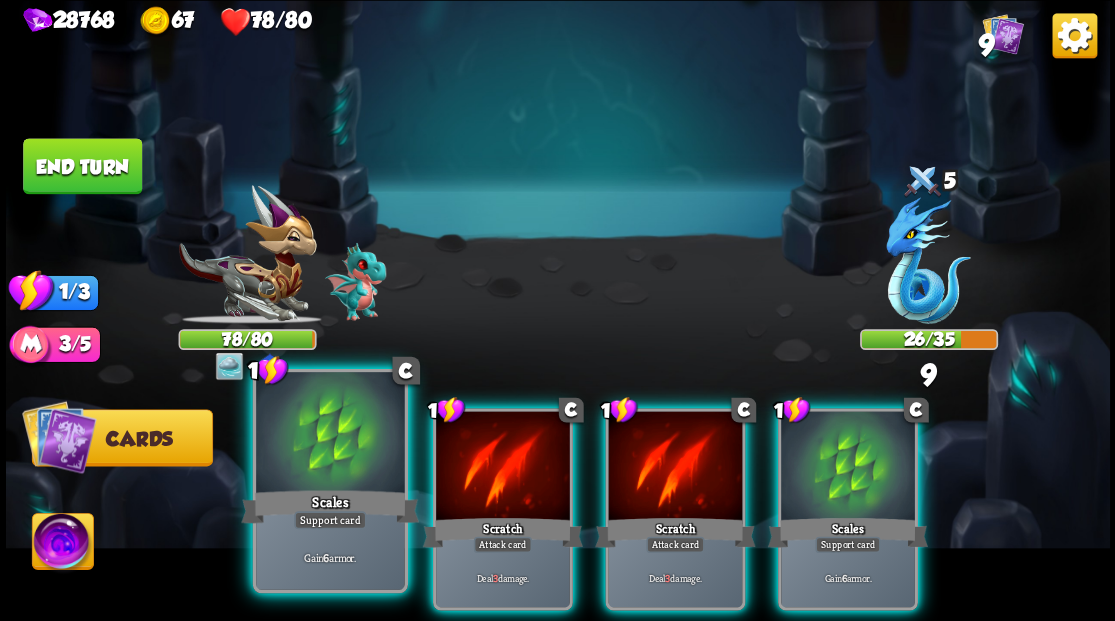 click at bounding box center [330, 434] 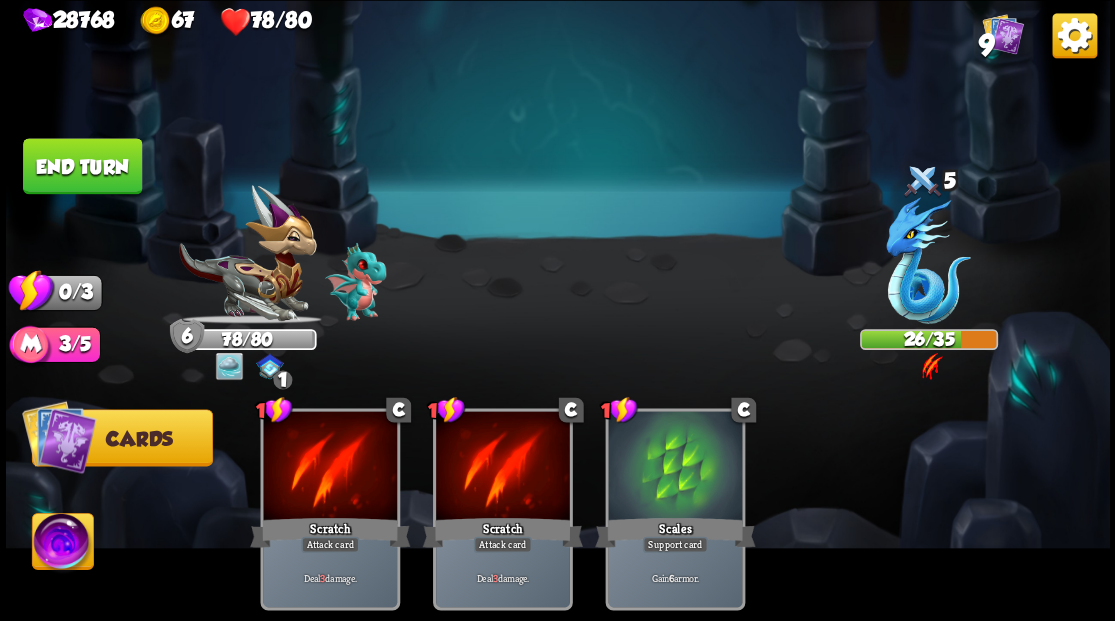 click on "End turn" at bounding box center (82, 166) 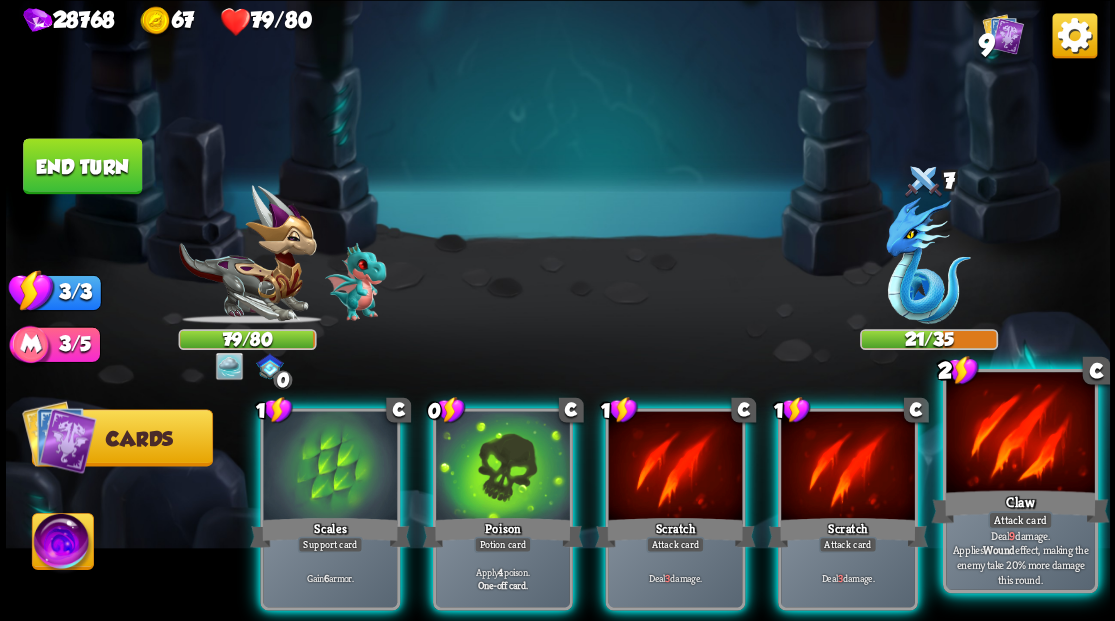click at bounding box center (1020, 434) 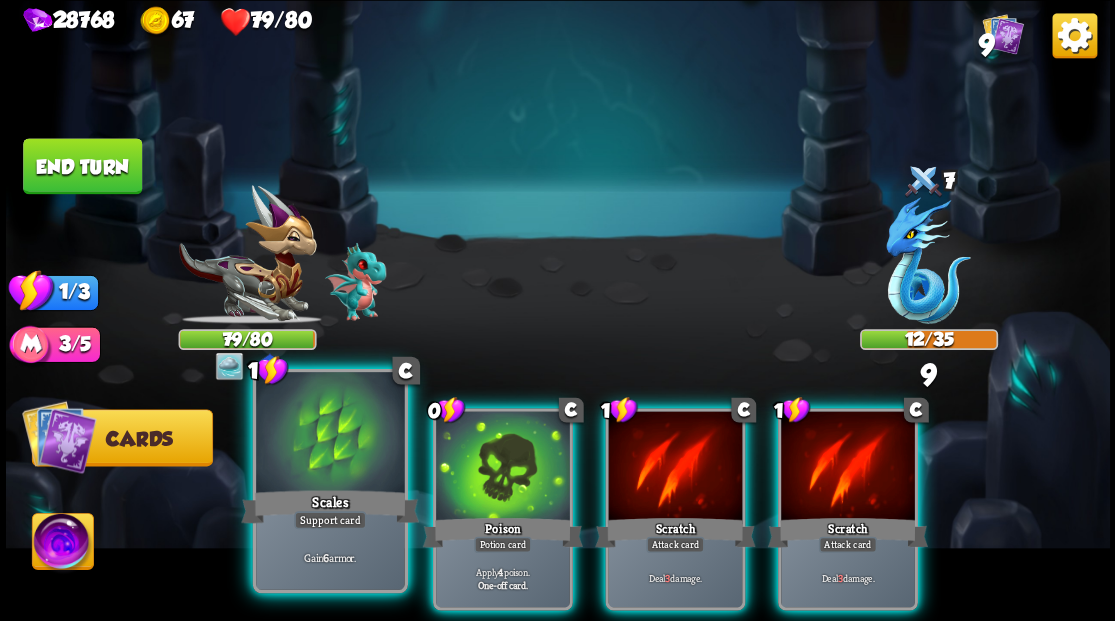 click at bounding box center (330, 434) 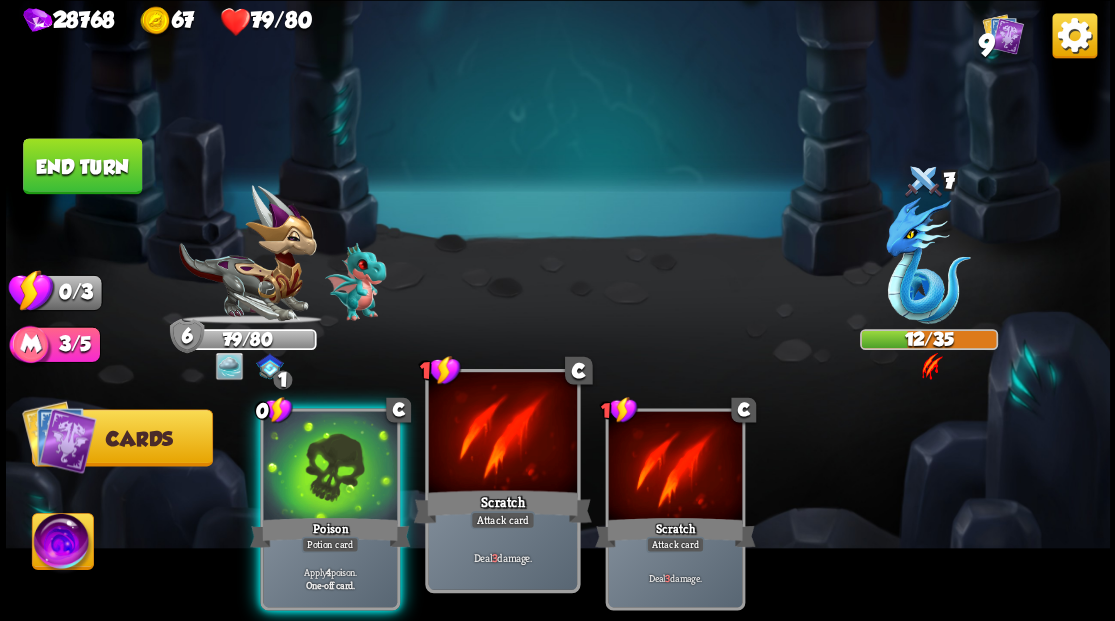 click at bounding box center (502, 434) 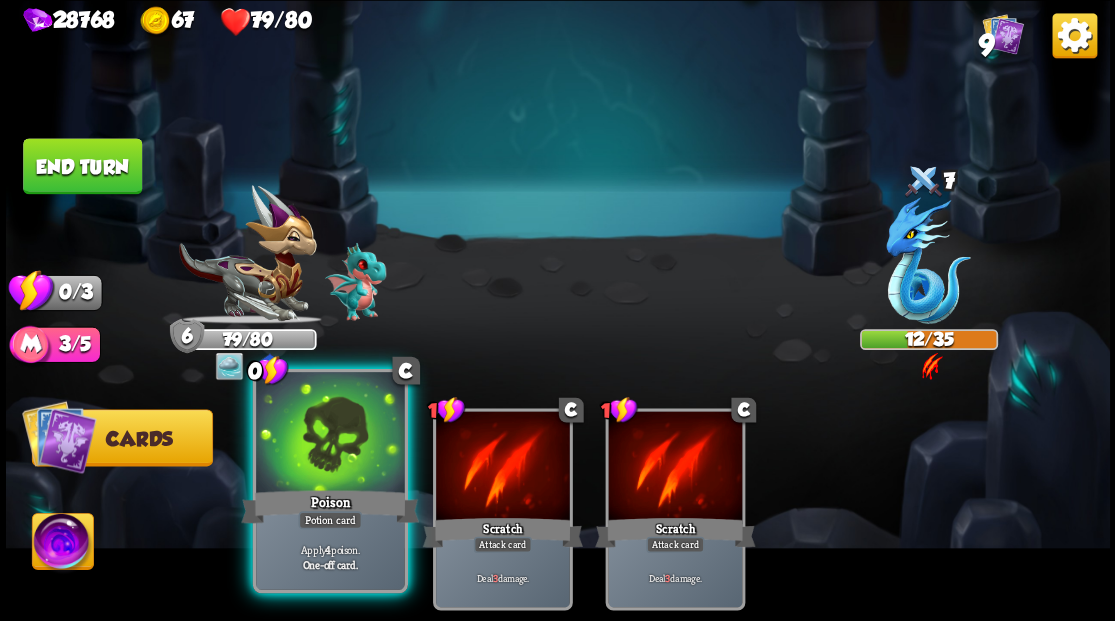 click on "Poison" at bounding box center [330, 506] 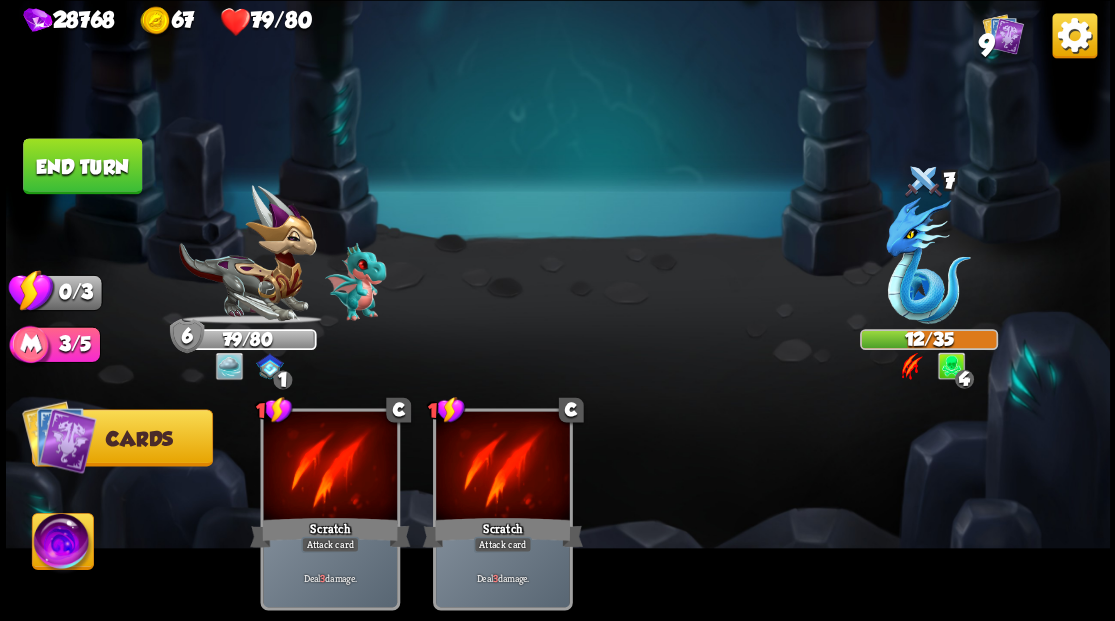 click on "End turn" at bounding box center (82, 166) 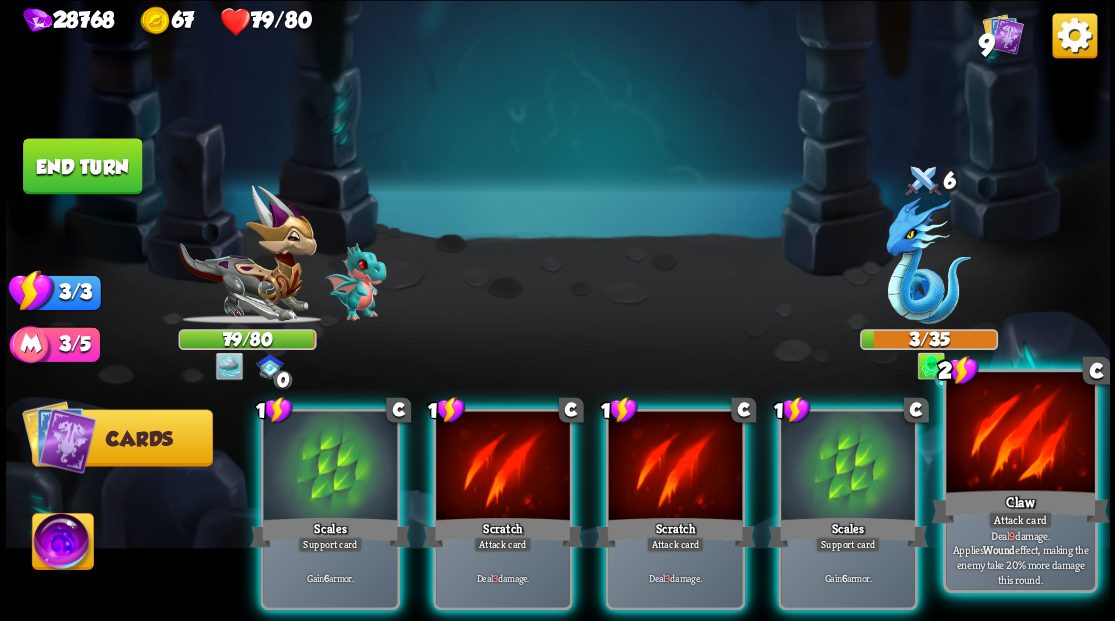 click at bounding box center [1020, 434] 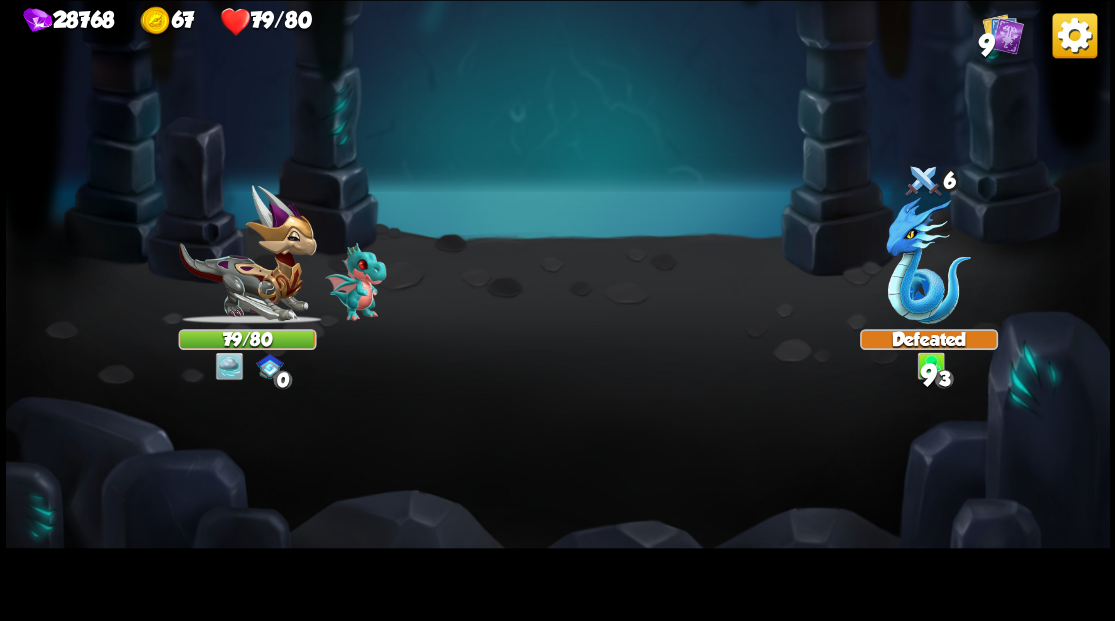click at bounding box center (558, 310) 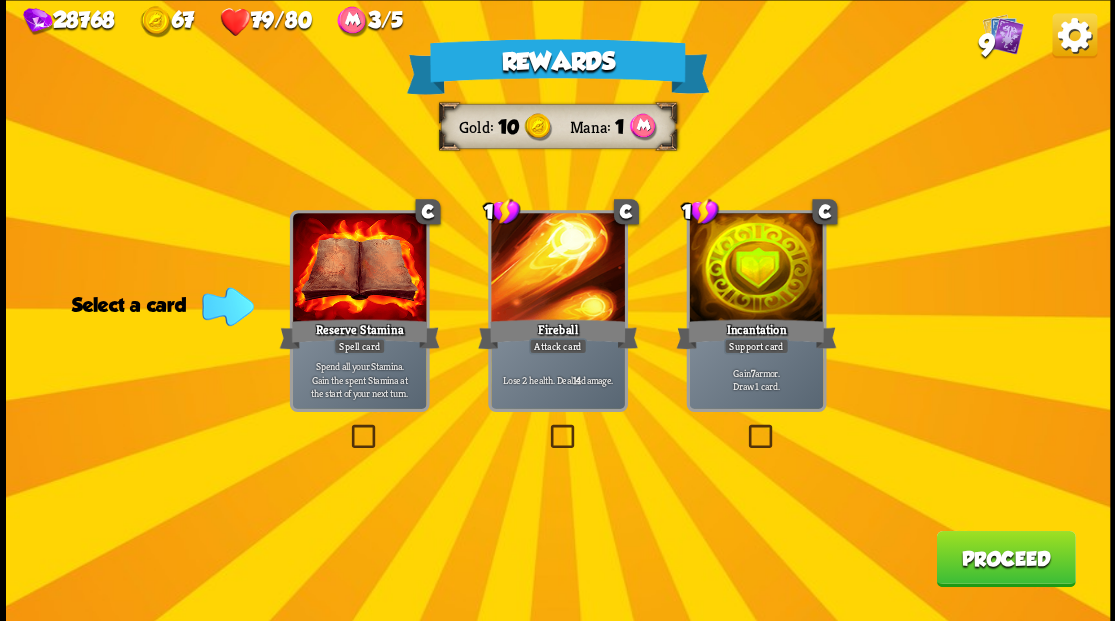 drag, startPoint x: 752, startPoint y: 434, endPoint x: 832, endPoint y: 464, distance: 85.44004 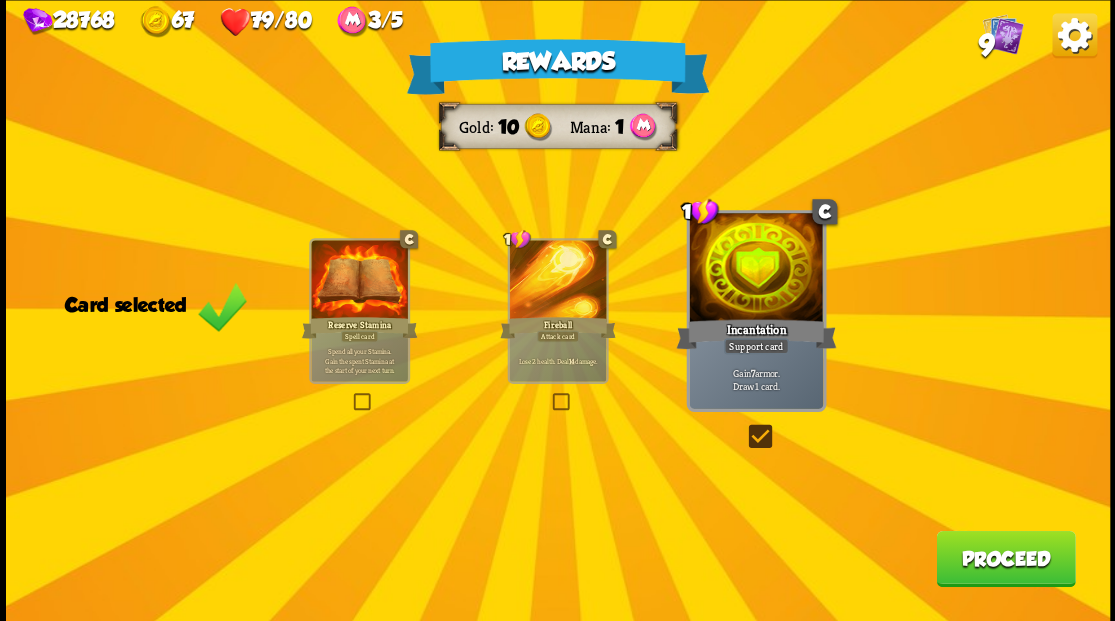 click on "Proceed" at bounding box center [1005, 558] 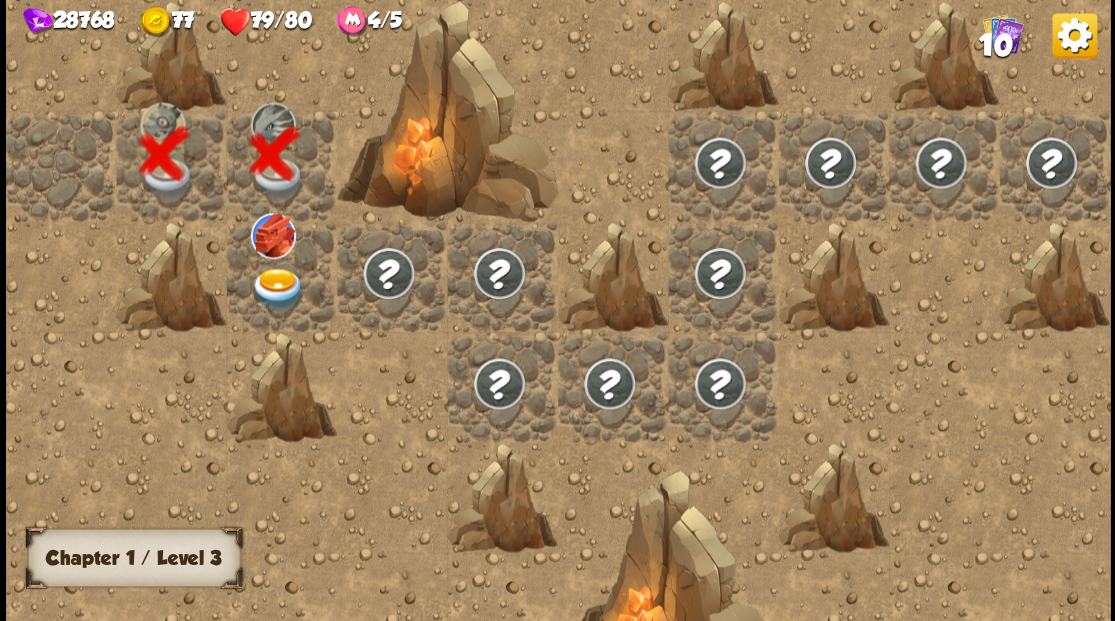 click at bounding box center (277, 288) 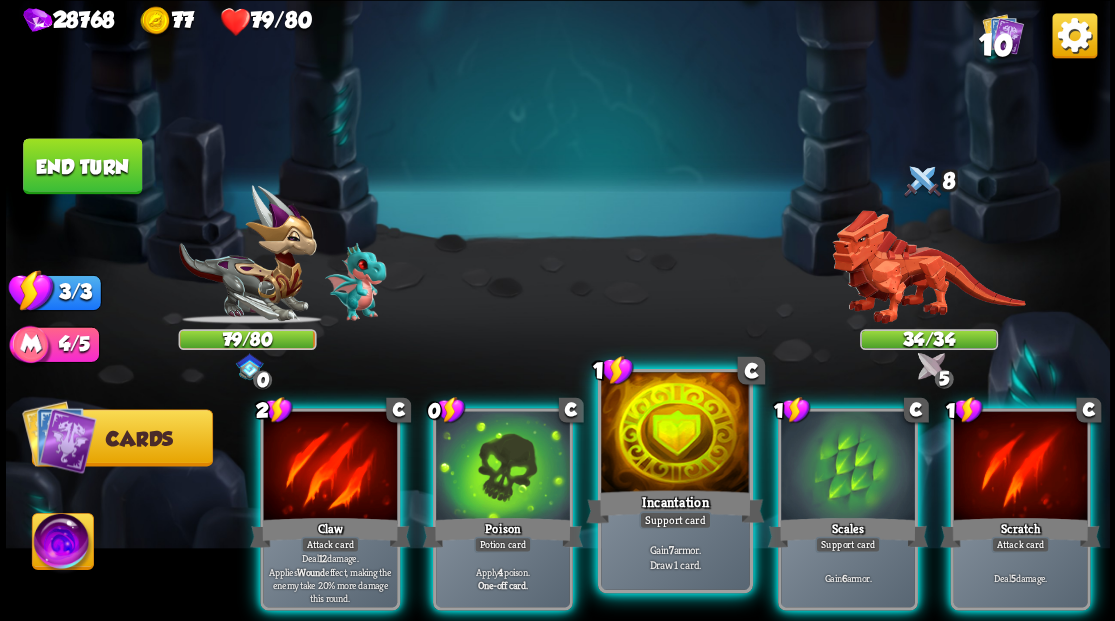 click at bounding box center [675, 434] 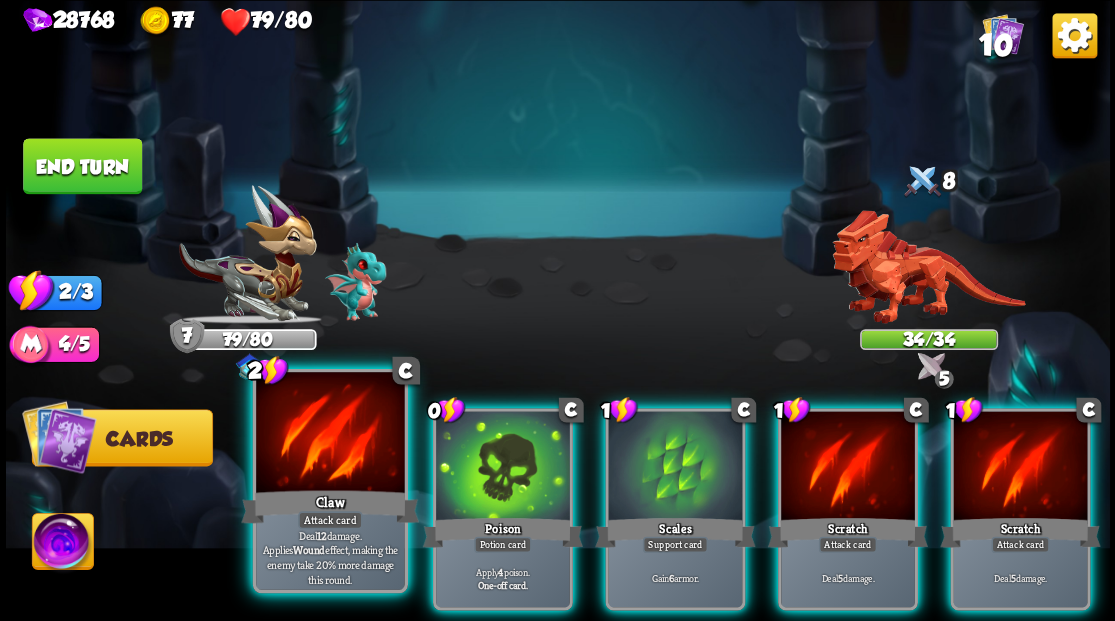 click at bounding box center [330, 434] 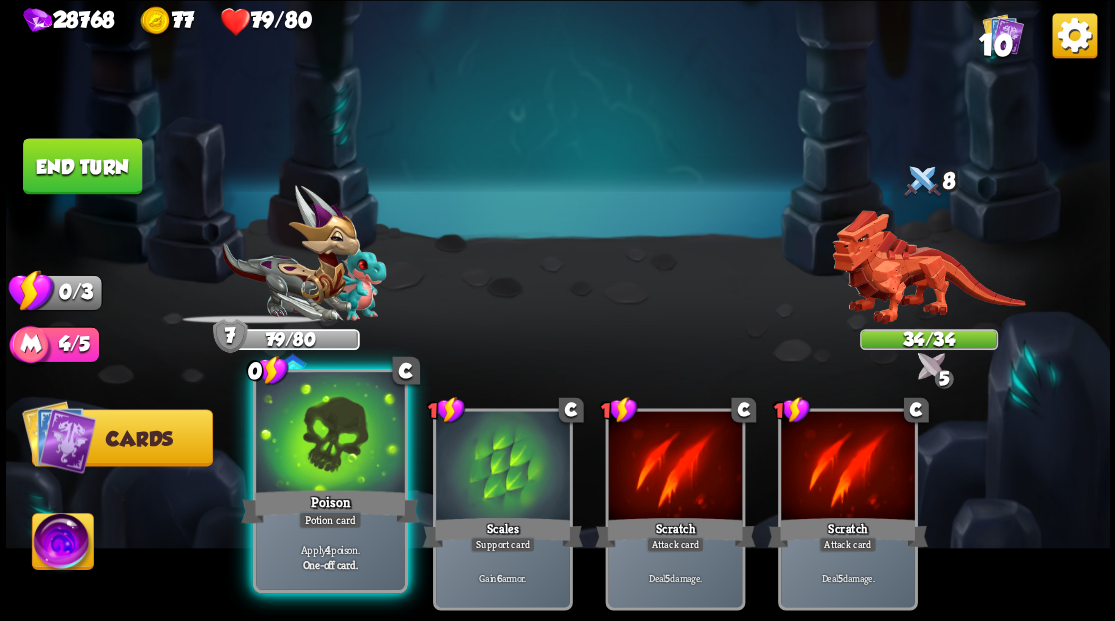 click at bounding box center [330, 434] 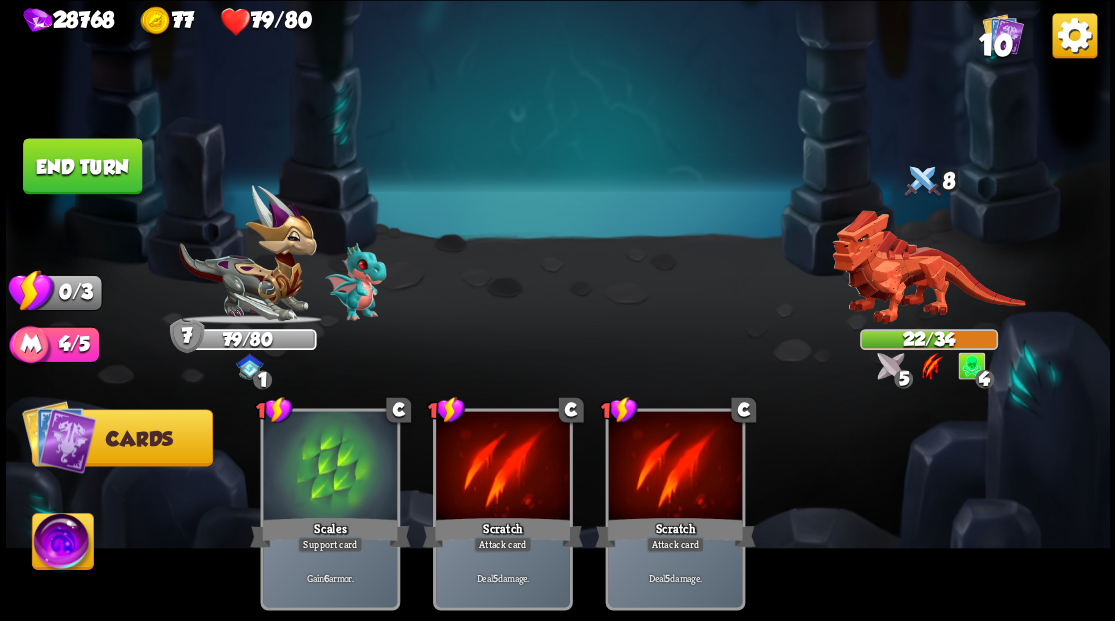 click on "End turn" at bounding box center [82, 165] 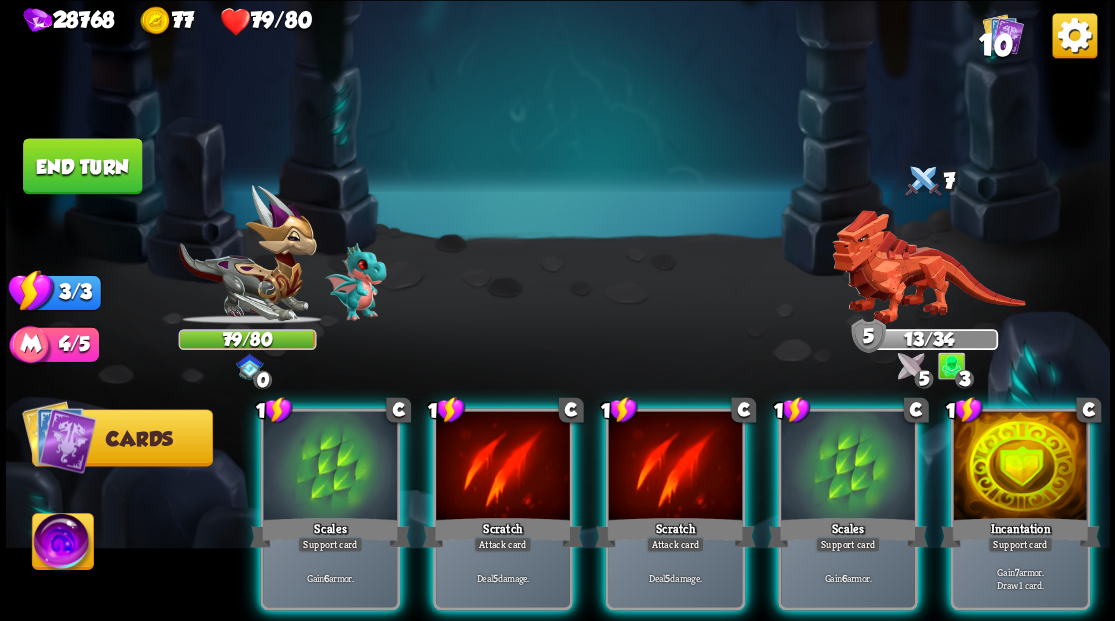 click at bounding box center (1020, 467) 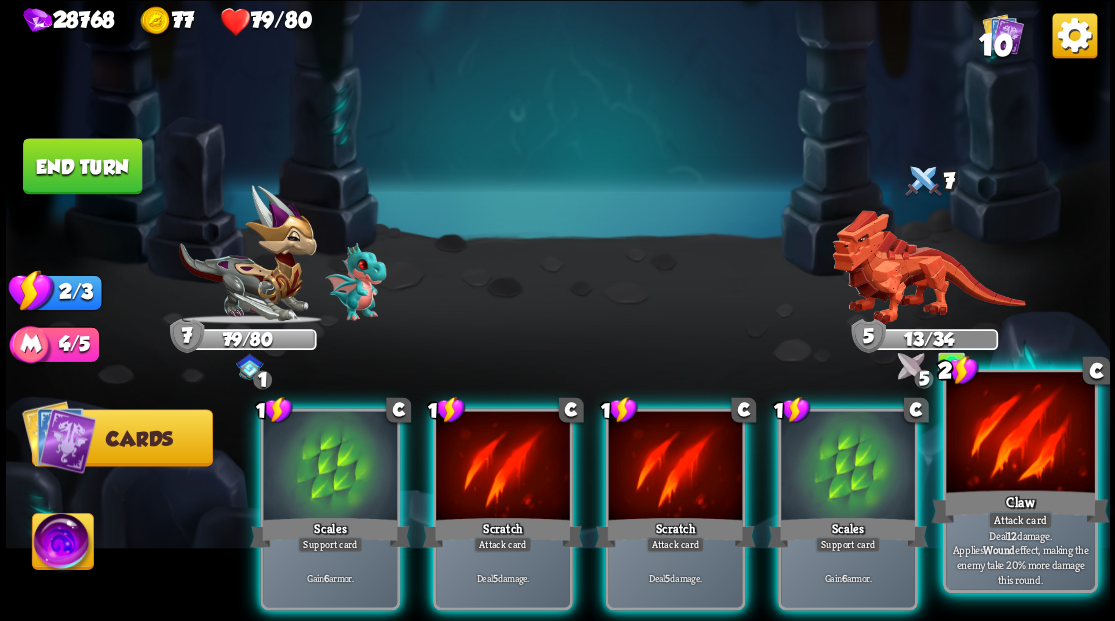 click at bounding box center [1020, 434] 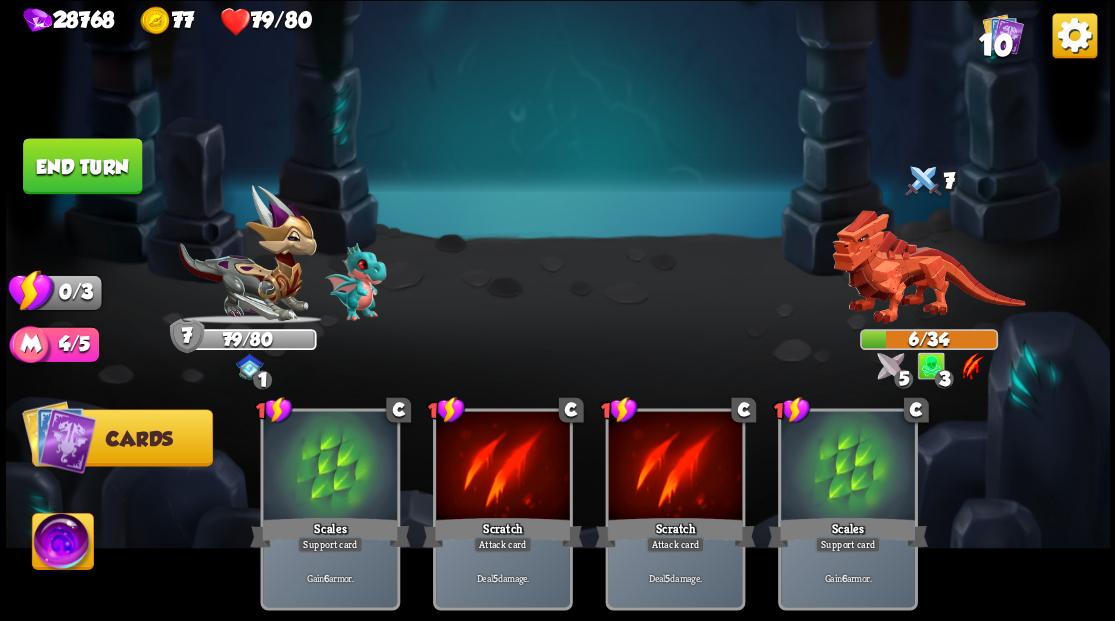 click on "End turn" at bounding box center [82, 166] 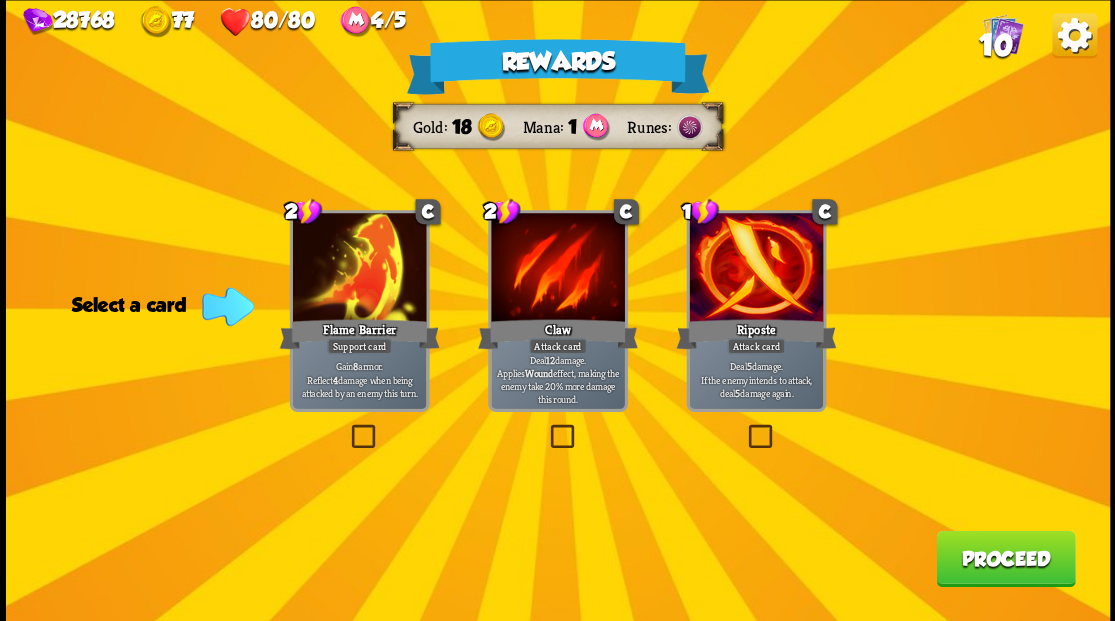 click at bounding box center [744, 427] 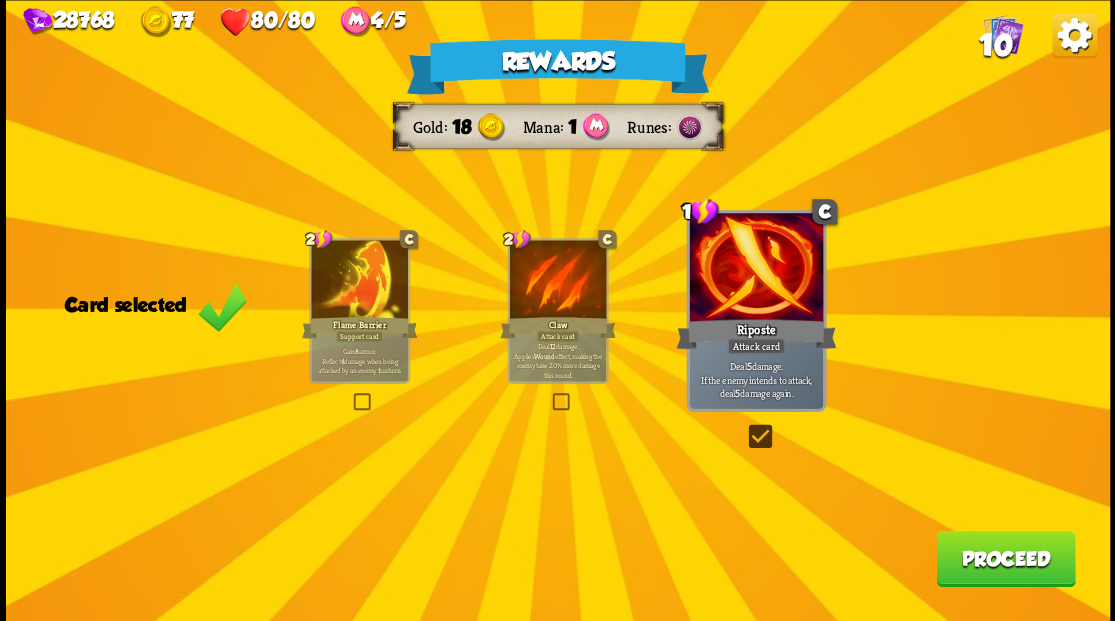 click on "Proceed" at bounding box center [1005, 558] 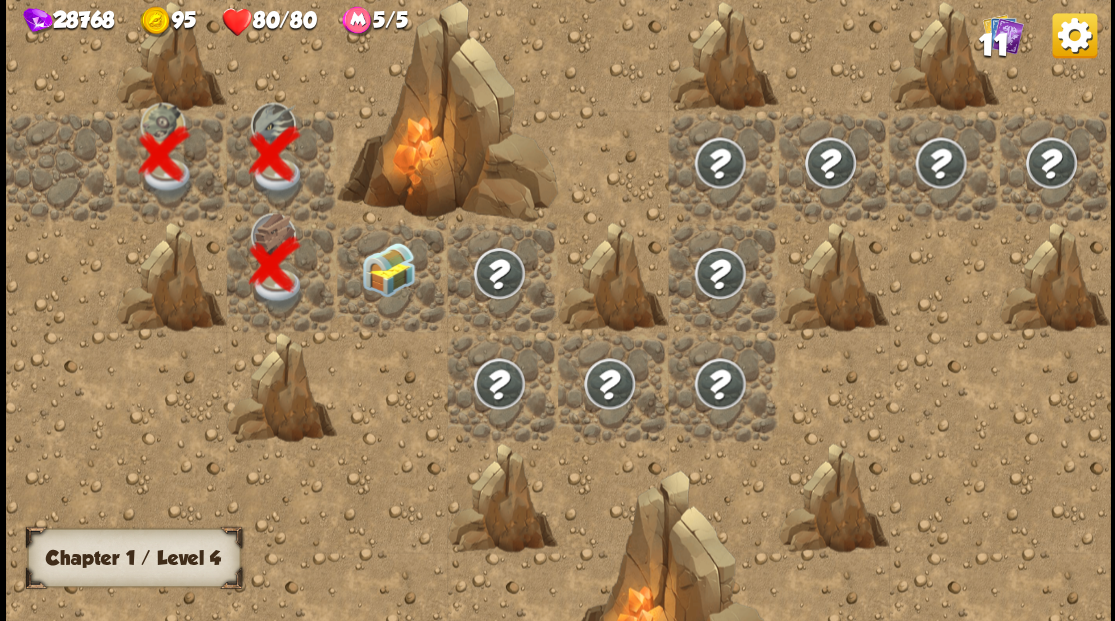 click at bounding box center (388, 269) 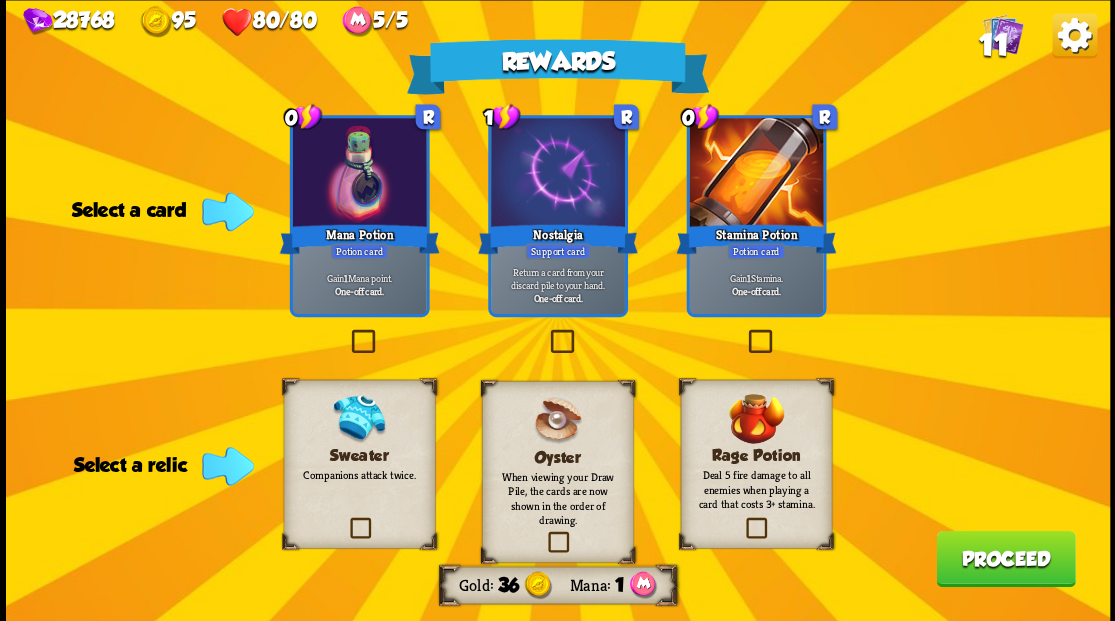 click at bounding box center (347, 332) 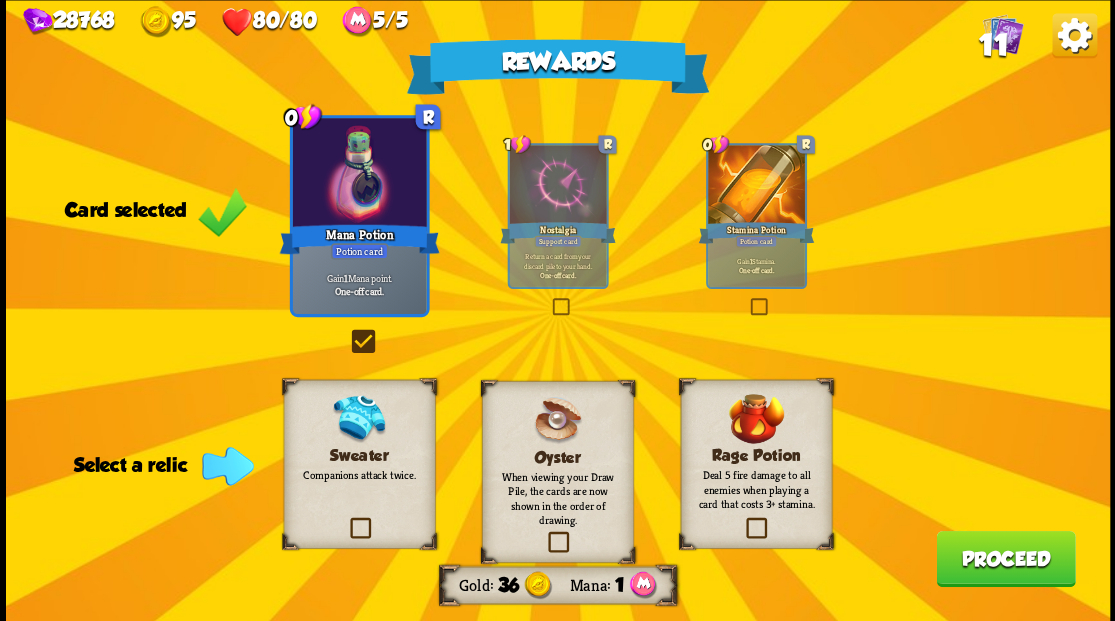 click at bounding box center (346, 520) 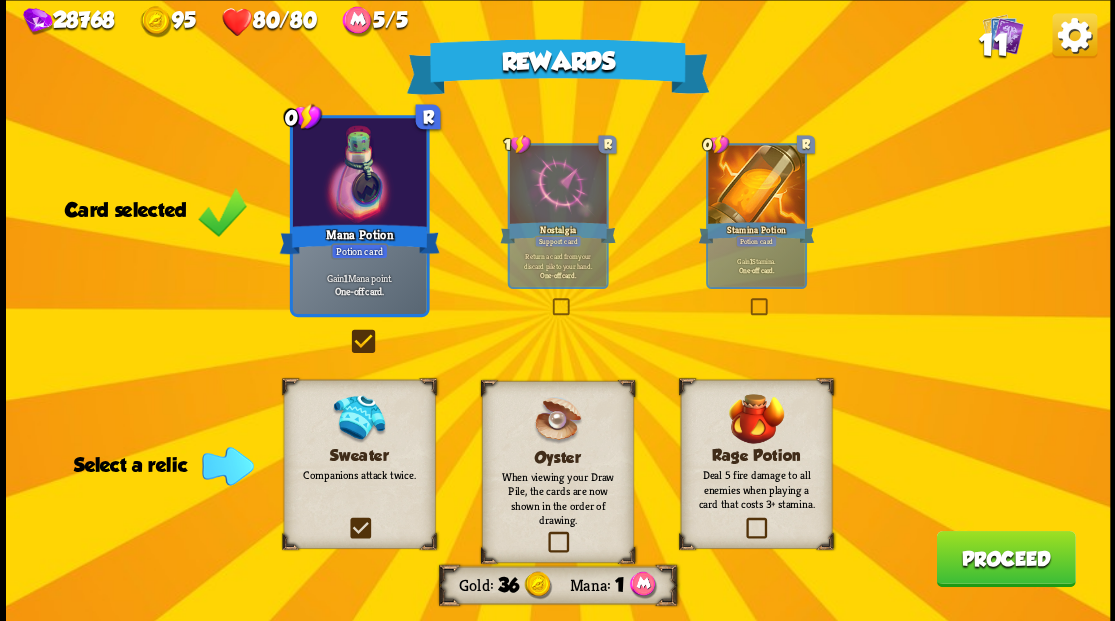 click at bounding box center (0, 0) 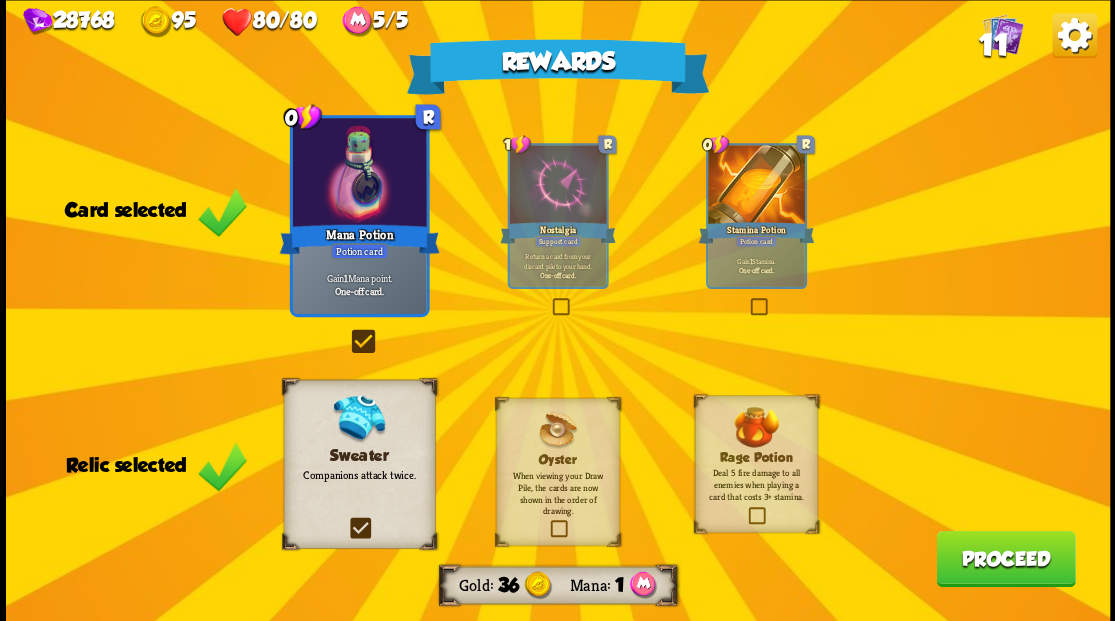 click on "Proceed" at bounding box center (1005, 558) 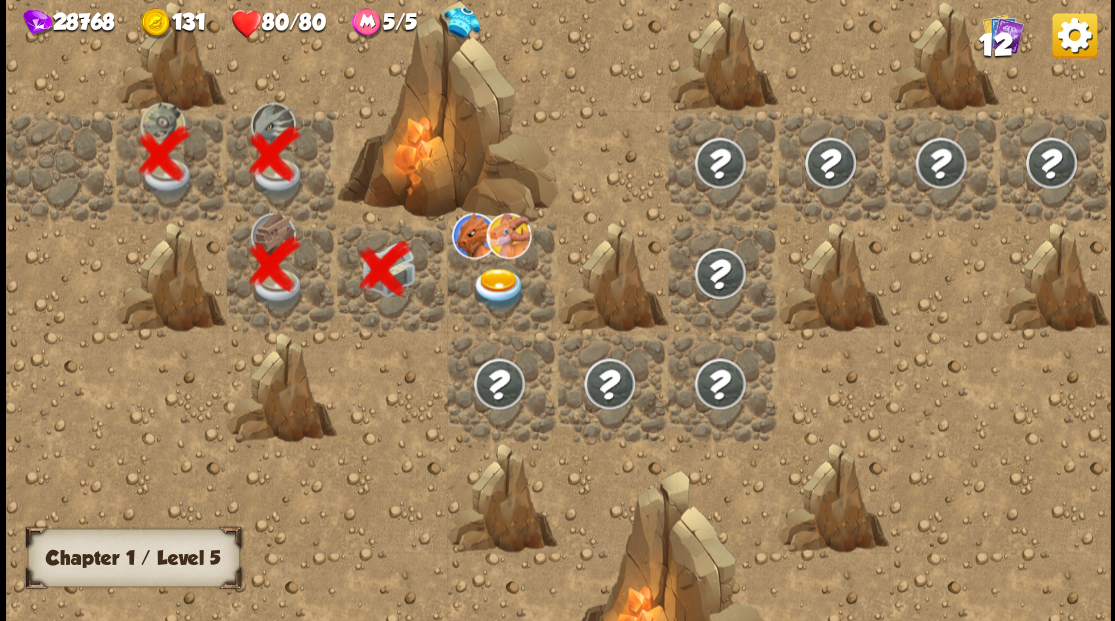 click at bounding box center [498, 288] 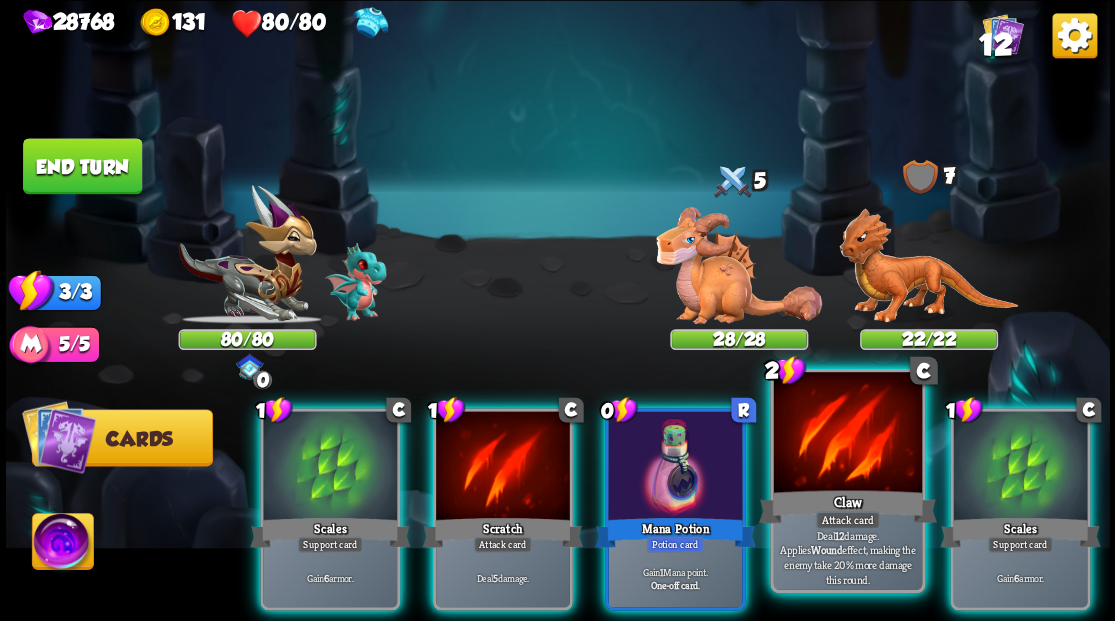 click on "Attack card" at bounding box center [847, 520] 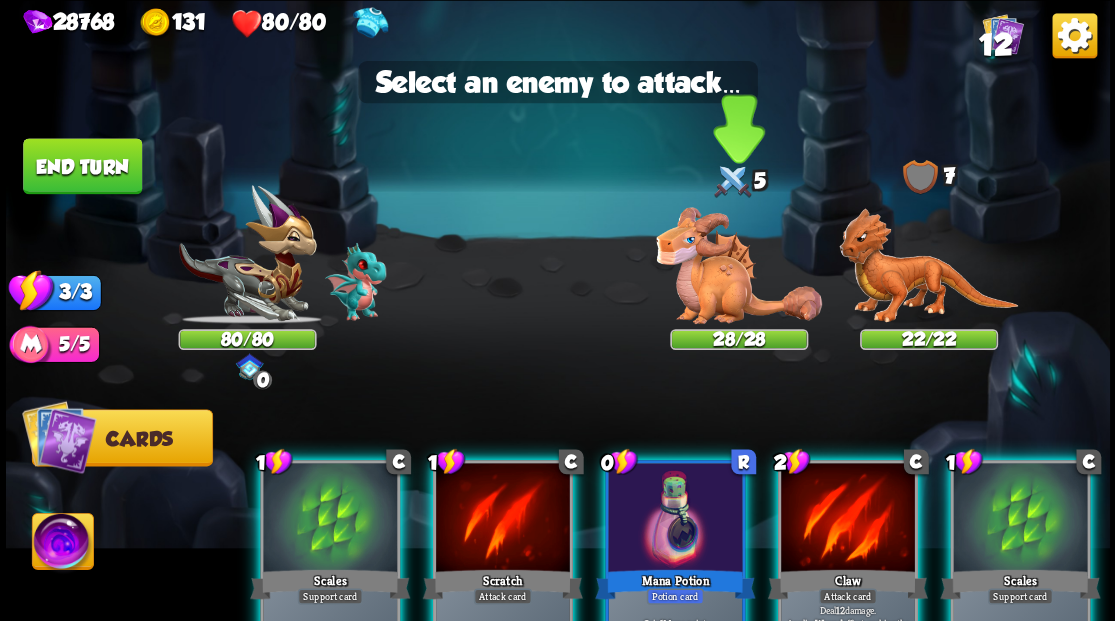 click at bounding box center (739, 265) 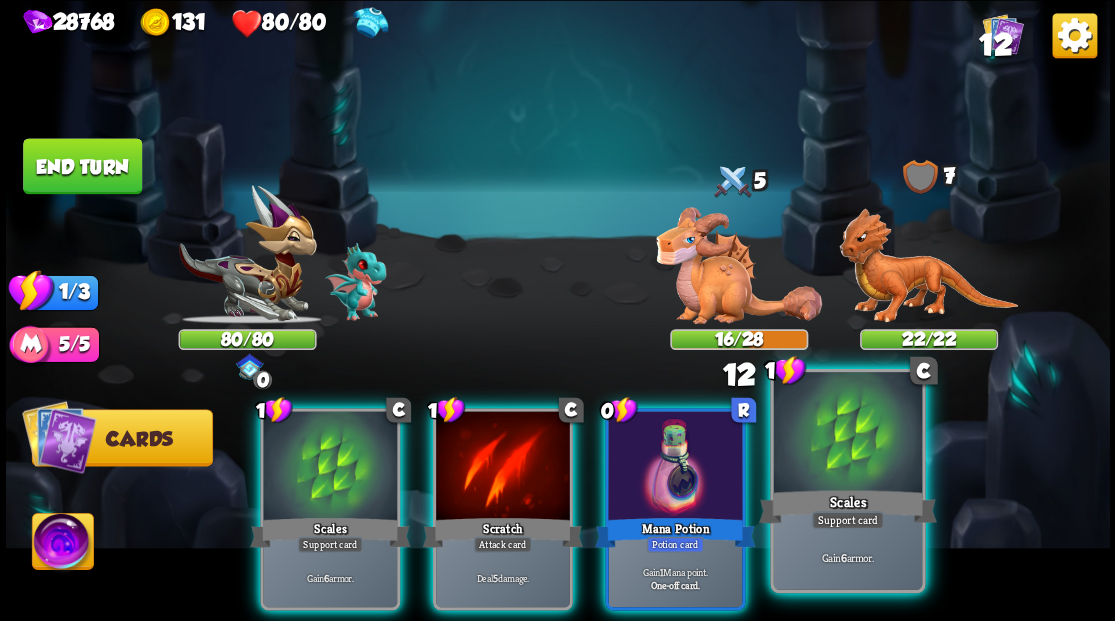 click at bounding box center [847, 434] 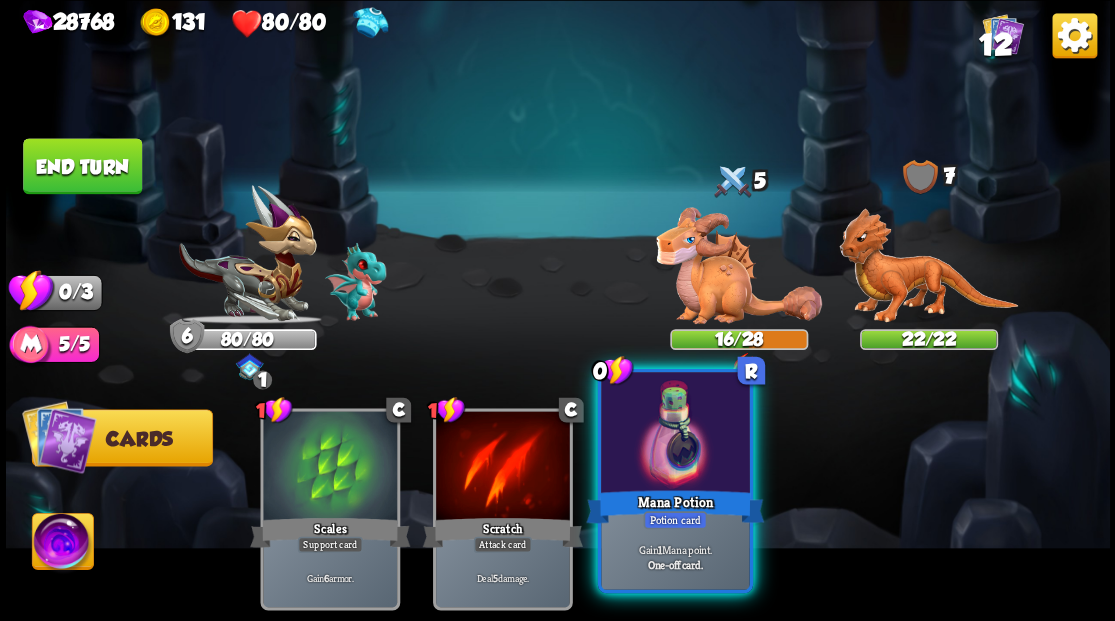 click at bounding box center (675, 434) 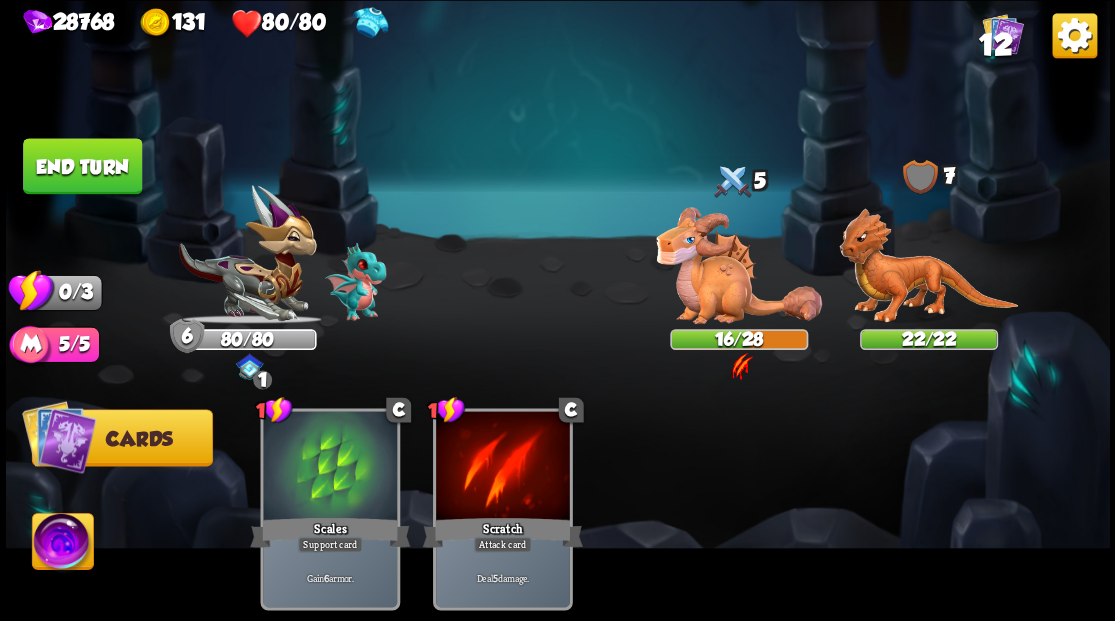 click on "End turn" at bounding box center [82, 166] 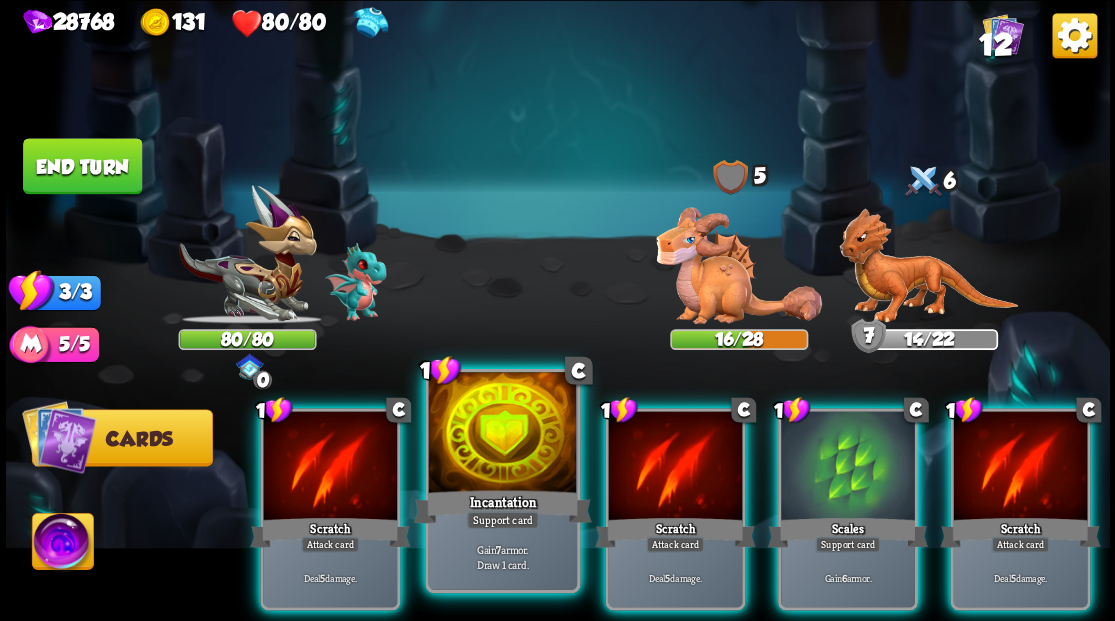 click at bounding box center [502, 434] 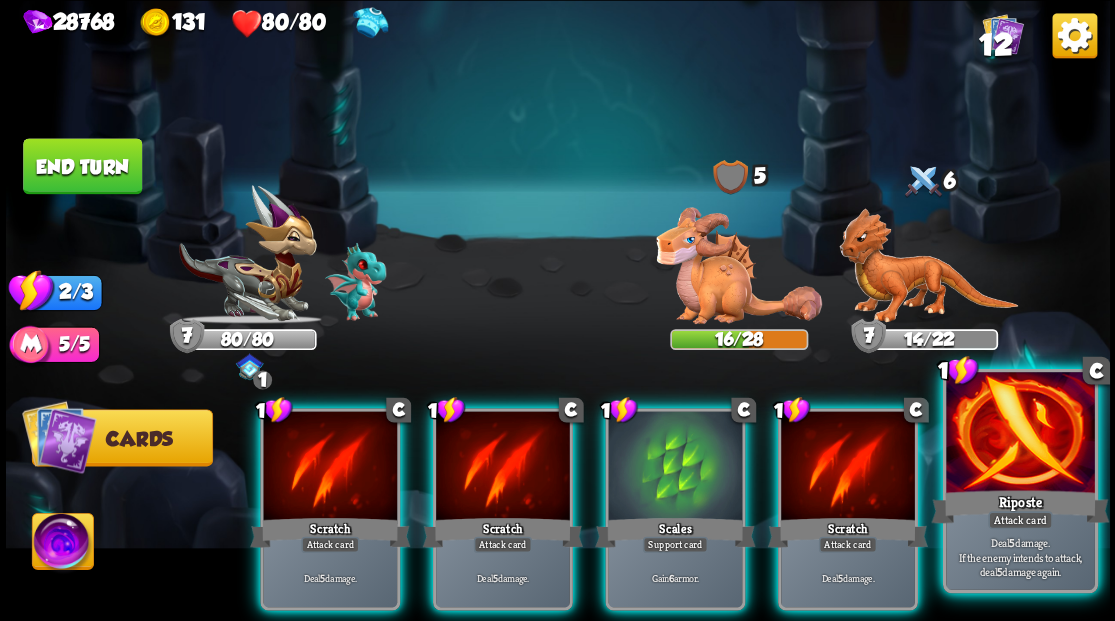 click at bounding box center [1020, 434] 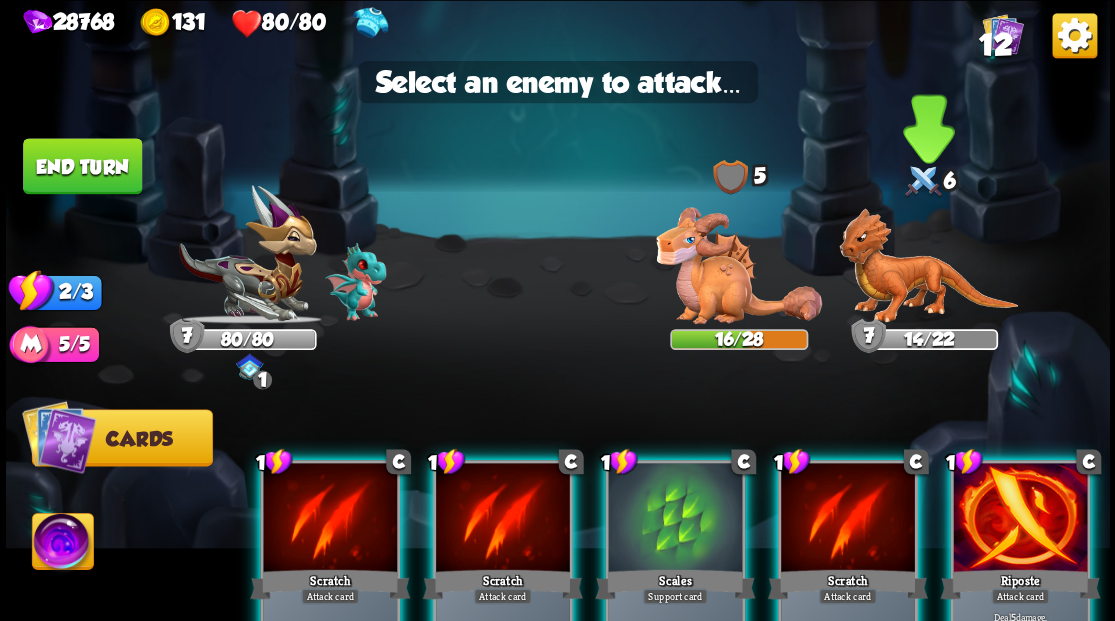 click at bounding box center (928, 266) 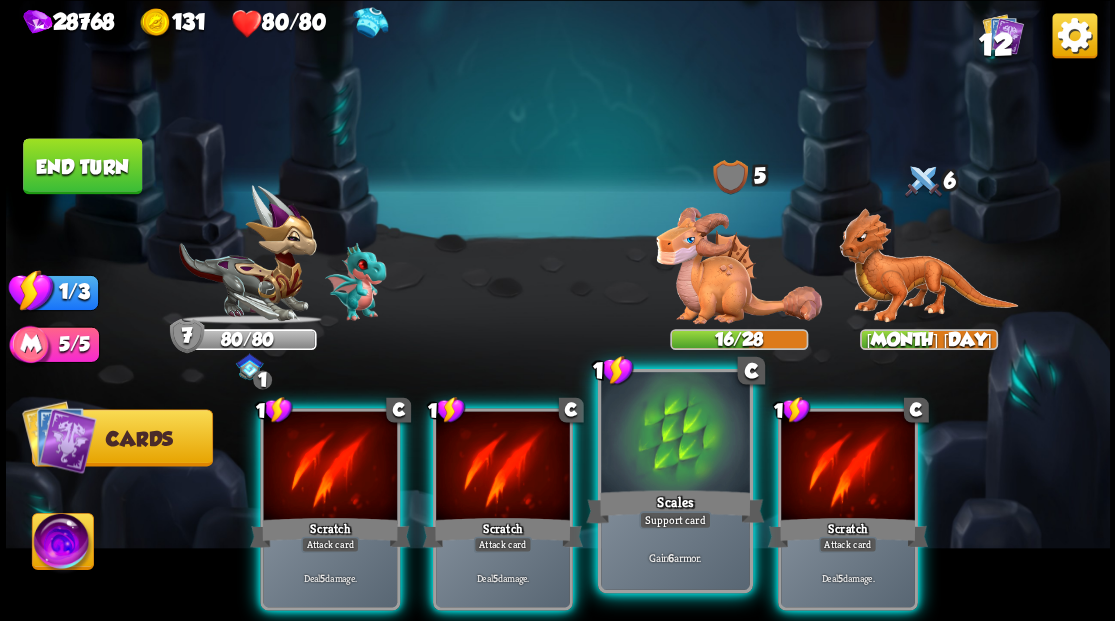 click at bounding box center (675, 434) 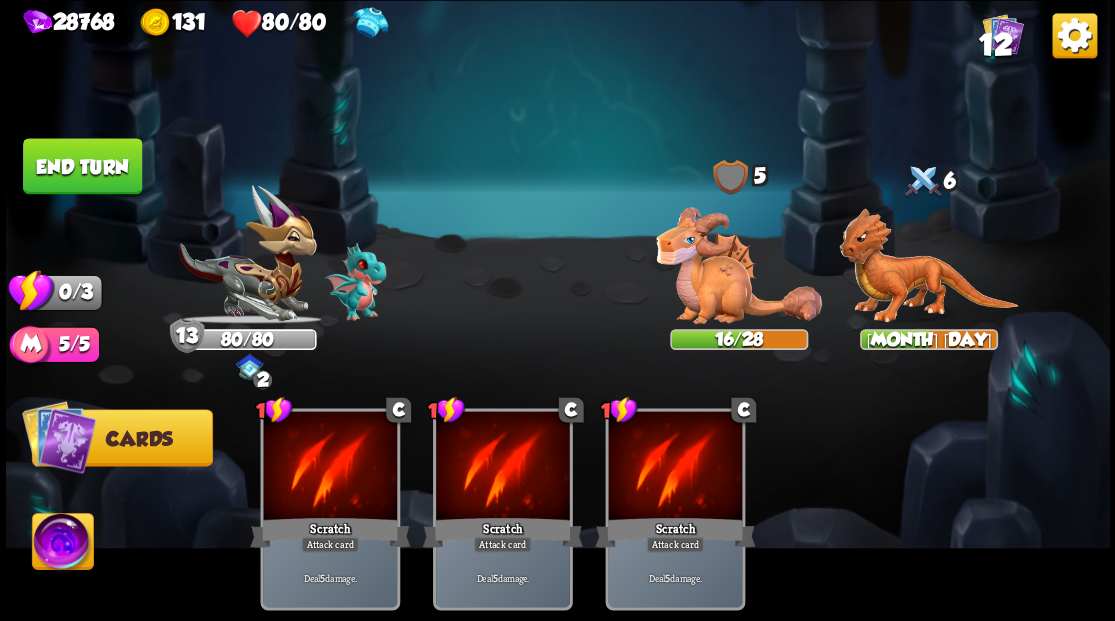 drag, startPoint x: 98, startPoint y: 157, endPoint x: 286, endPoint y: 175, distance: 188.85974 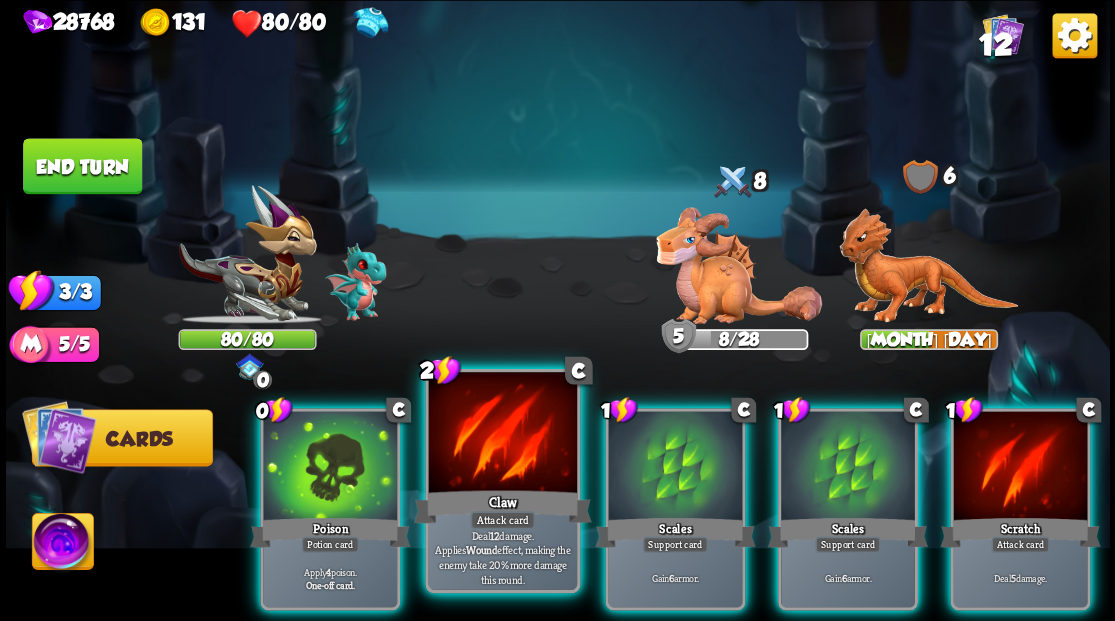 click at bounding box center (502, 434) 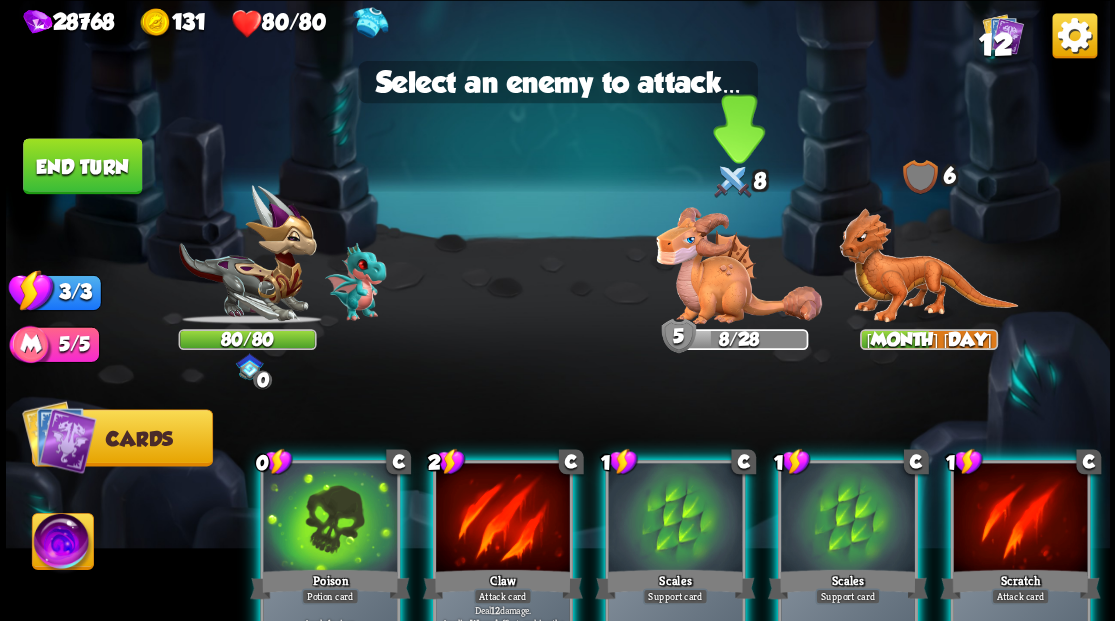 click at bounding box center [739, 265] 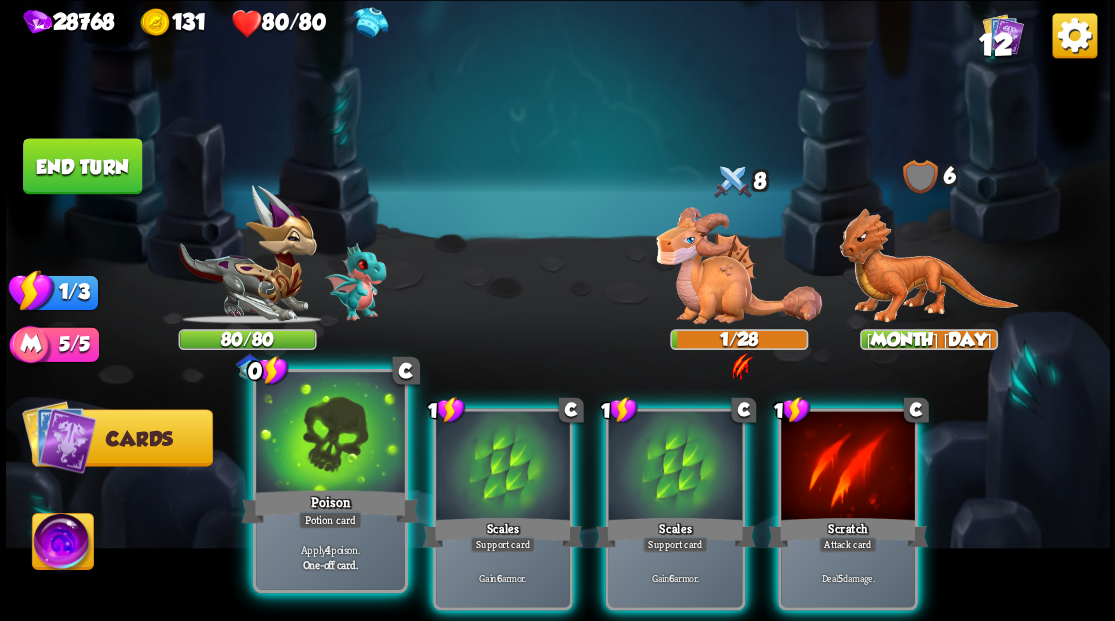 click at bounding box center [330, 434] 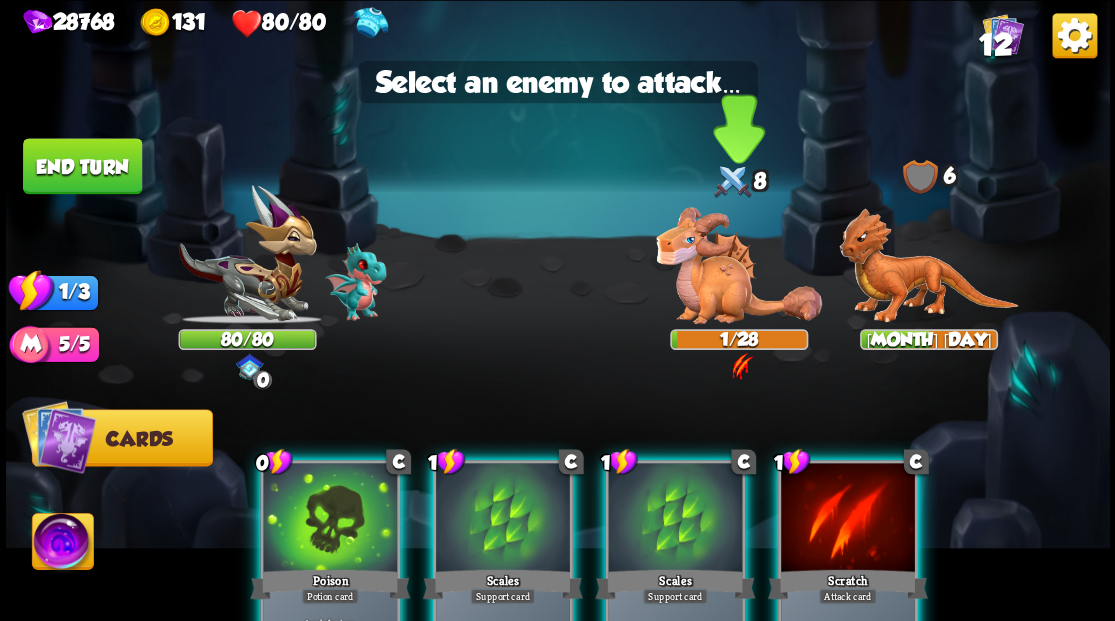 click at bounding box center (739, 265) 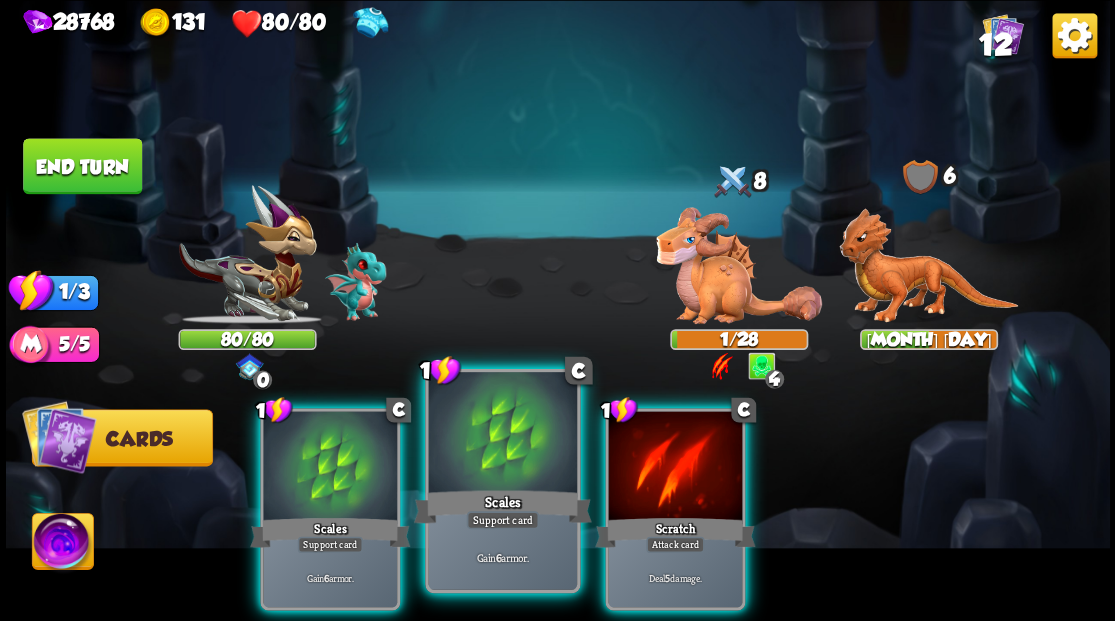 click at bounding box center [502, 434] 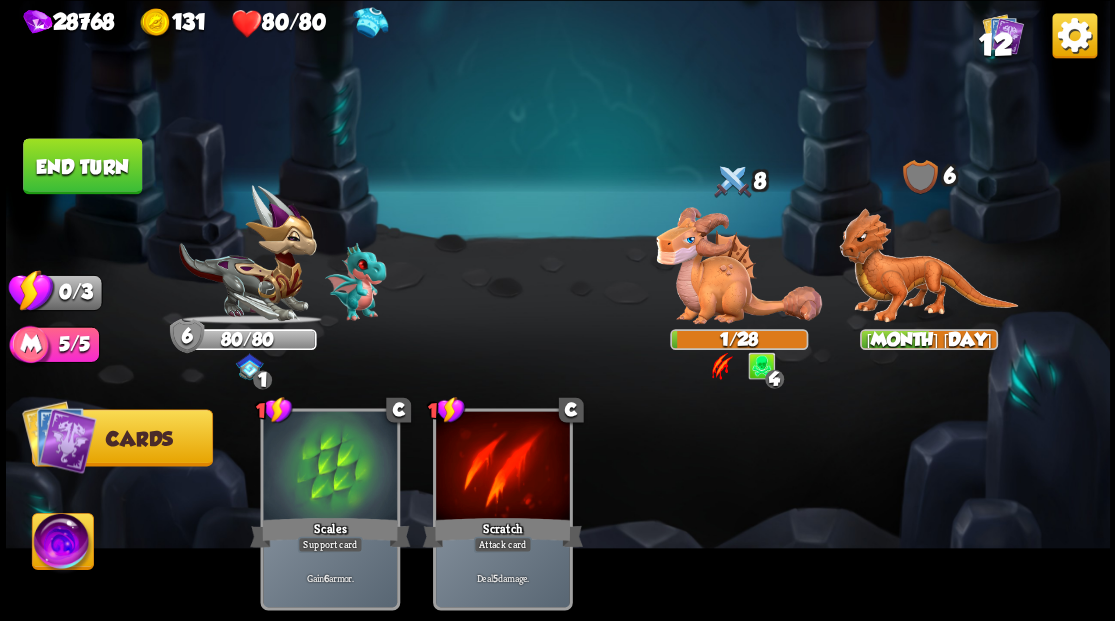 click on "End turn" at bounding box center [82, 165] 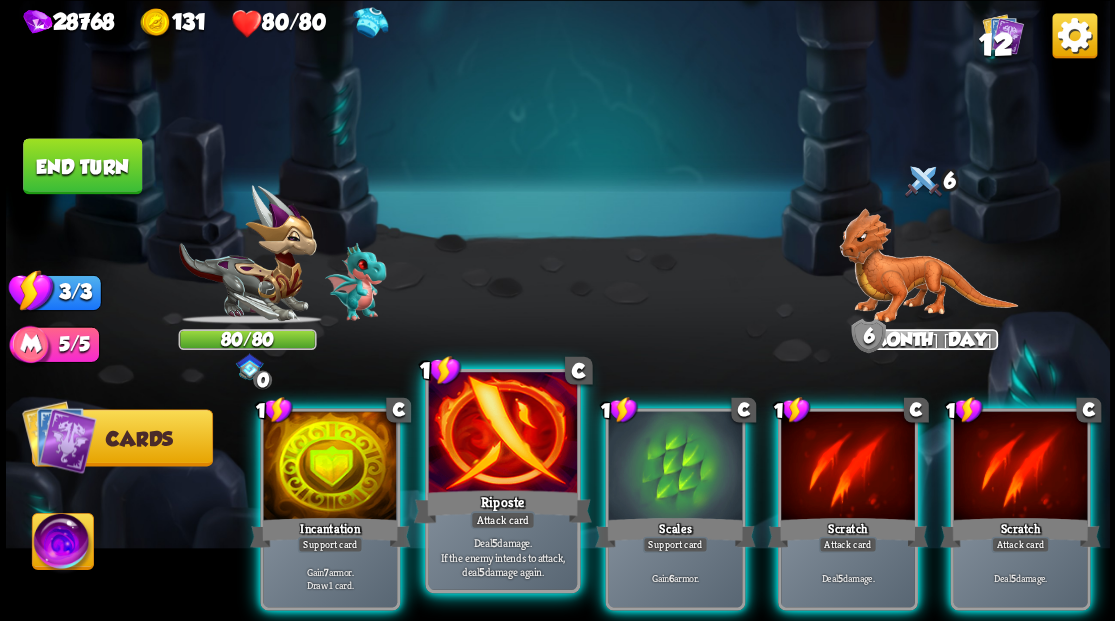 click at bounding box center (502, 434) 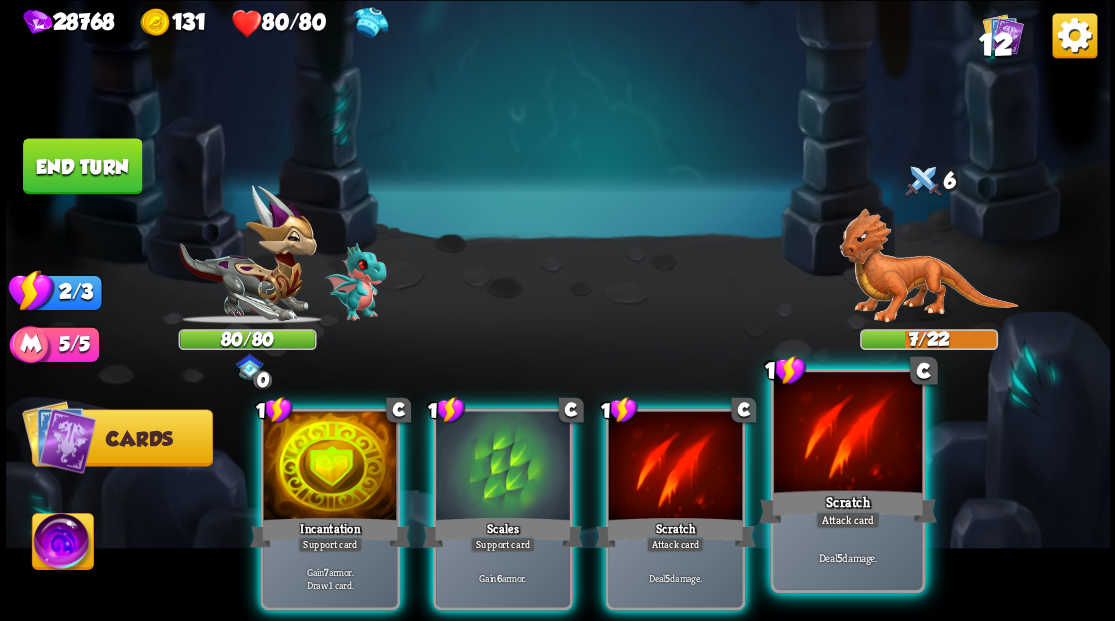 click at bounding box center (847, 434) 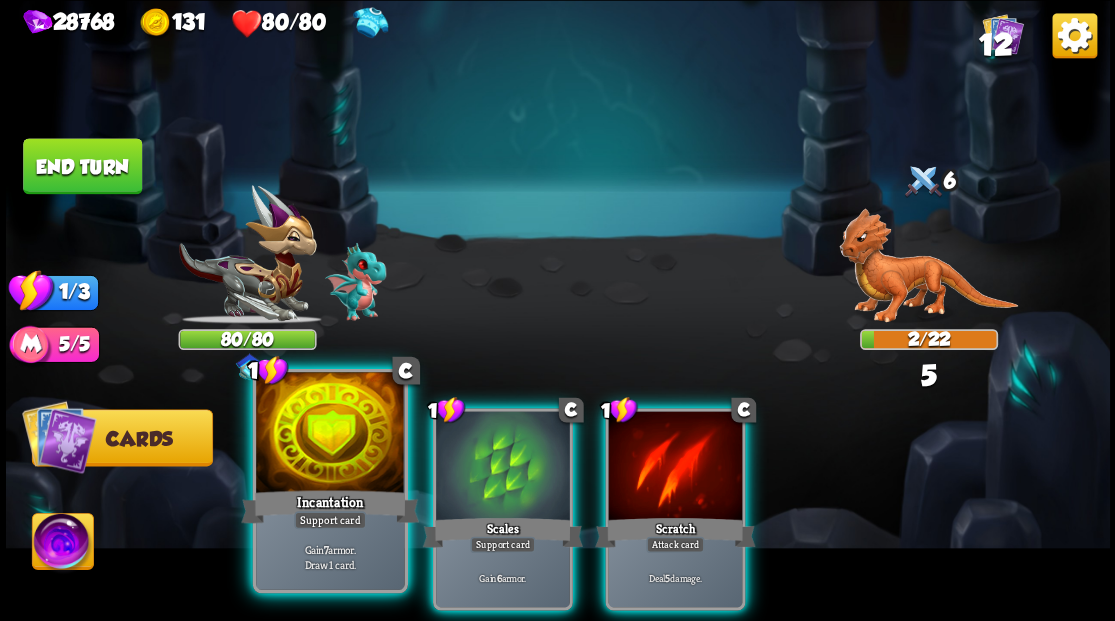 click at bounding box center (330, 434) 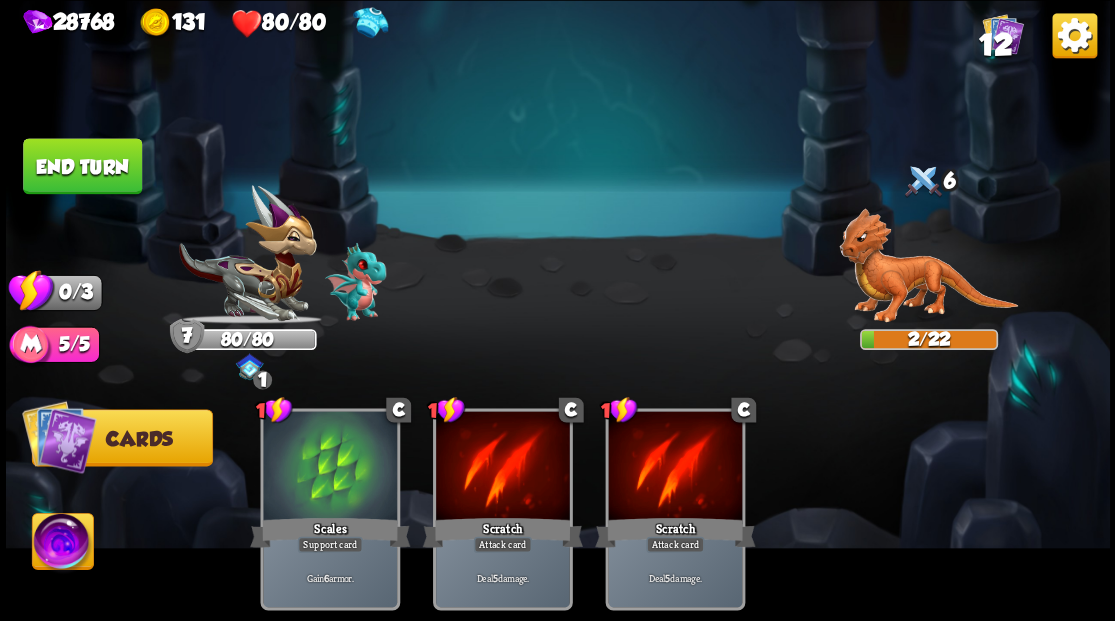 click on "End turn" at bounding box center [82, 165] 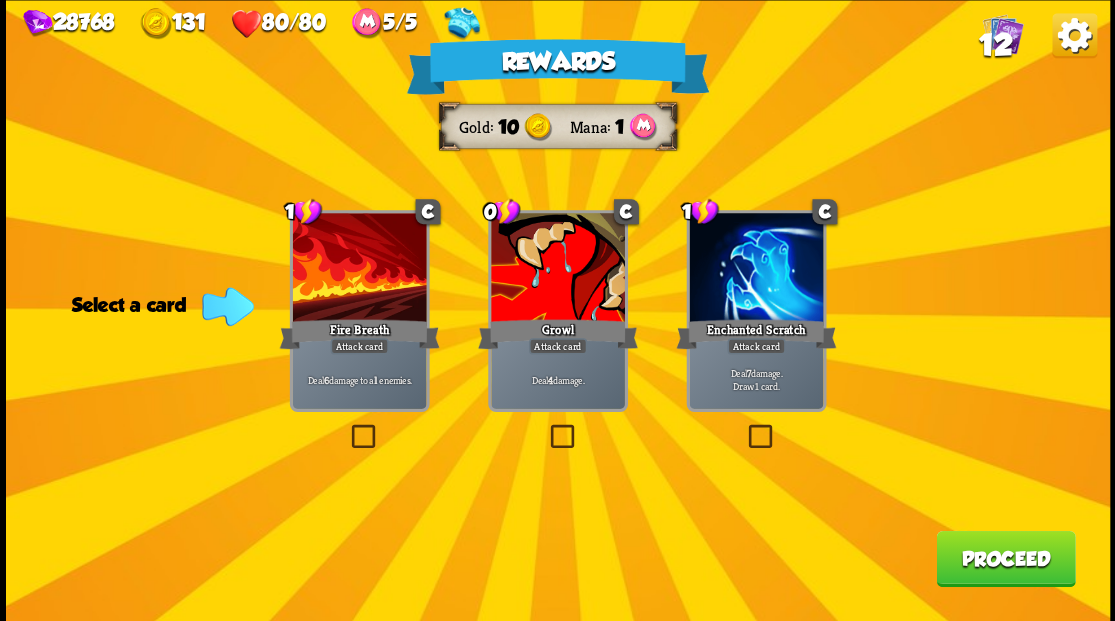 click at bounding box center [546, 427] 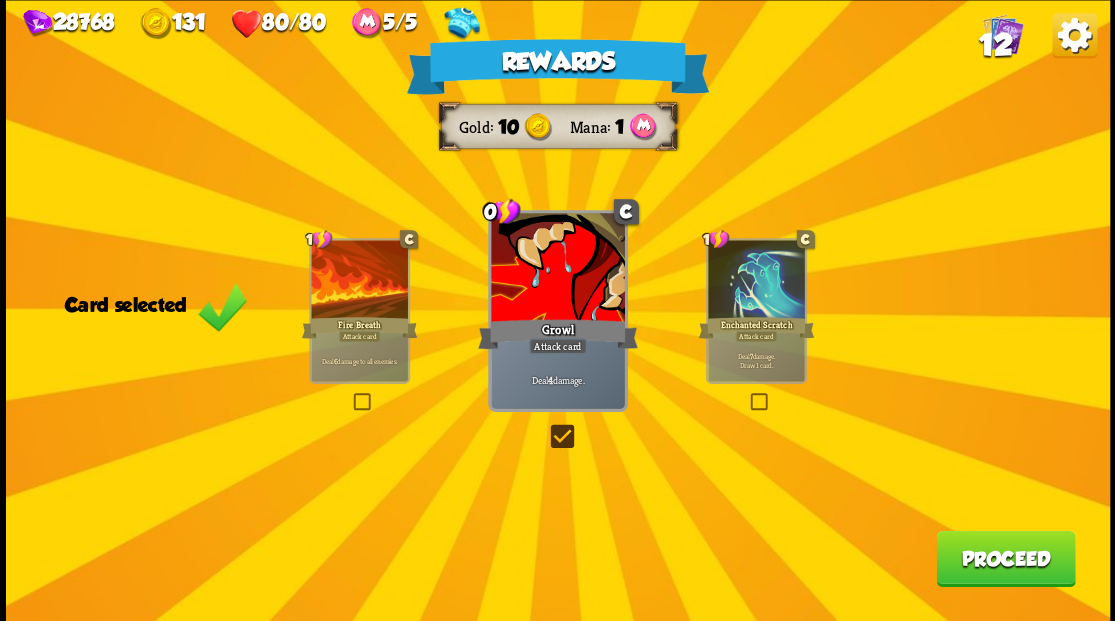 click on "Proceed" at bounding box center [1005, 558] 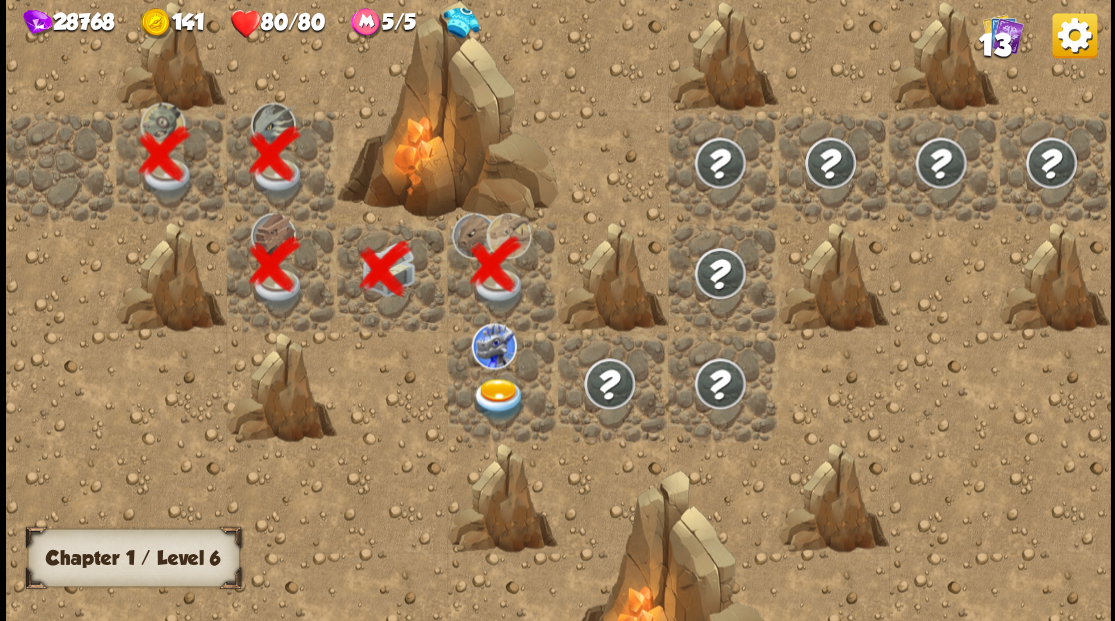 click at bounding box center [498, 399] 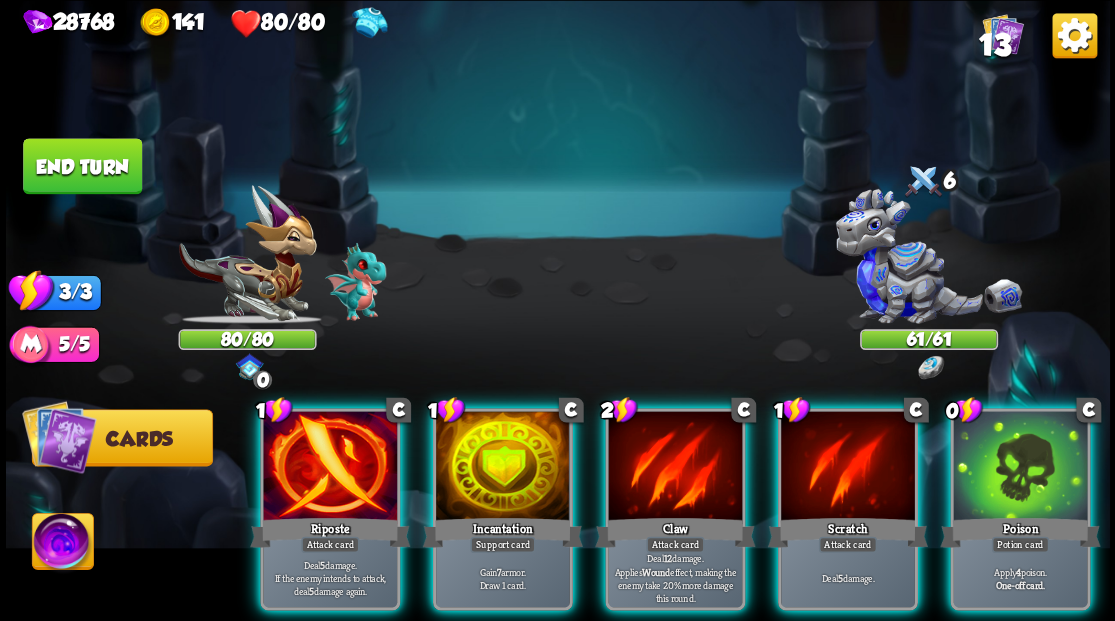 click at bounding box center [928, 263] 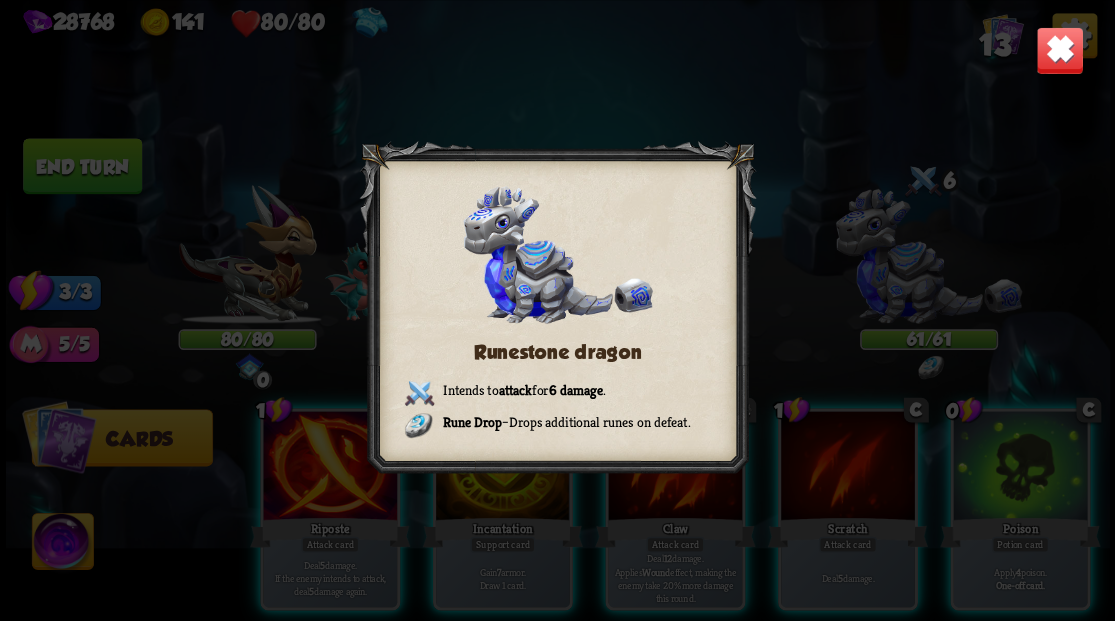 click on "Runestone dragon
Intends to  attack  for  6 damage .
Rune Drop
–
Drops additional runes on defeat." at bounding box center (558, 310) 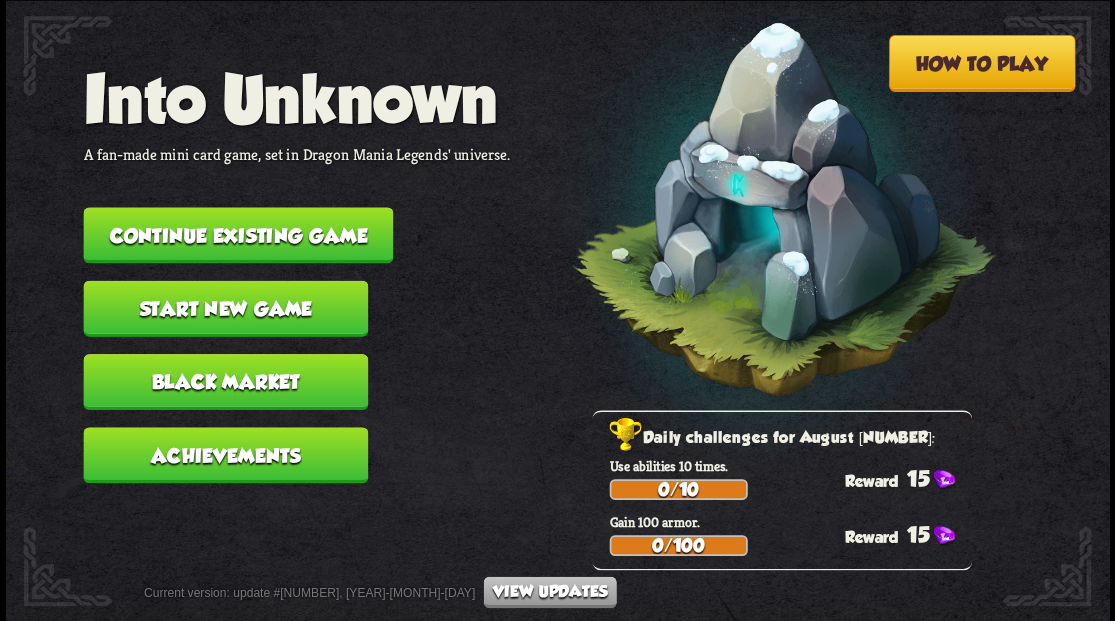 scroll, scrollTop: 0, scrollLeft: 0, axis: both 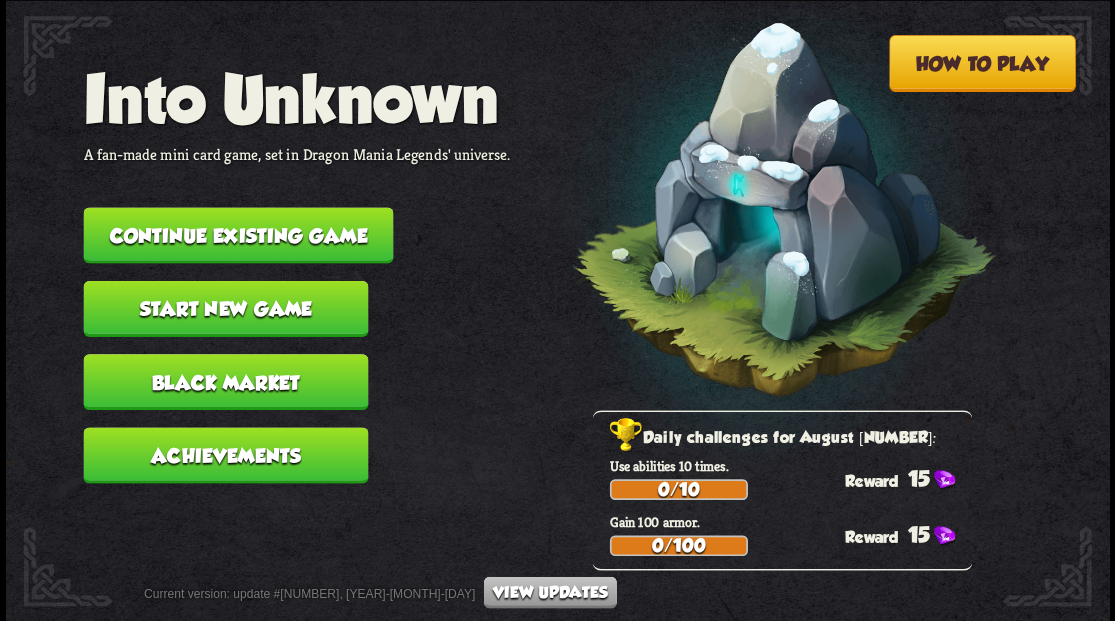 click on "Continue existing game" at bounding box center [238, 235] 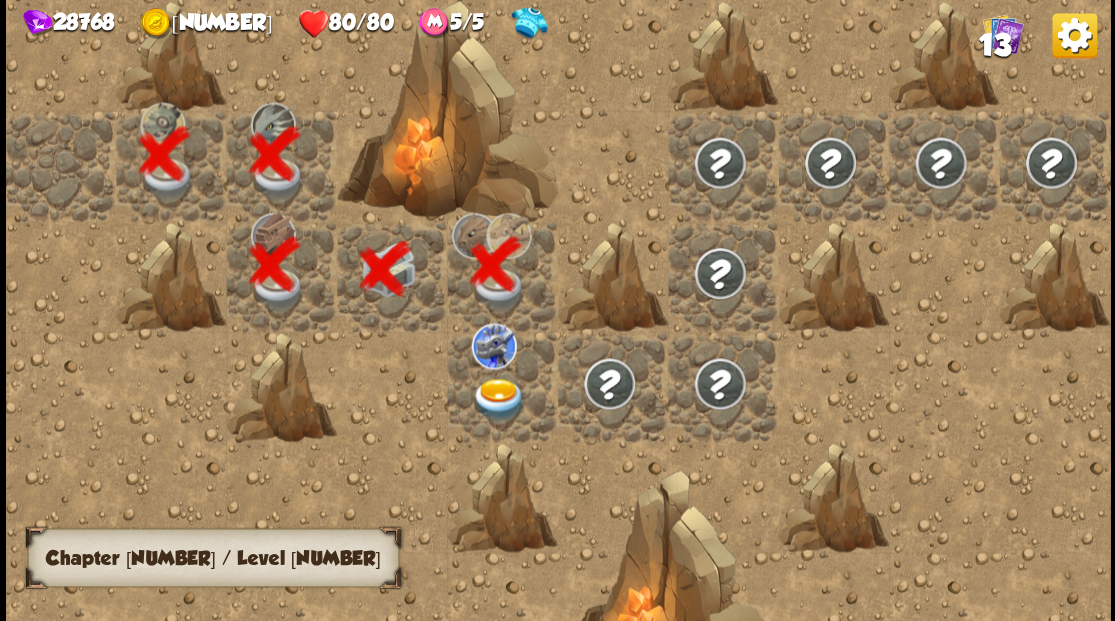 click at bounding box center (498, 399) 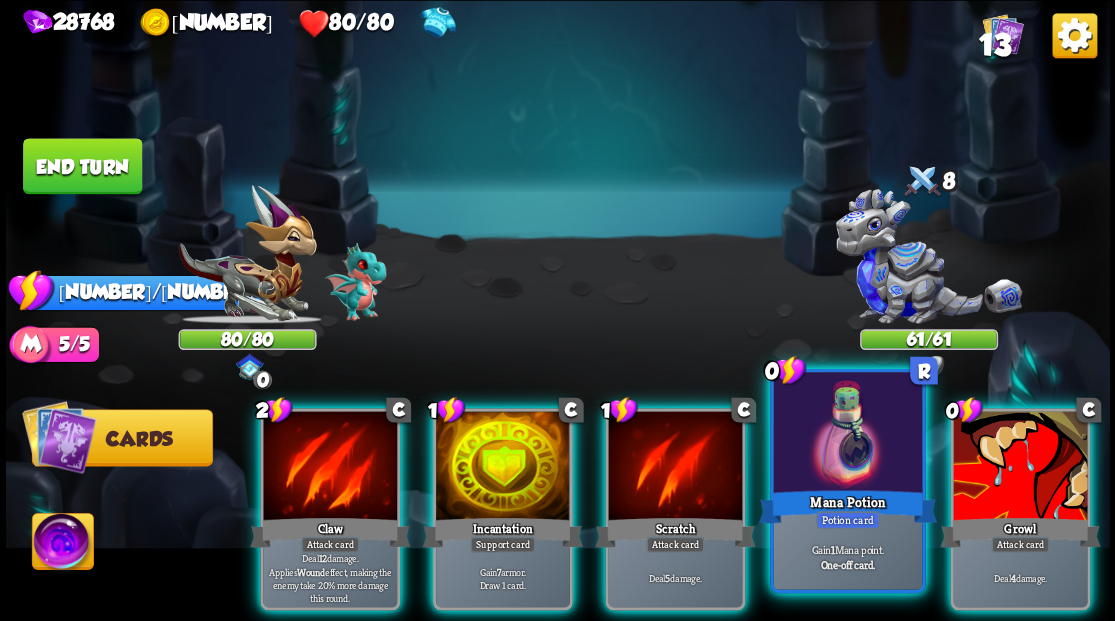 click at bounding box center [847, 434] 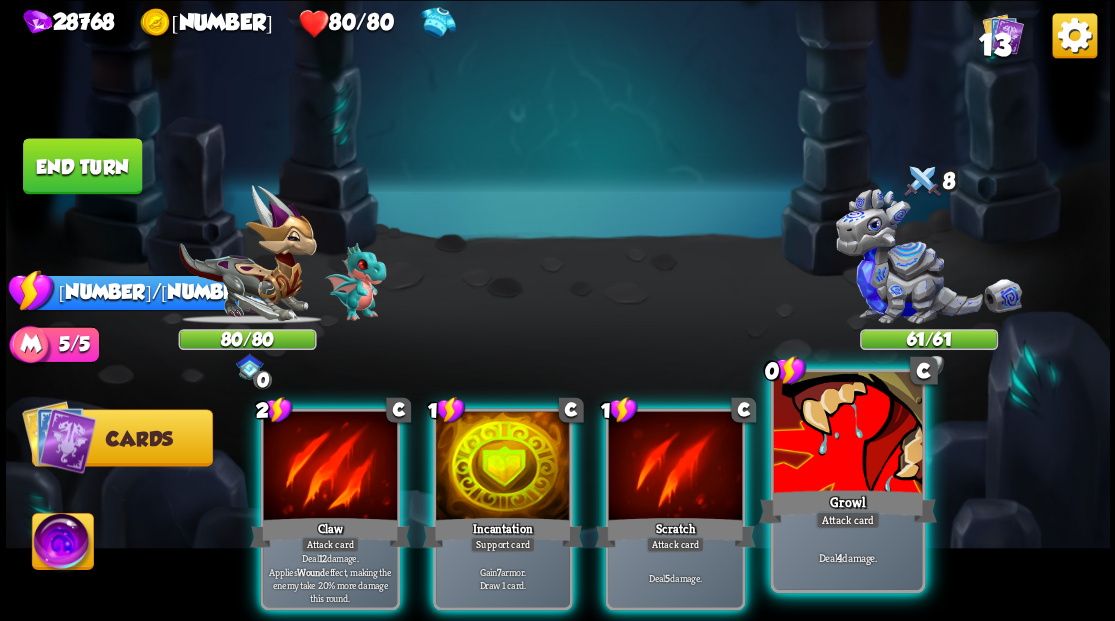 click at bounding box center (847, 434) 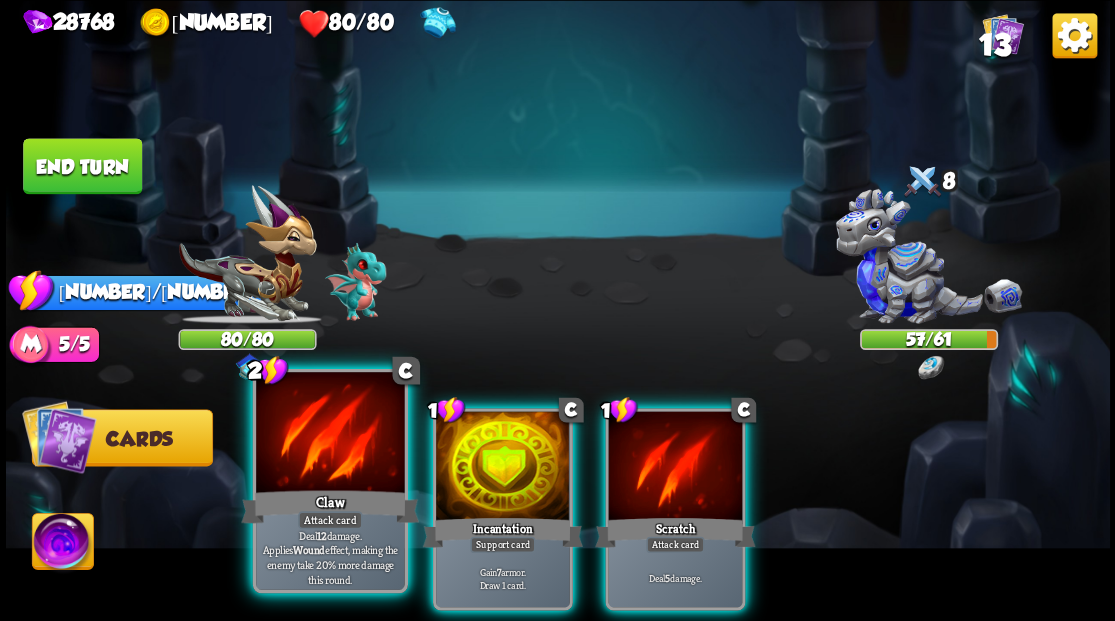 click at bounding box center (330, 434) 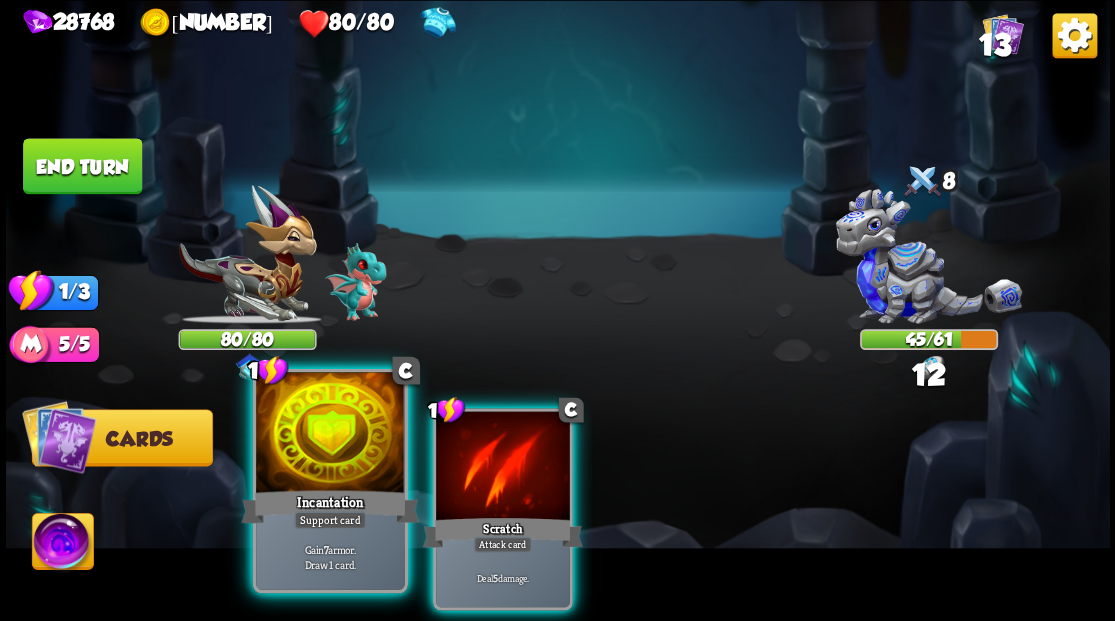 click at bounding box center (330, 434) 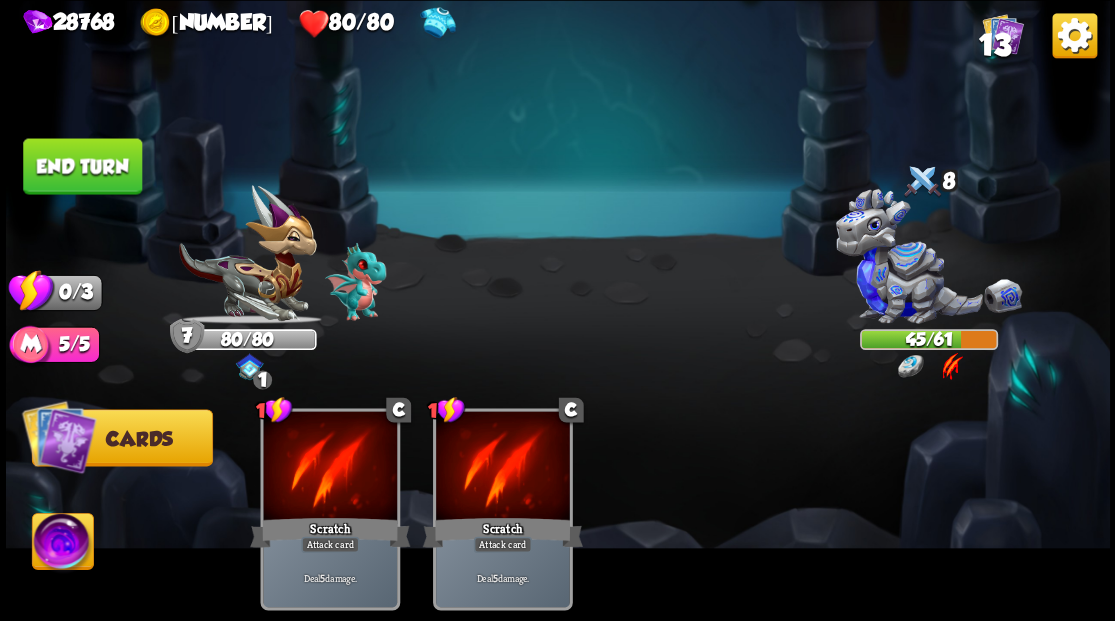 click on "End turn" at bounding box center [82, 166] 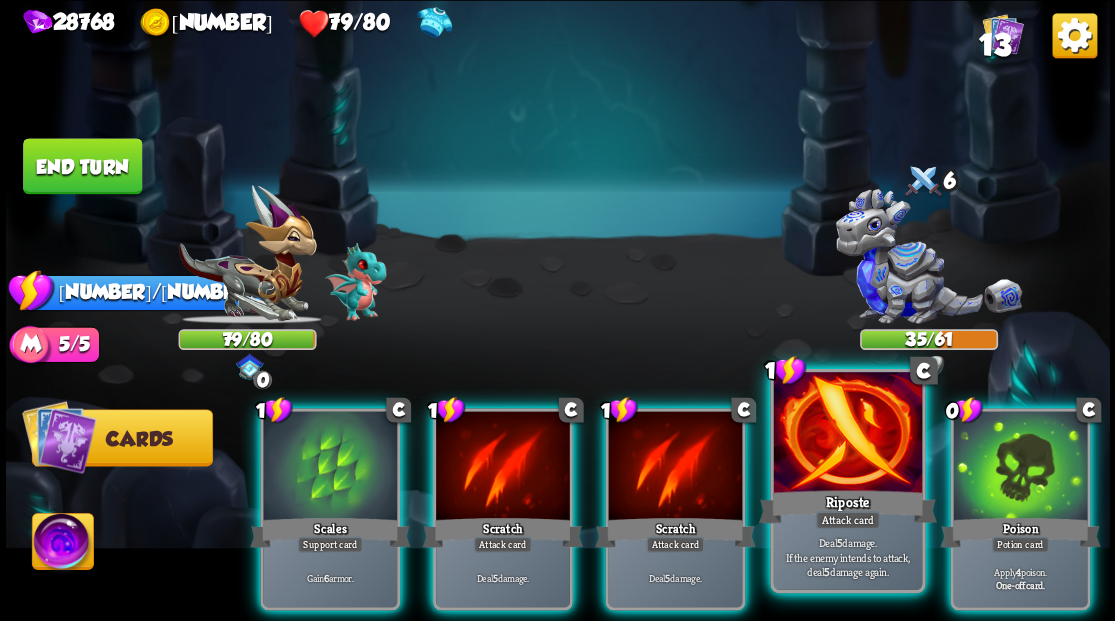 click at bounding box center (847, 434) 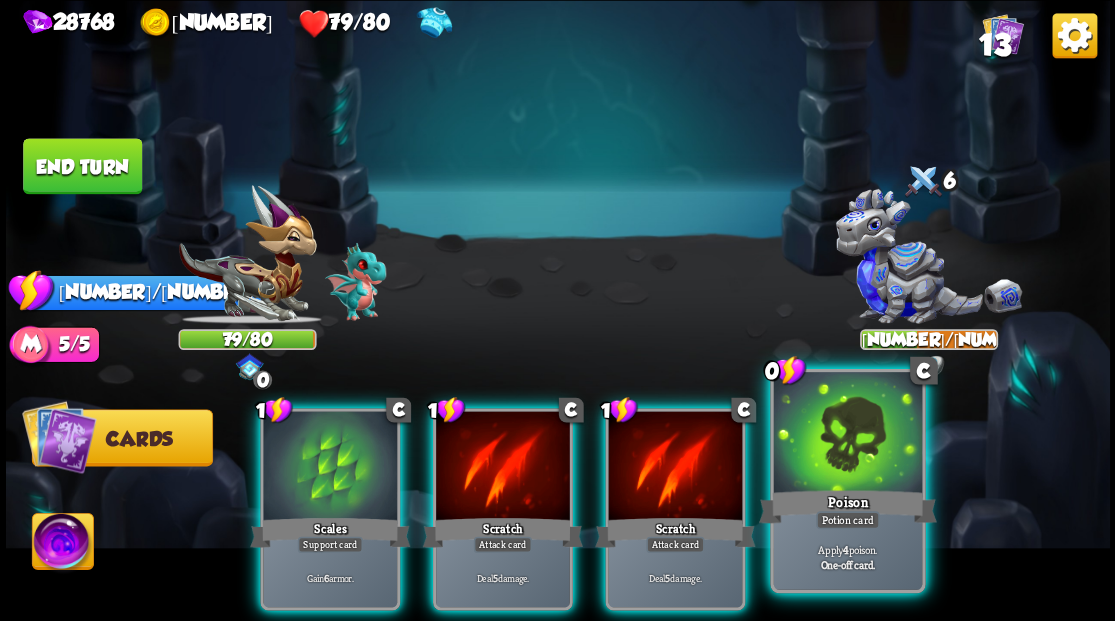 click at bounding box center [847, 434] 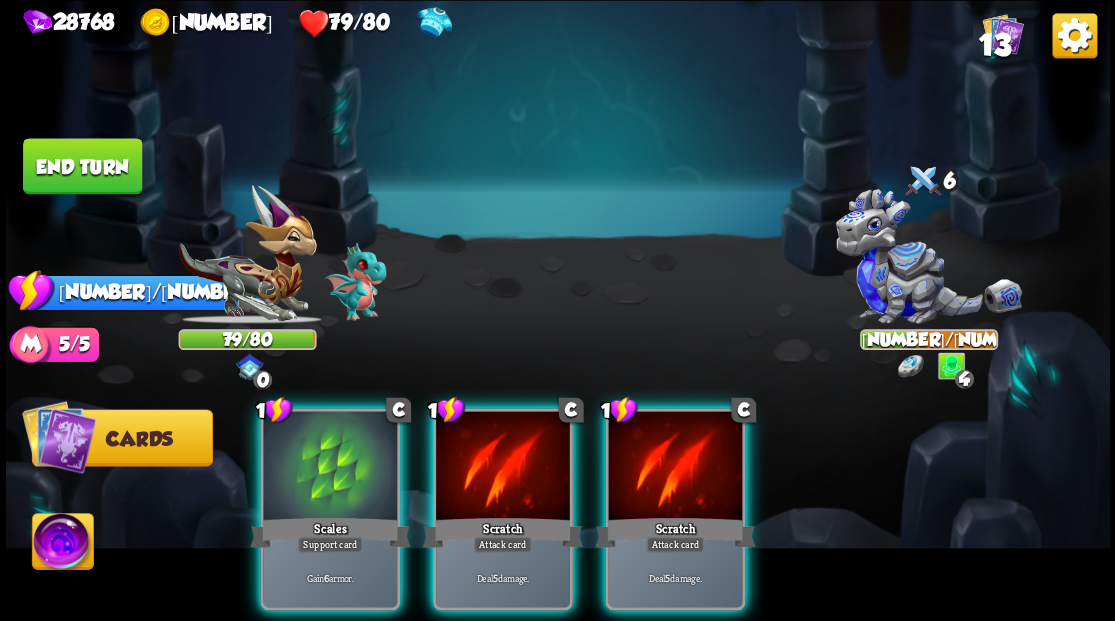 drag, startPoint x: 704, startPoint y: 450, endPoint x: 680, endPoint y: 359, distance: 94.11163 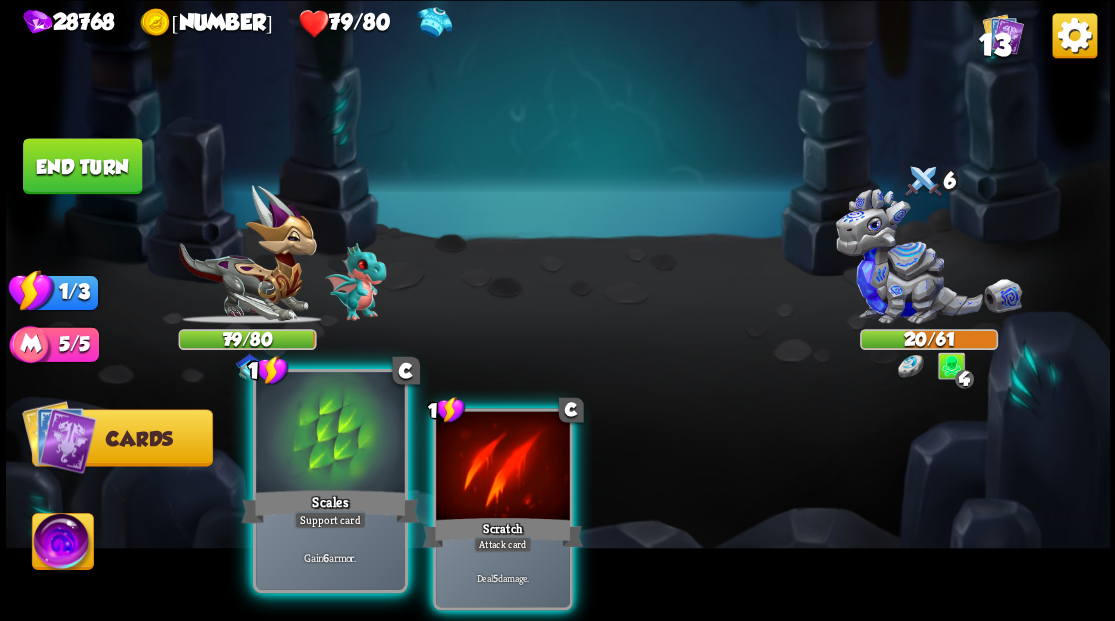 click on "Scales" at bounding box center (330, 506) 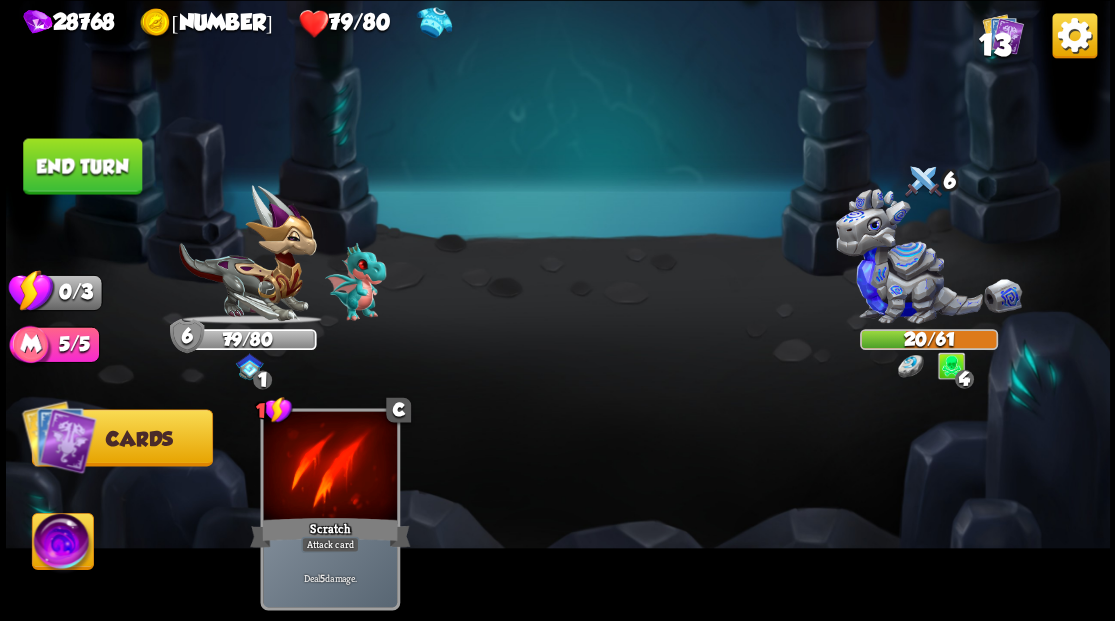 click on "End turn" at bounding box center [82, 166] 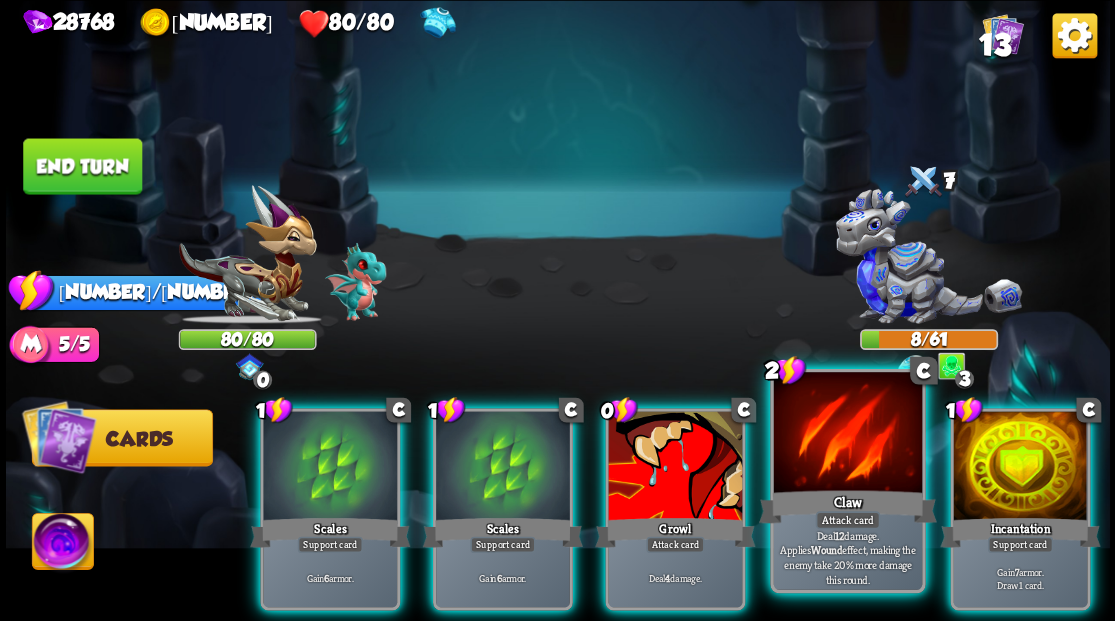 click at bounding box center [847, 434] 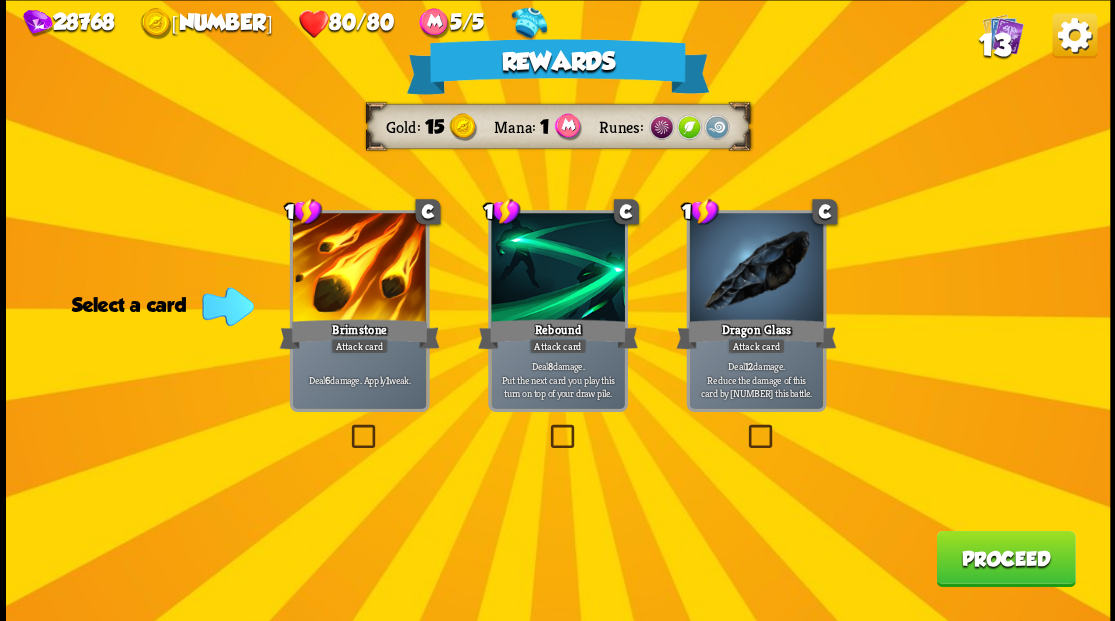 drag, startPoint x: 756, startPoint y: 428, endPoint x: 839, endPoint y: 472, distance: 93.941475 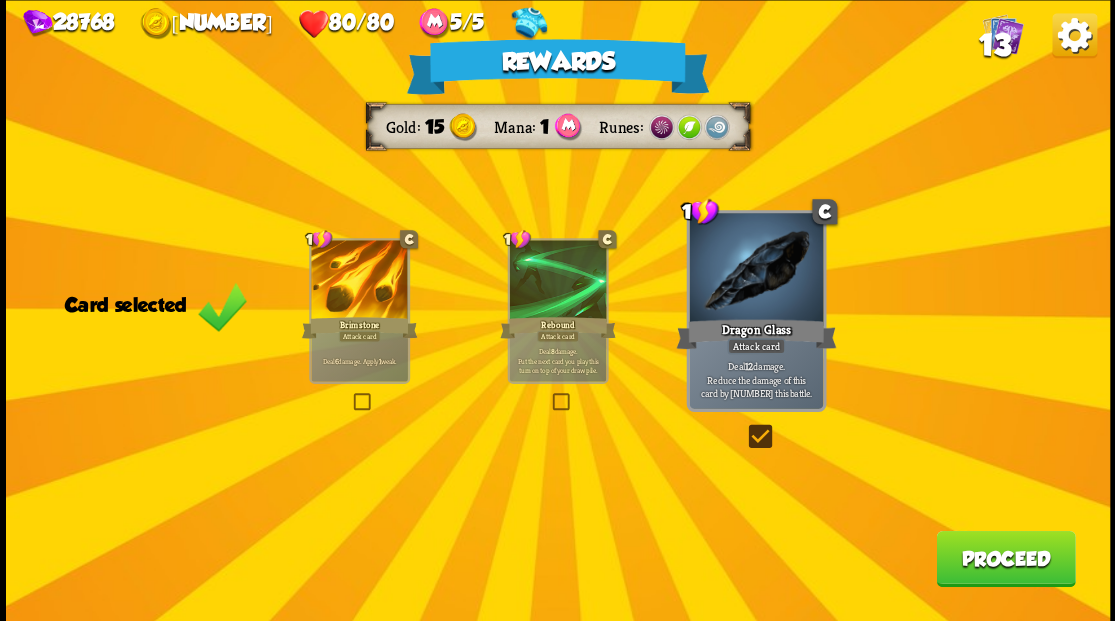 click on "Proceed" at bounding box center [1005, 558] 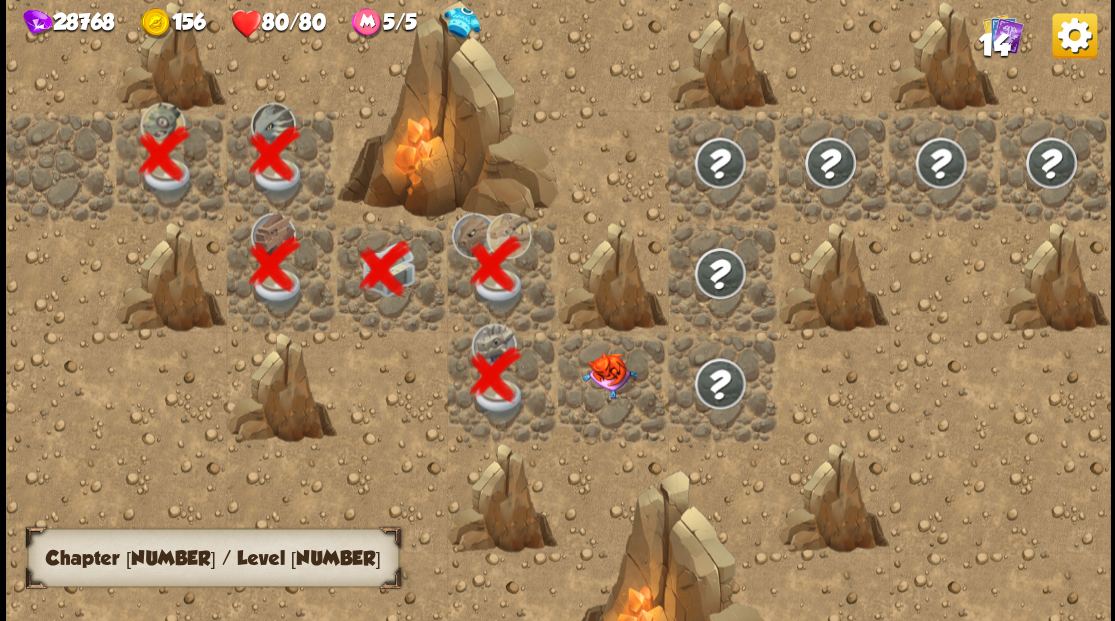 click at bounding box center (613, 386) 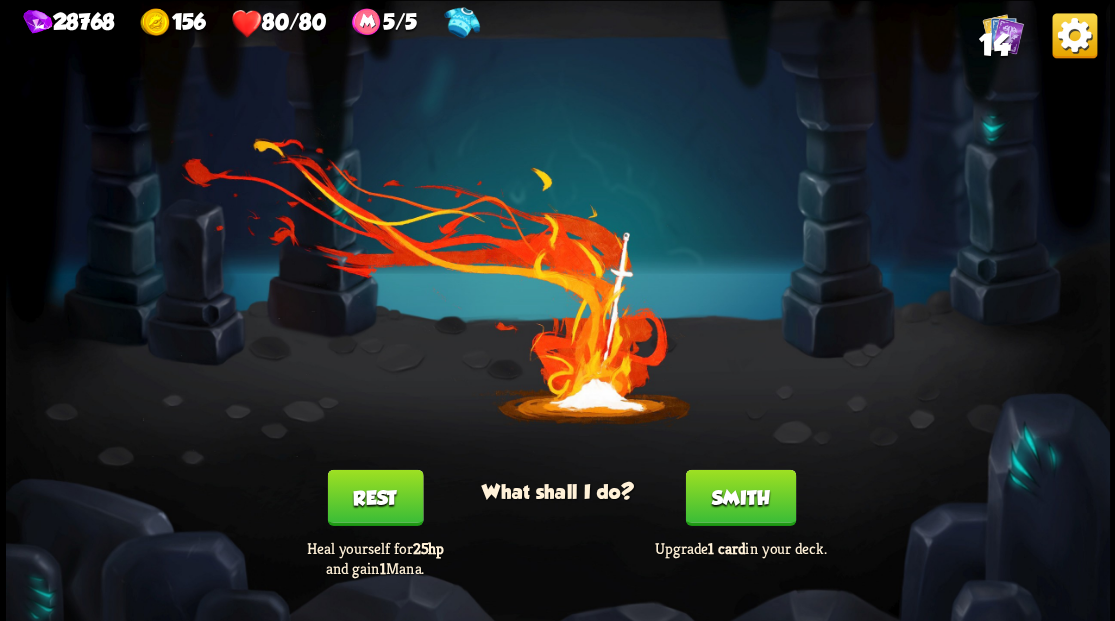 click on "Smith" at bounding box center [740, 497] 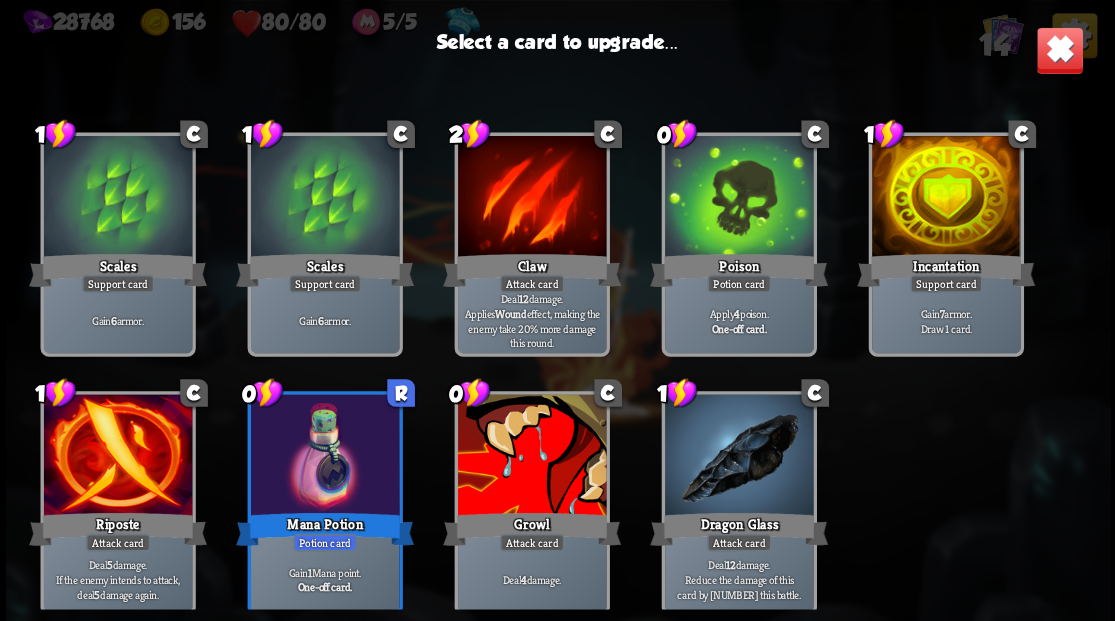 scroll, scrollTop: 329, scrollLeft: 0, axis: vertical 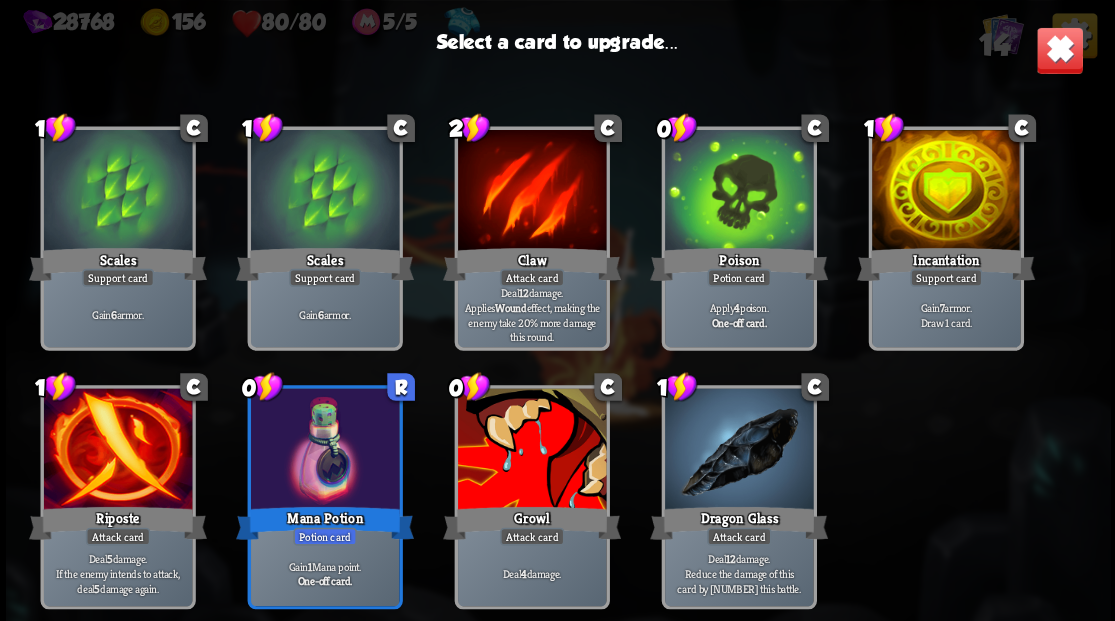click at bounding box center [531, 450] 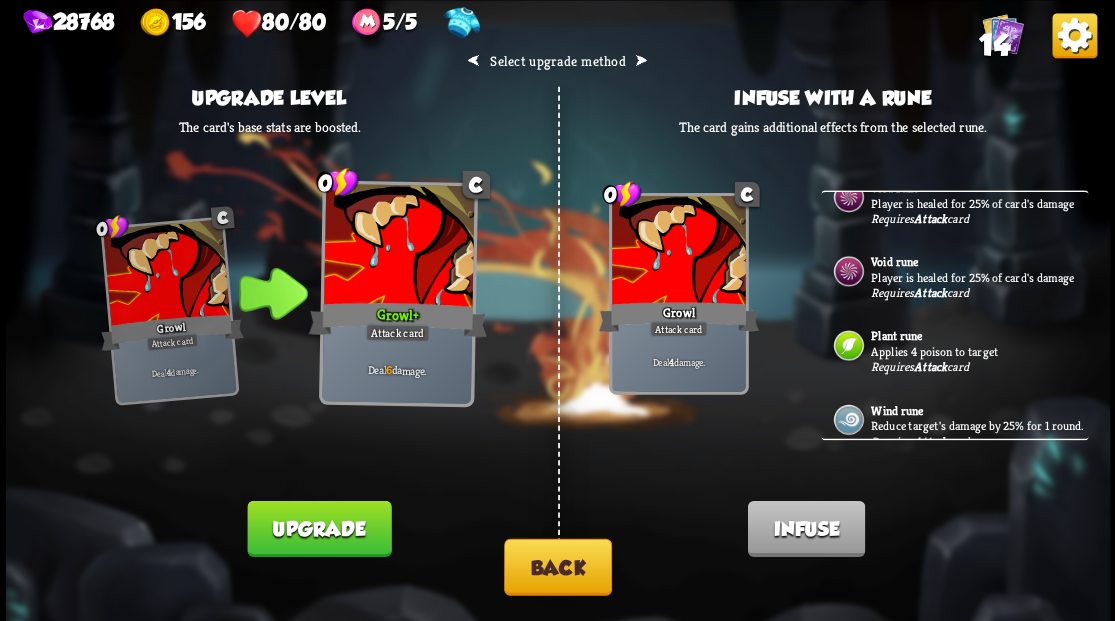 scroll, scrollTop: 206, scrollLeft: 0, axis: vertical 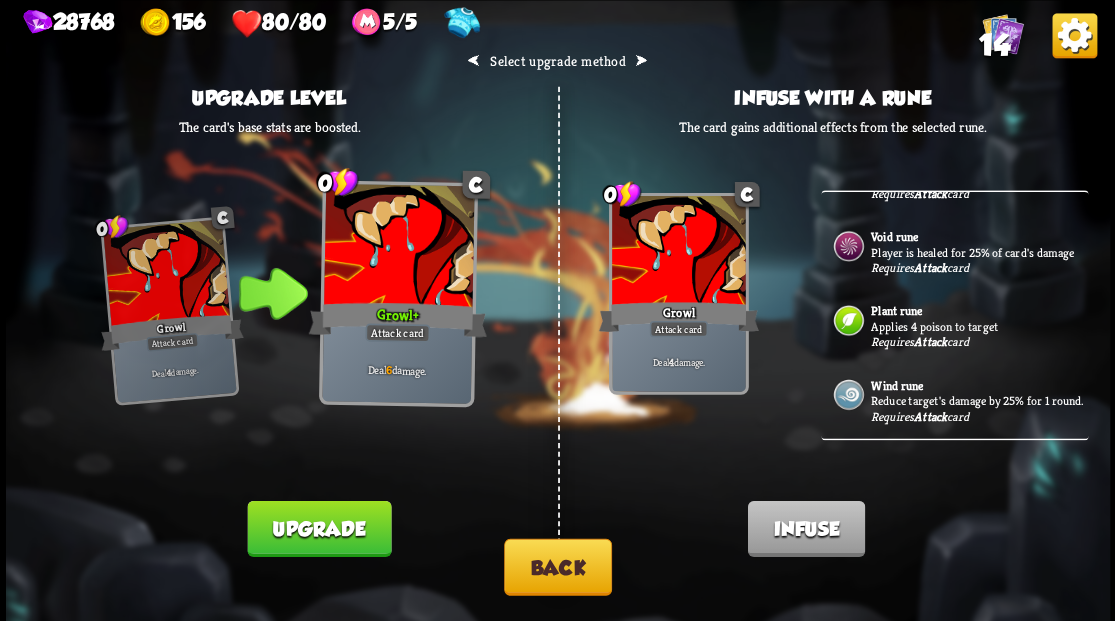 click on "Back" at bounding box center (558, 566) 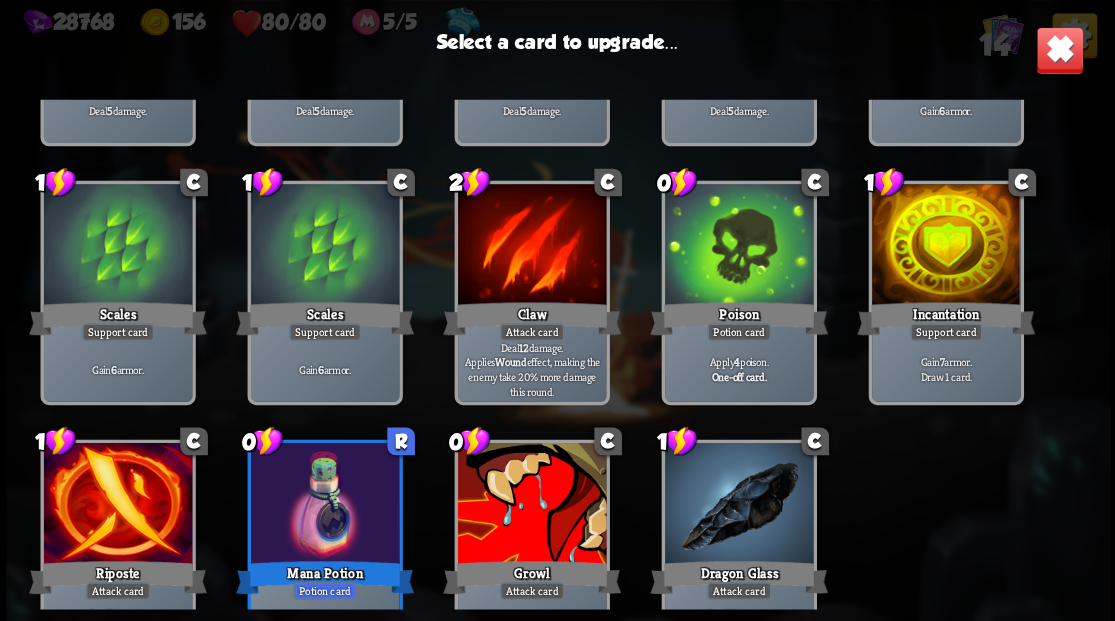 scroll, scrollTop: 329, scrollLeft: 0, axis: vertical 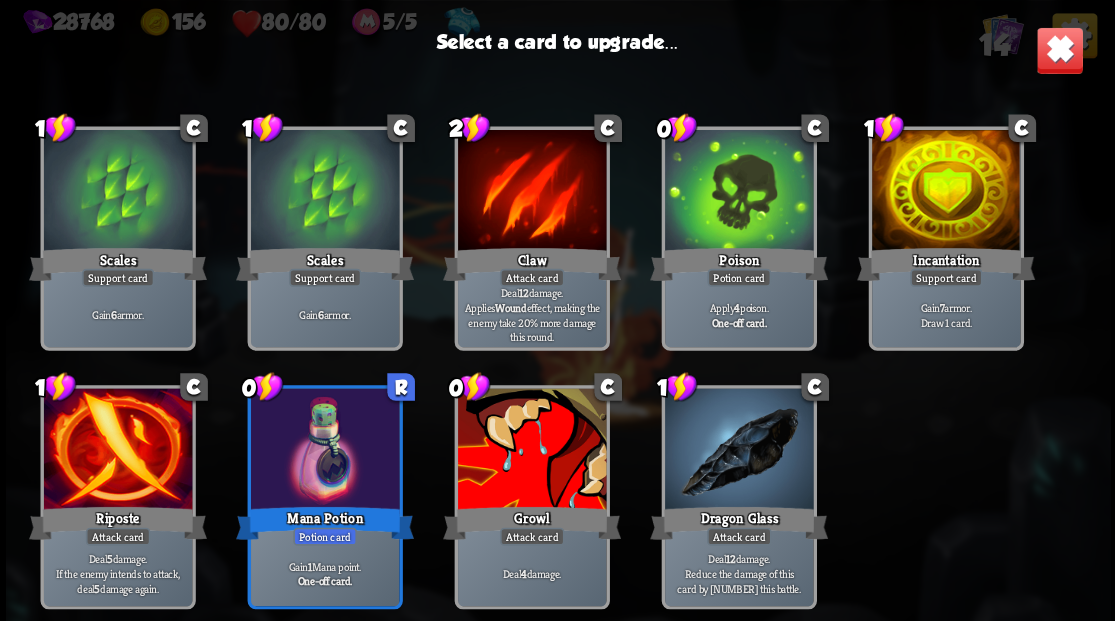 click at bounding box center [738, 450] 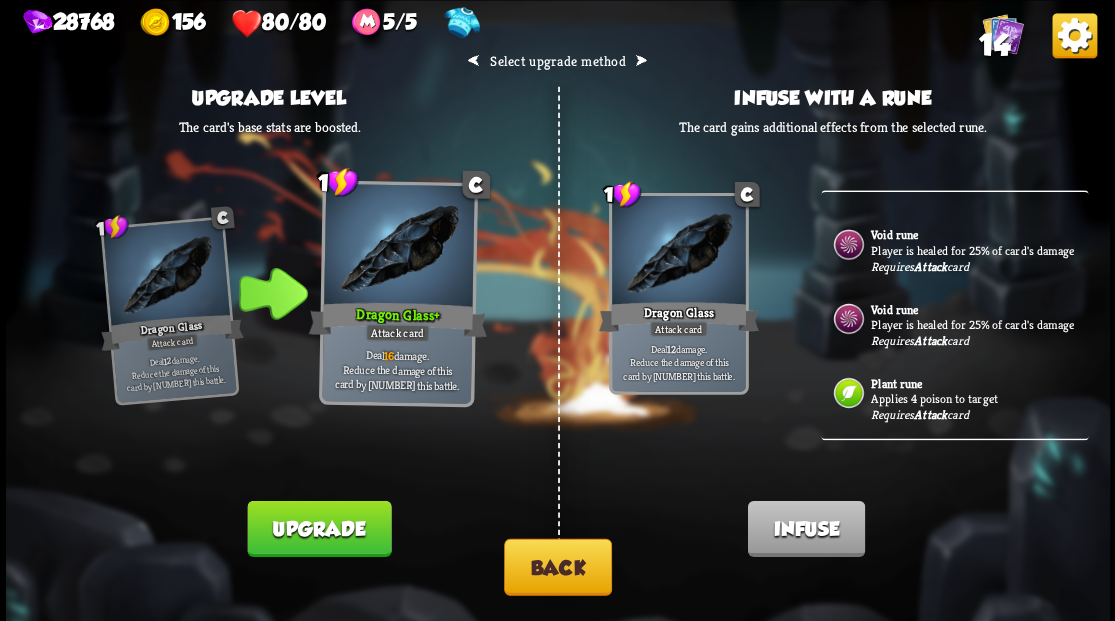 scroll, scrollTop: 73, scrollLeft: 0, axis: vertical 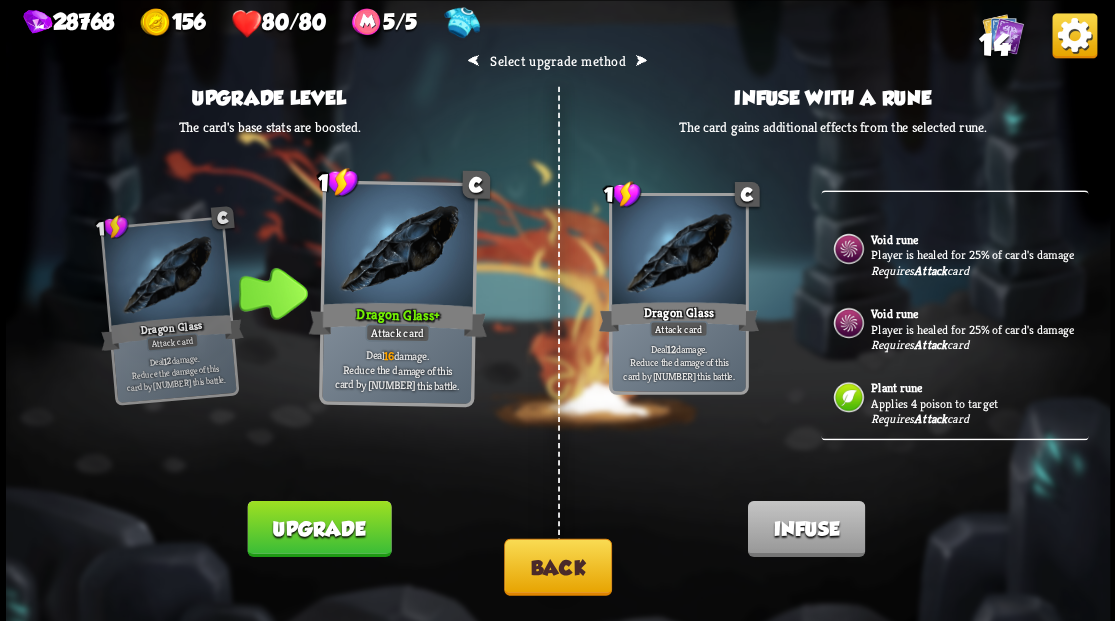 click on "Player is healed for 25% of card's damage" at bounding box center [977, 255] 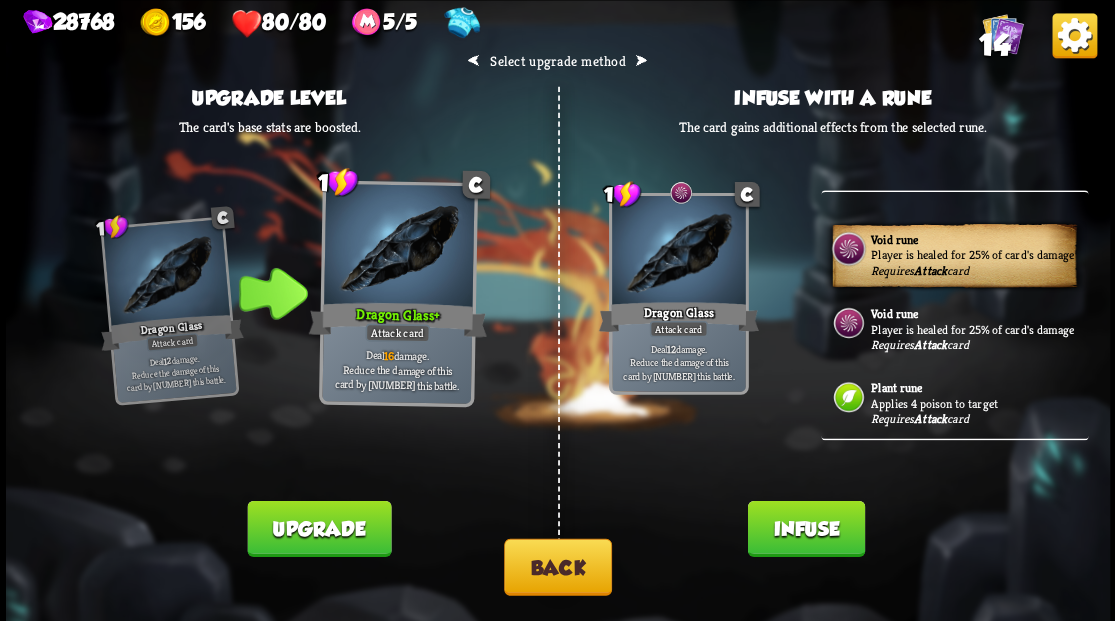 click on "Infuse" at bounding box center [805, 528] 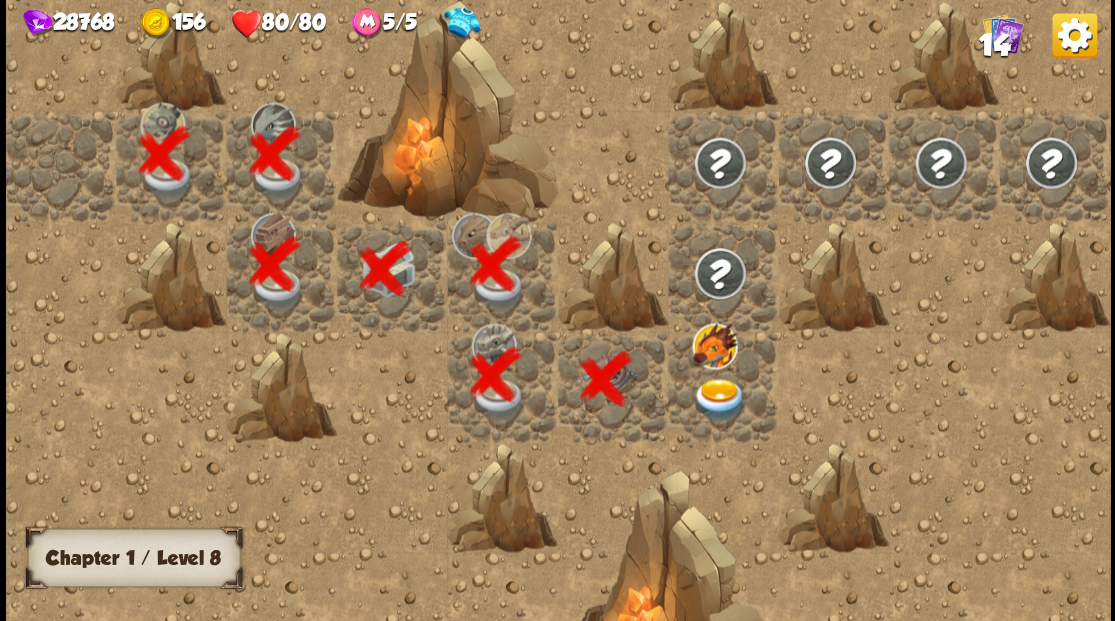 click at bounding box center [719, 399] 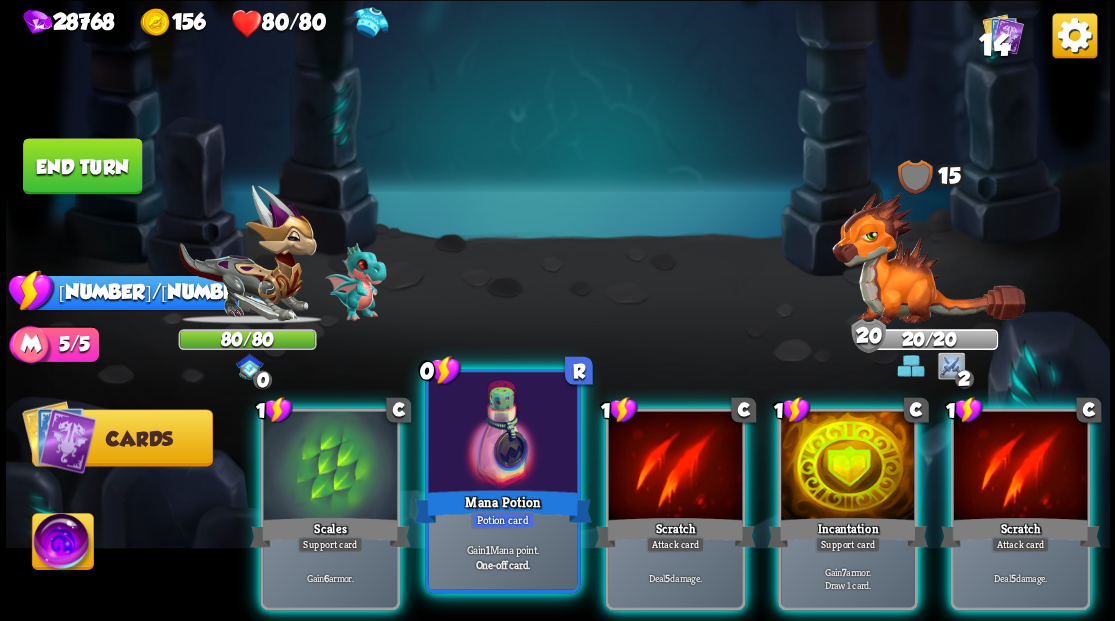 click at bounding box center [502, 434] 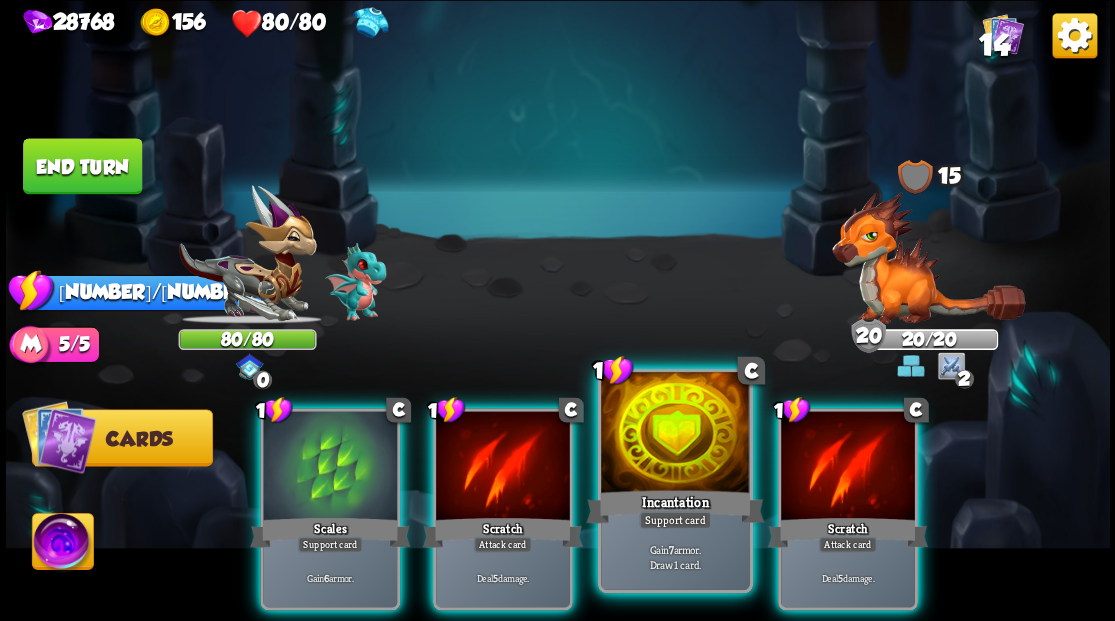 click at bounding box center (675, 434) 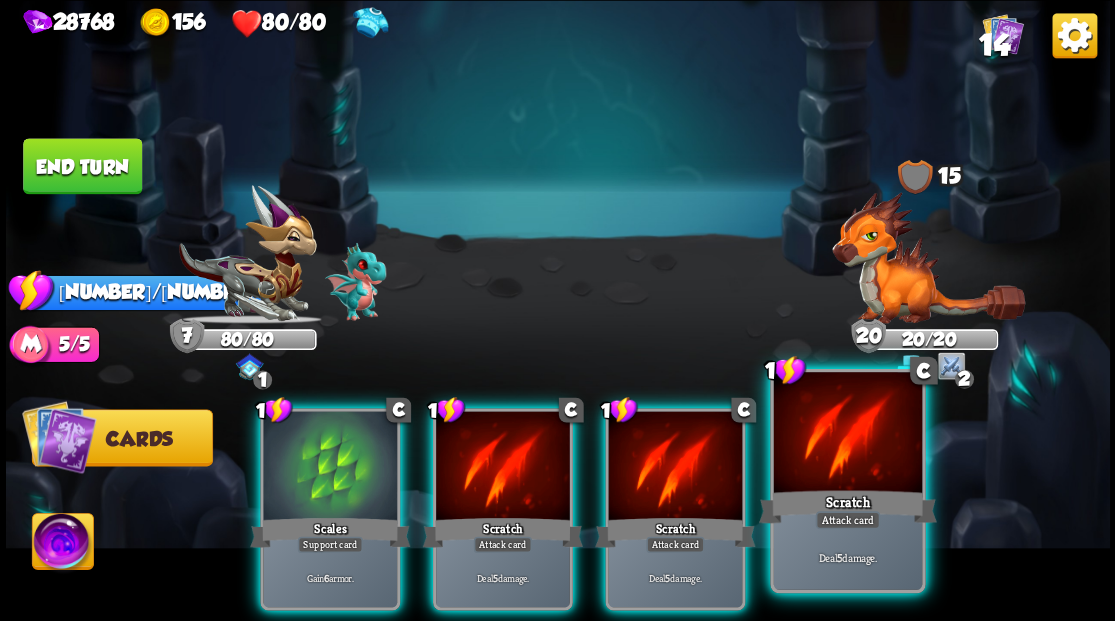 click at bounding box center [847, 434] 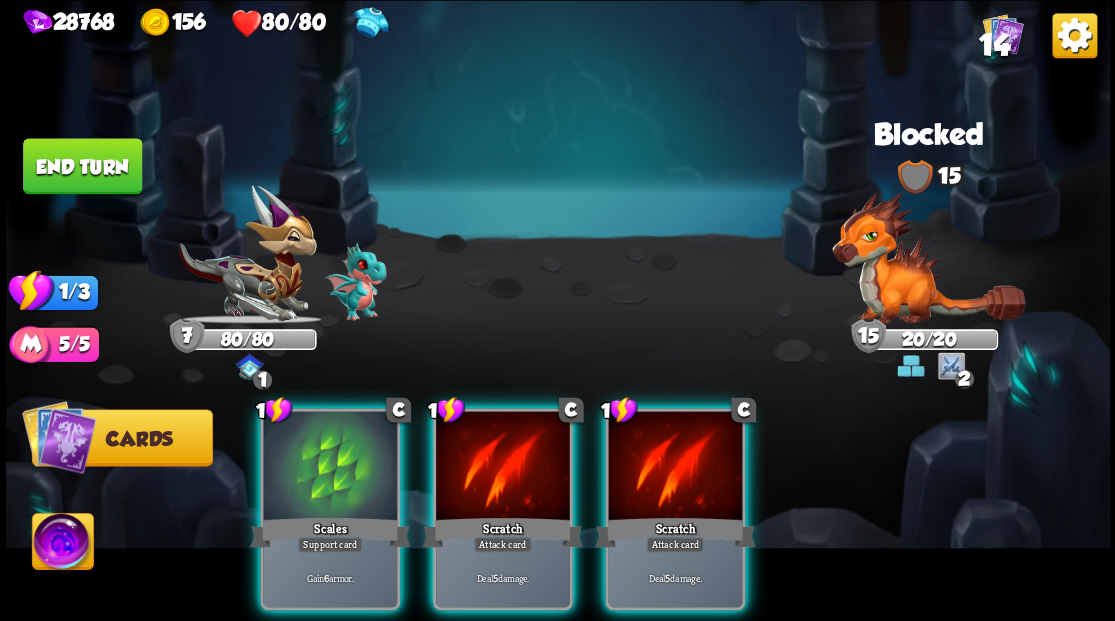 click at bounding box center [675, 467] 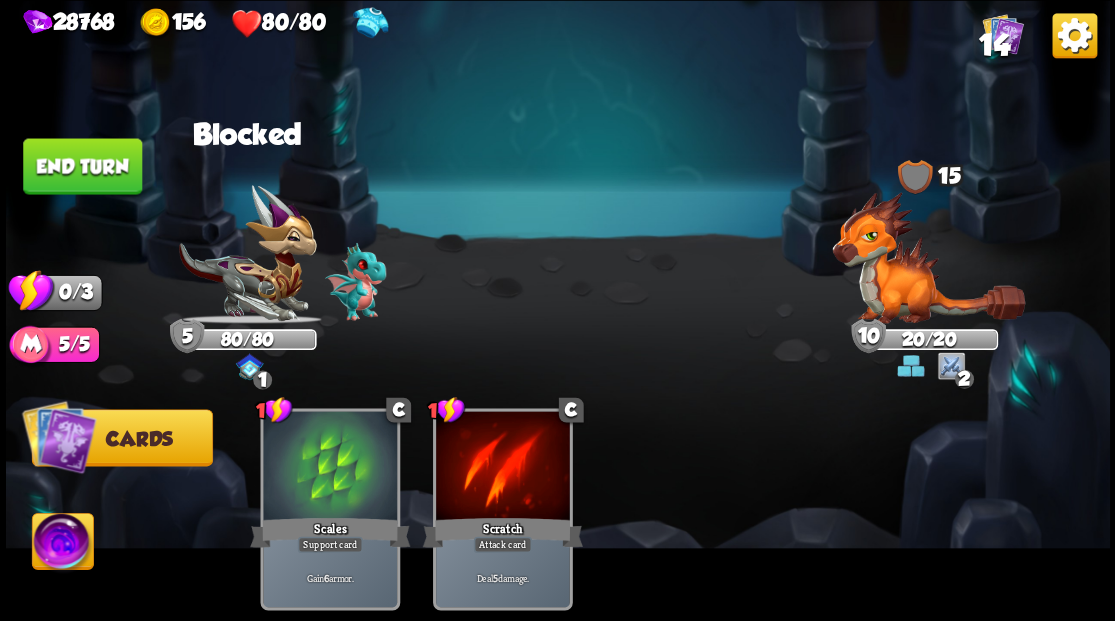 click on "End turn" at bounding box center [82, 166] 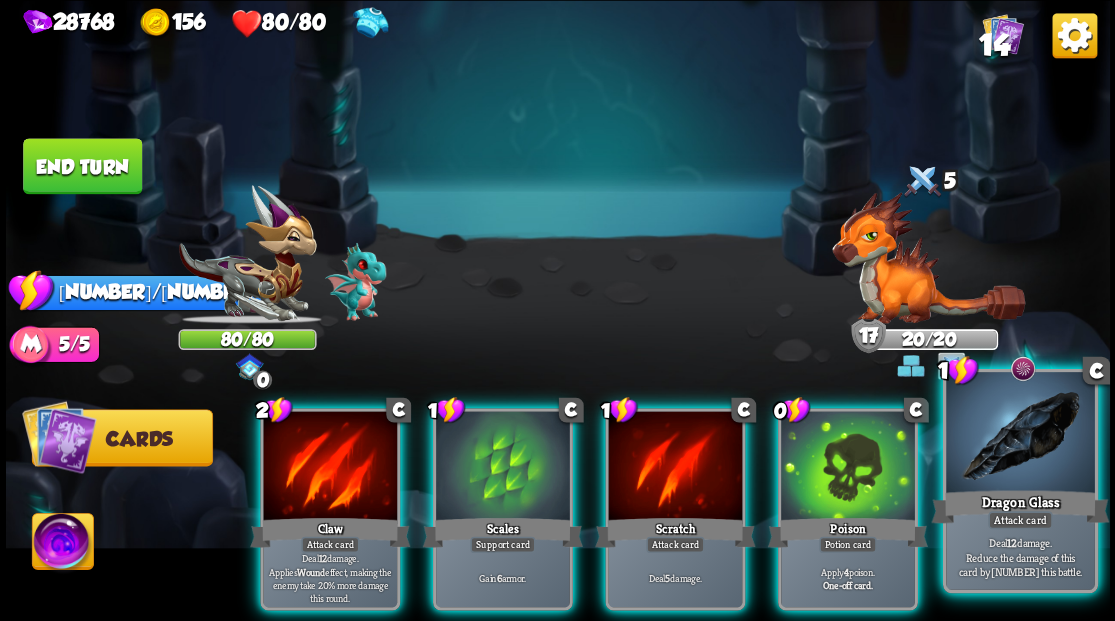 click at bounding box center (1020, 434) 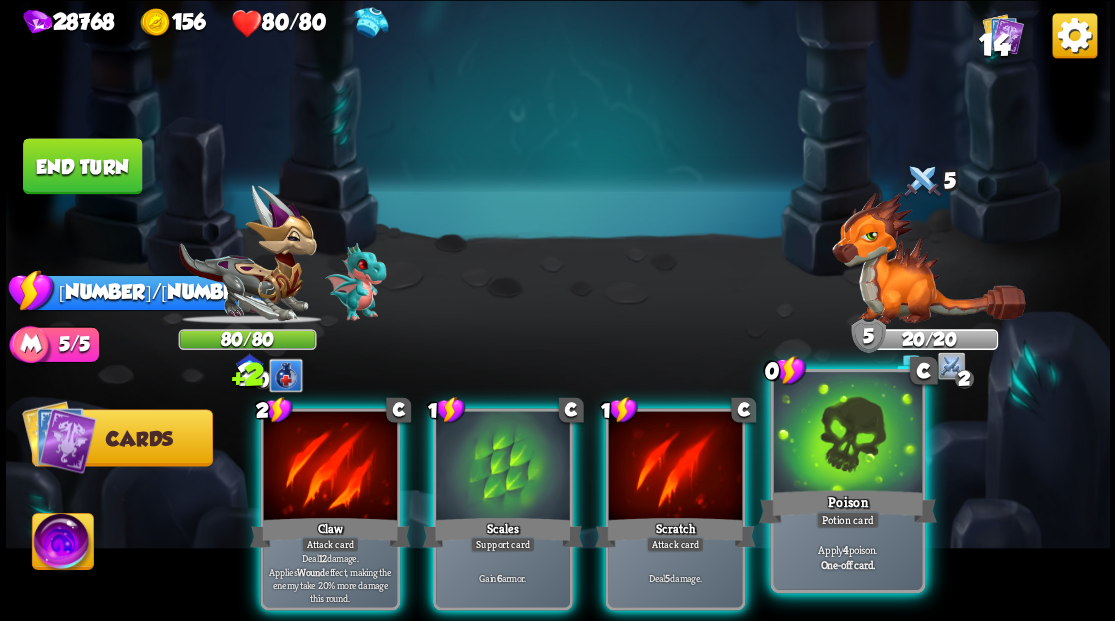 click at bounding box center [847, 434] 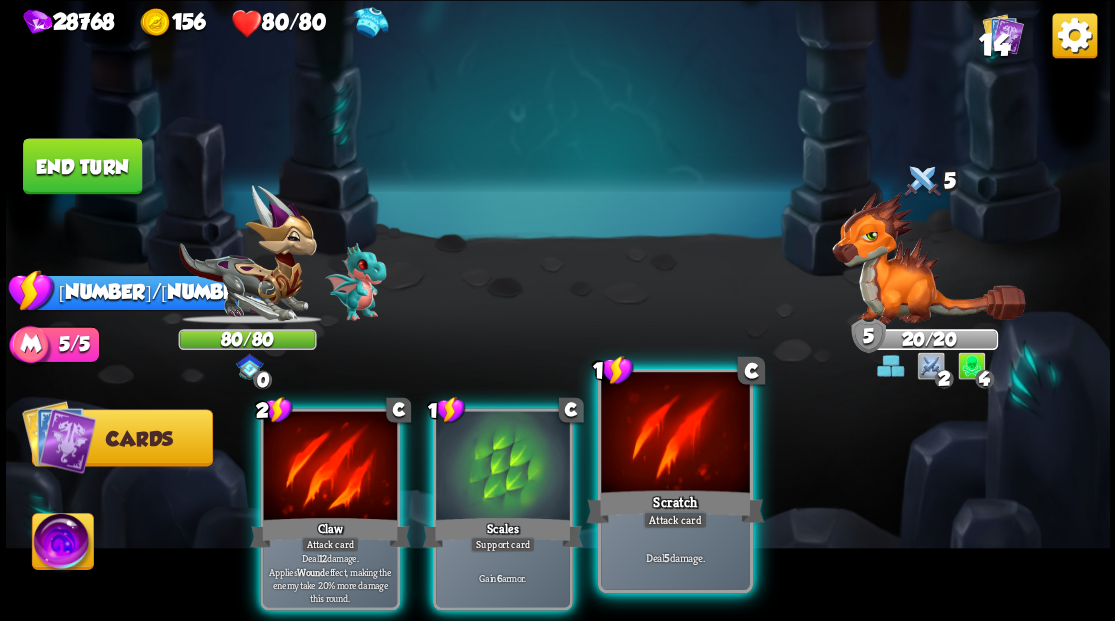 click at bounding box center (675, 434) 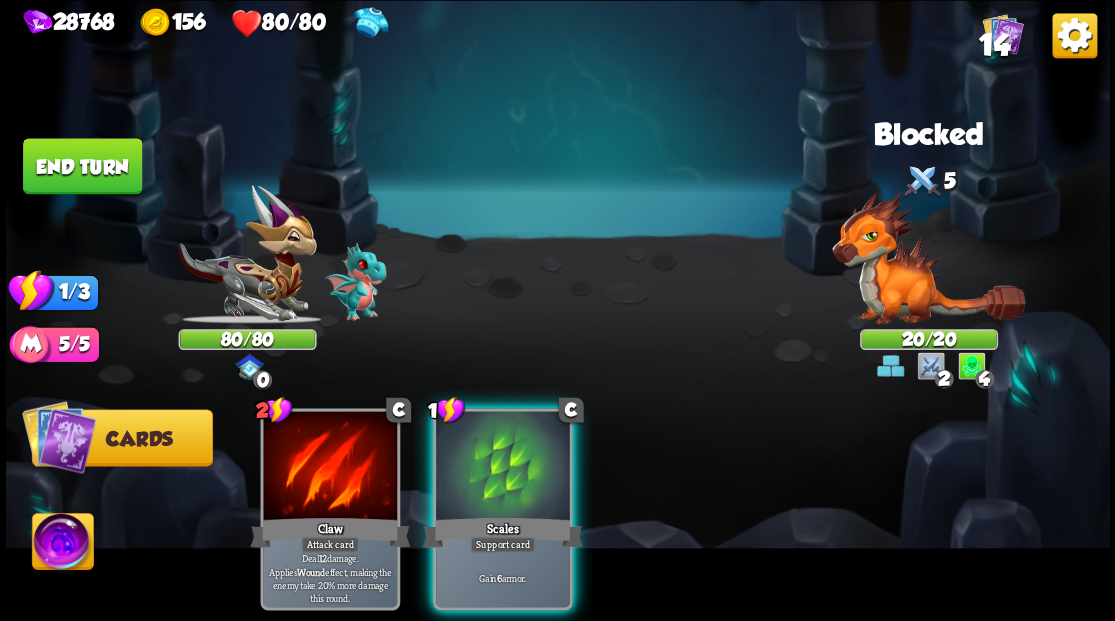 drag, startPoint x: 478, startPoint y: 456, endPoint x: 421, endPoint y: 394, distance: 84.21995 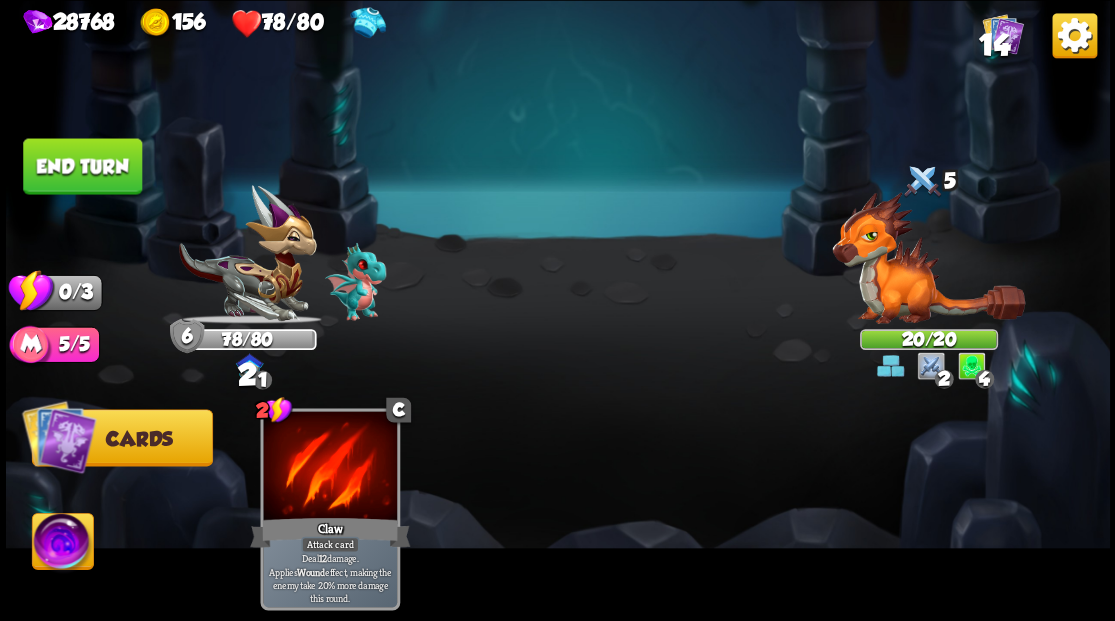 click on "End turn" at bounding box center [82, 166] 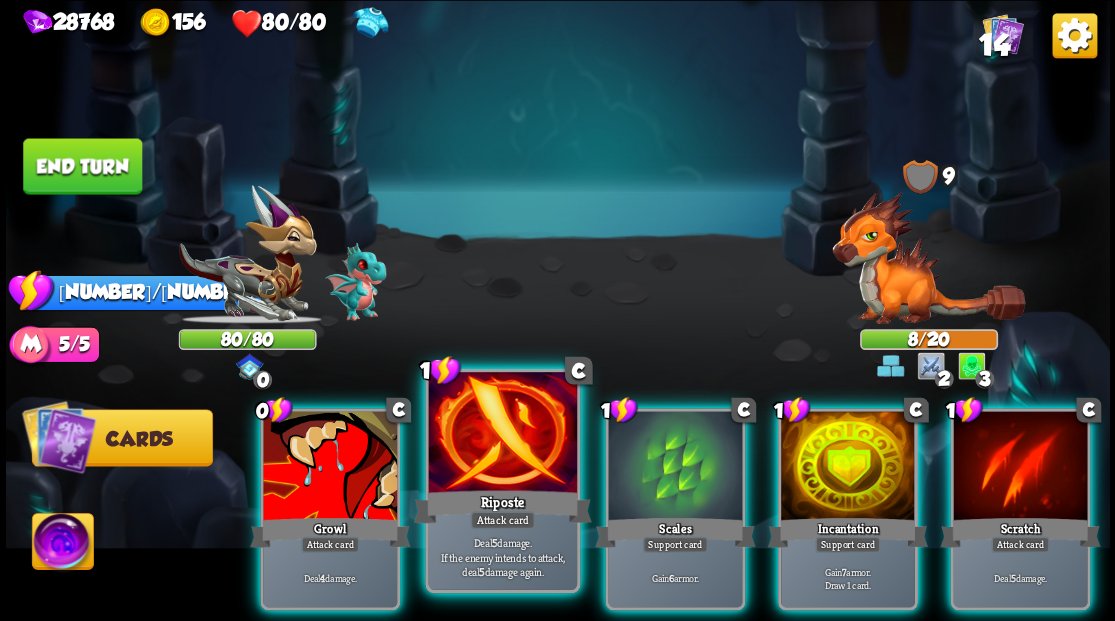 click at bounding box center [502, 434] 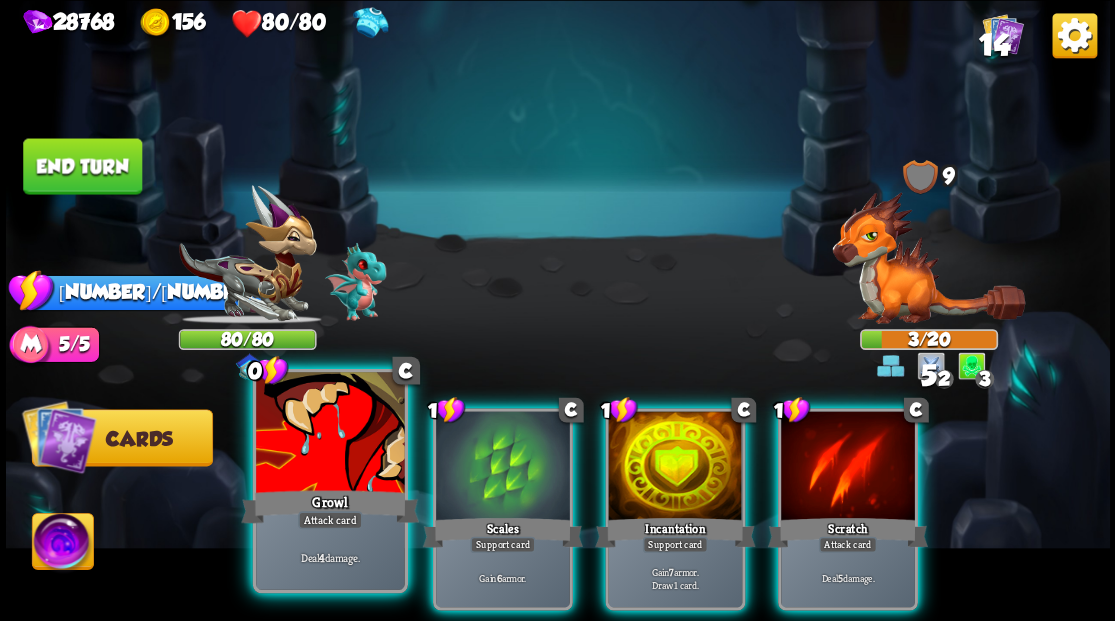 click at bounding box center (330, 434) 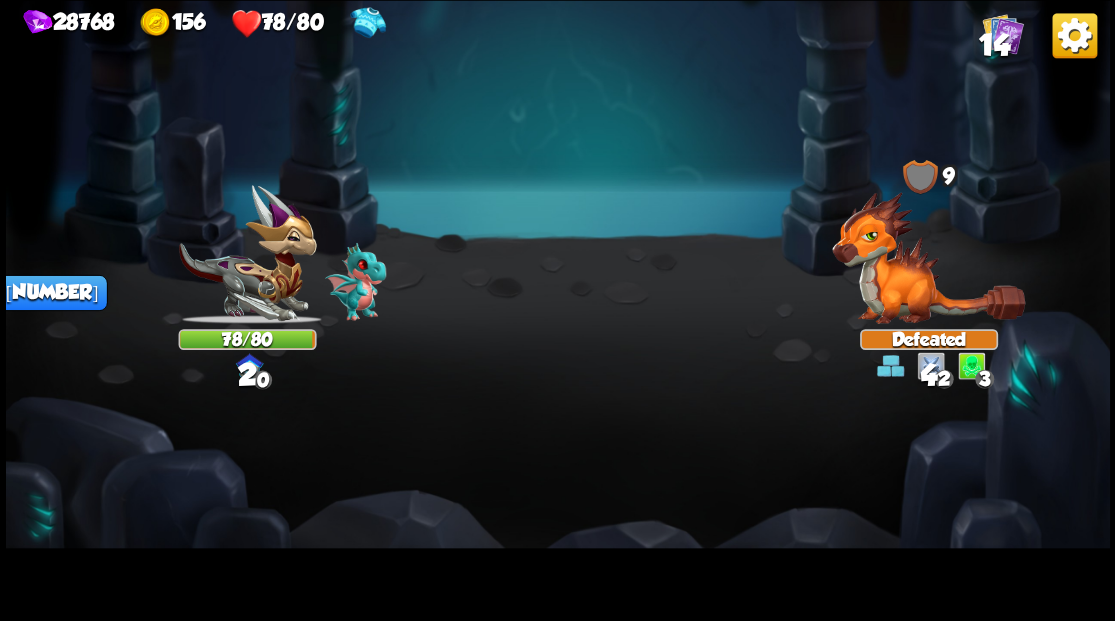 click on "Select an enemy to attack...   You don't have enough   stamina to play that card...
Player turn
0
78/80
0     0     0       Blocked 2        9     0
Defeated
0     0         2     3       Blocked 4
2/3
Stamina   Your current stamina count. Cards require stamina to play.
5/5
Mana   Your current mana count. Used for activating abilities. Earn mana by defeating enemies.       Cards     Abilities
1
C   Scales     Support card   Gain  6  armor.
1
C   Incantation     Support card   Gain  7  armor. Draw 1 card.
1
C   Scratch     Attack card   Deal  5  damage.
End turn
End your turn   The cards in your hand will be discarded and enemies will take their turn, after which it will be your turn again." at bounding box center (558, 310) 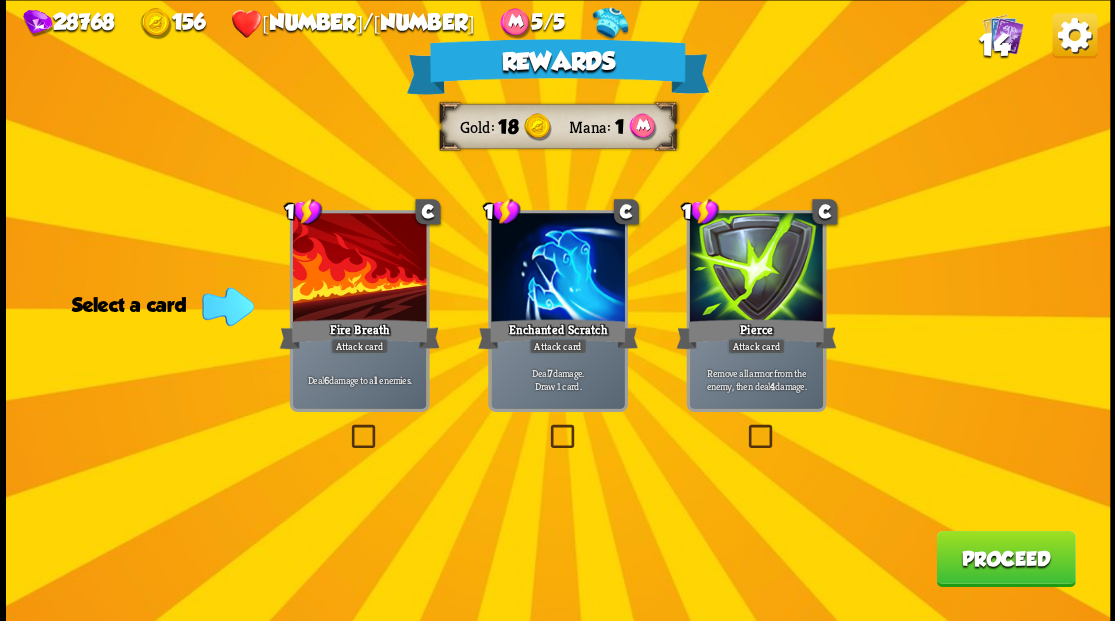 click at bounding box center (347, 427) 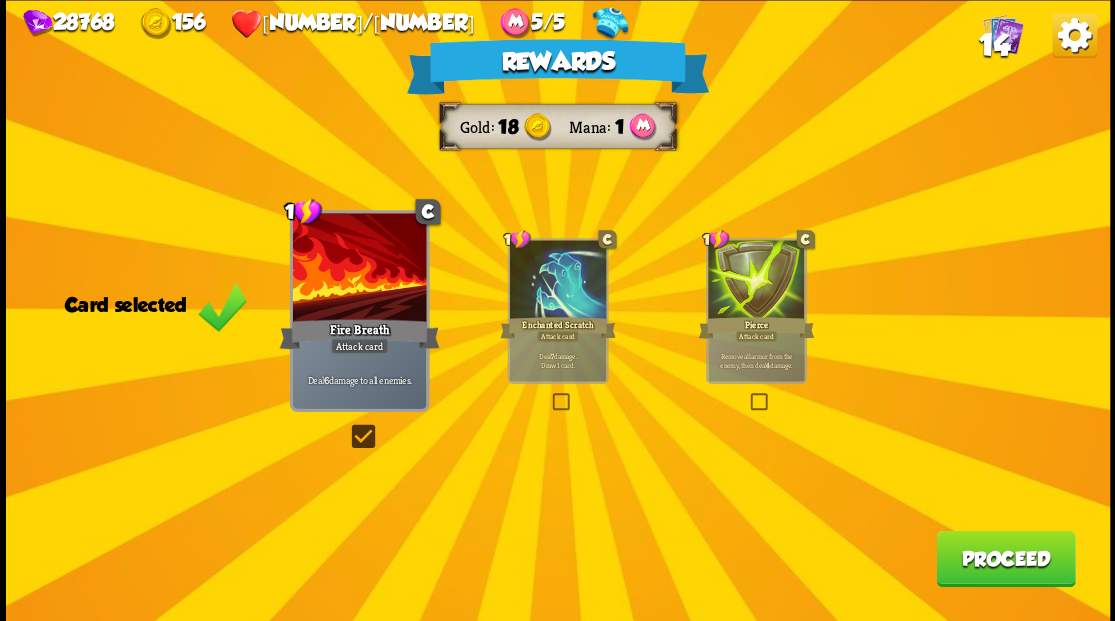 click on "Proceed" at bounding box center [1005, 558] 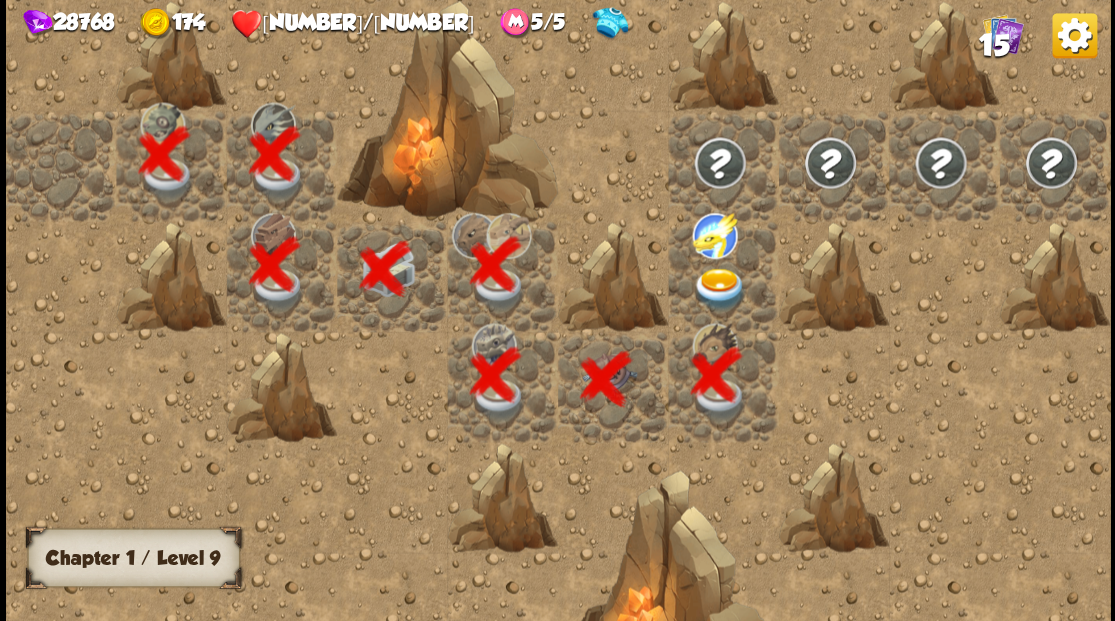 click at bounding box center (719, 288) 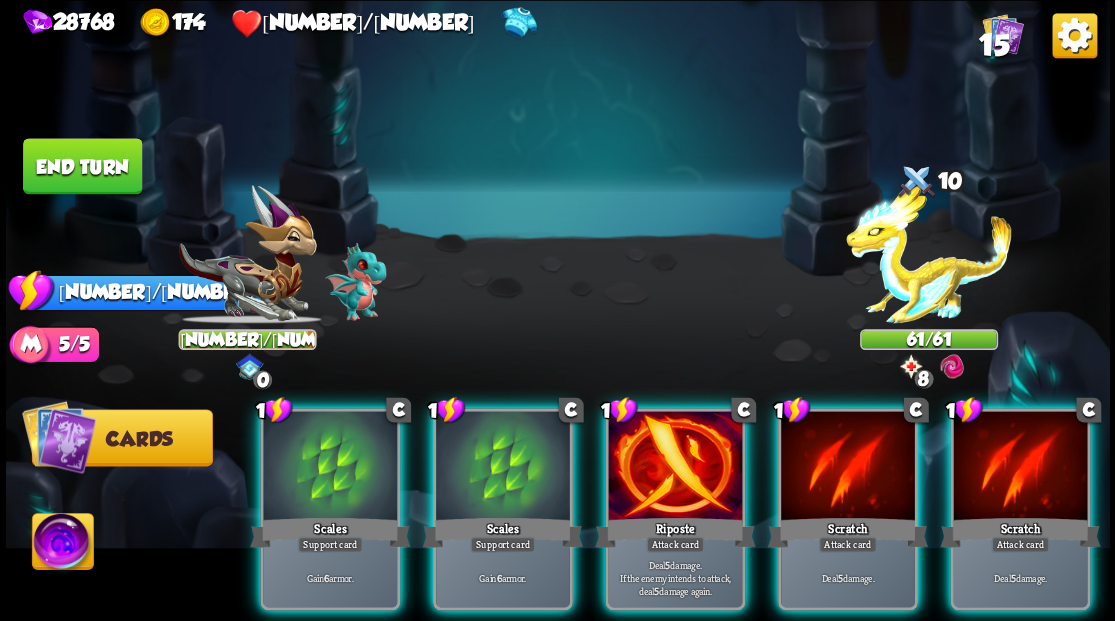 click at bounding box center (928, 263) 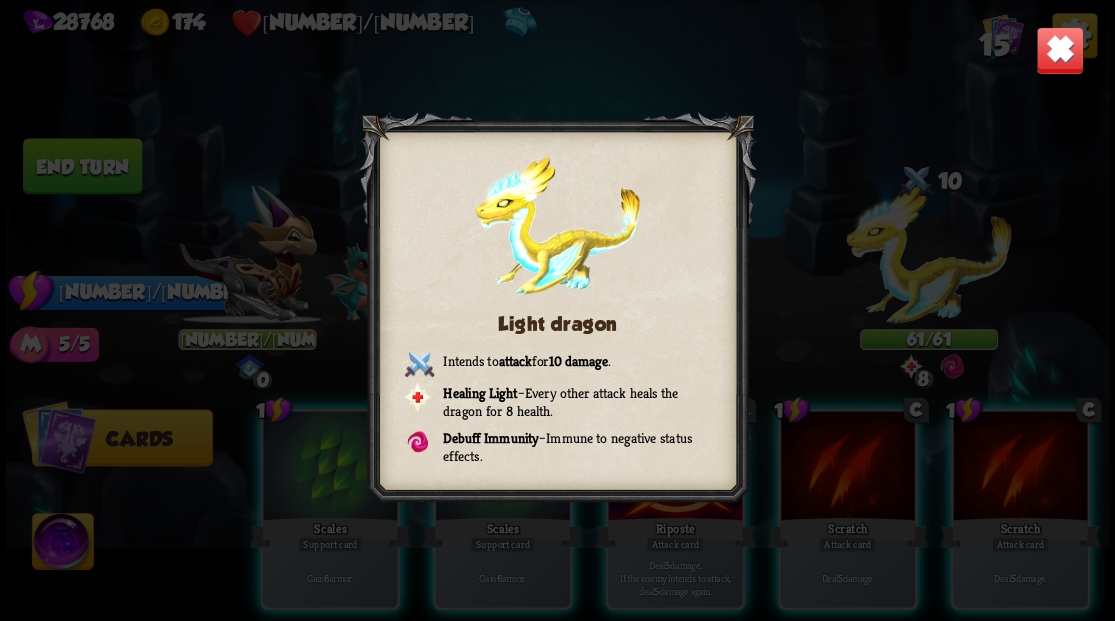 click on "Light dragon
Intends to  attack  for  10 damage .
Healing Light
–
Every other attack heals the dragon for 8 health.     Debuff Immunity
–
Immune to negative status effects." at bounding box center [558, 310] 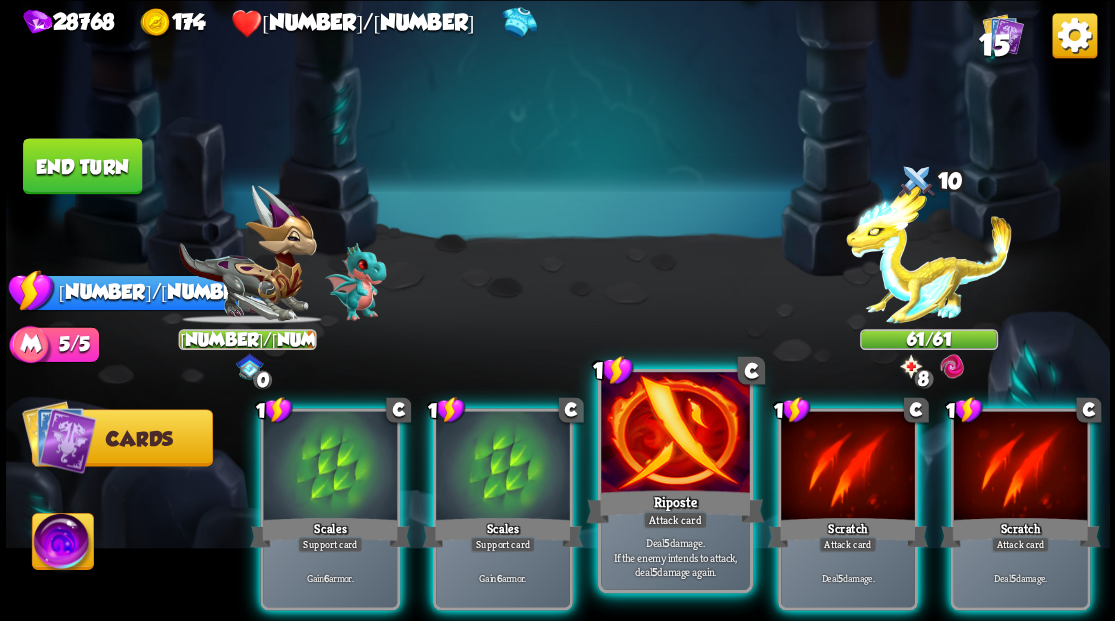 click at bounding box center (675, 434) 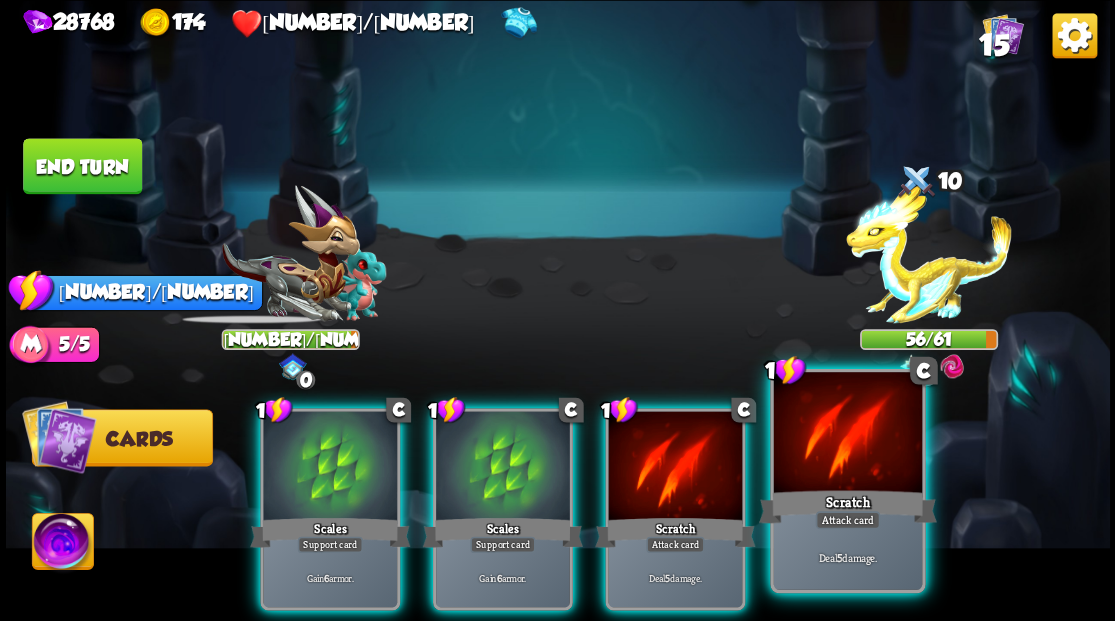 click at bounding box center (847, 434) 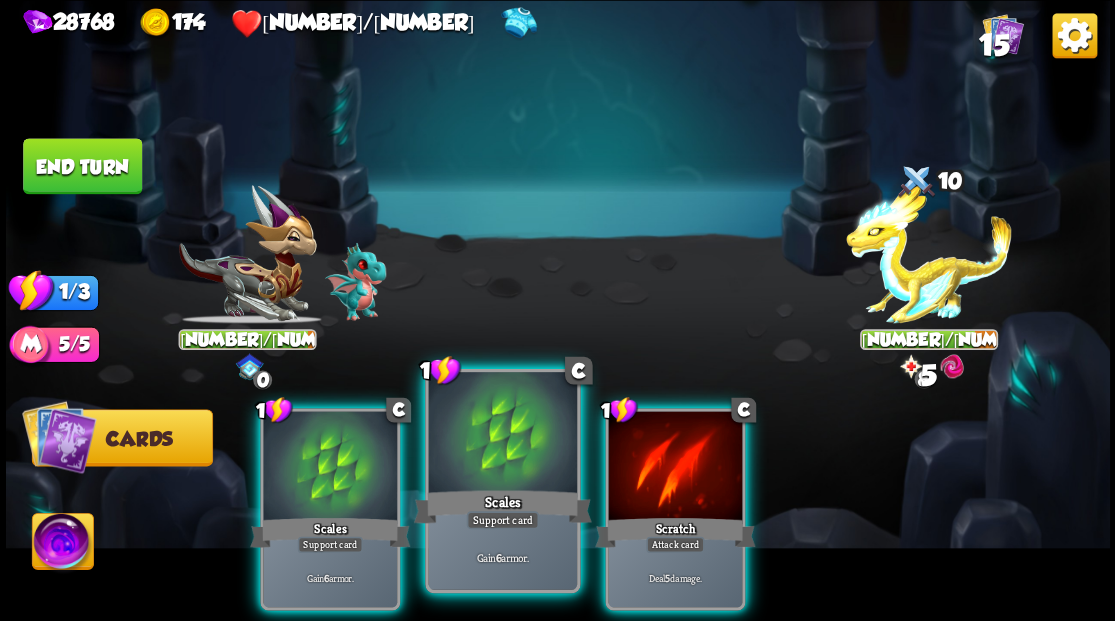 click at bounding box center (502, 434) 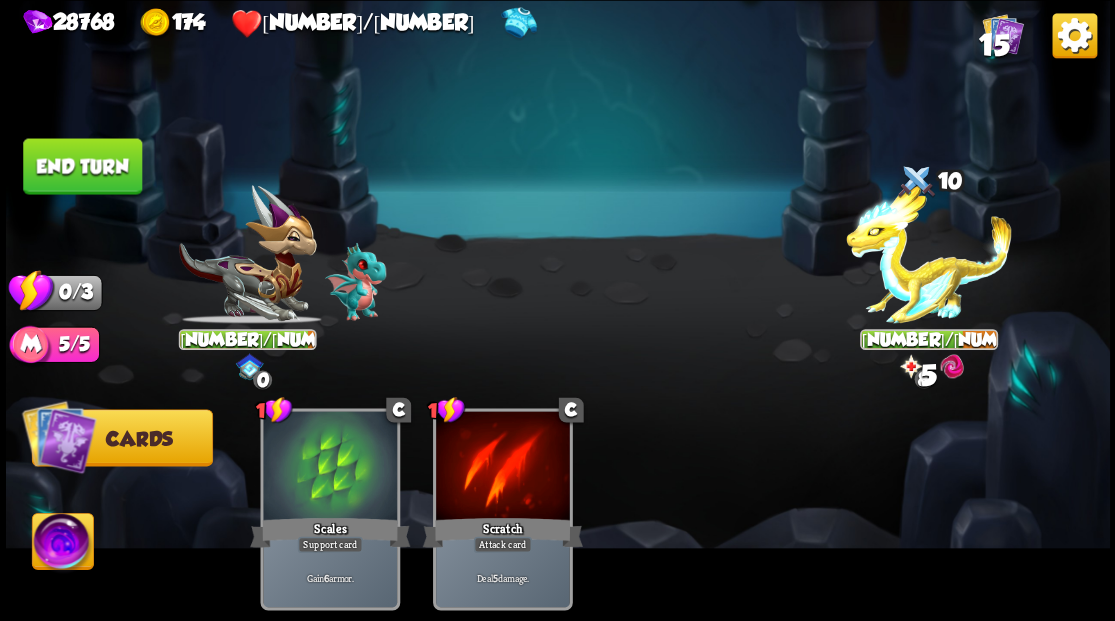 drag, startPoint x: 104, startPoint y: 164, endPoint x: 445, endPoint y: 188, distance: 341.84354 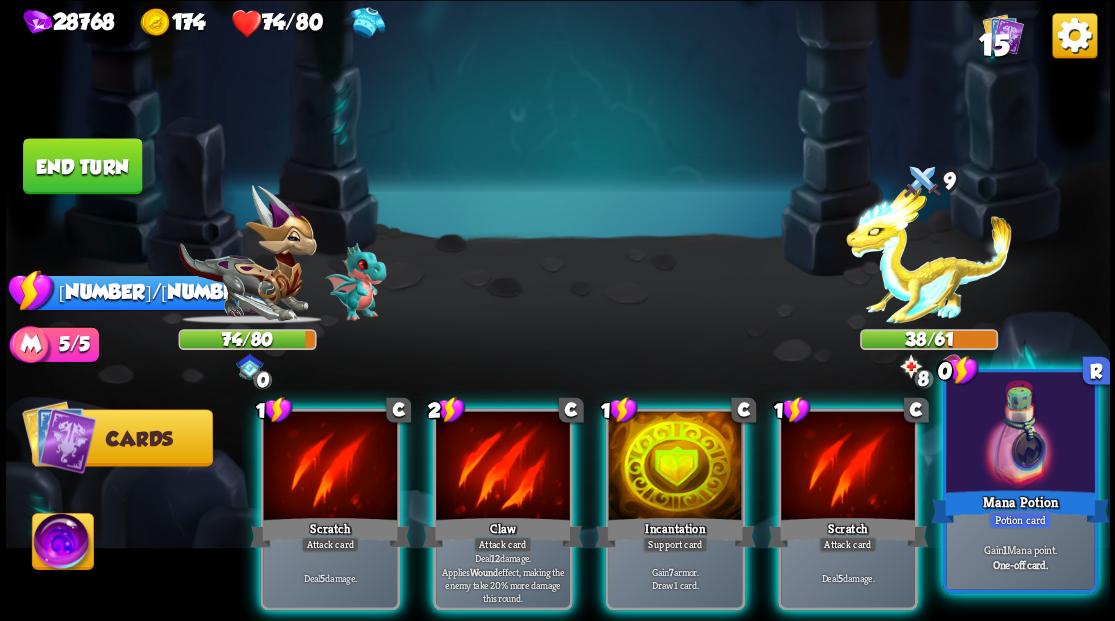 click at bounding box center [1020, 434] 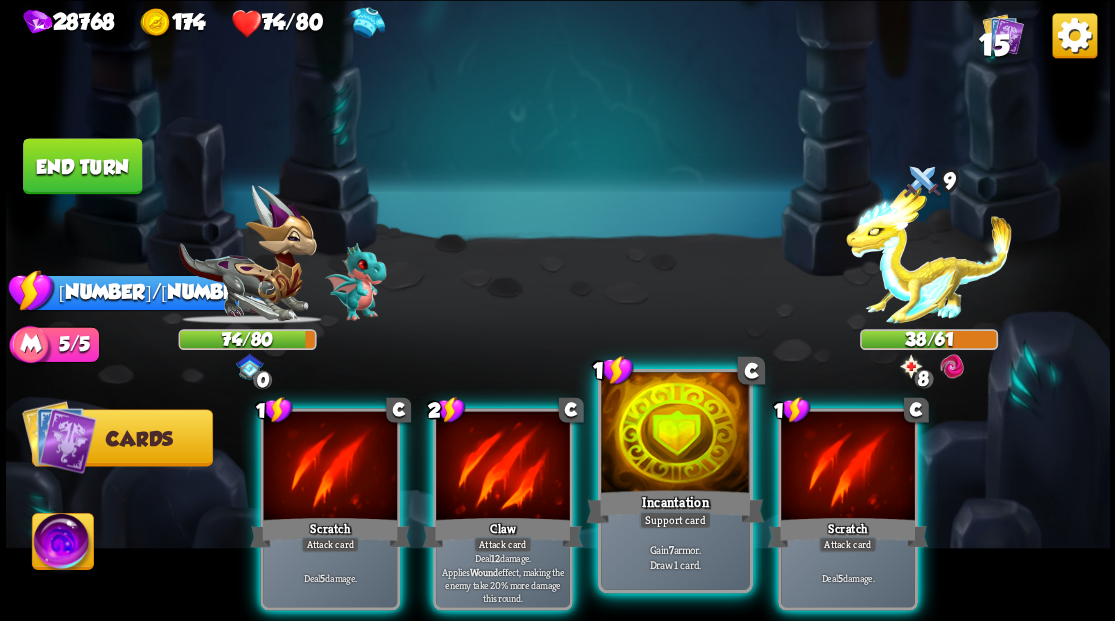 click at bounding box center (675, 434) 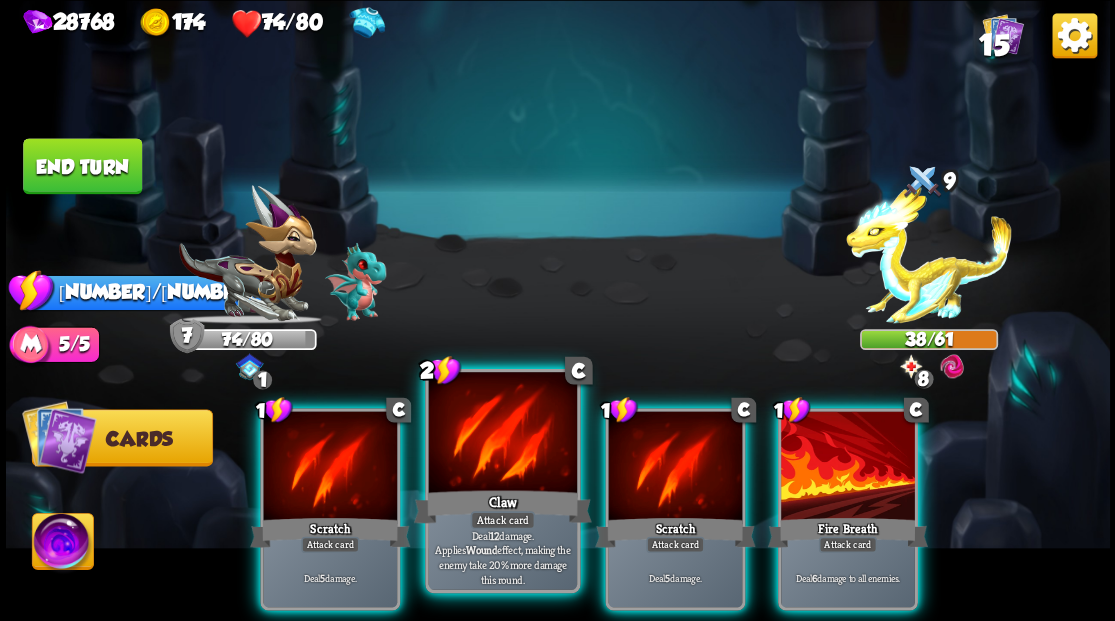 click at bounding box center [502, 434] 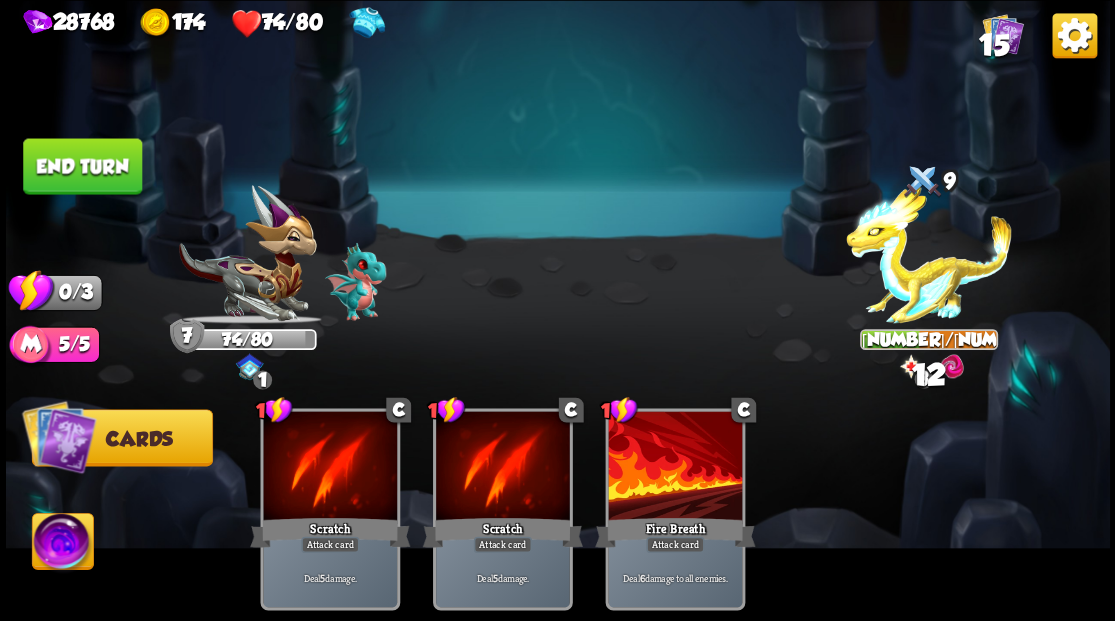 click on "End turn" at bounding box center [82, 166] 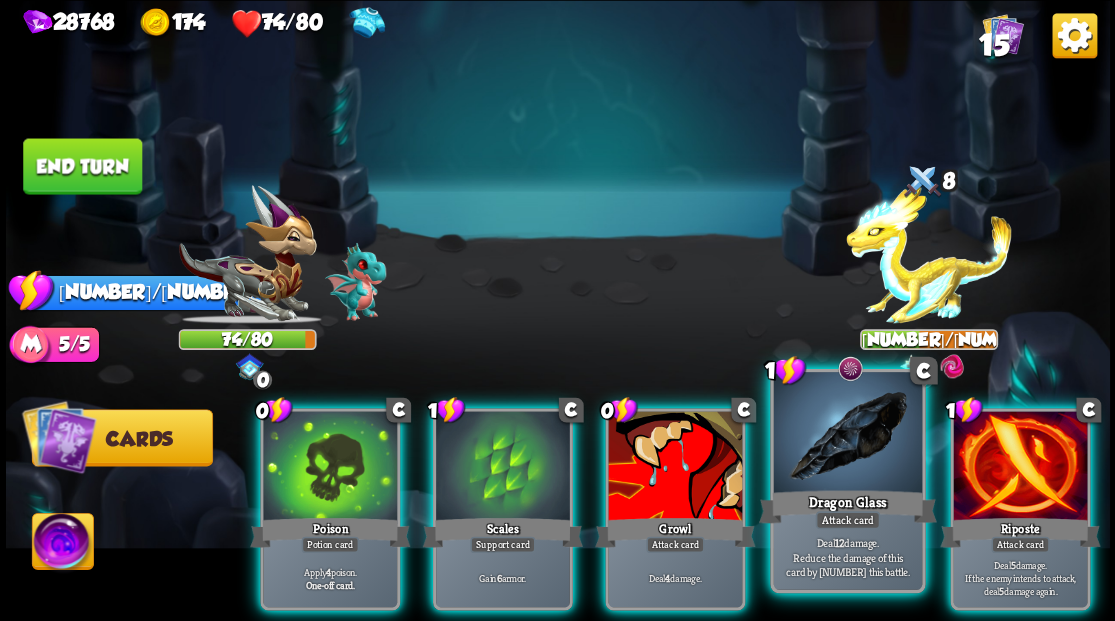 click at bounding box center (847, 434) 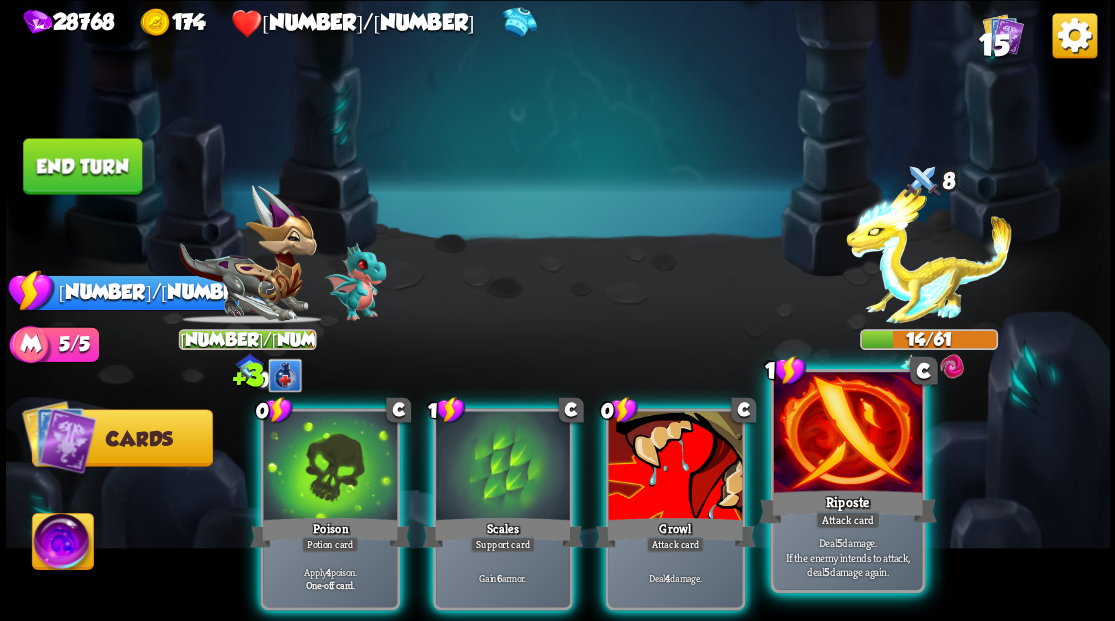 click at bounding box center [847, 434] 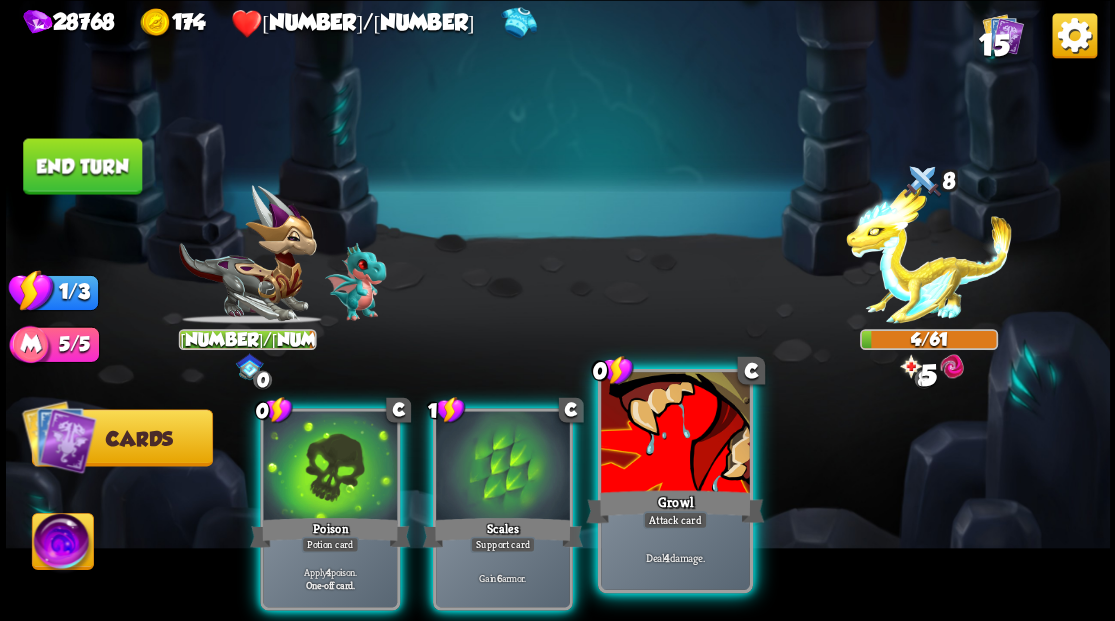 click at bounding box center (675, 434) 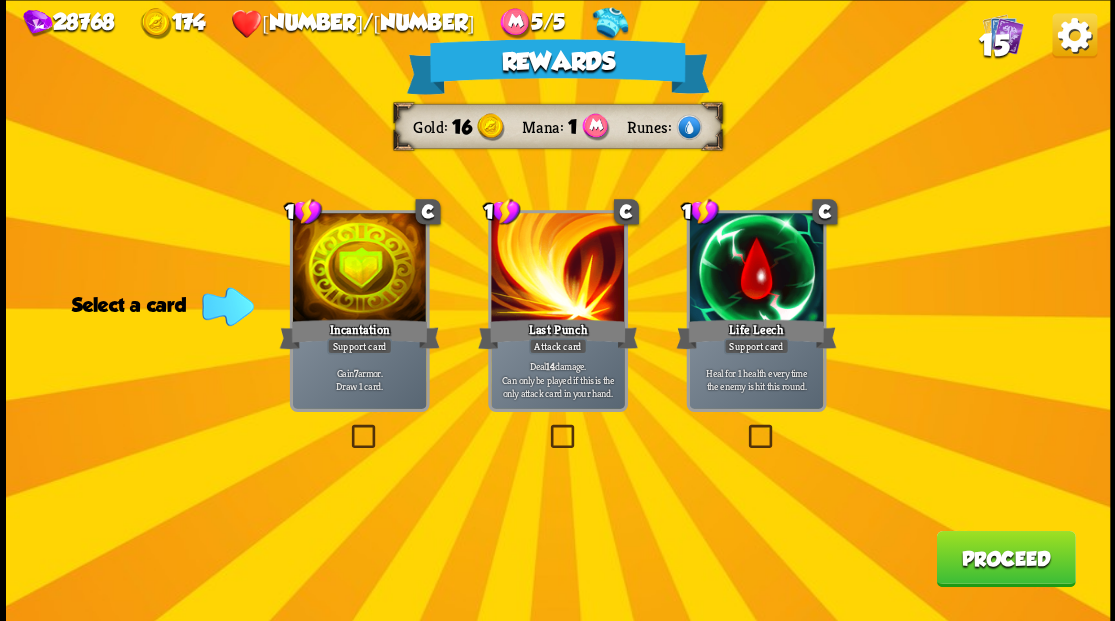 click on "Proceed" at bounding box center (1005, 558) 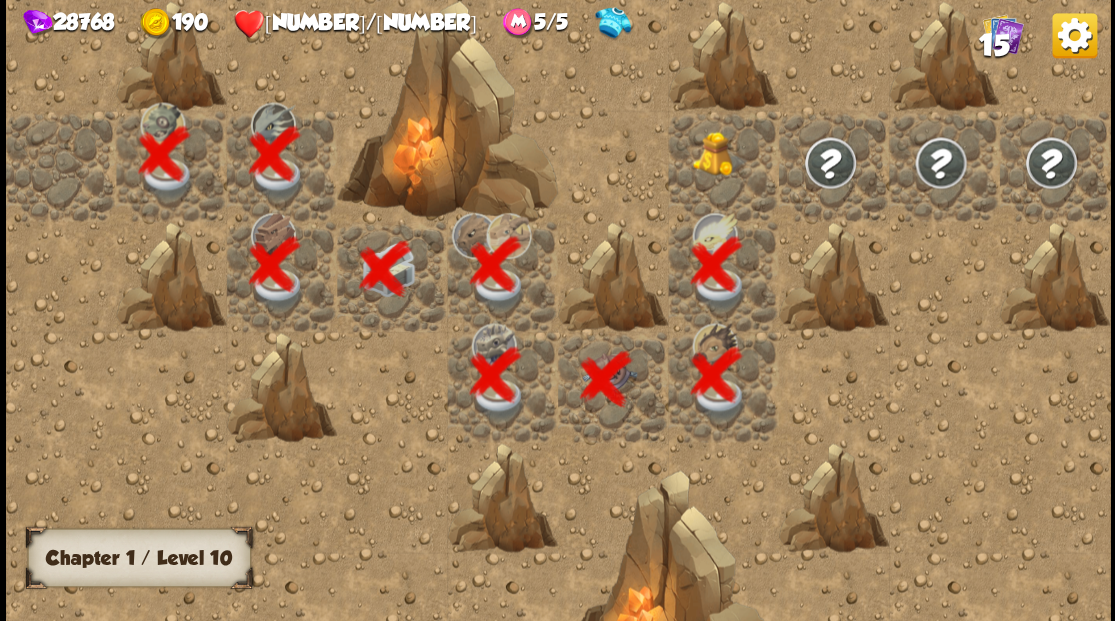click at bounding box center (723, 165) 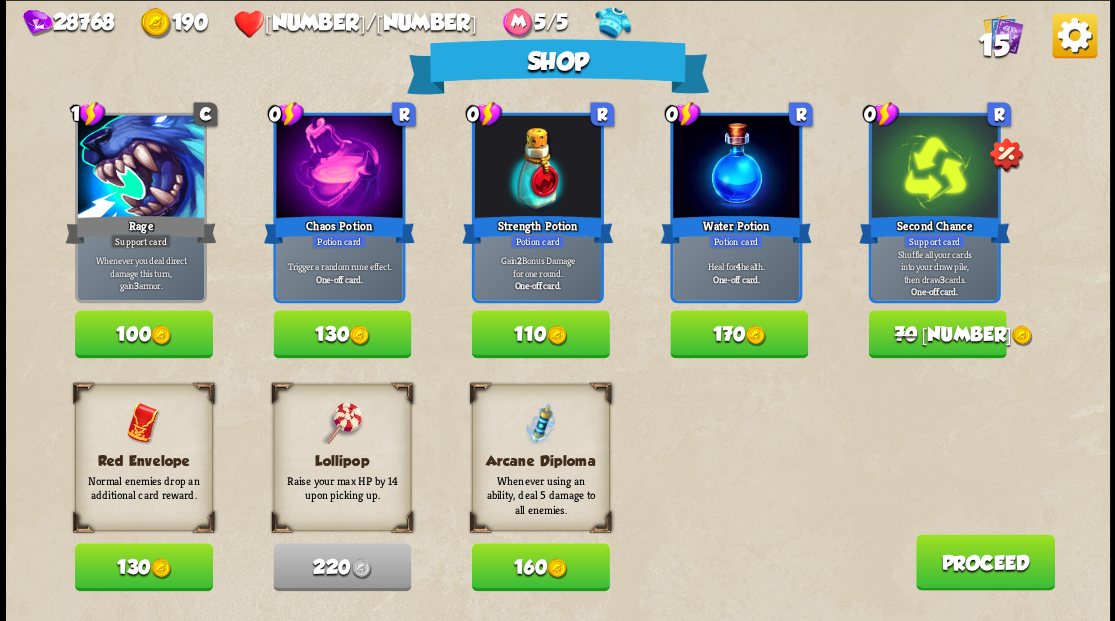 click at bounding box center (736, 168) 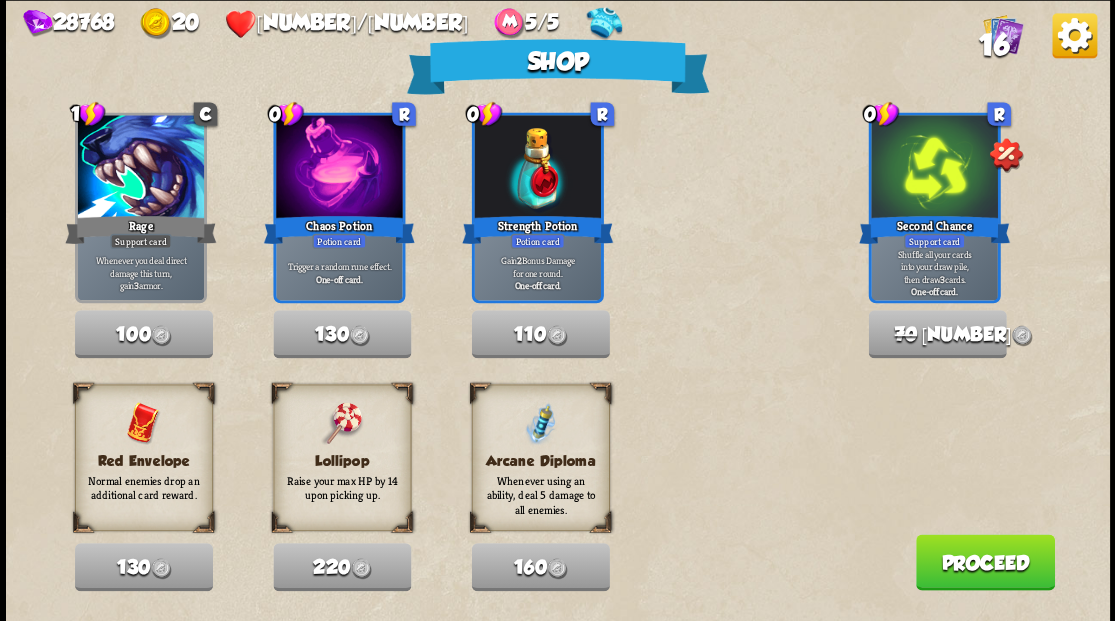 click on "Proceed" at bounding box center (984, 562) 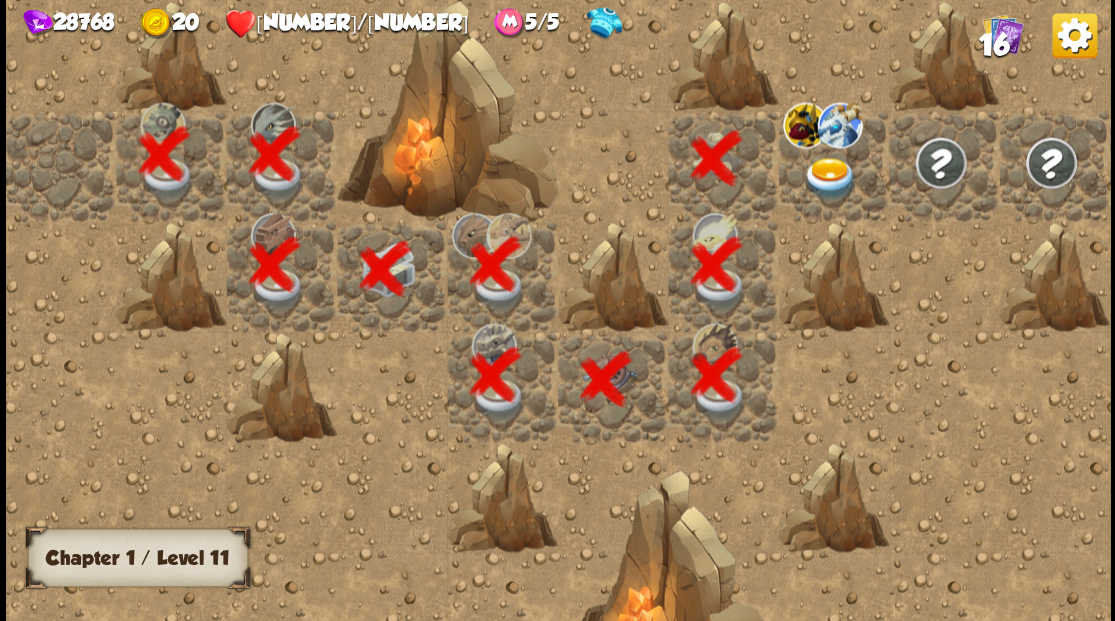 scroll, scrollTop: 0, scrollLeft: 384, axis: horizontal 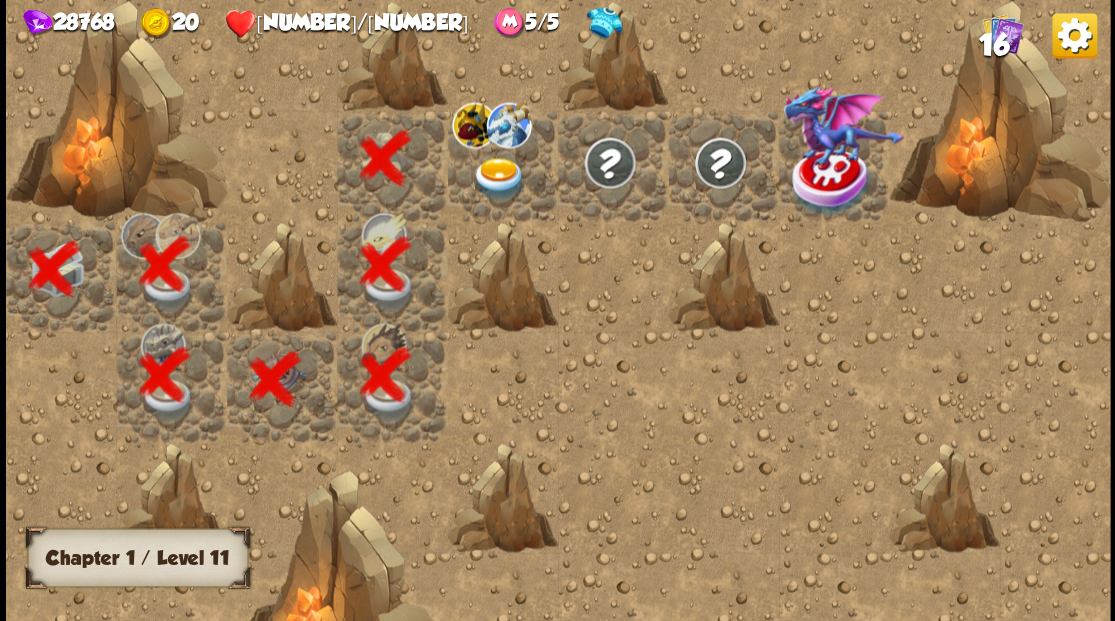 click at bounding box center (498, 178) 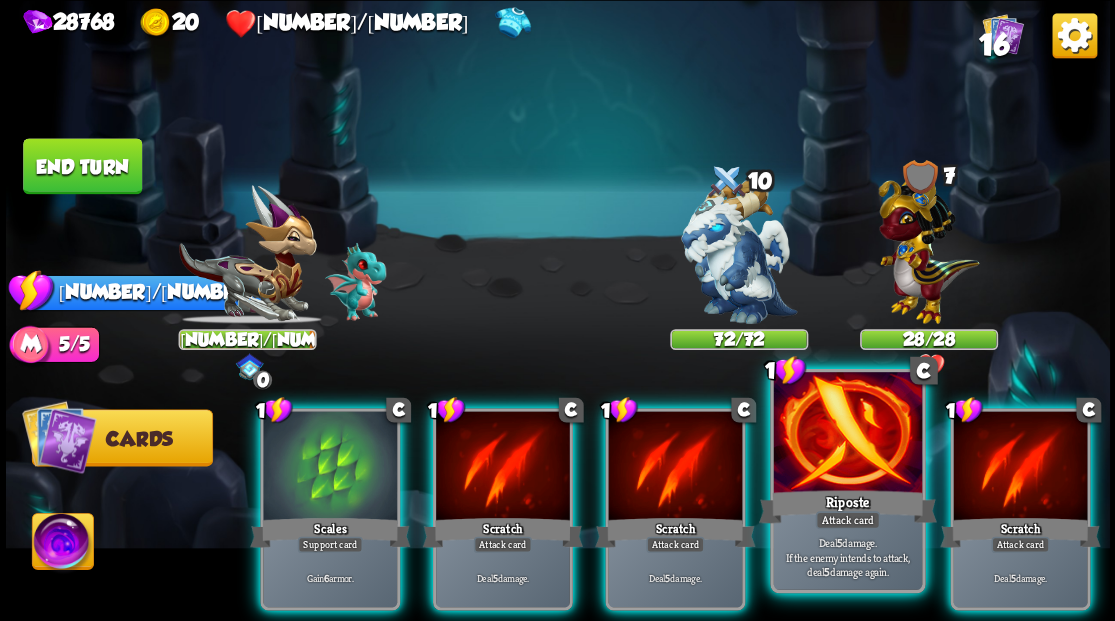 click at bounding box center [847, 434] 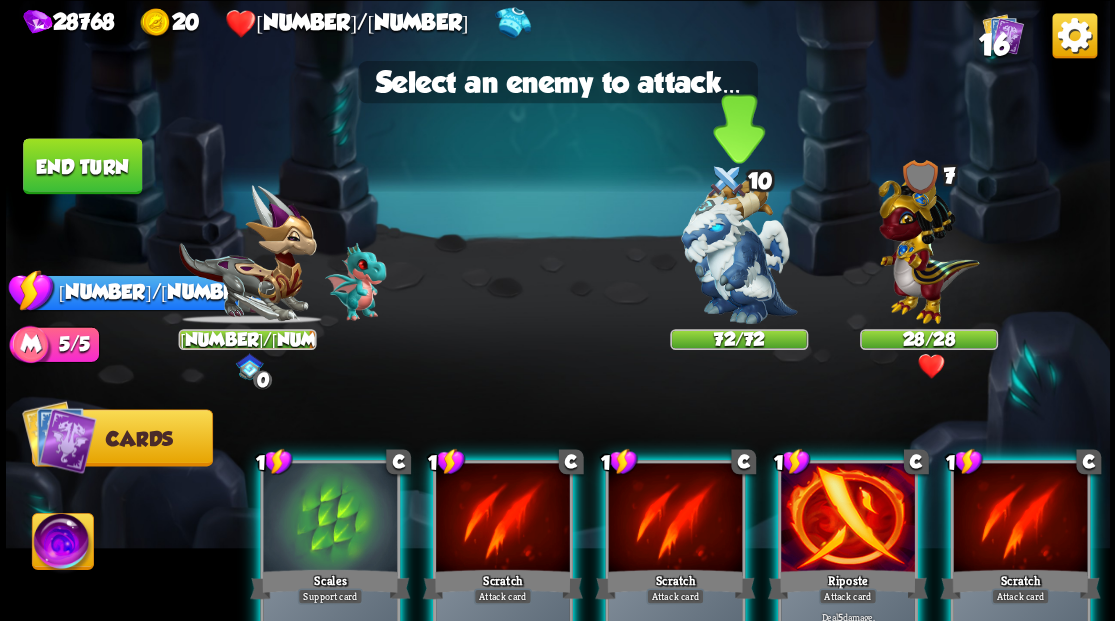 click at bounding box center [739, 251] 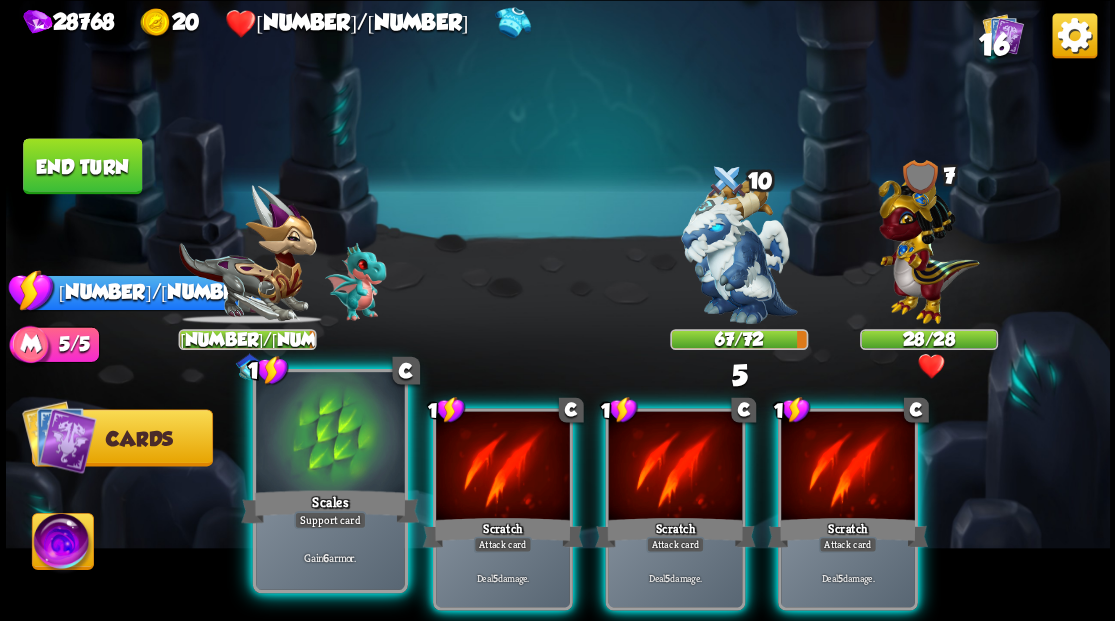 click at bounding box center (330, 434) 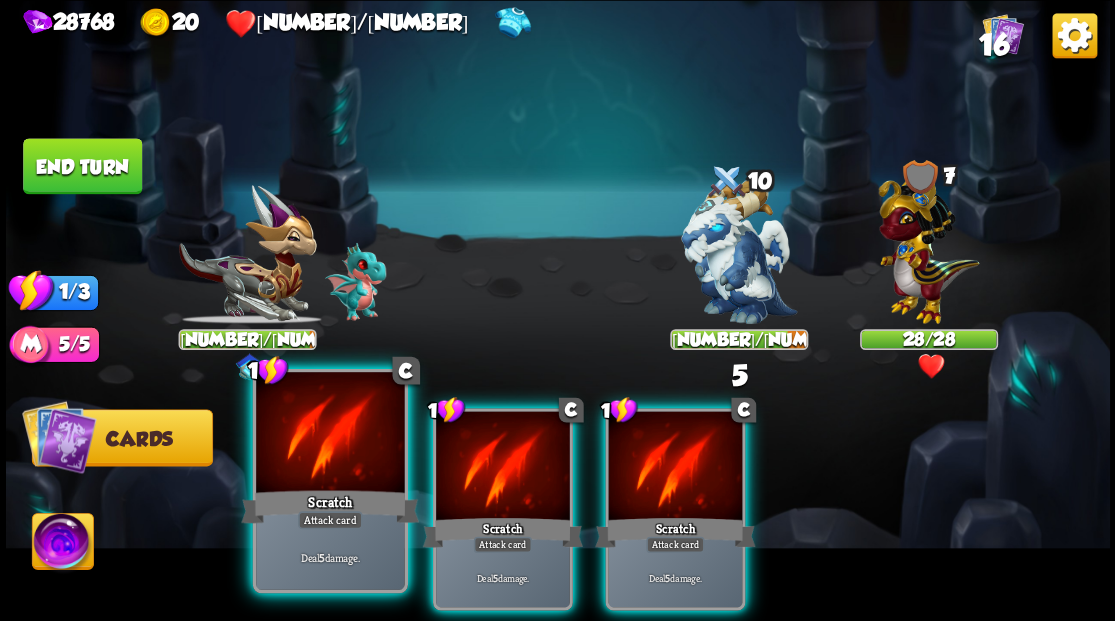 click at bounding box center [330, 434] 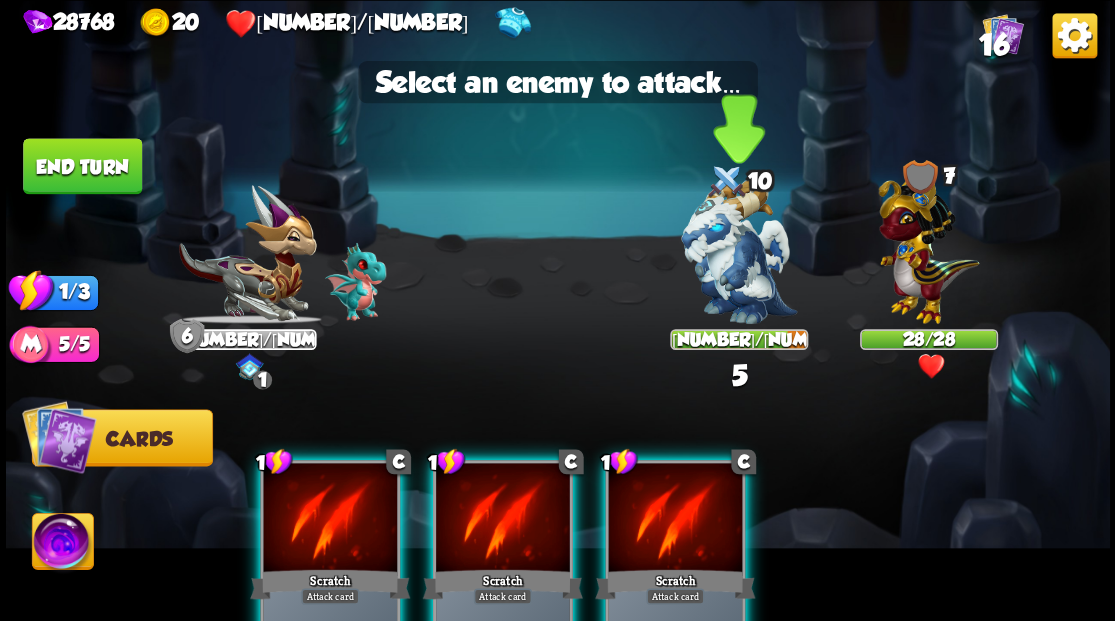 click at bounding box center (739, 251) 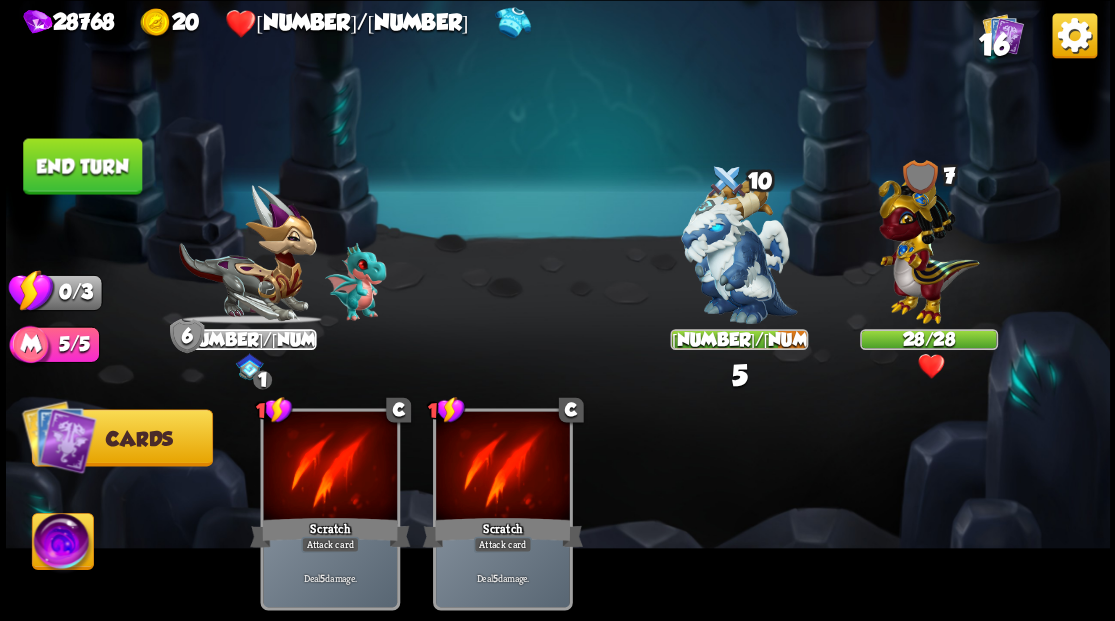 click on "End turn" at bounding box center (82, 166) 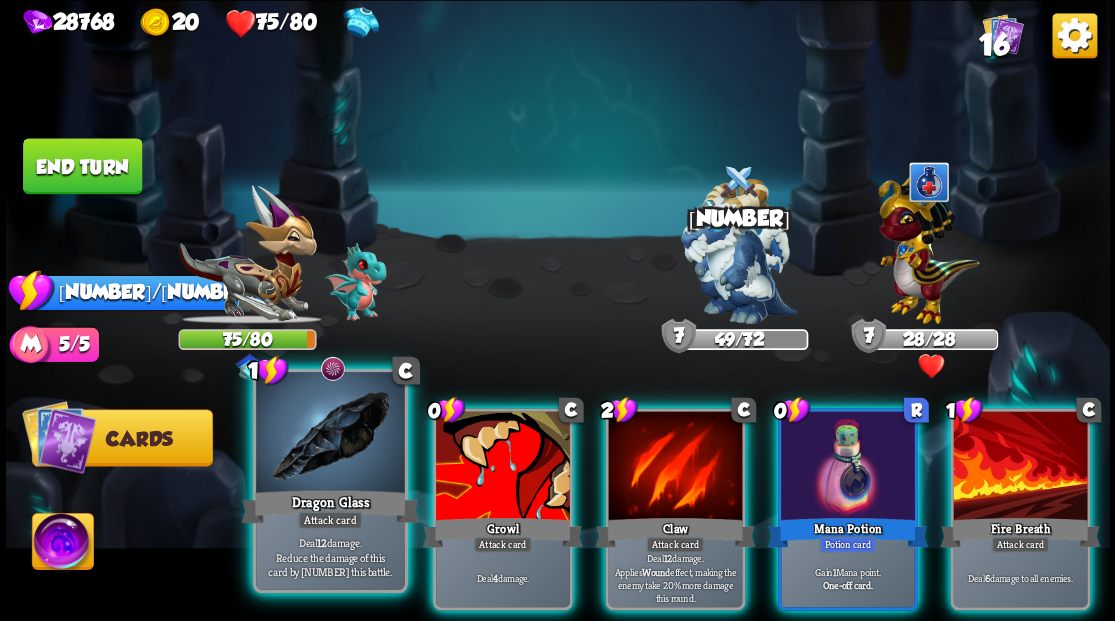 click at bounding box center (330, 434) 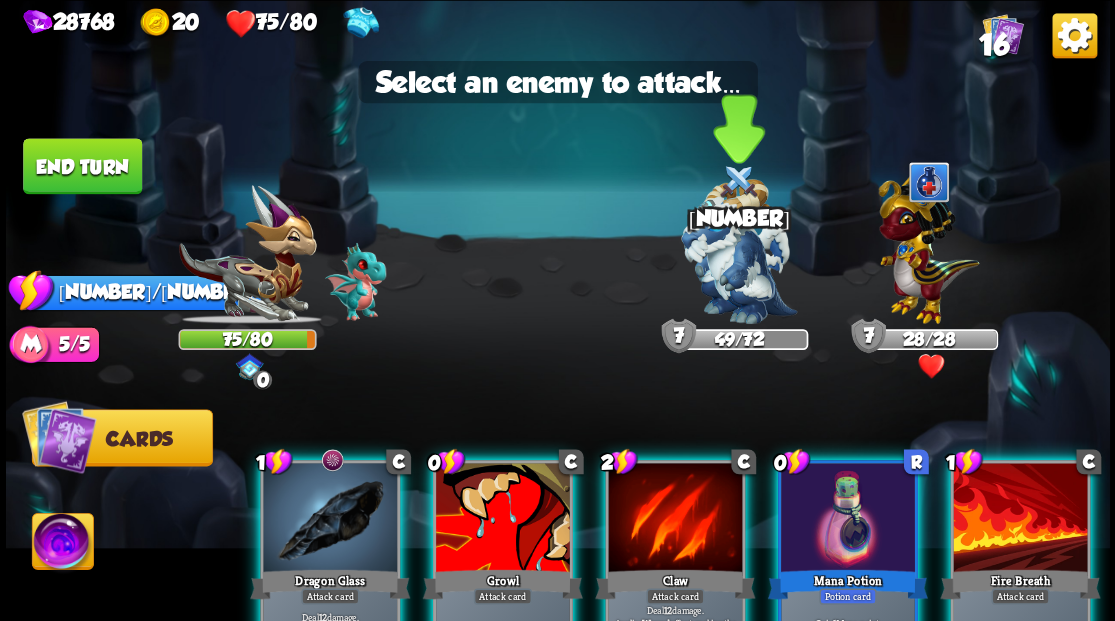 click at bounding box center (739, 251) 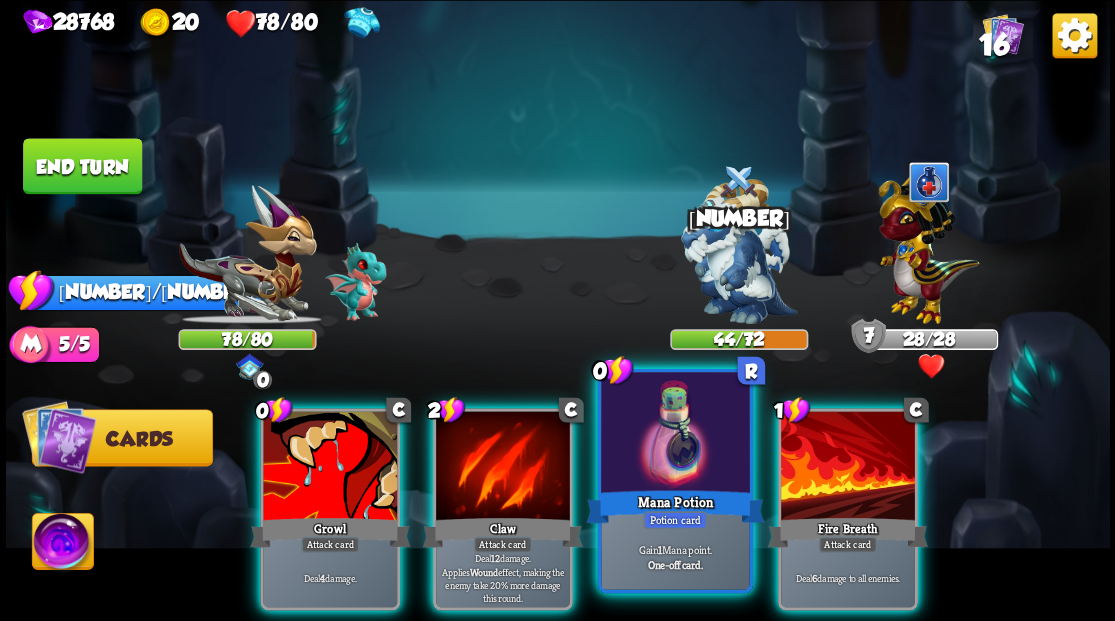 click at bounding box center (675, 434) 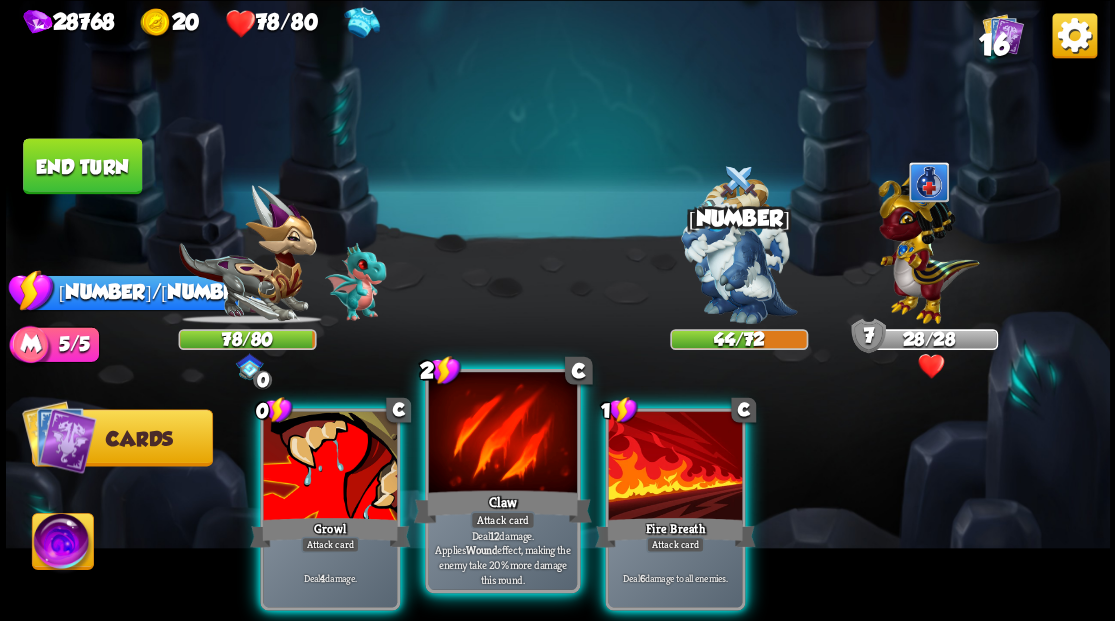 click at bounding box center (502, 434) 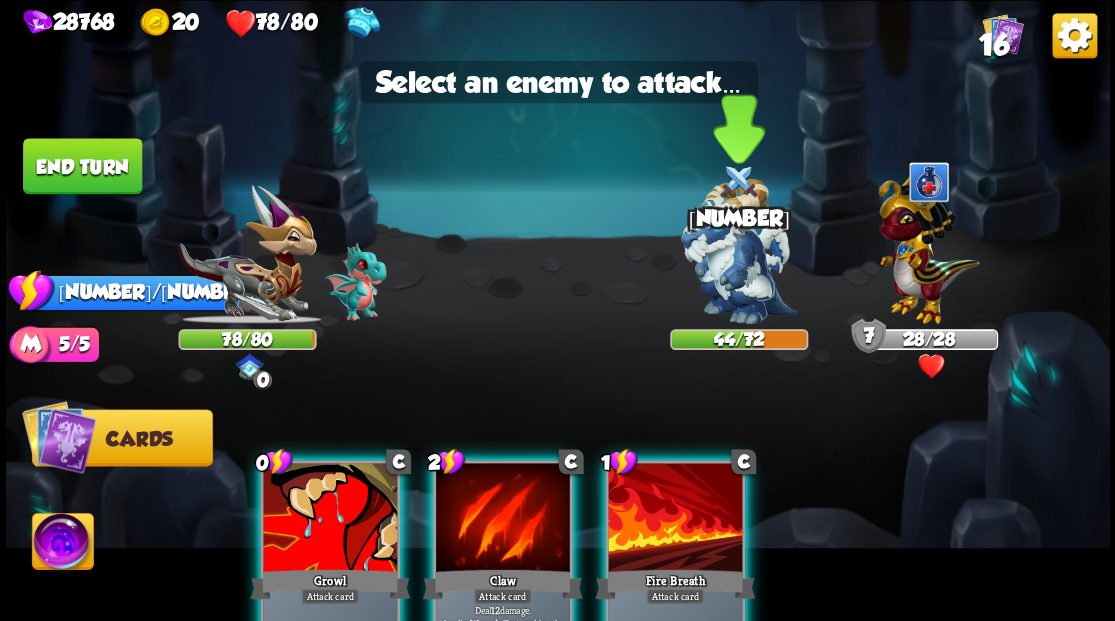 click at bounding box center (739, 251) 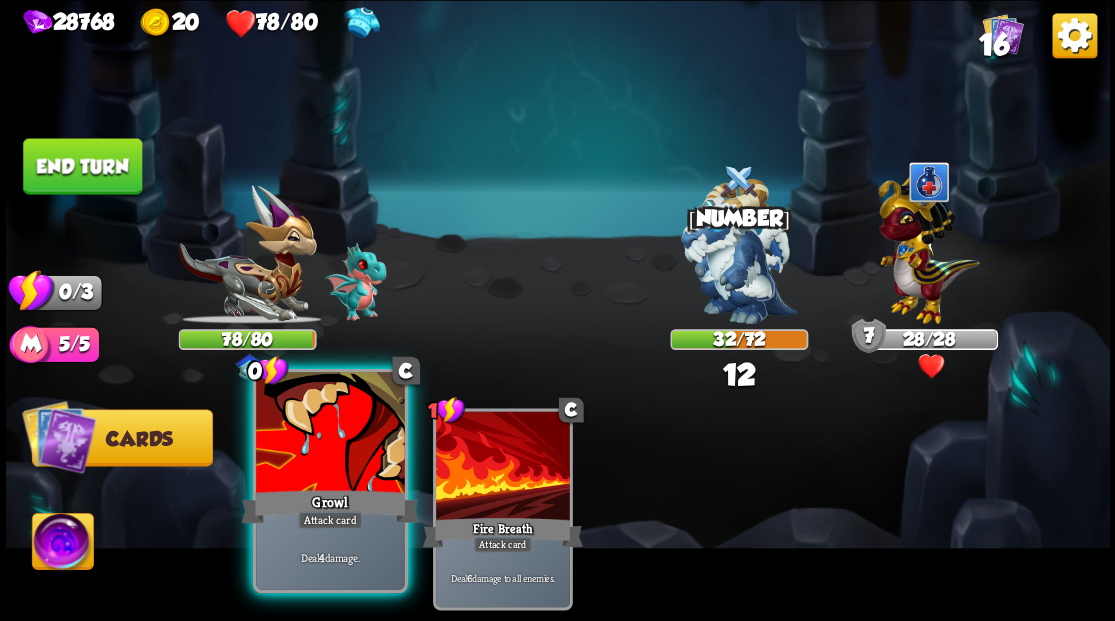 click at bounding box center [330, 434] 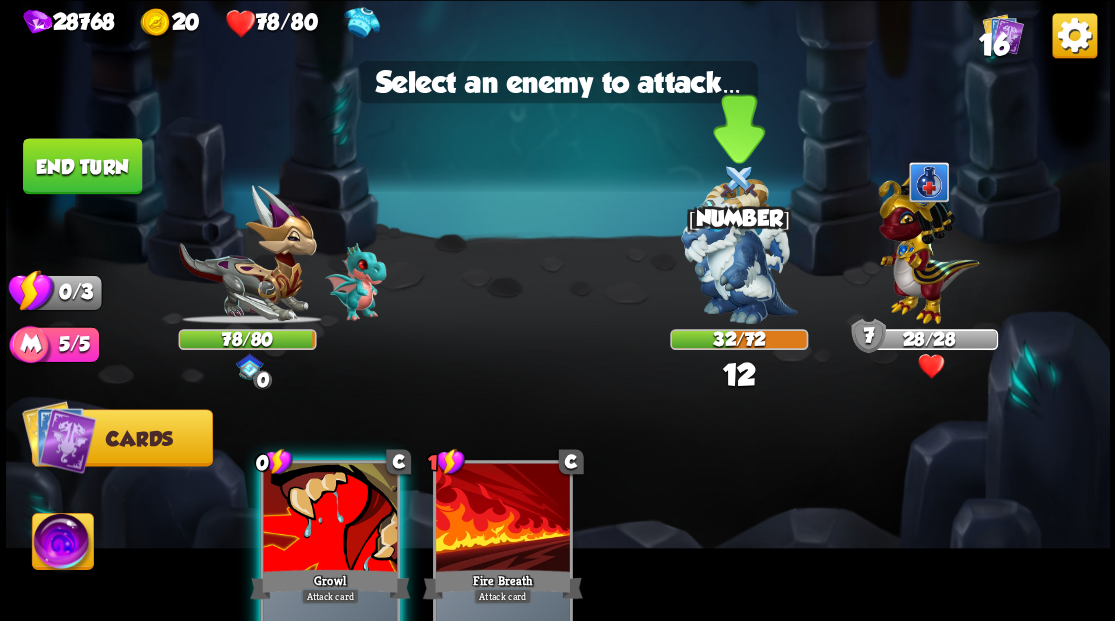 click at bounding box center (739, 251) 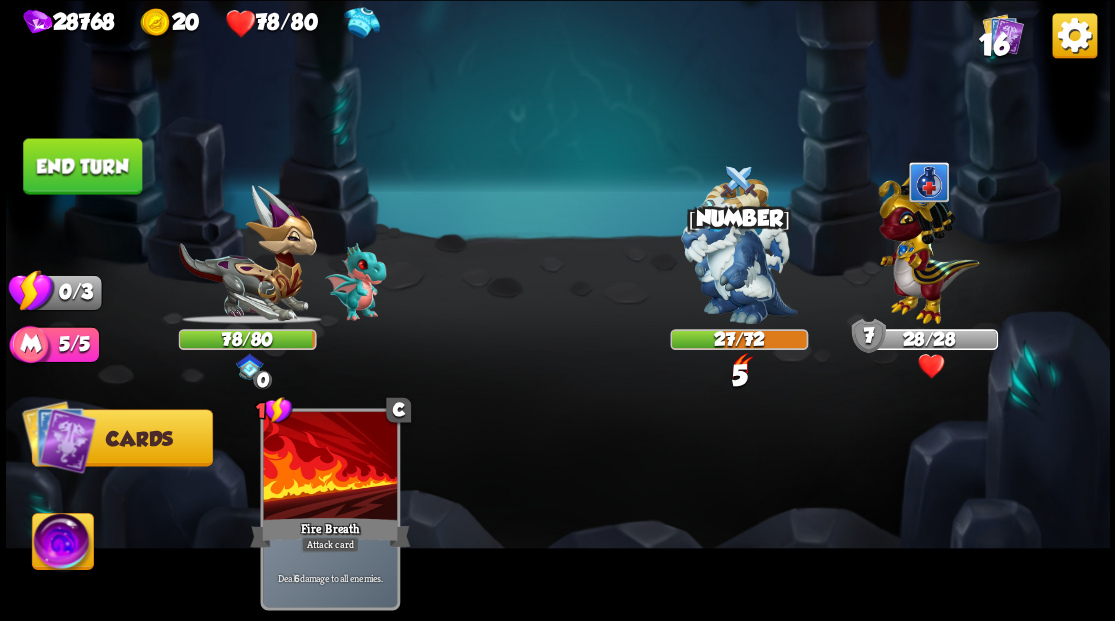 click on "End turn" at bounding box center (82, 166) 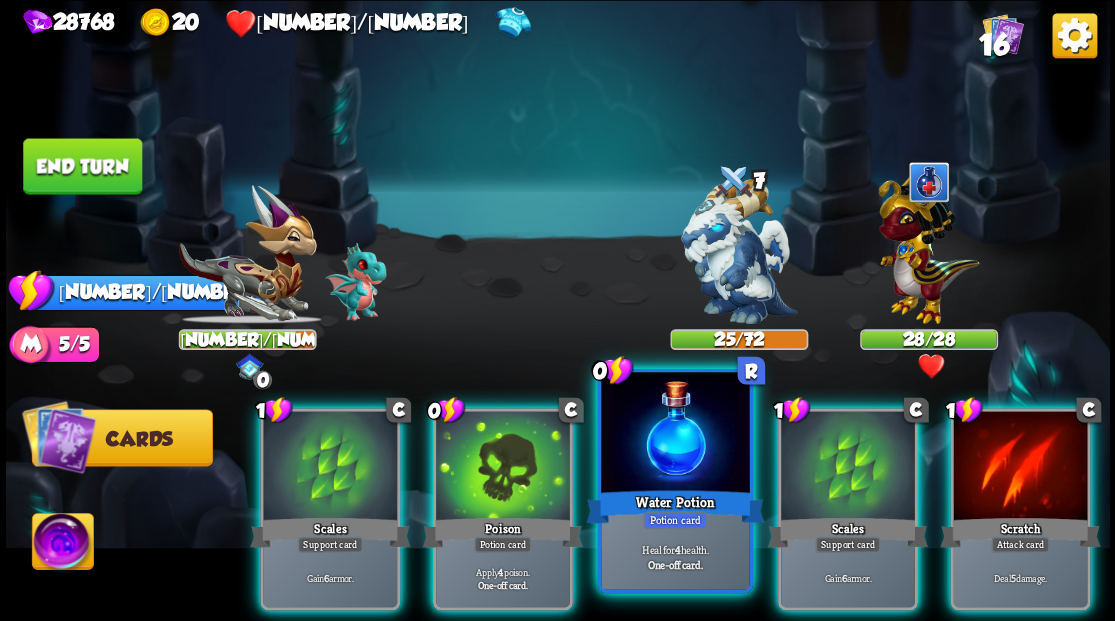 click at bounding box center (675, 434) 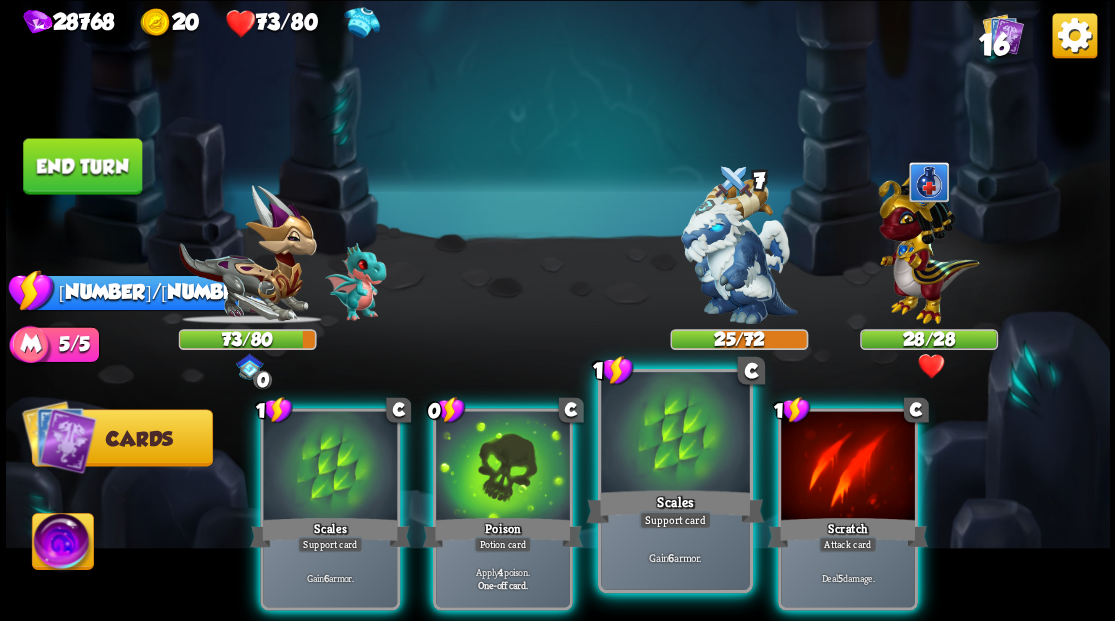 click at bounding box center (675, 434) 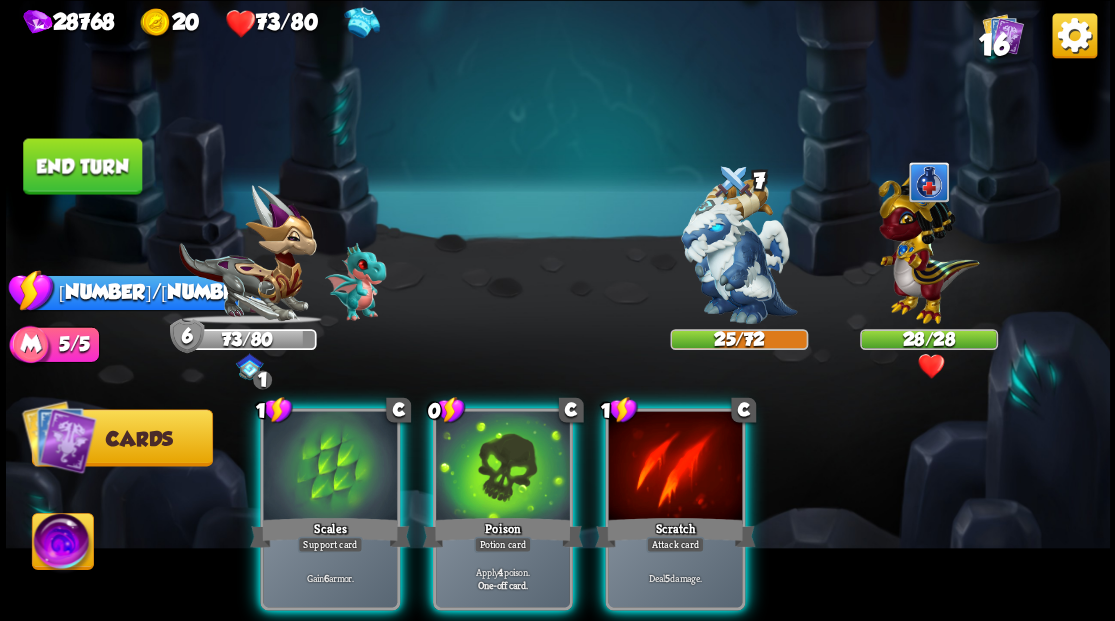 click at bounding box center (928, 244) 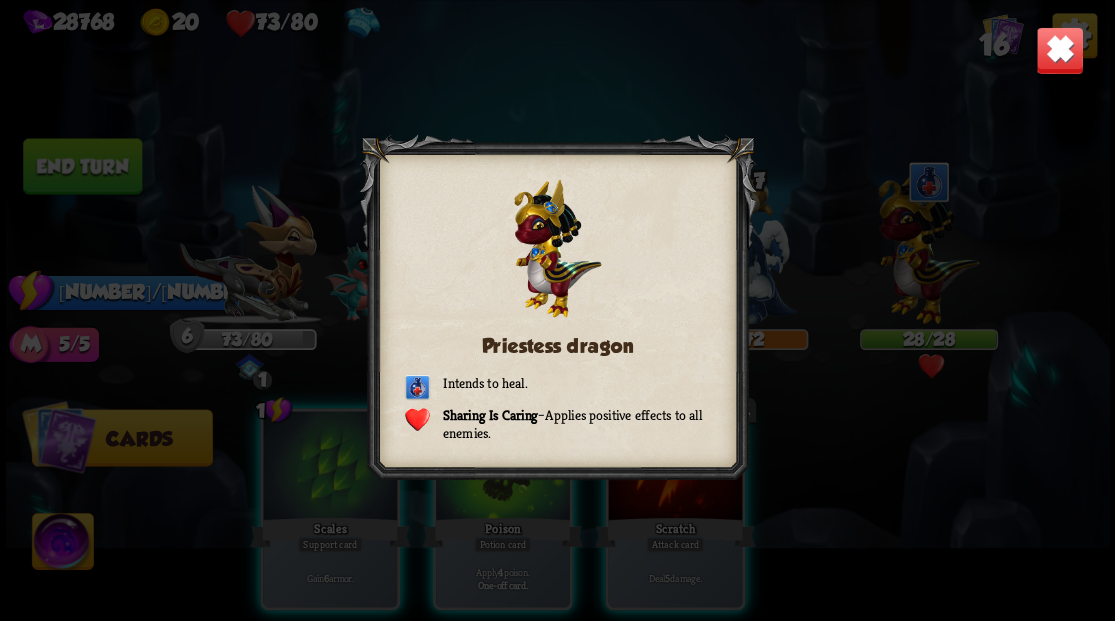 click at bounding box center [1059, 50] 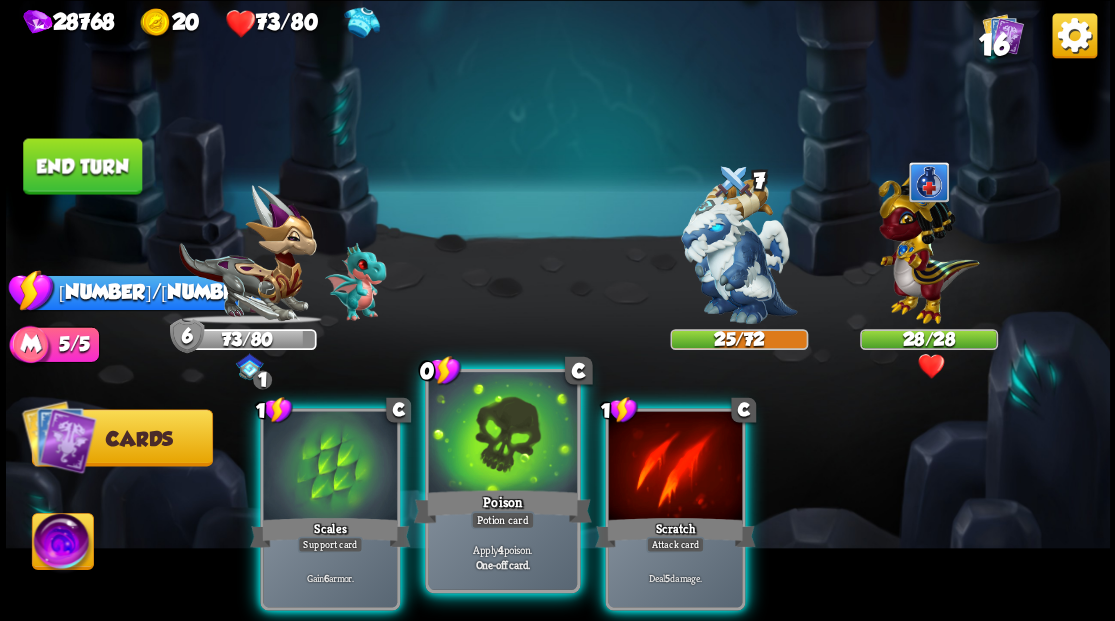 drag, startPoint x: 462, startPoint y: 435, endPoint x: 506, endPoint y: 419, distance: 46.818798 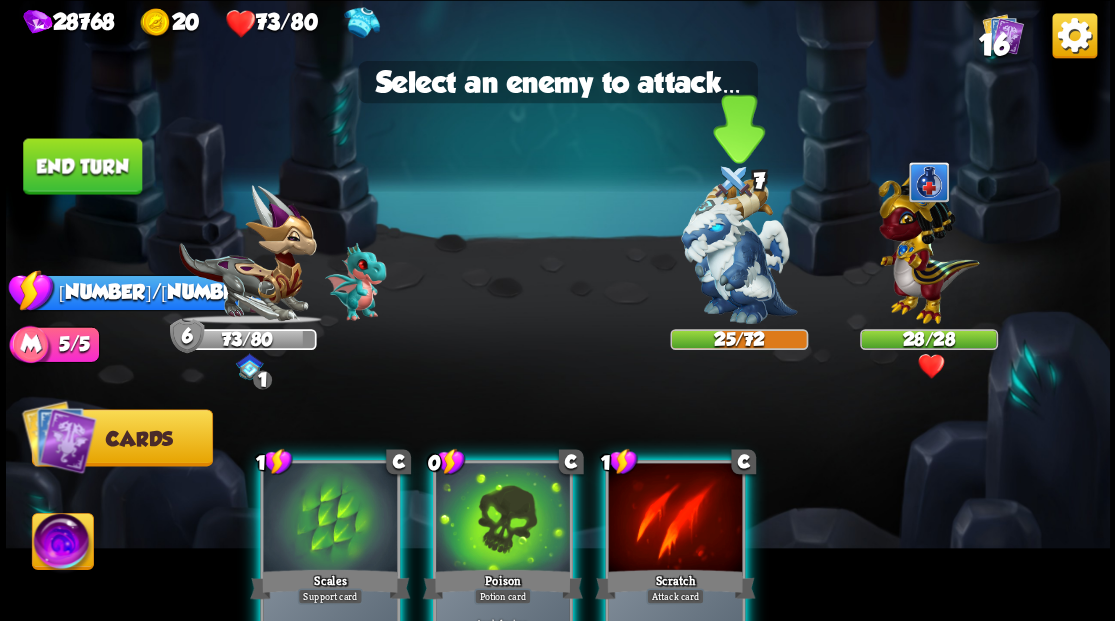 click at bounding box center [739, 251] 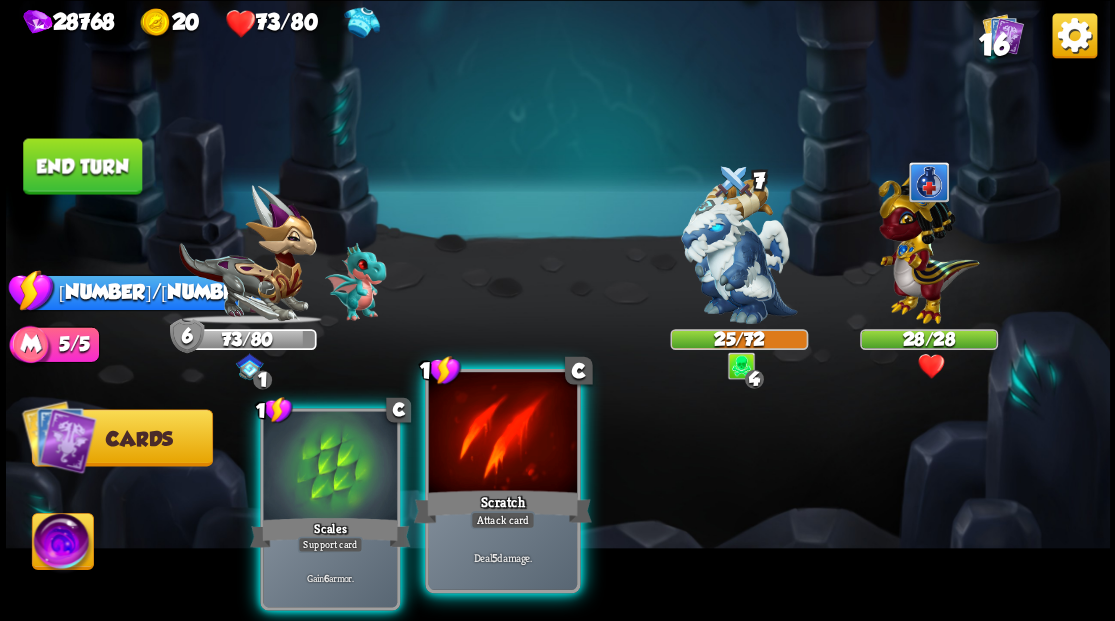 click at bounding box center [502, 434] 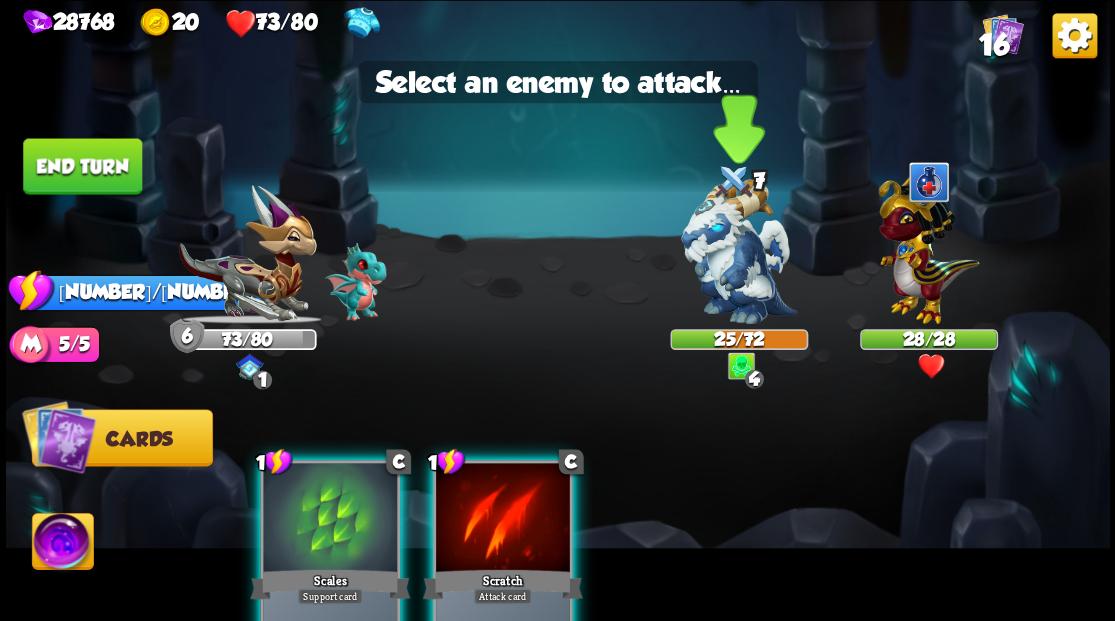 click at bounding box center [739, 251] 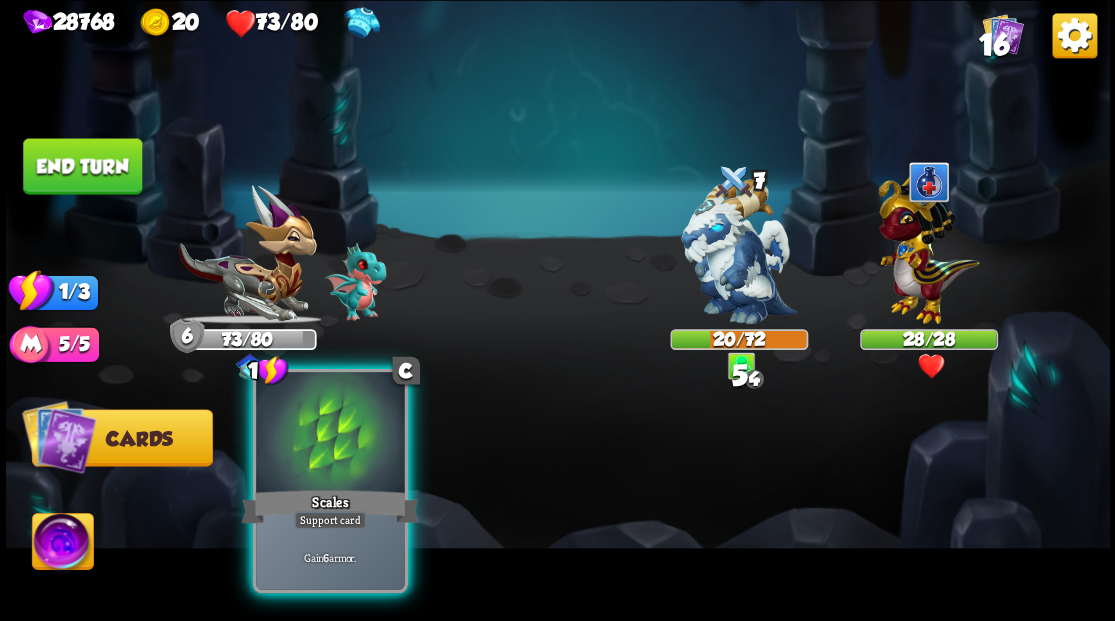 click at bounding box center [330, 434] 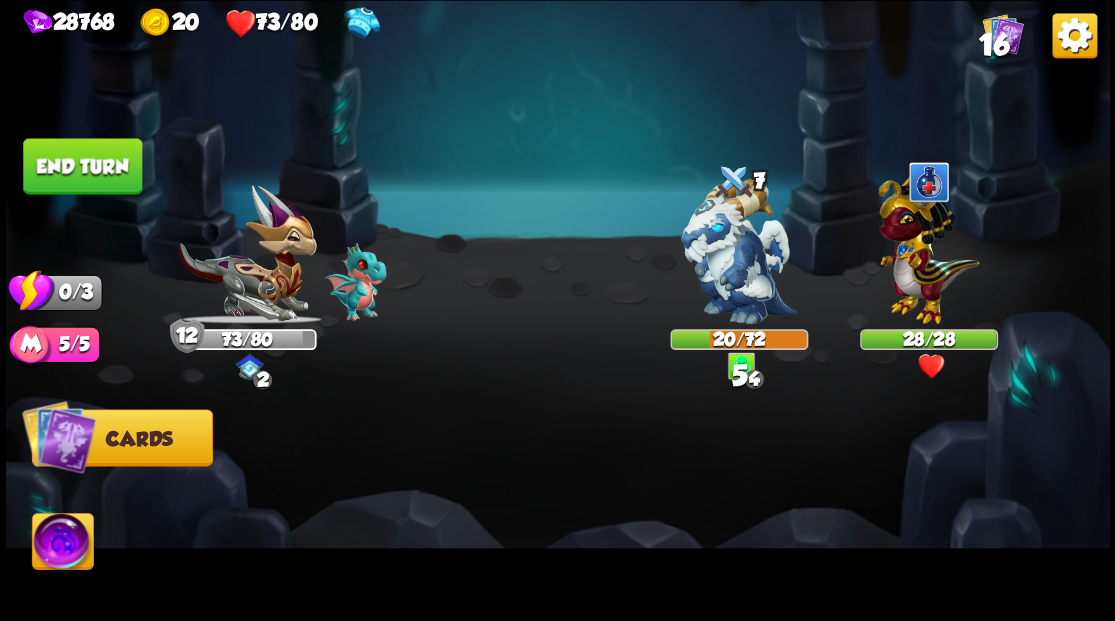 click on "End turn" at bounding box center (82, 166) 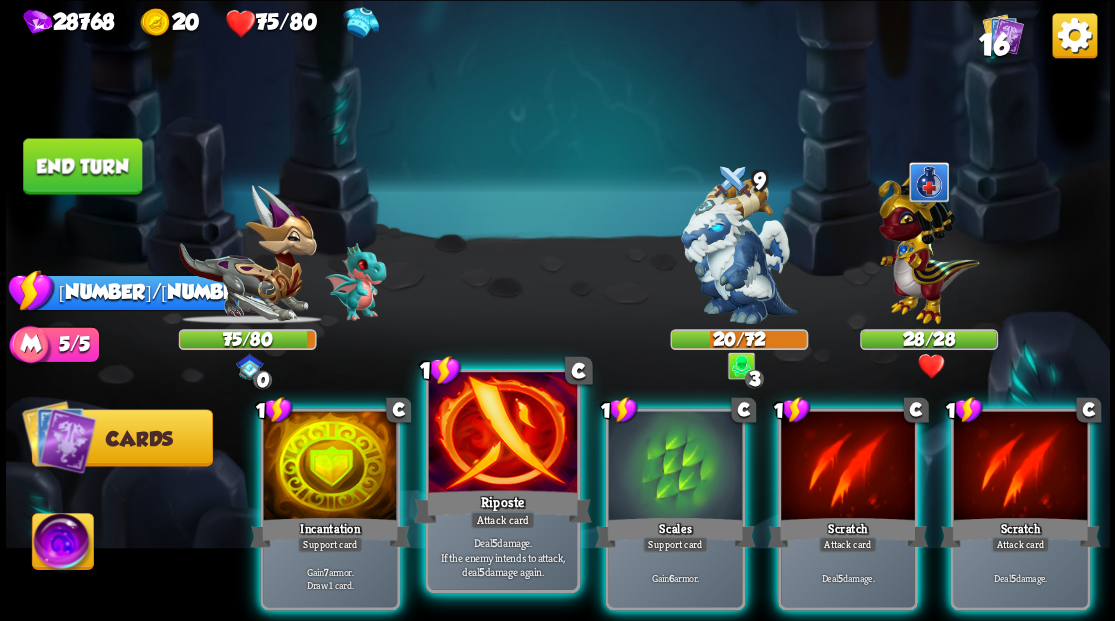 click at bounding box center [502, 434] 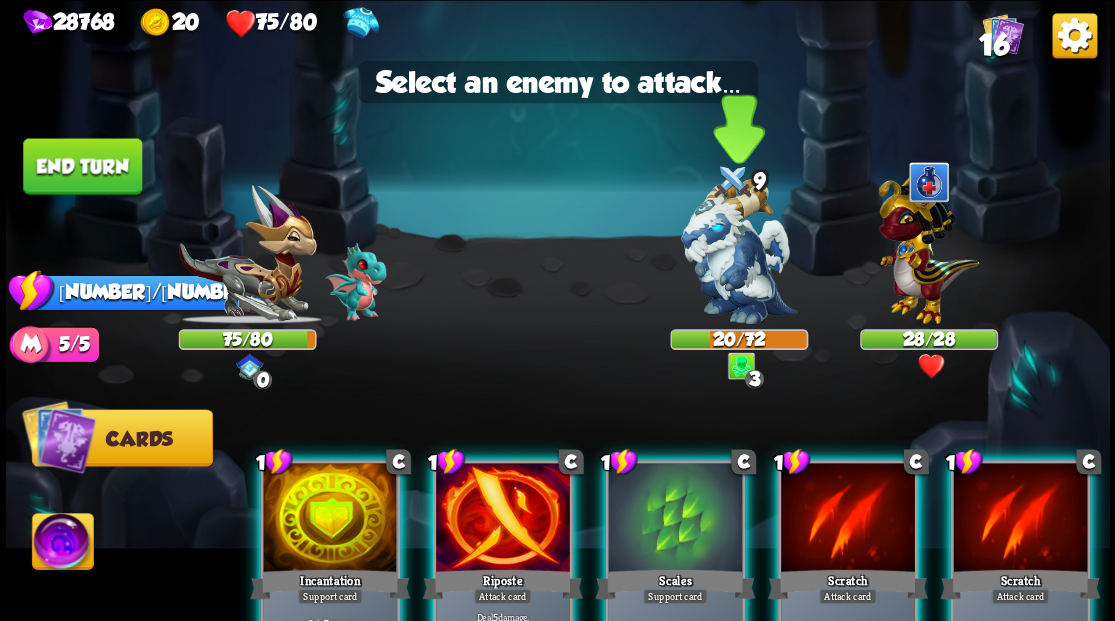 click at bounding box center (739, 251) 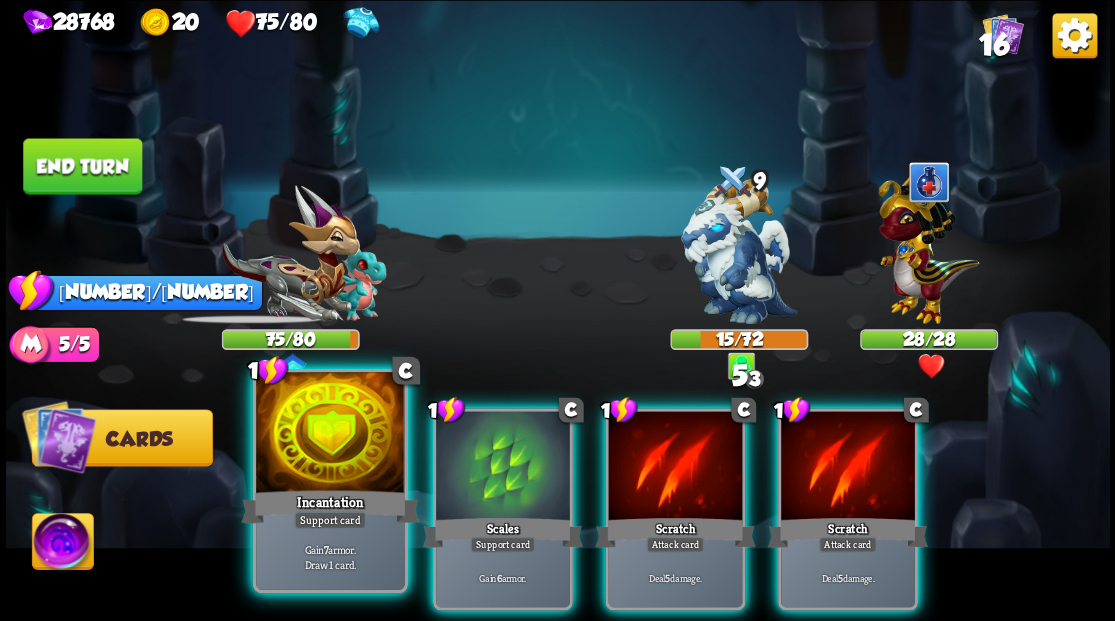 click at bounding box center (330, 434) 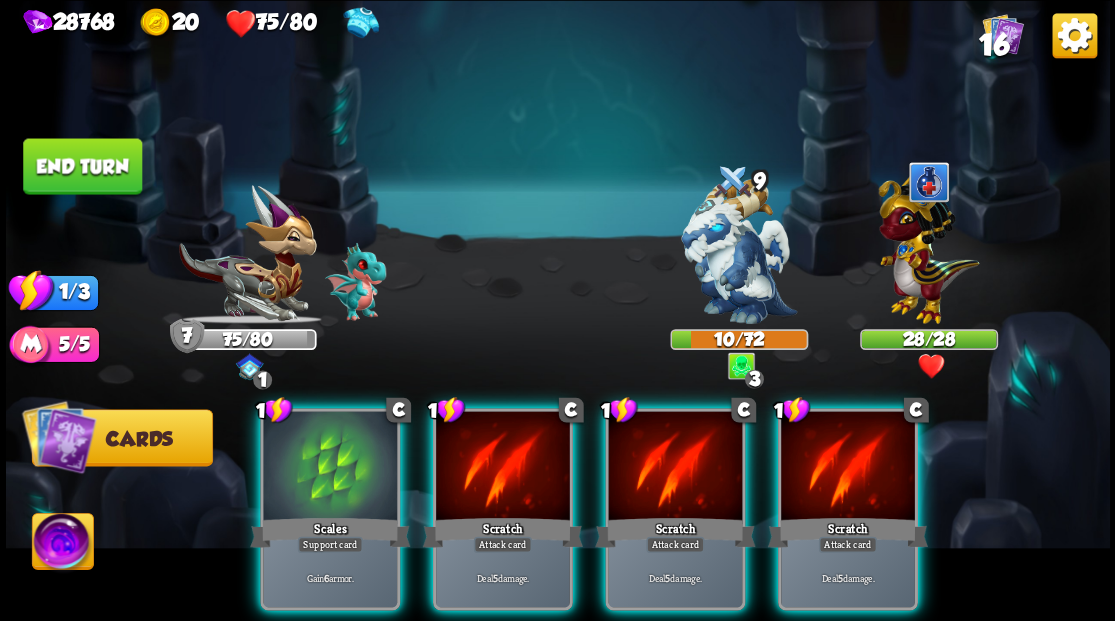 click at bounding box center [330, 467] 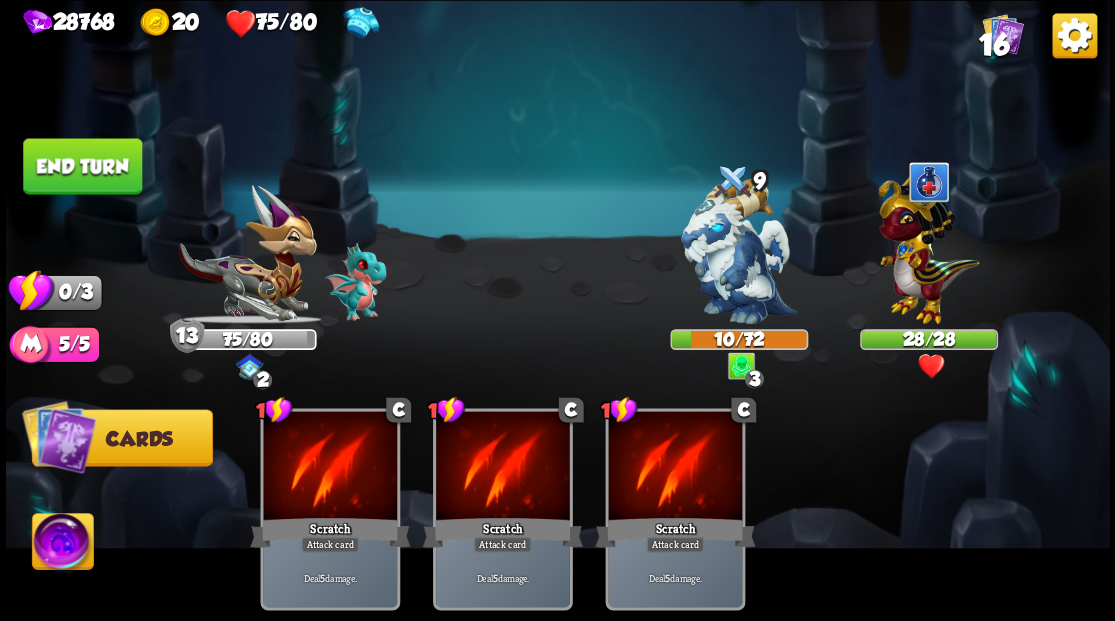 click on "End turn" at bounding box center [82, 166] 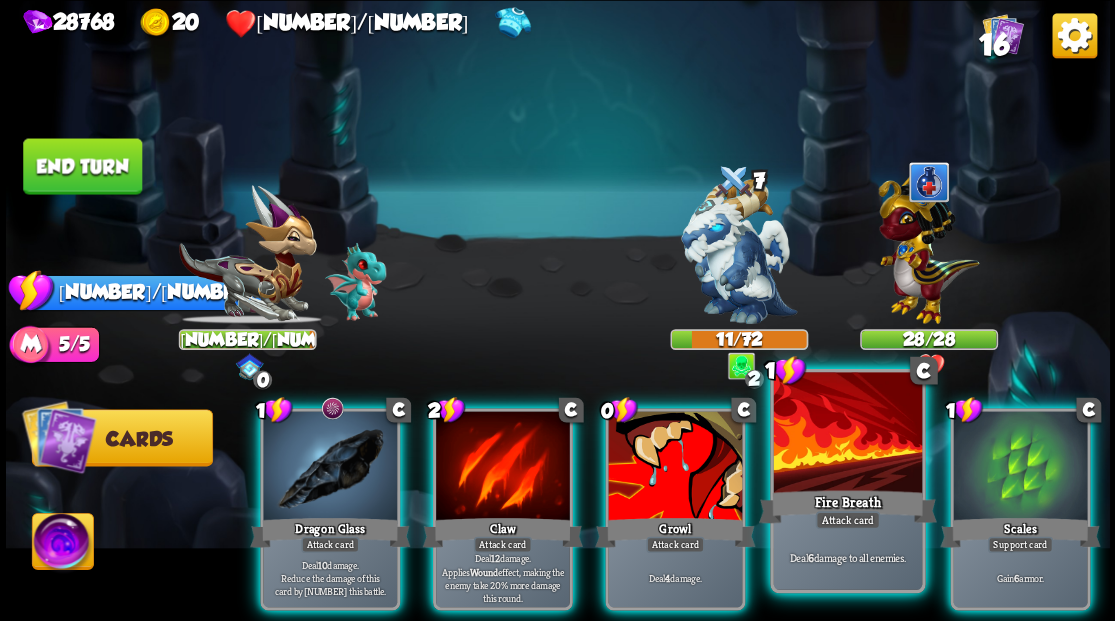 click at bounding box center [847, 434] 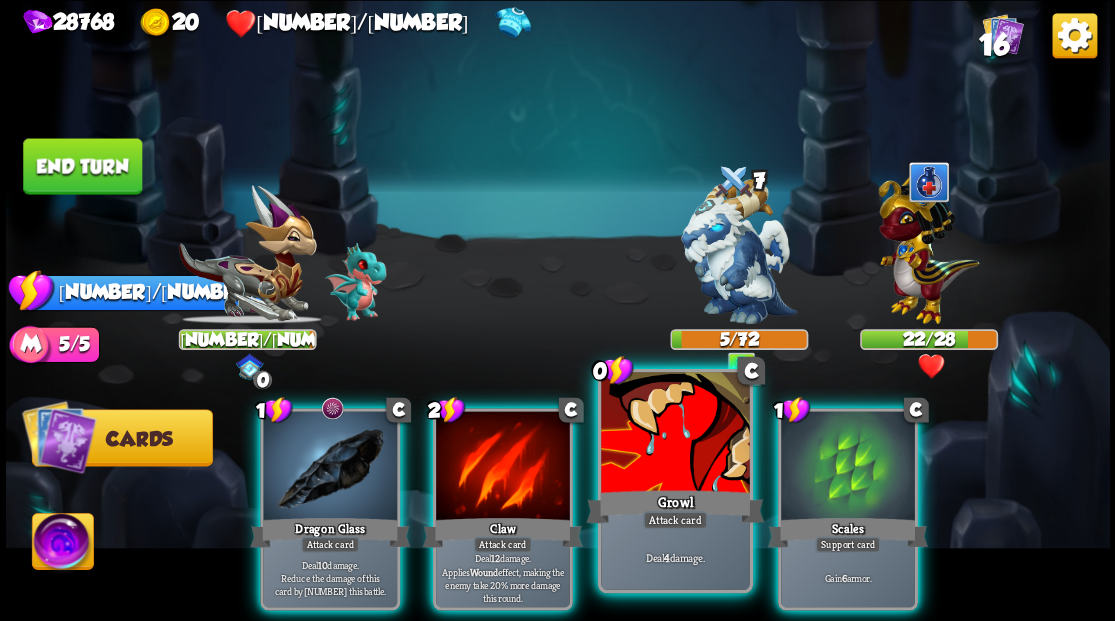 click at bounding box center (675, 434) 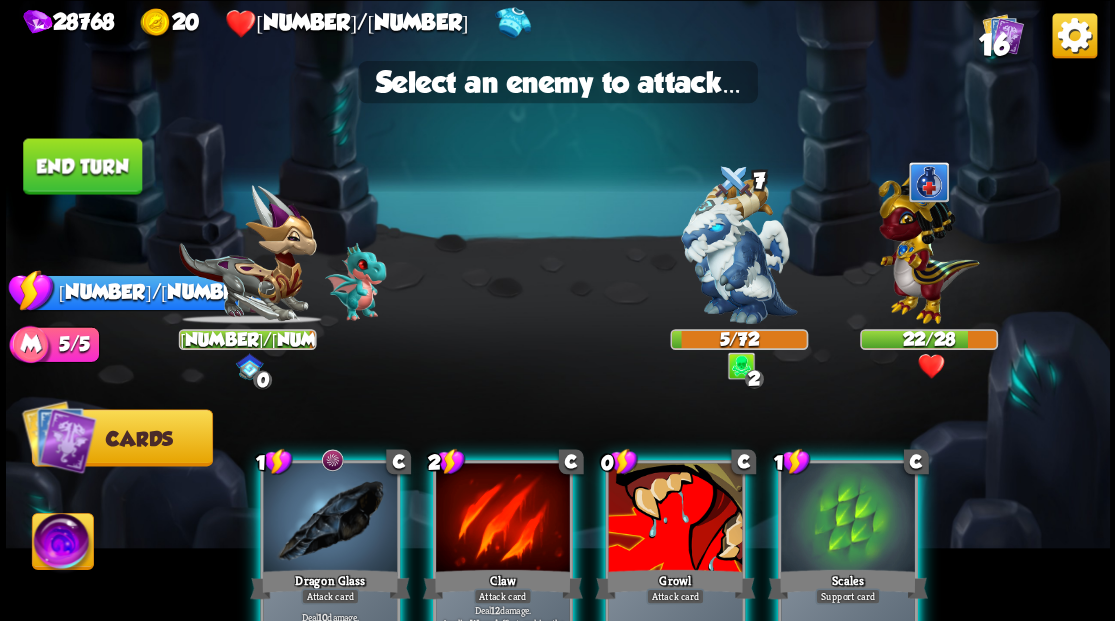 click at bounding box center [675, 519] 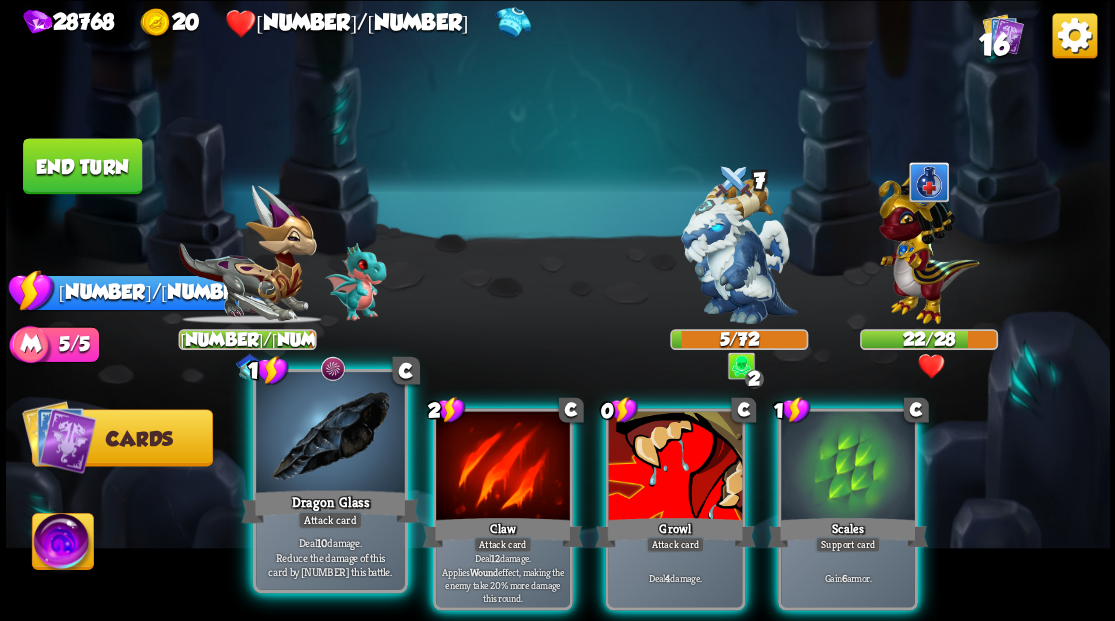 click at bounding box center (330, 434) 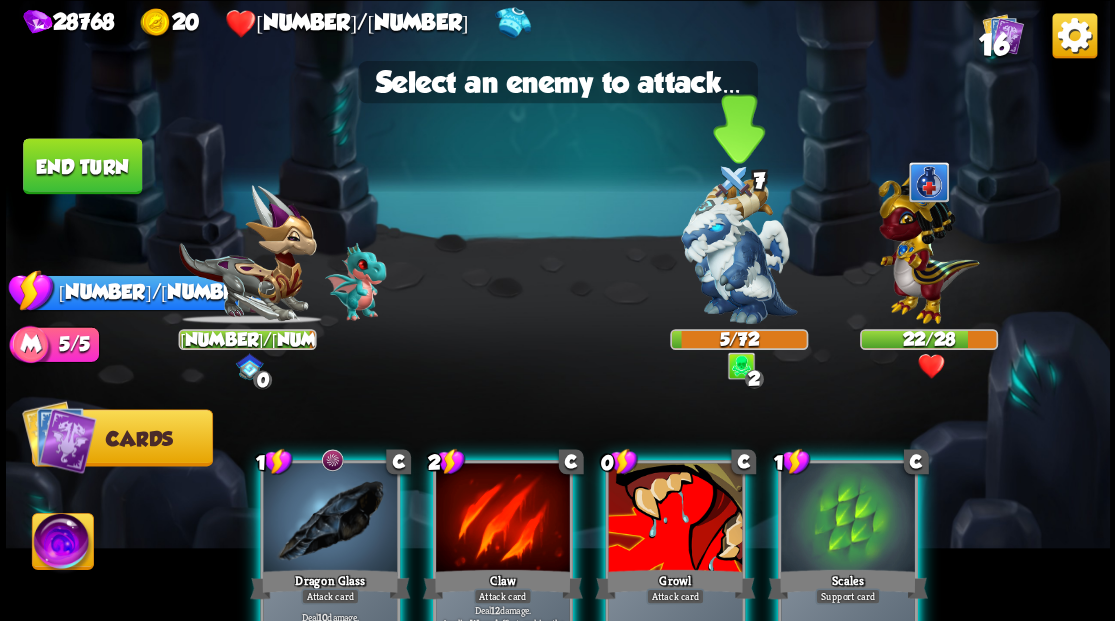 click at bounding box center (739, 251) 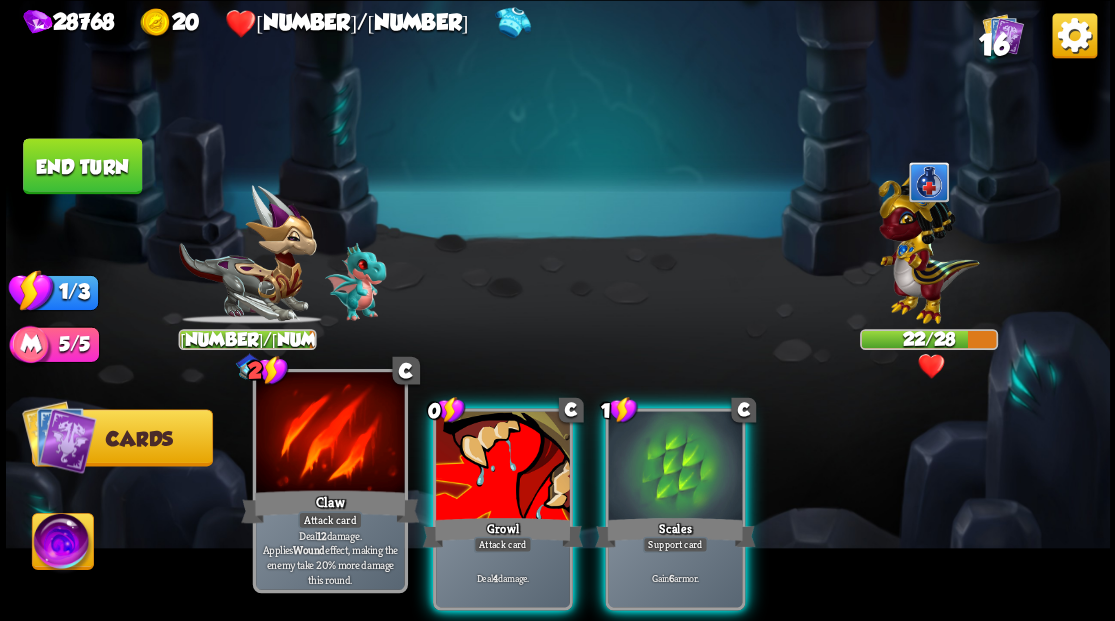 click at bounding box center (330, 434) 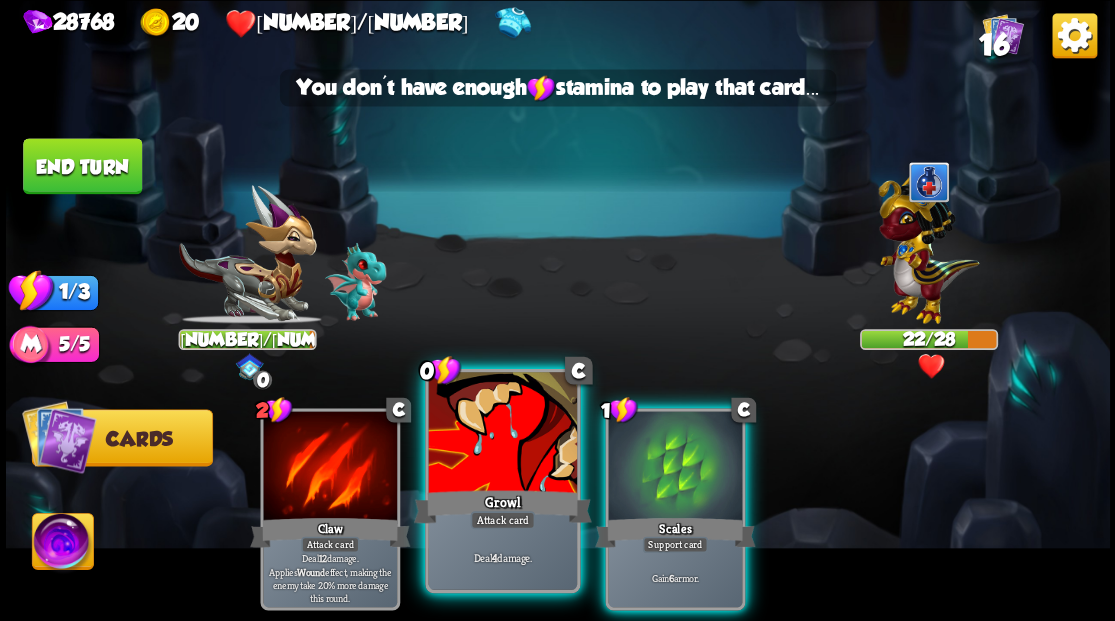 click at bounding box center (502, 434) 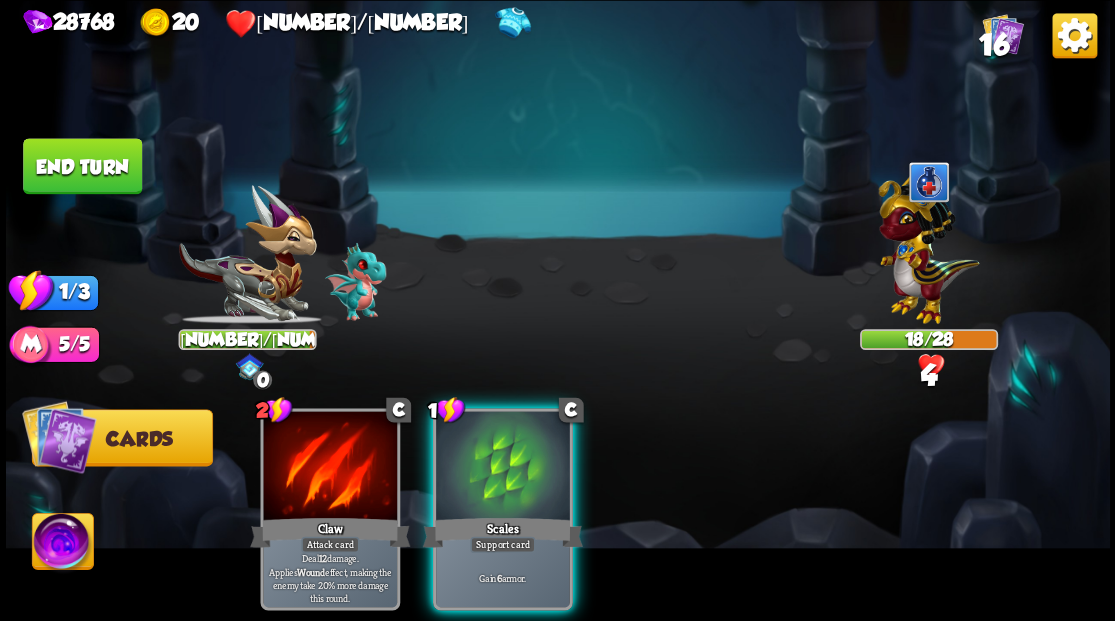 click at bounding box center (503, 467) 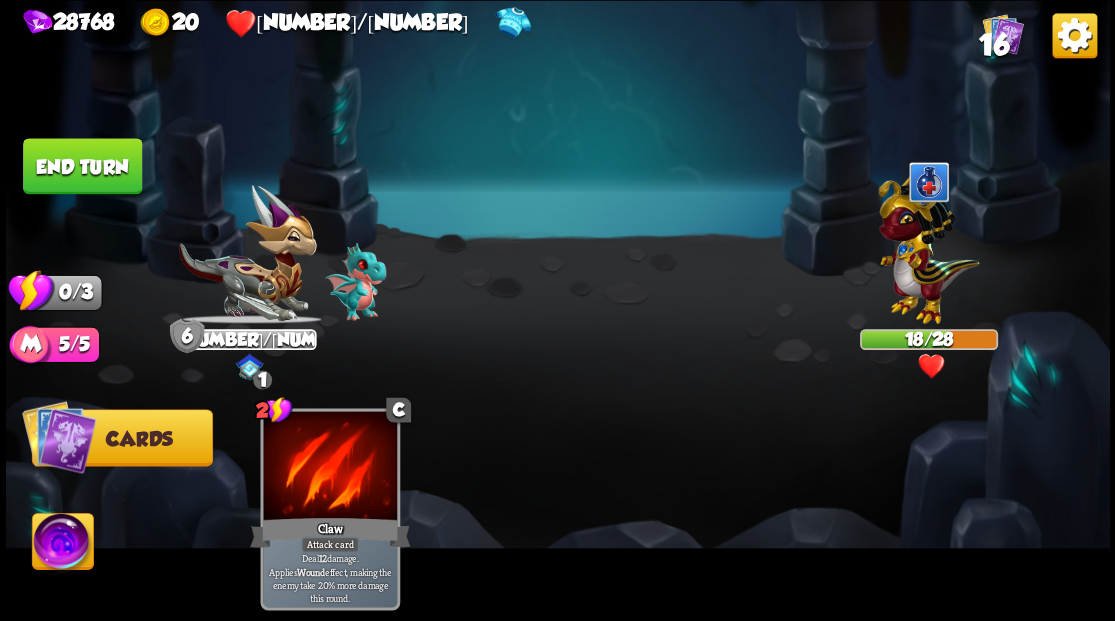 click on "End turn" at bounding box center (82, 166) 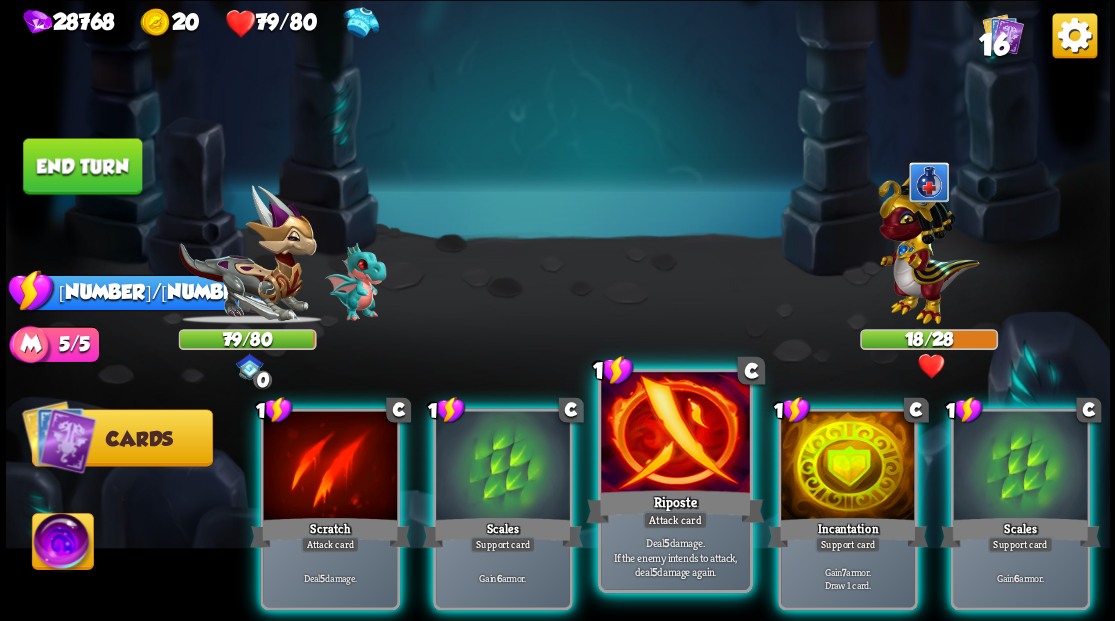 click at bounding box center [675, 434] 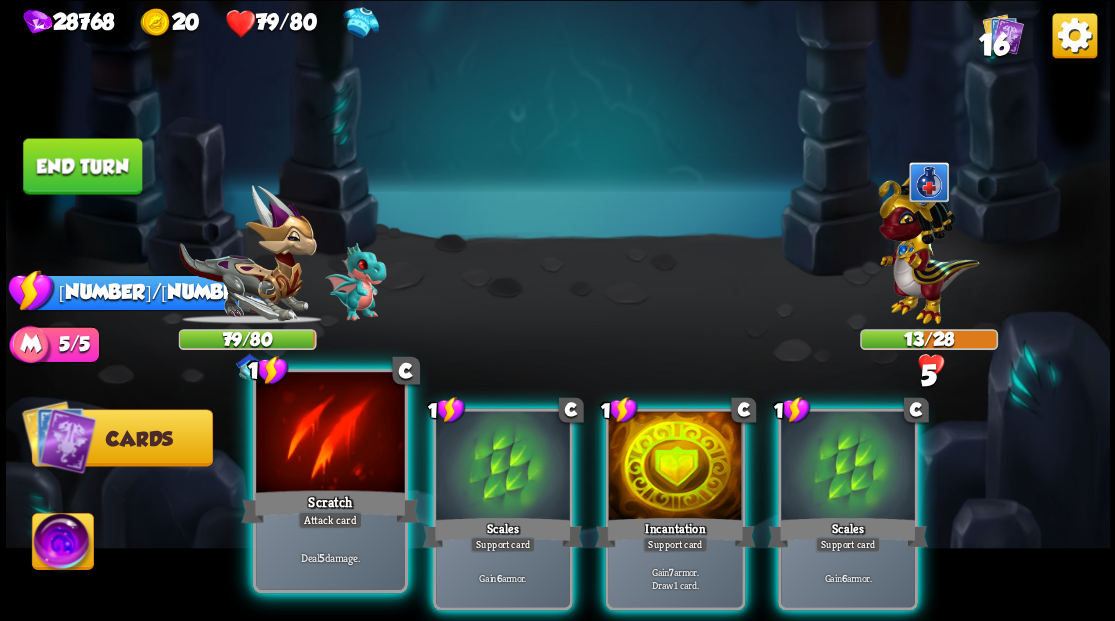 click at bounding box center (330, 434) 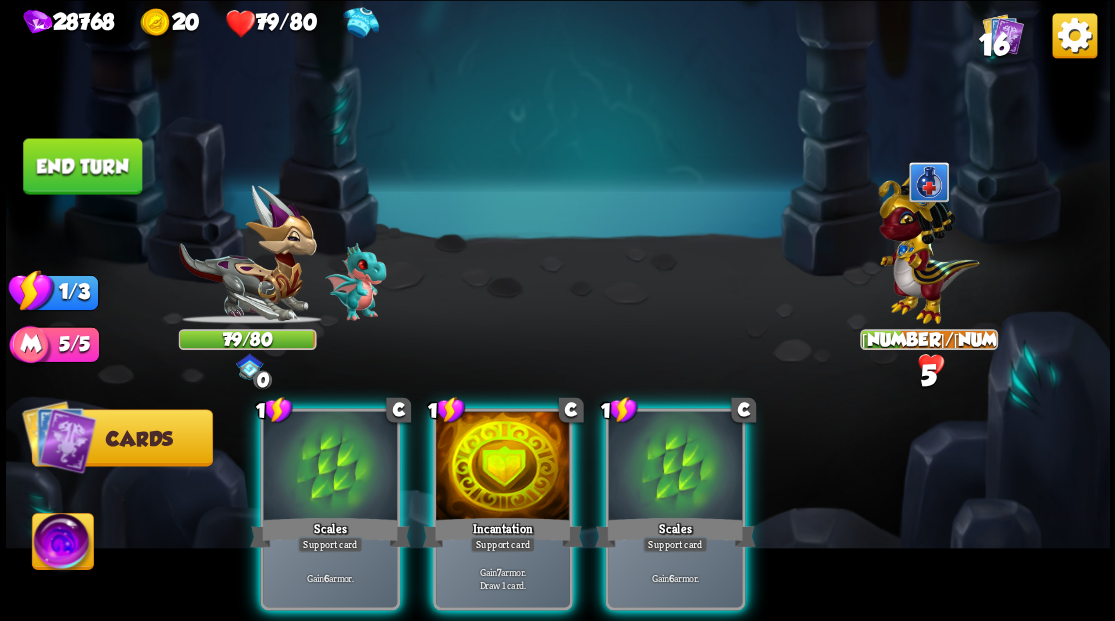 drag, startPoint x: 515, startPoint y: 460, endPoint x: 628, endPoint y: 127, distance: 351.6504 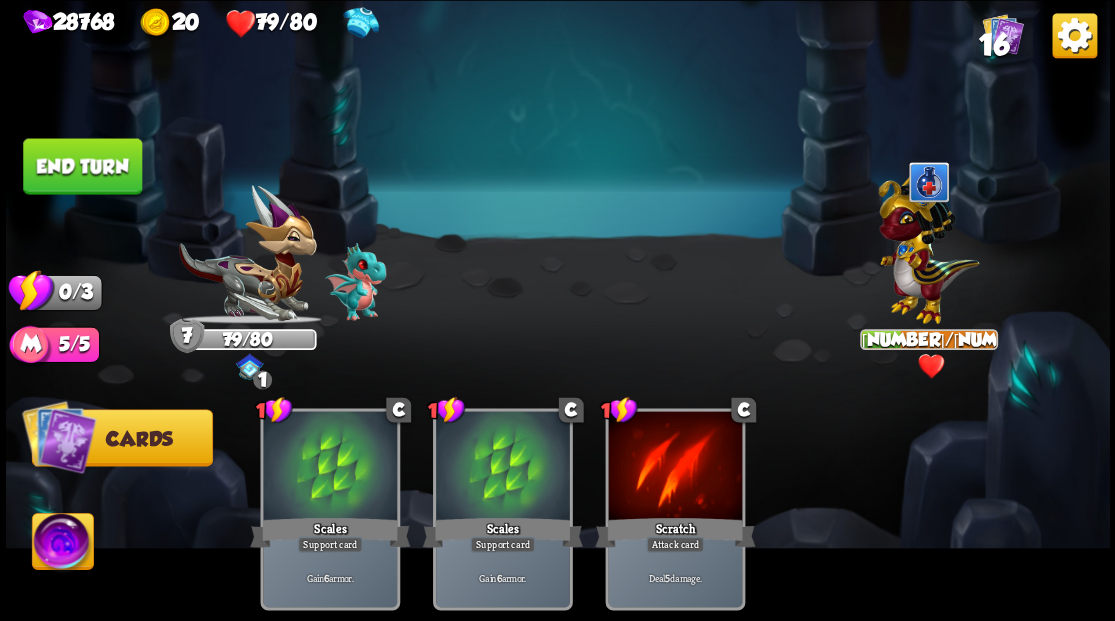 click on "End turn" at bounding box center (82, 166) 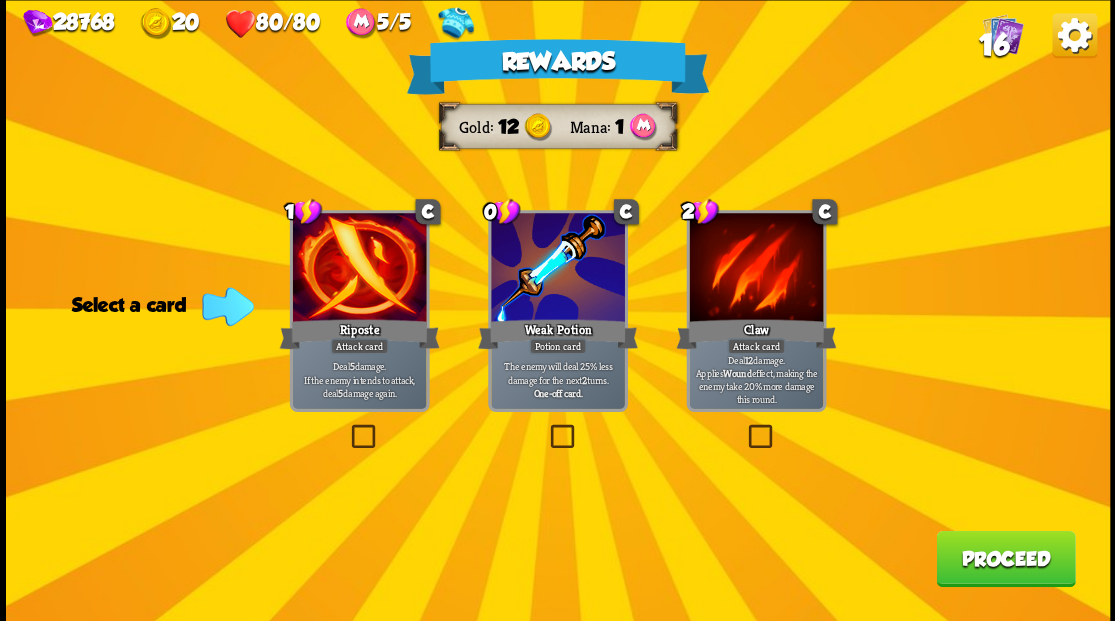 drag, startPoint x: 554, startPoint y: 438, endPoint x: 779, endPoint y: 500, distance: 233.38594 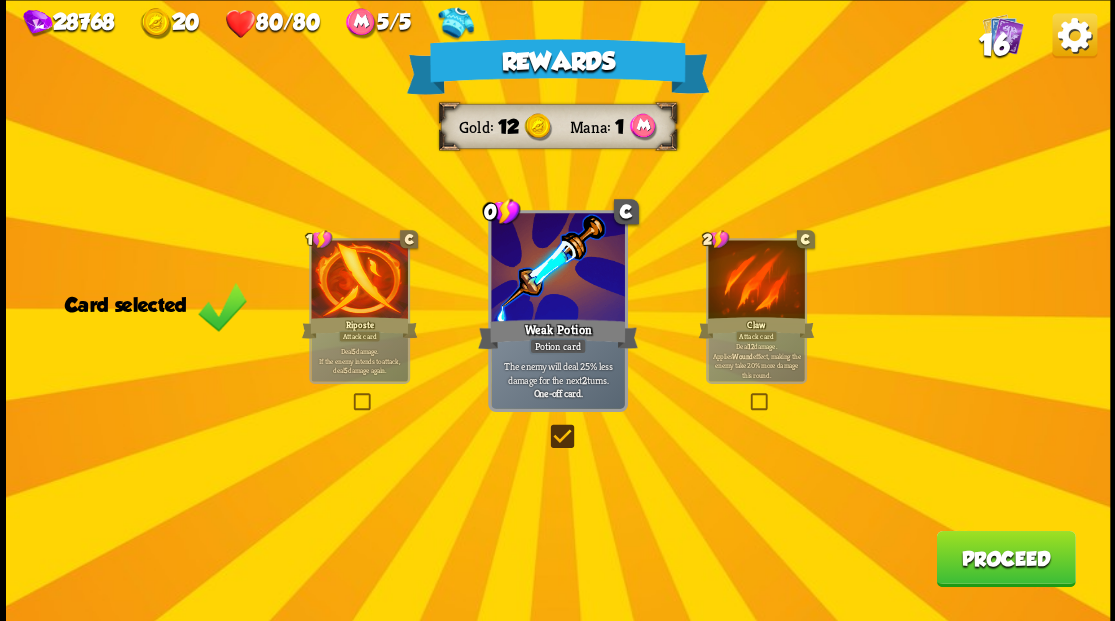 click on "Proceed" at bounding box center (1005, 558) 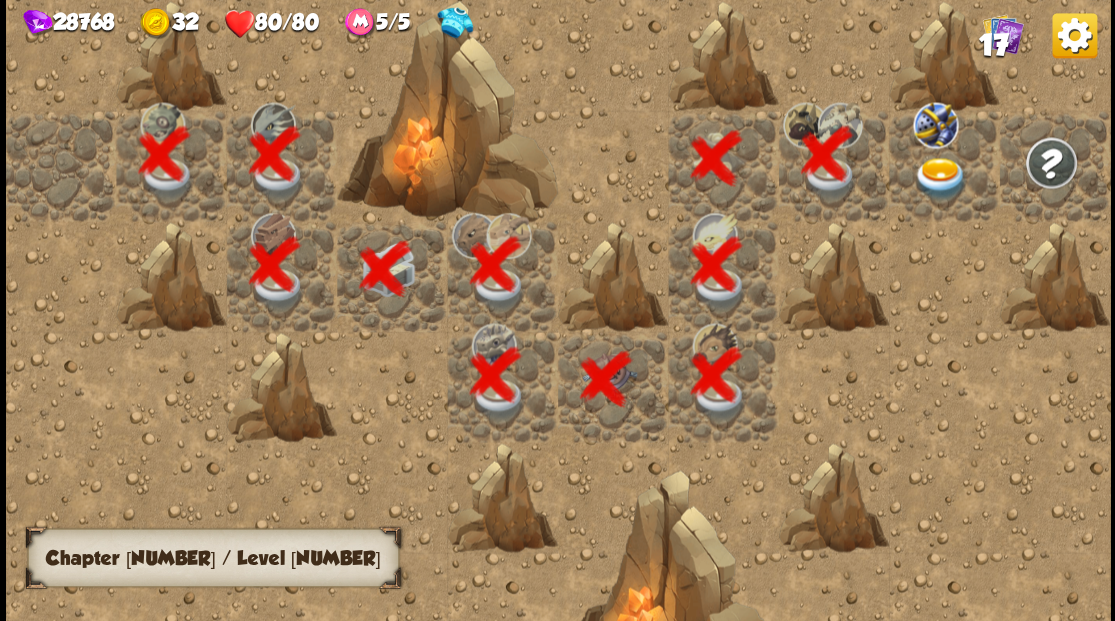 scroll, scrollTop: 0, scrollLeft: 384, axis: horizontal 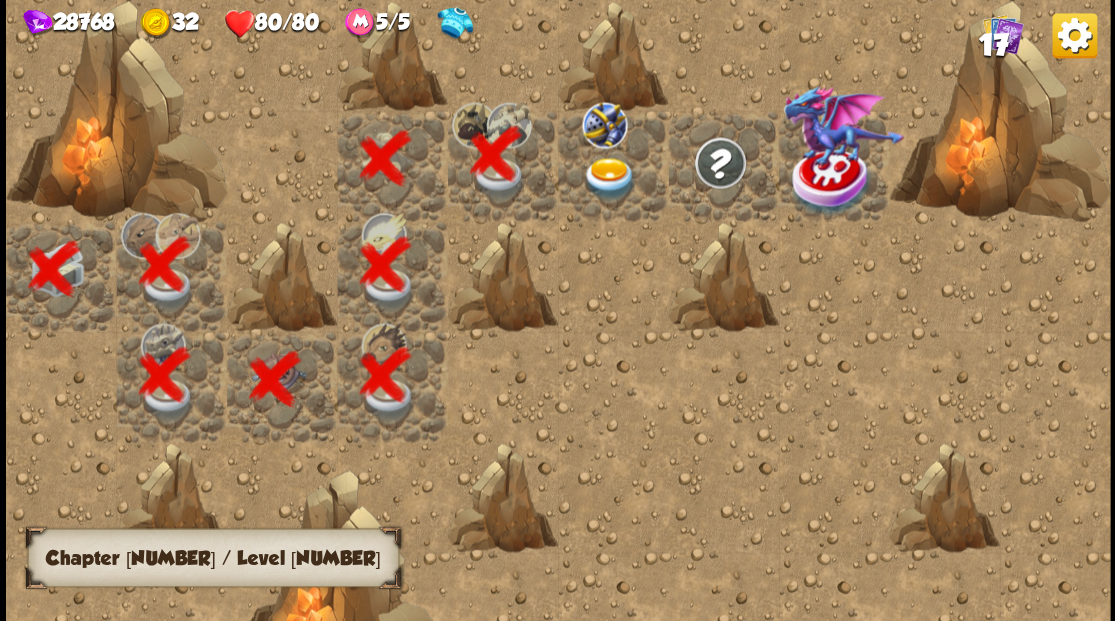 click at bounding box center (609, 178) 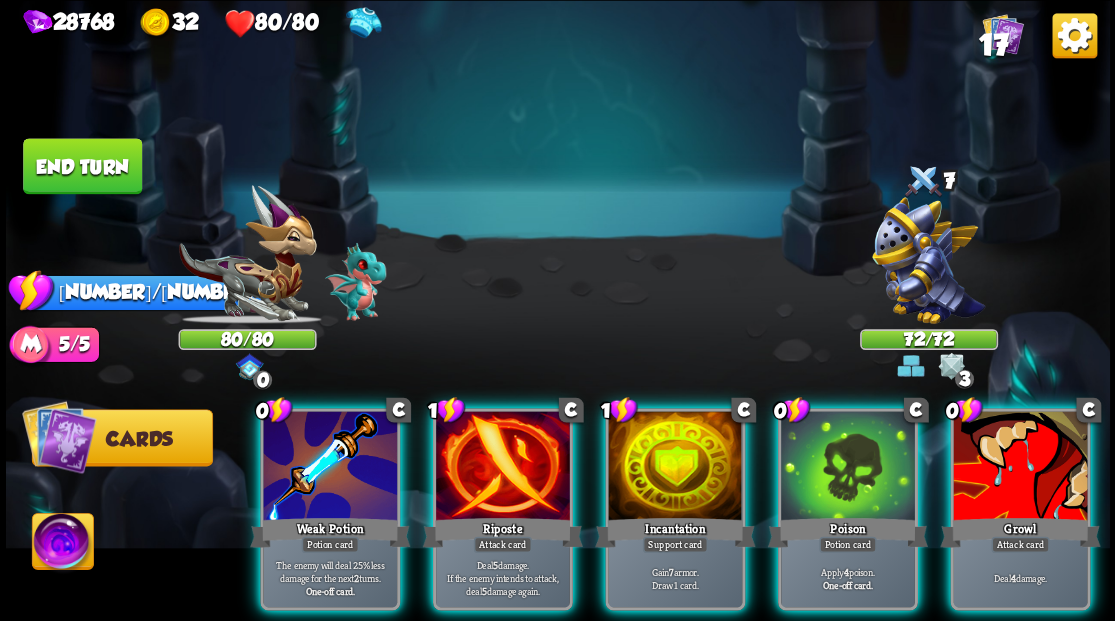 click at bounding box center [928, 263] 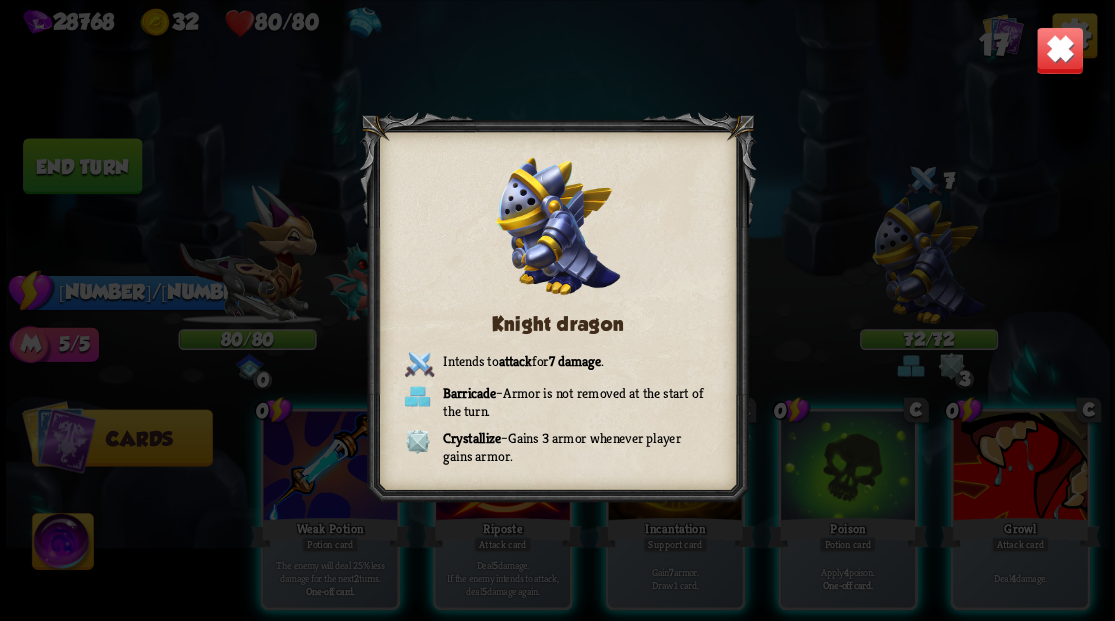 click at bounding box center [1059, 50] 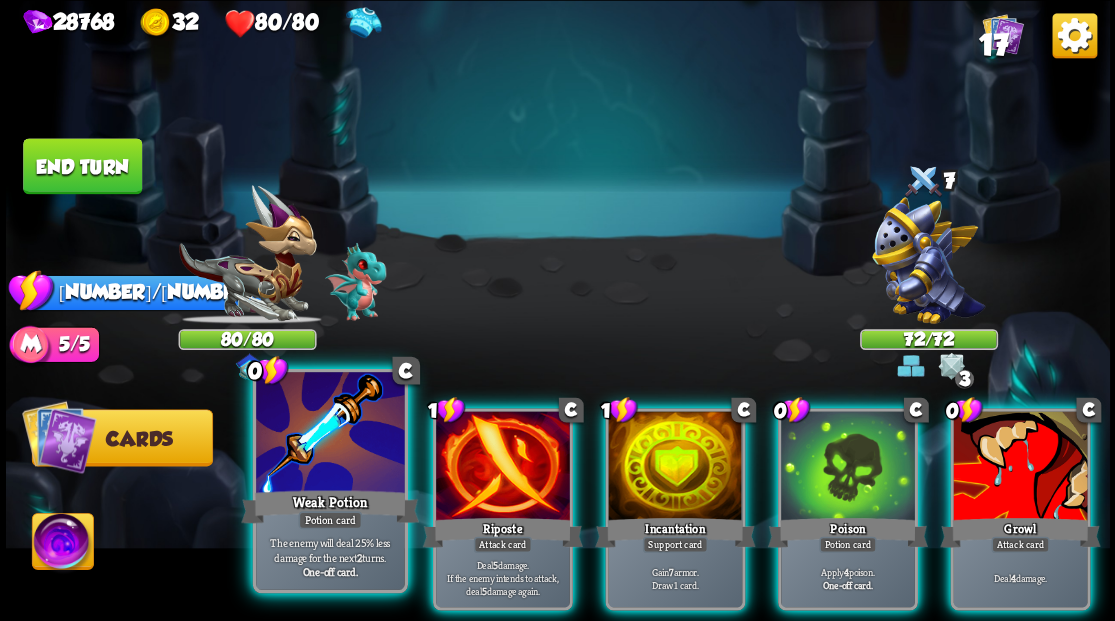 click at bounding box center [330, 434] 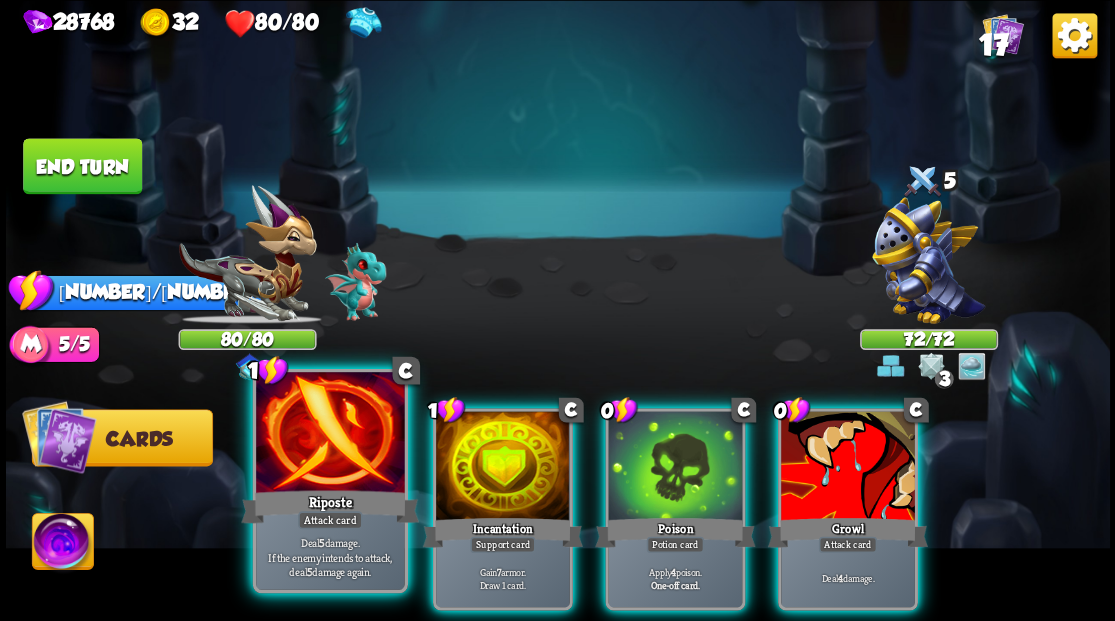 click at bounding box center [330, 434] 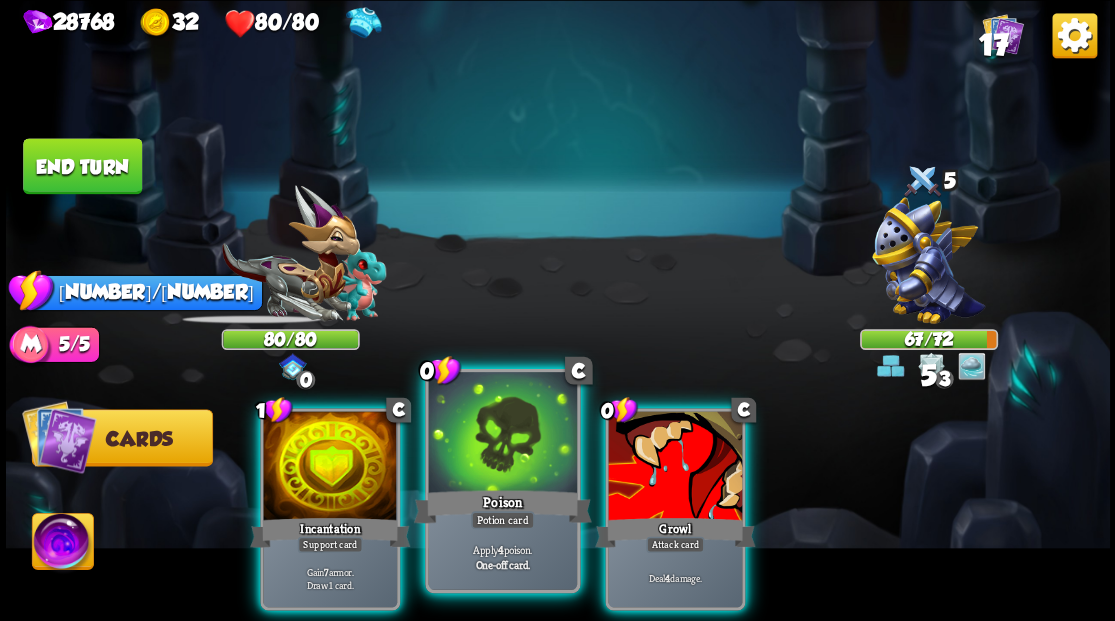 click at bounding box center (502, 434) 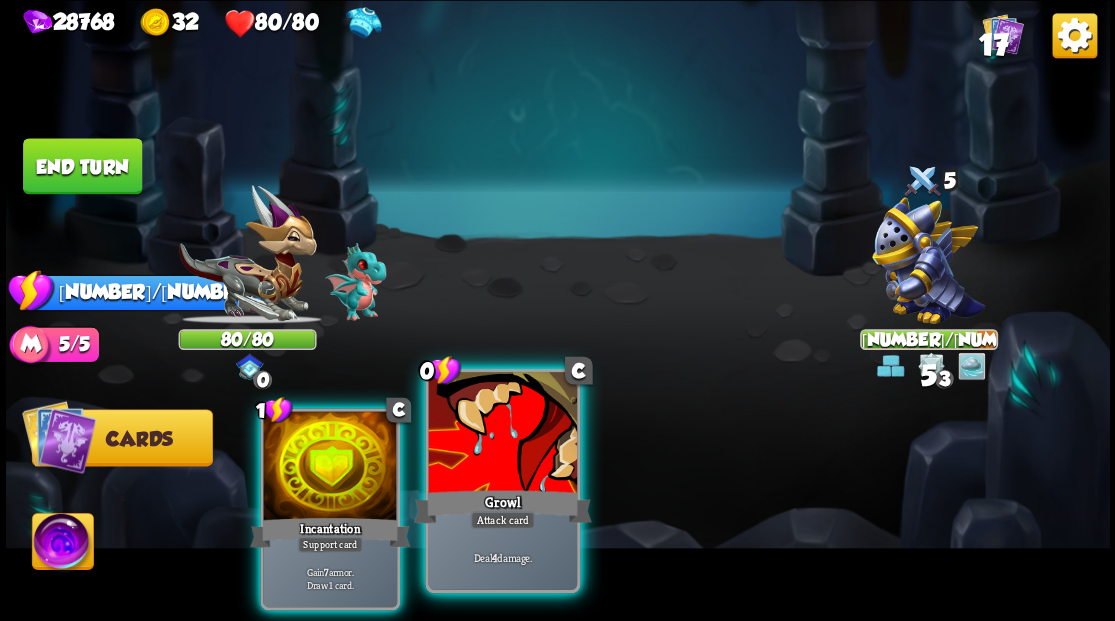 click at bounding box center (502, 434) 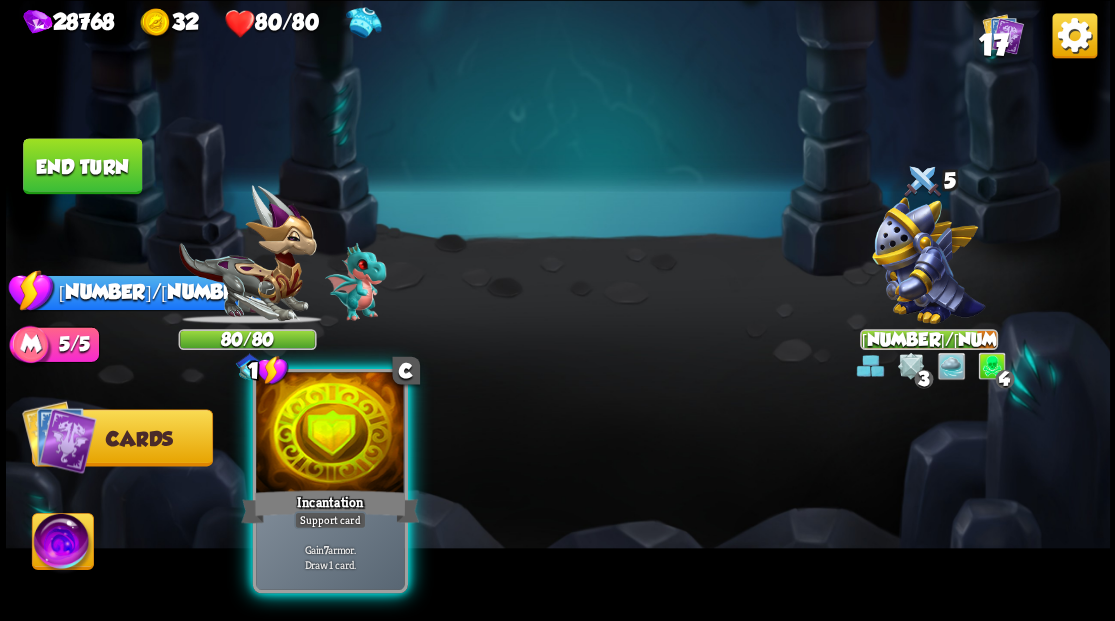 click on "Incantation" at bounding box center (330, 506) 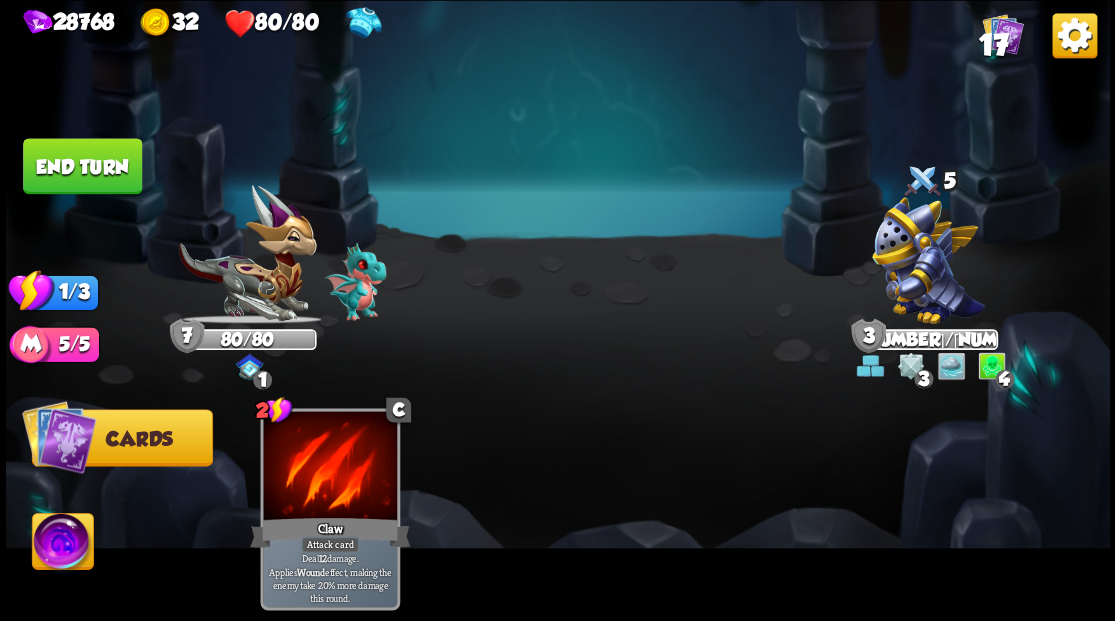 click on "End turn" at bounding box center (82, 166) 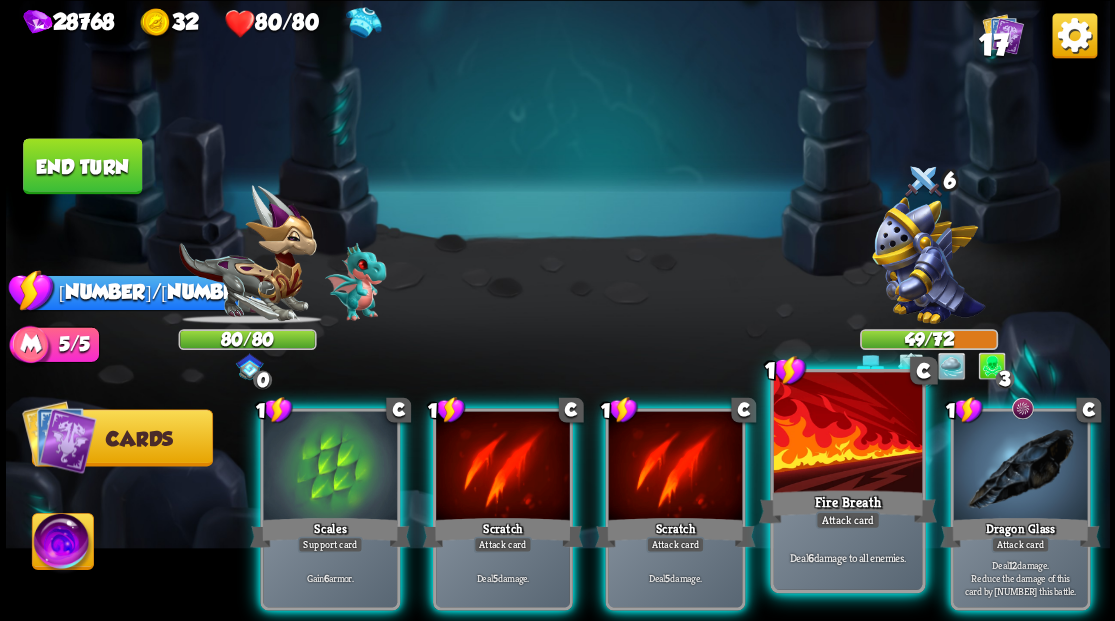 click at bounding box center [847, 434] 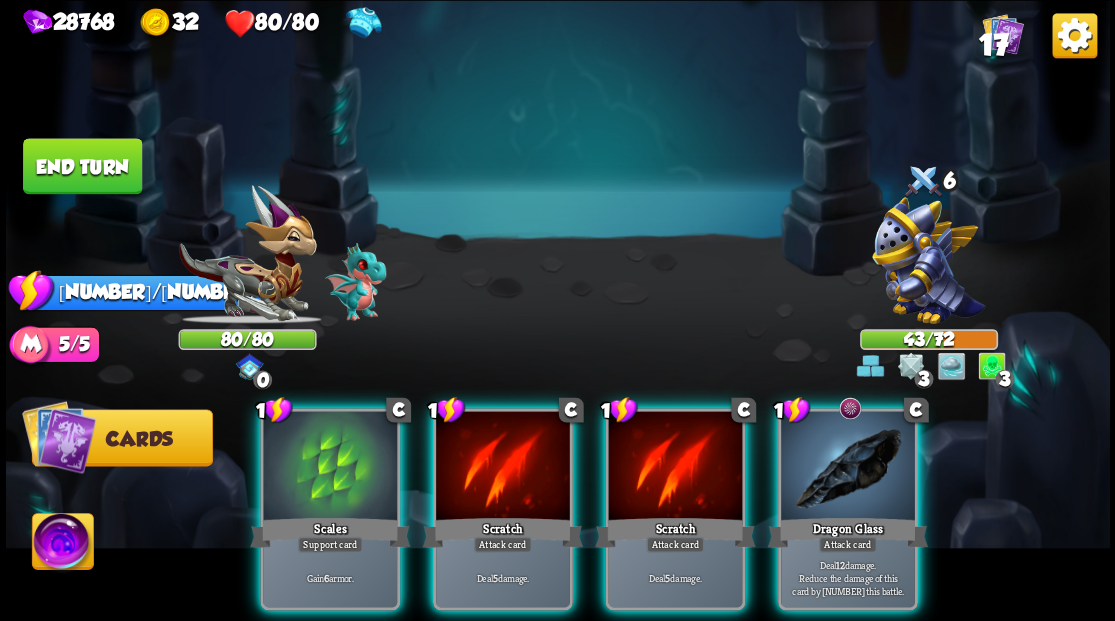 click at bounding box center (848, 467) 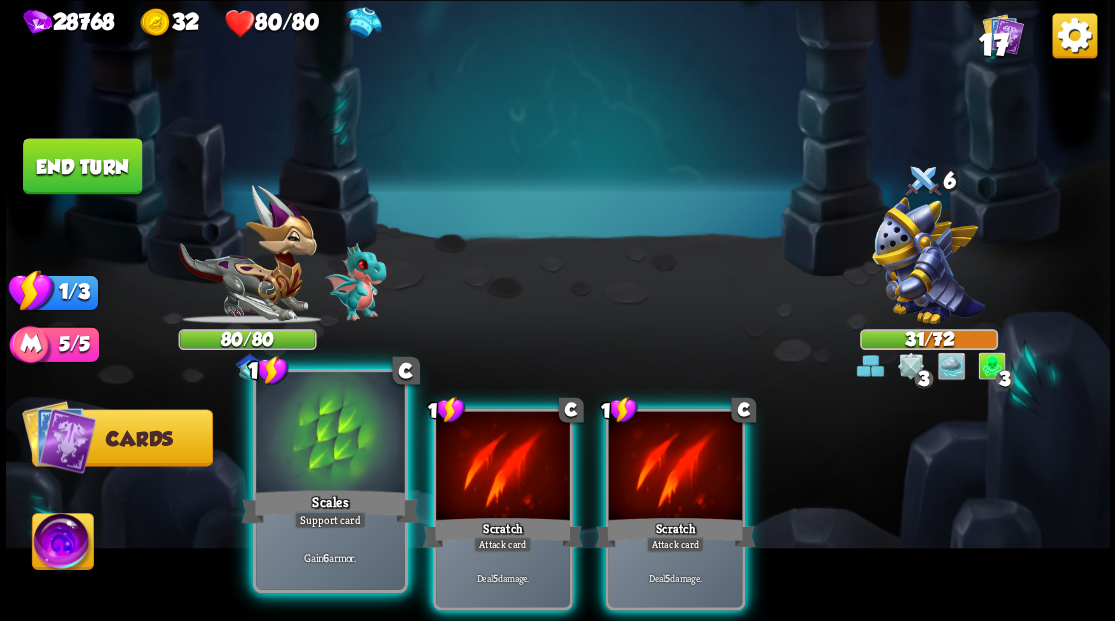 click at bounding box center [330, 434] 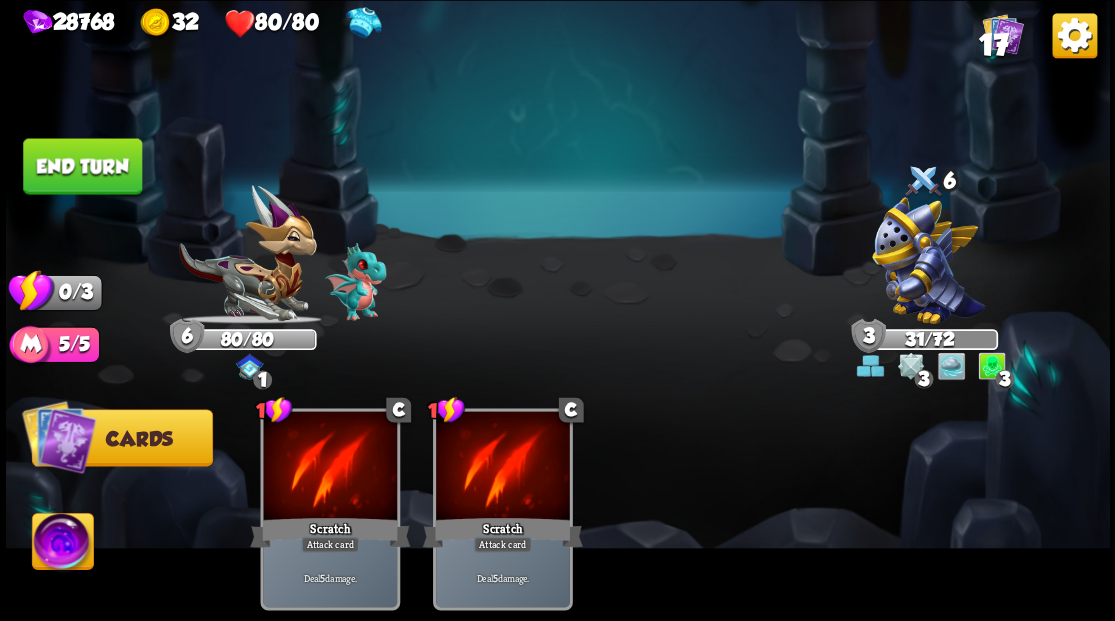 click on "End turn" at bounding box center [82, 166] 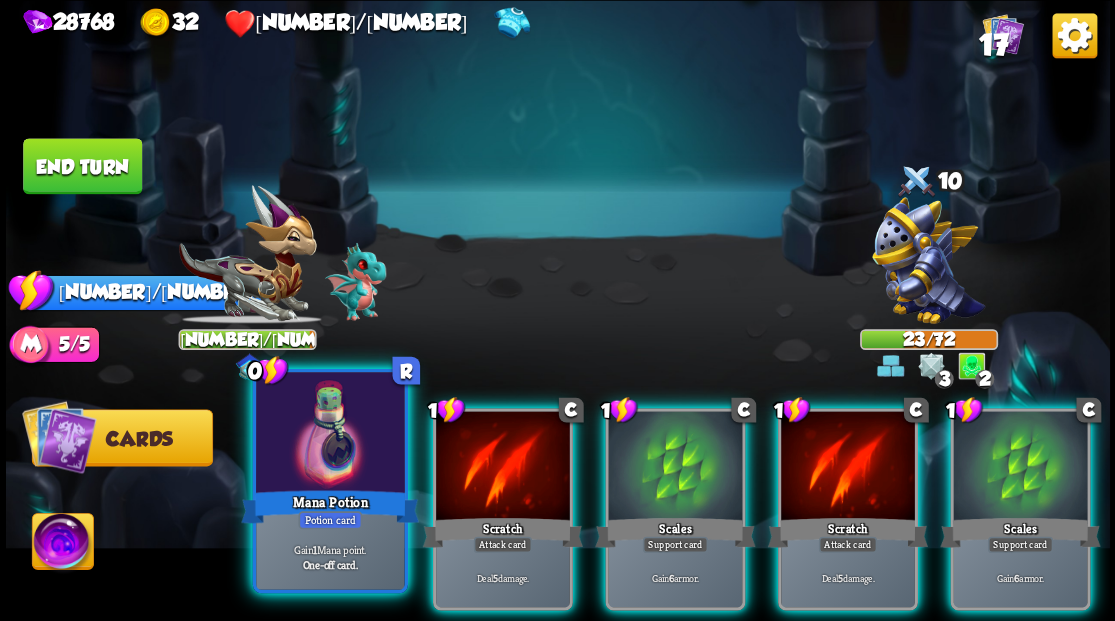 click at bounding box center (330, 434) 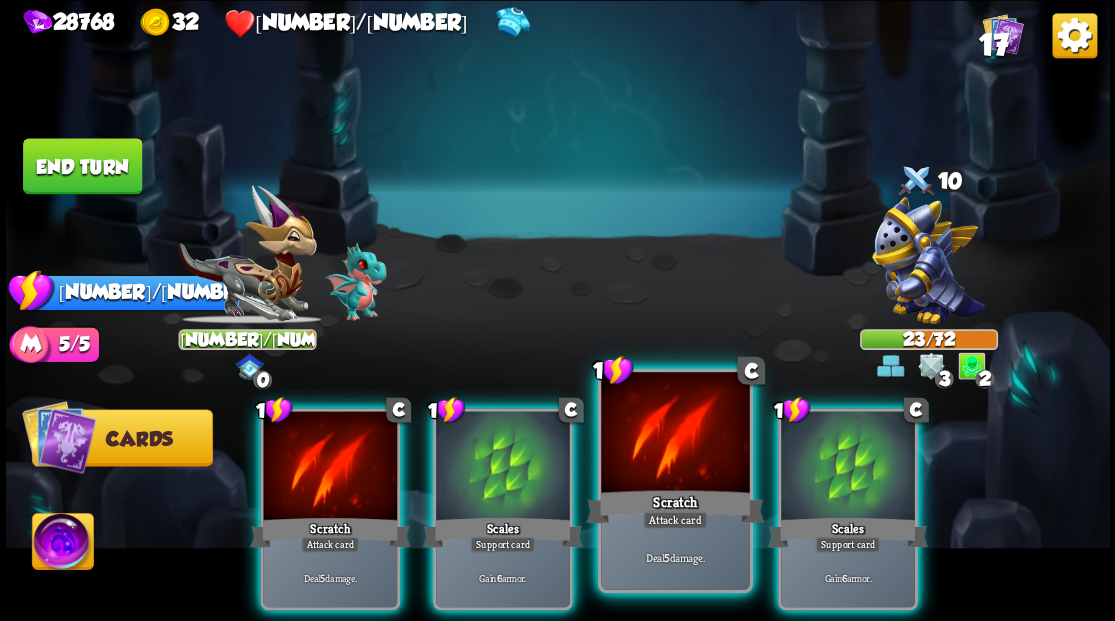 click at bounding box center (675, 434) 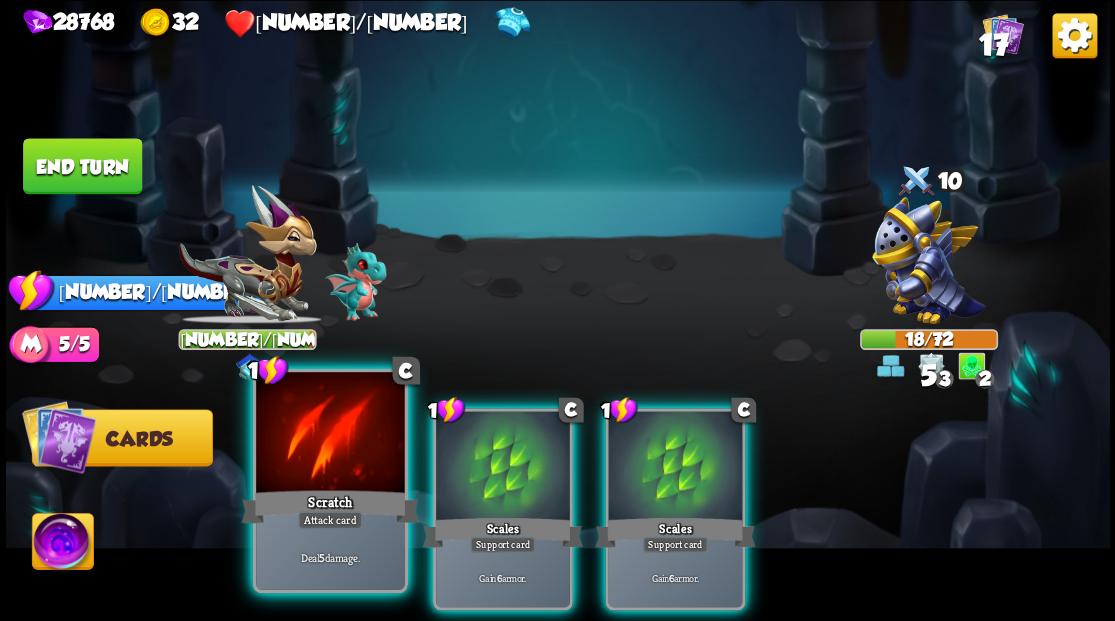 click at bounding box center (330, 434) 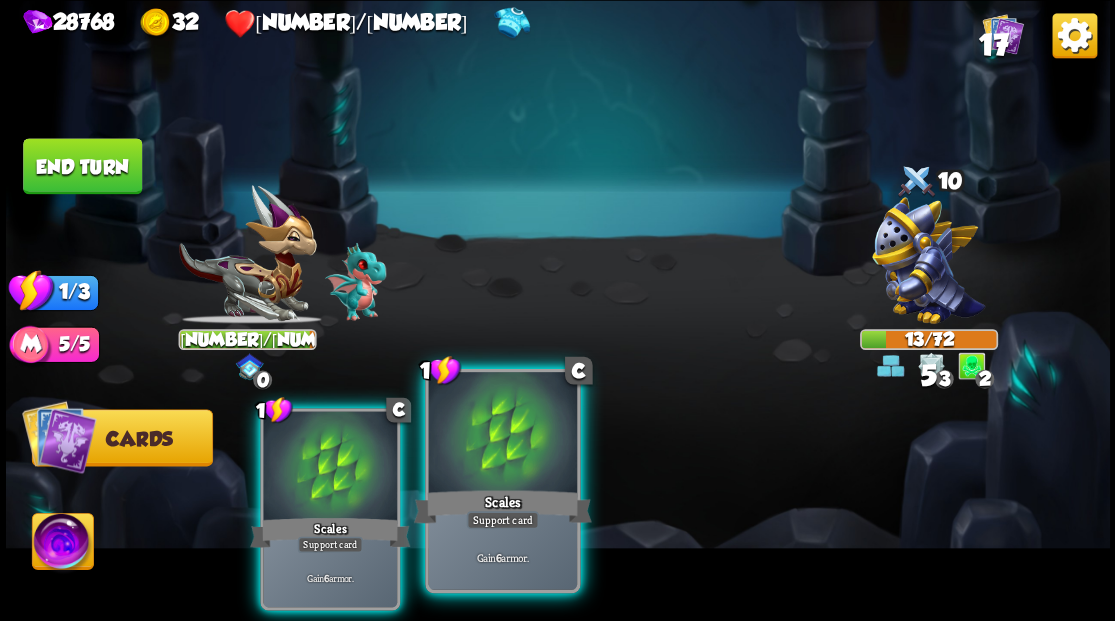 click at bounding box center [502, 434] 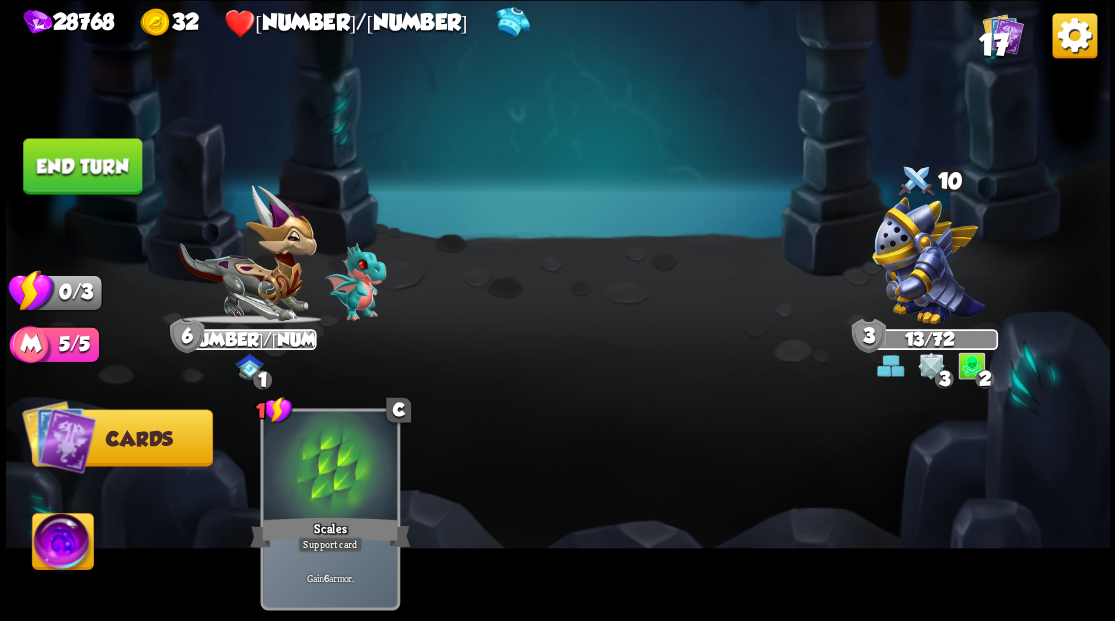 click on "End turn" at bounding box center [82, 166] 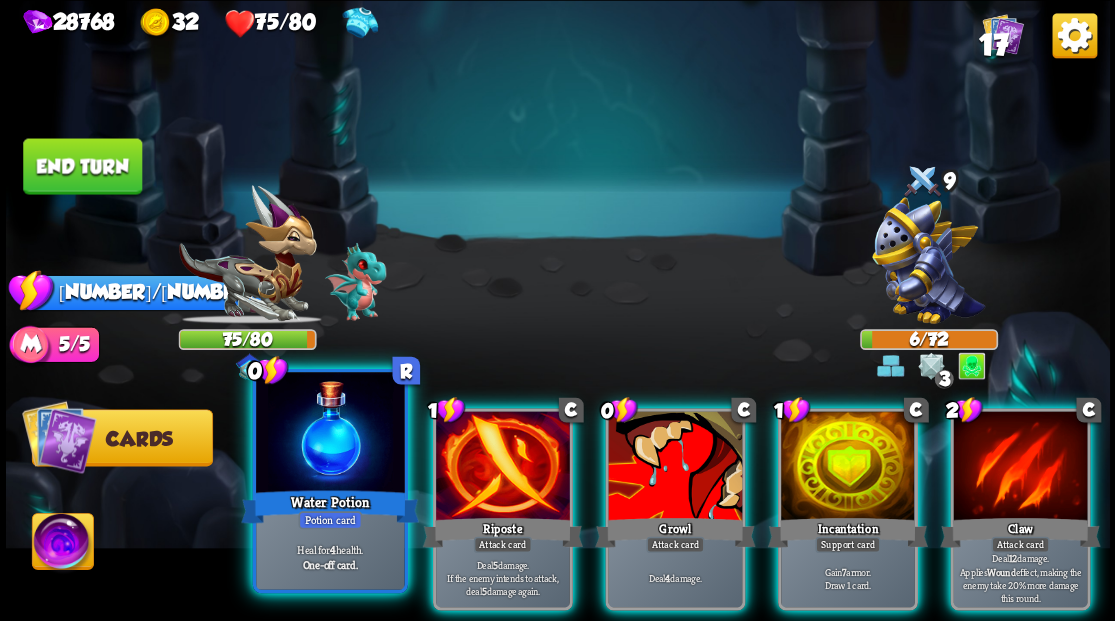 click at bounding box center [330, 434] 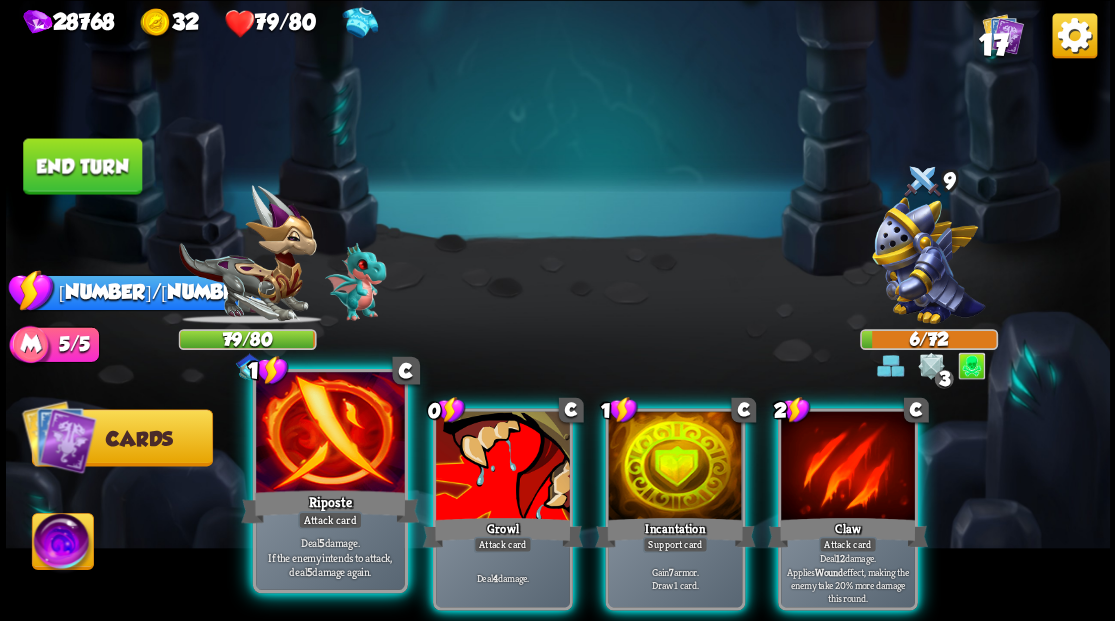 click at bounding box center (330, 434) 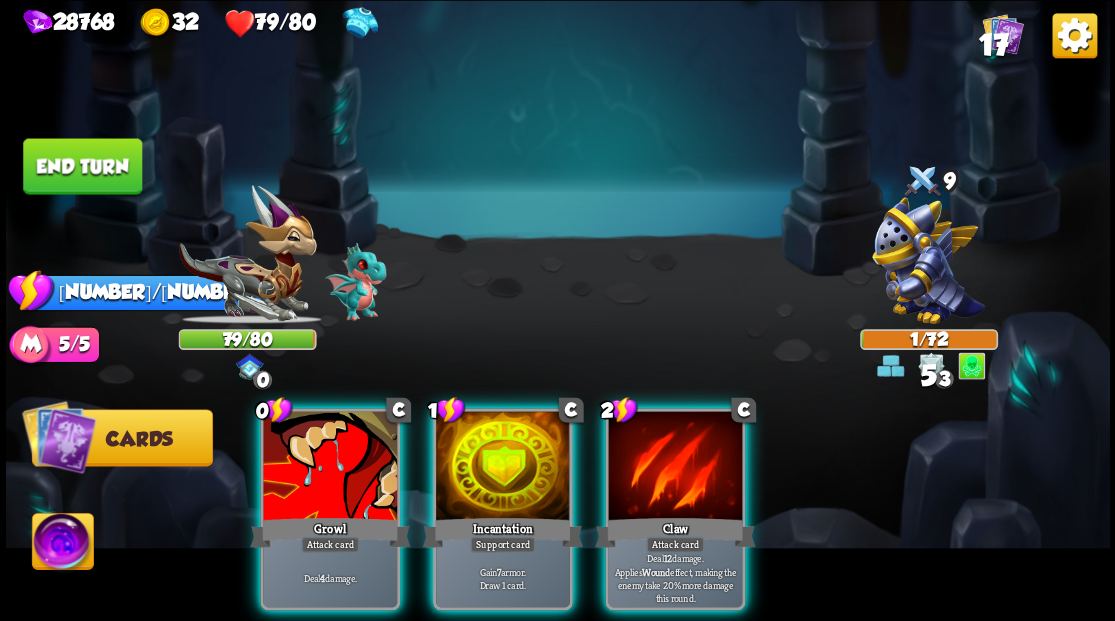 click at bounding box center (330, 467) 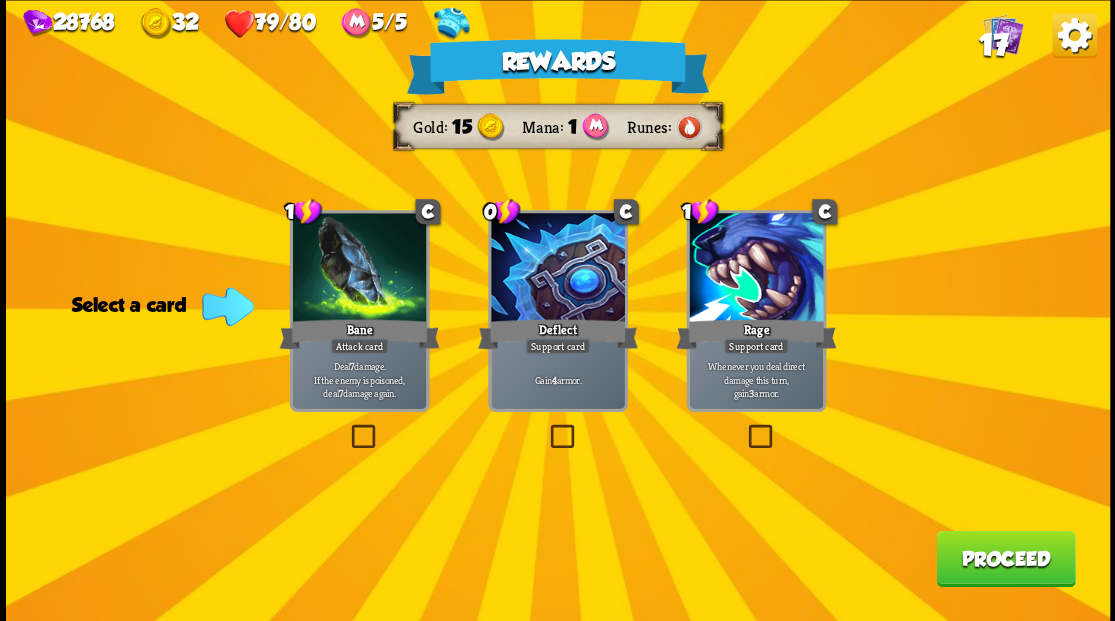 click at bounding box center [347, 427] 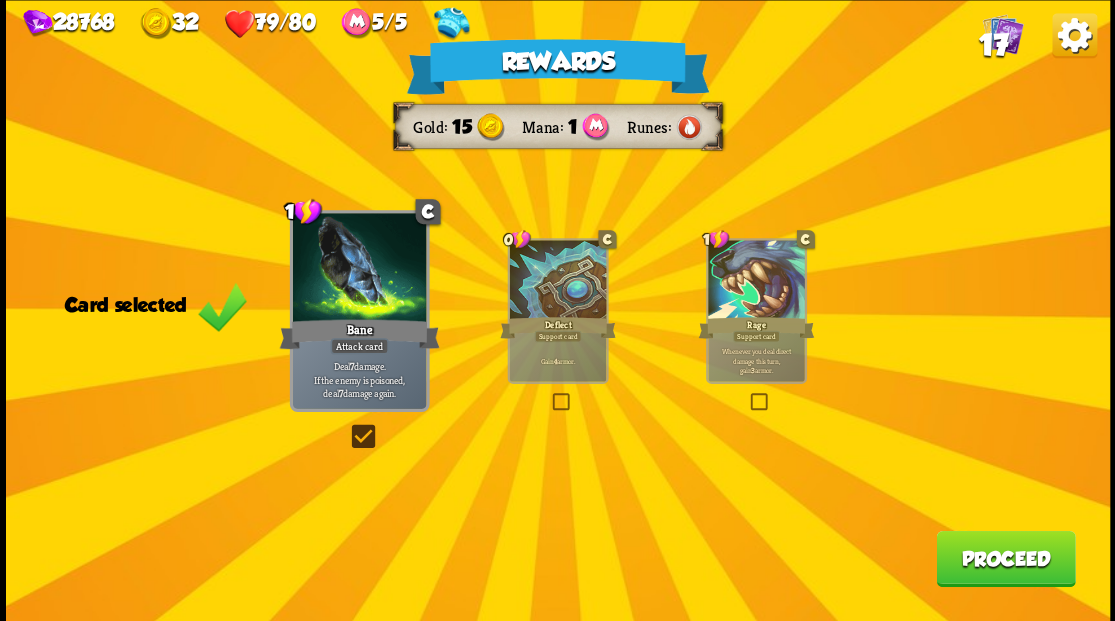 click on "Proceed" at bounding box center [1005, 558] 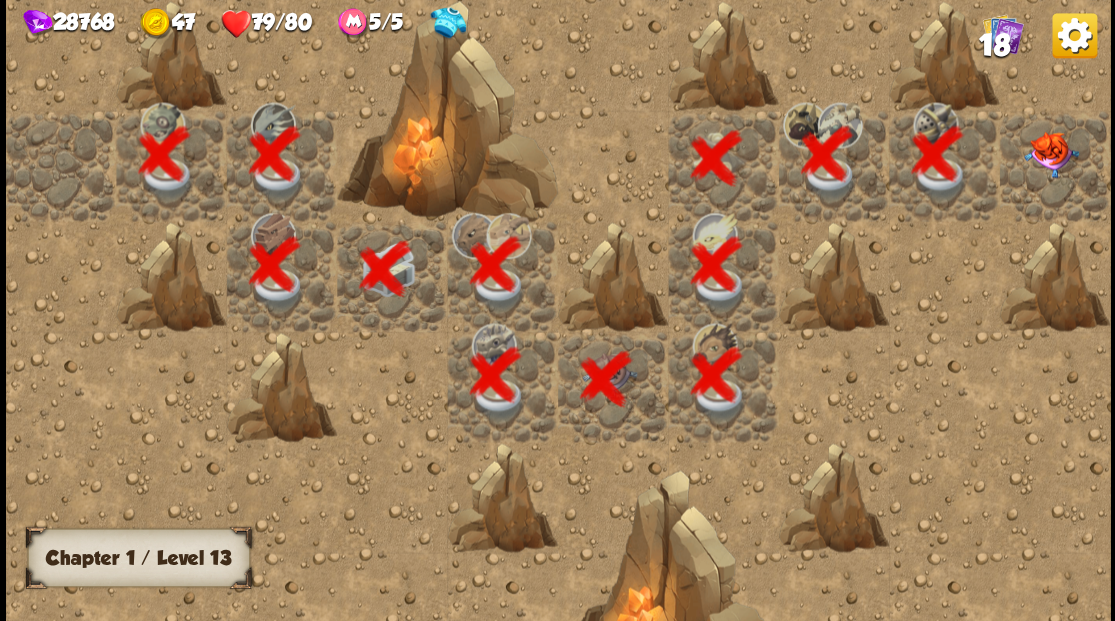 scroll, scrollTop: 0, scrollLeft: 384, axis: horizontal 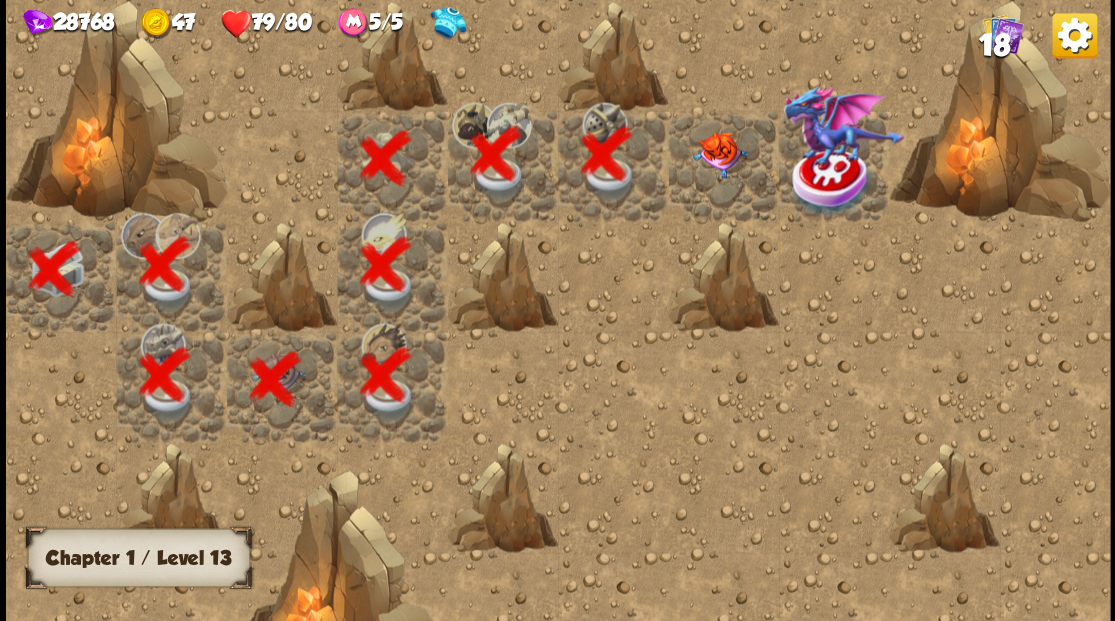 click at bounding box center [723, 165] 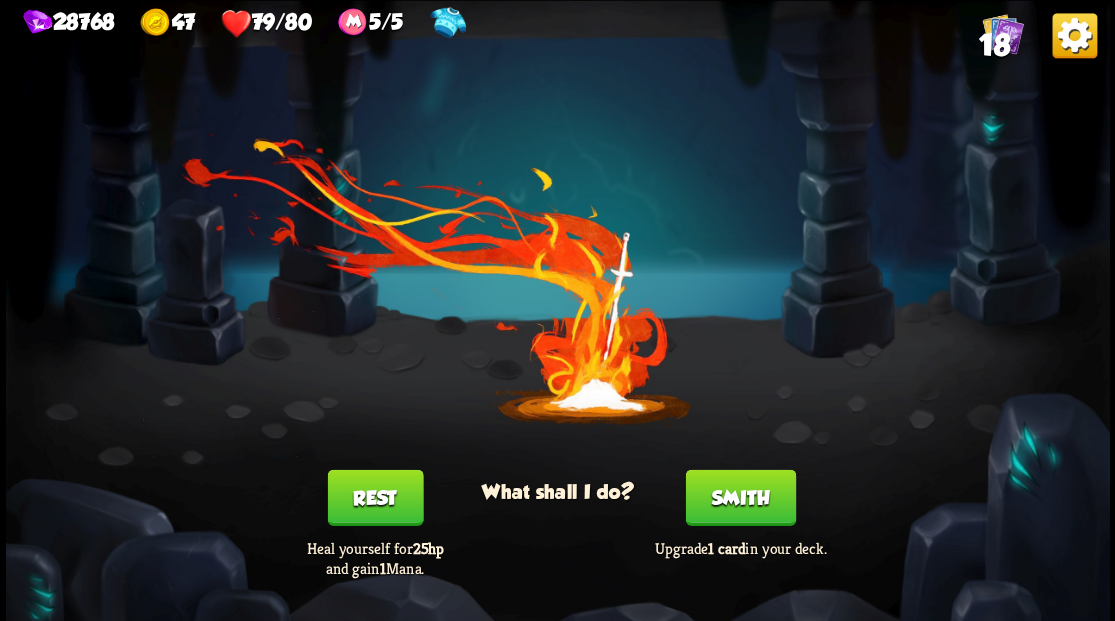 click on "Smith" at bounding box center (740, 497) 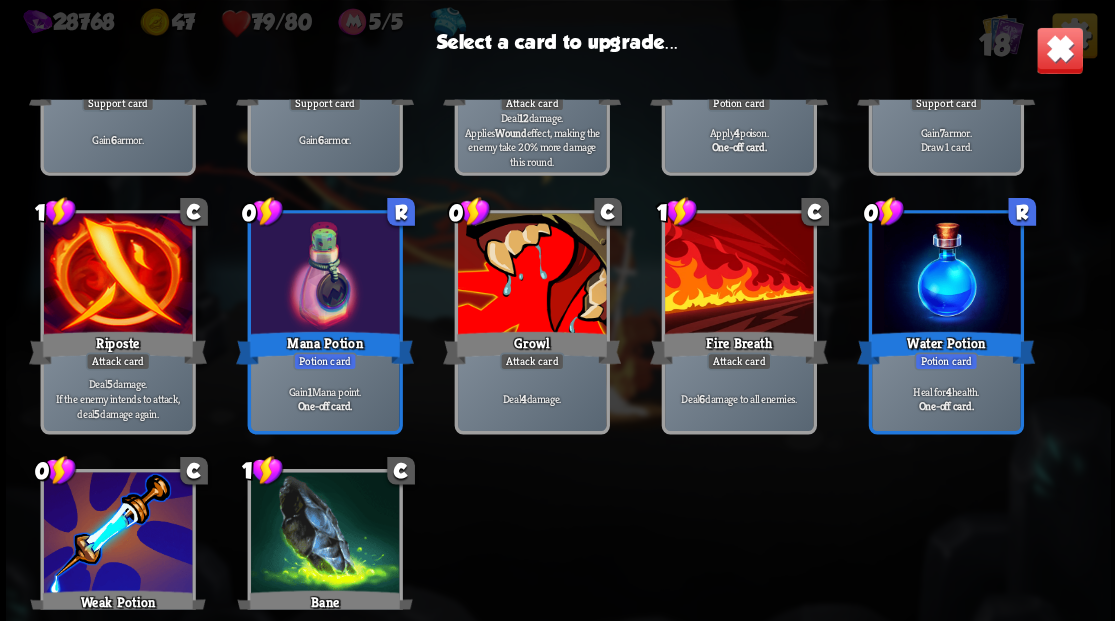 scroll, scrollTop: 533, scrollLeft: 0, axis: vertical 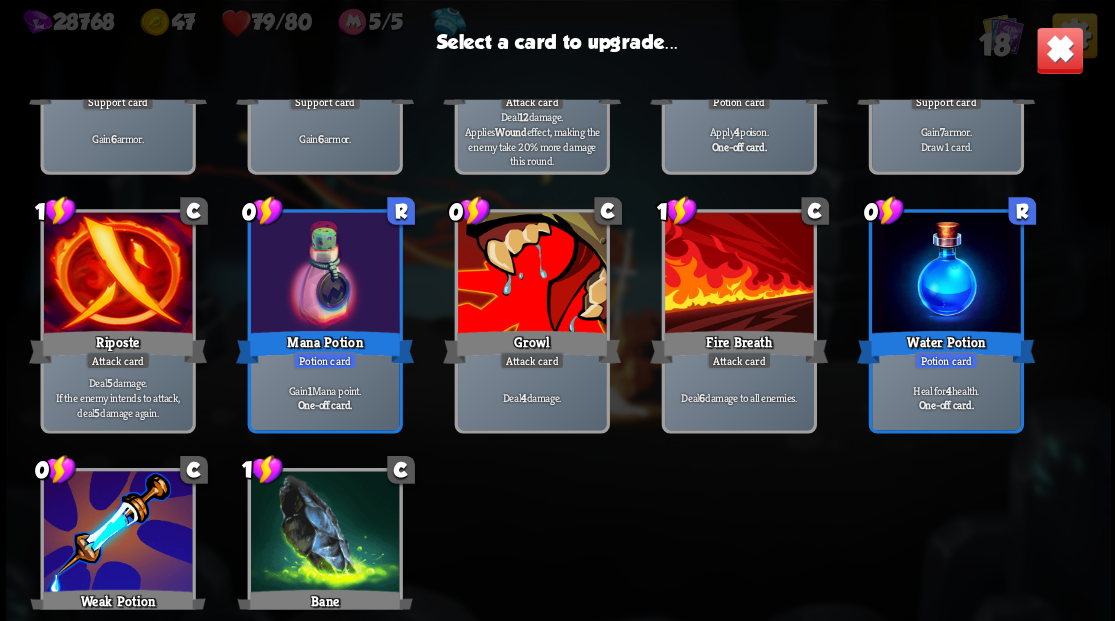 click at bounding box center [531, 274] 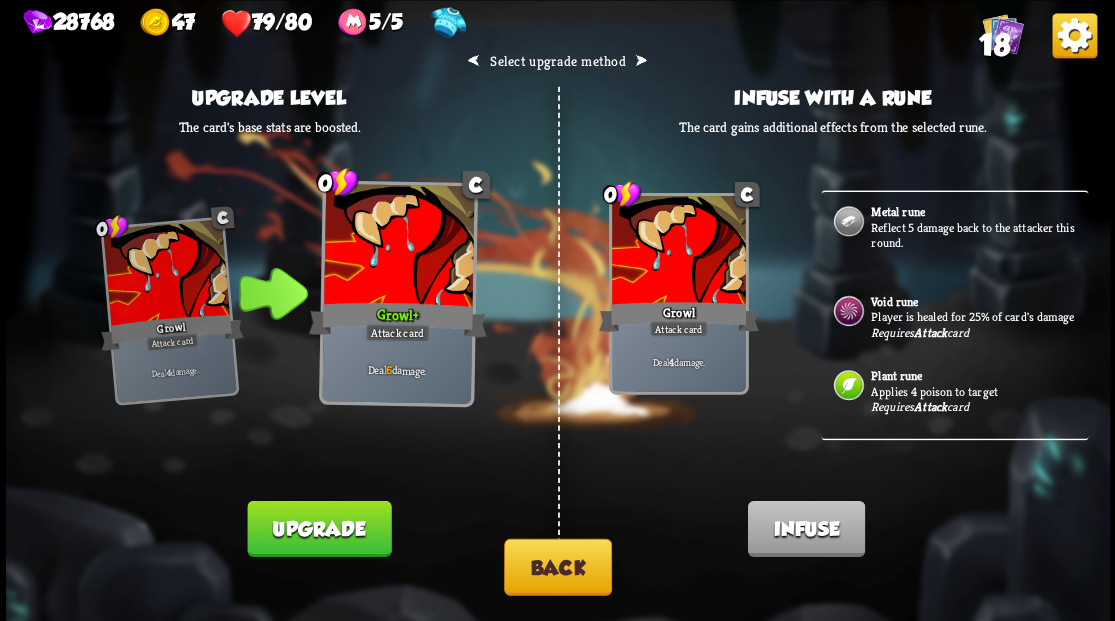 scroll, scrollTop: 0, scrollLeft: 0, axis: both 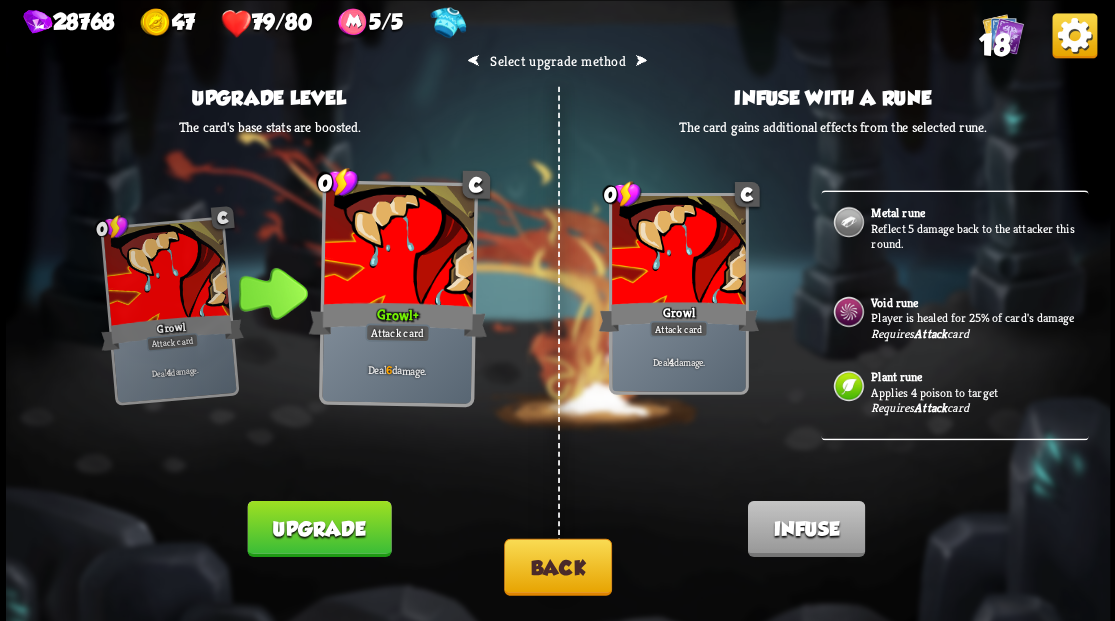 click on "Back" at bounding box center [558, 566] 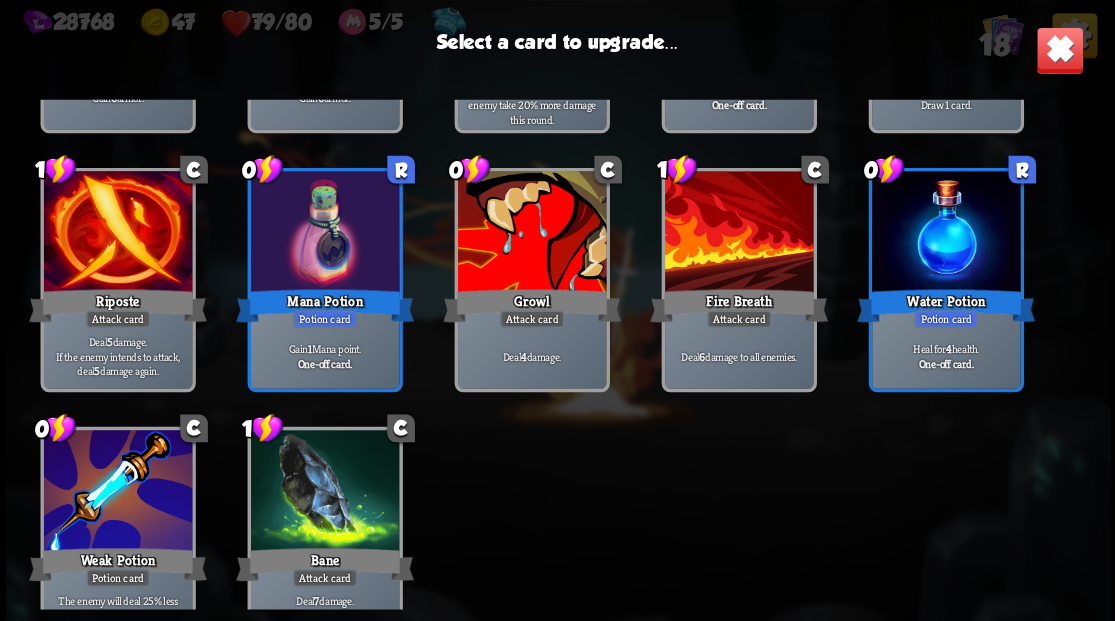 scroll, scrollTop: 629, scrollLeft: 0, axis: vertical 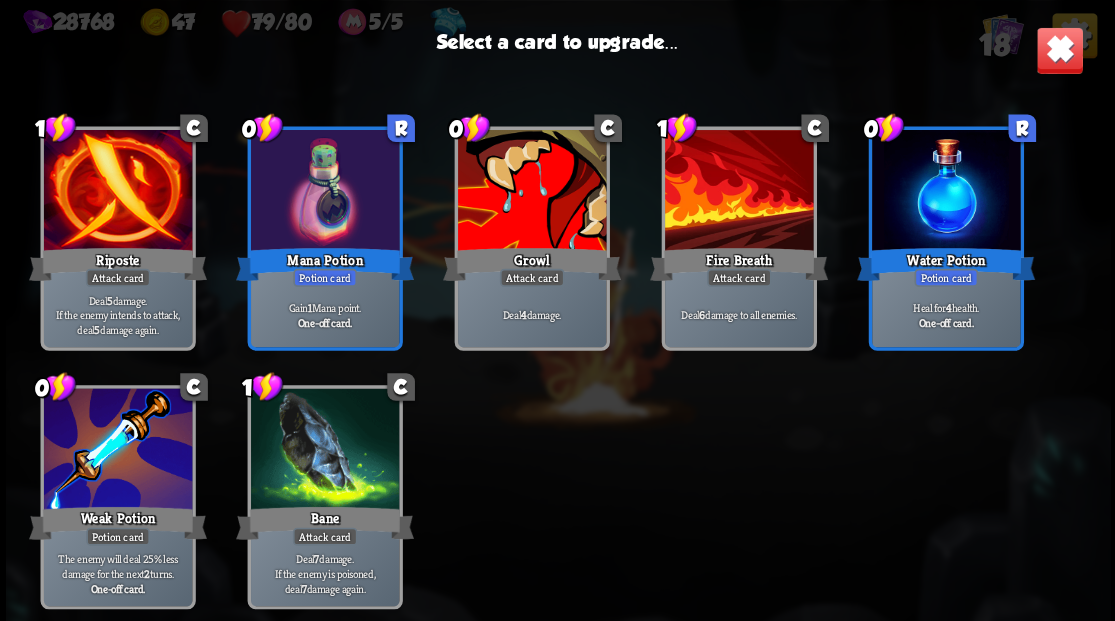 click at bounding box center (1059, 50) 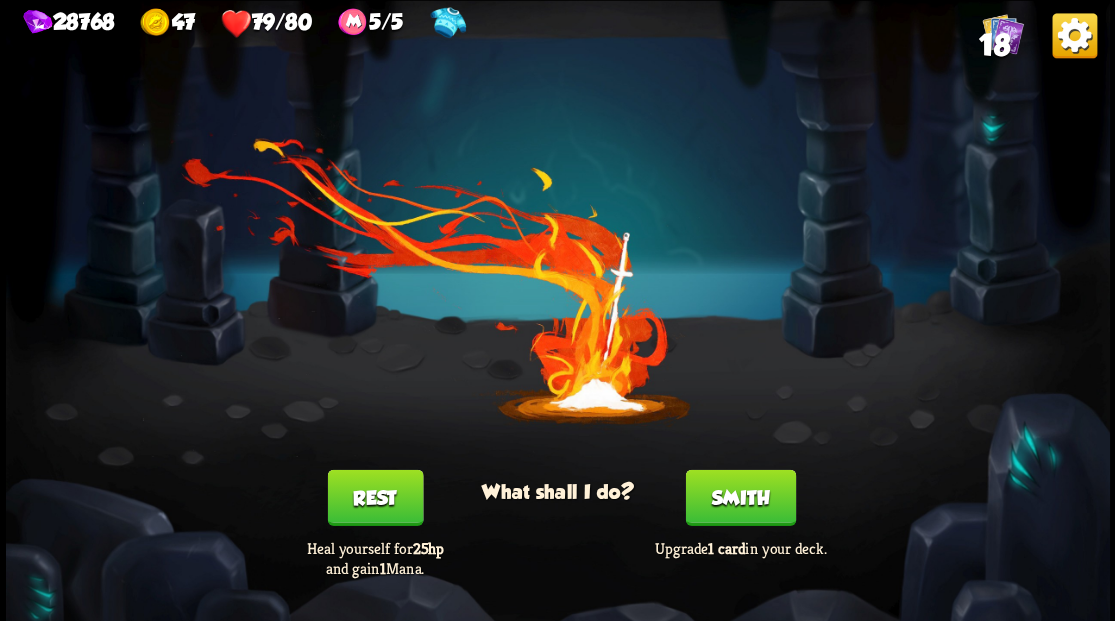 click on "18" at bounding box center [993, 45] 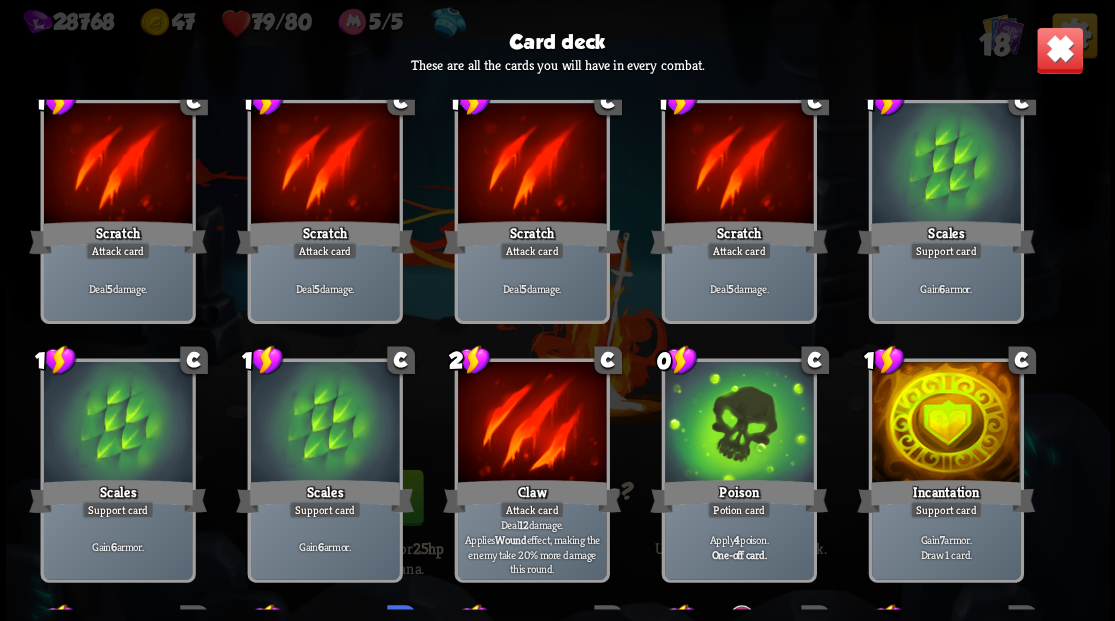 scroll, scrollTop: 30, scrollLeft: 0, axis: vertical 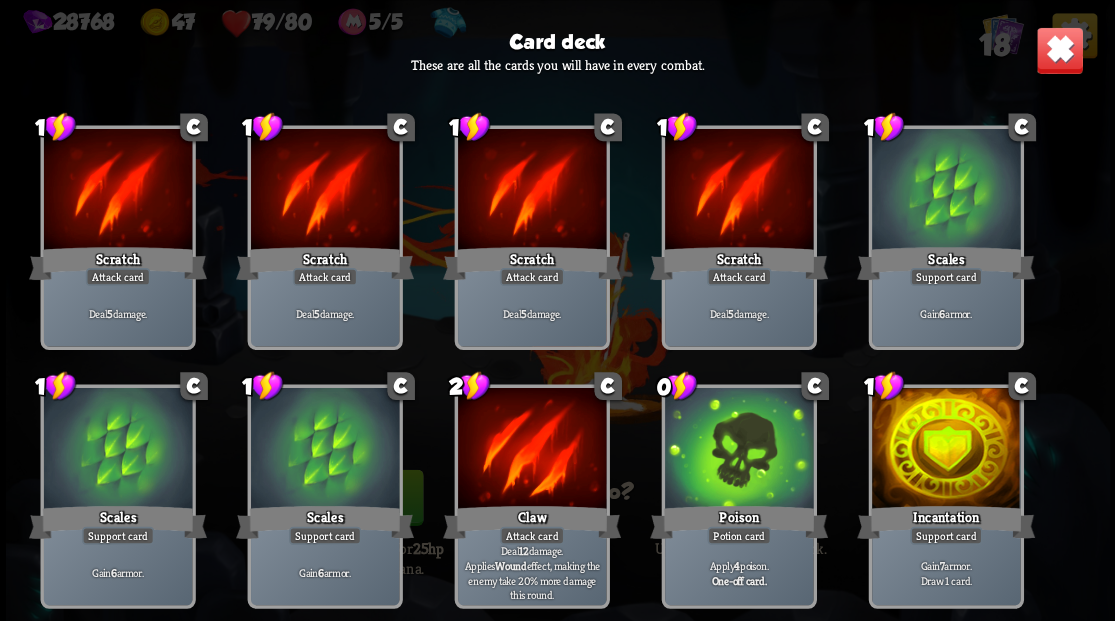 drag, startPoint x: 1052, startPoint y: 44, endPoint x: 992, endPoint y: 80, distance: 69.97142 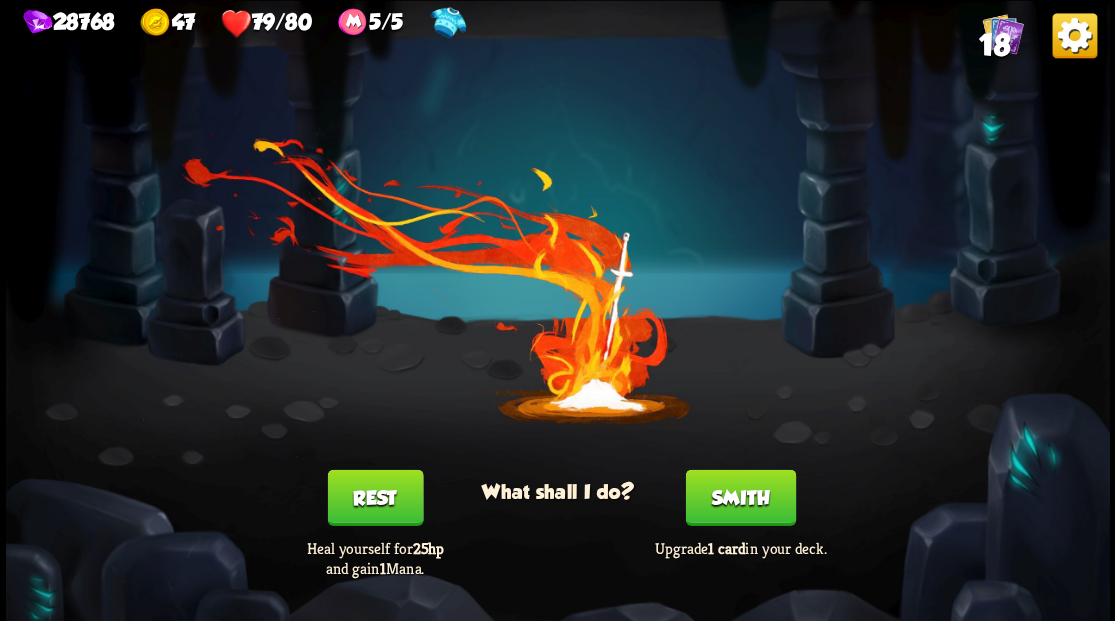 click on "Smith" at bounding box center [740, 497] 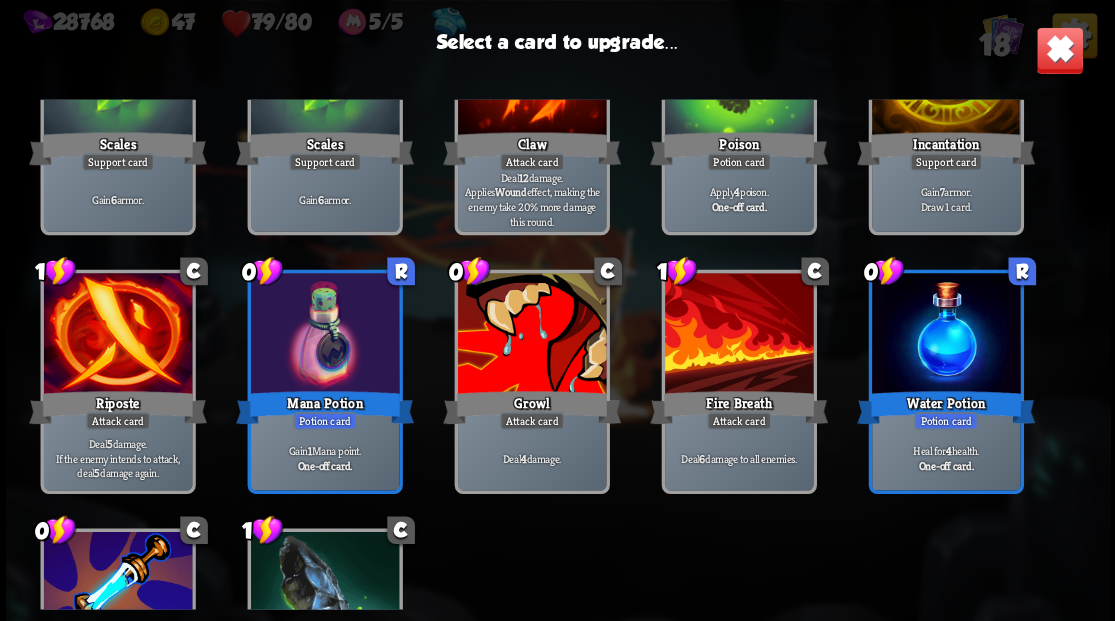 scroll, scrollTop: 466, scrollLeft: 0, axis: vertical 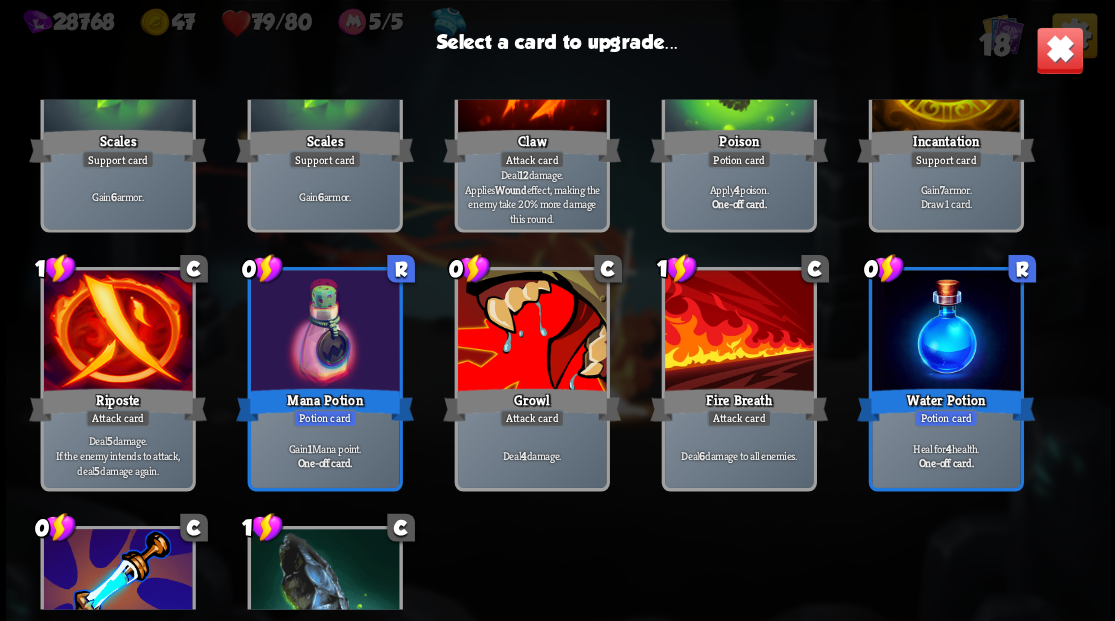 click at bounding box center [738, 332] 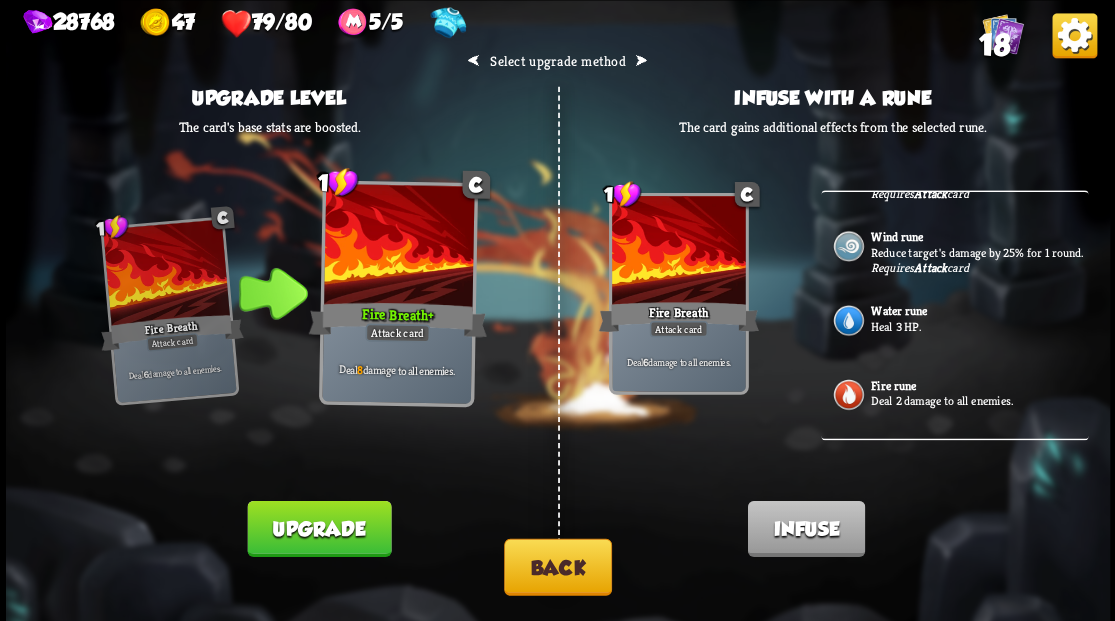 scroll, scrollTop: 274, scrollLeft: 0, axis: vertical 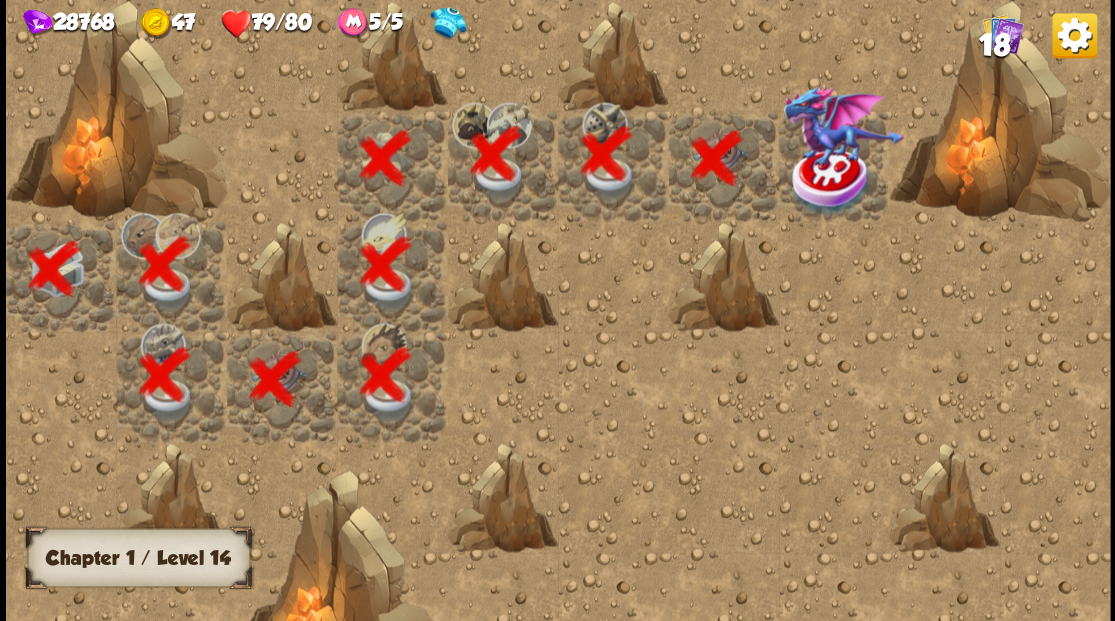 click at bounding box center [831, 181] 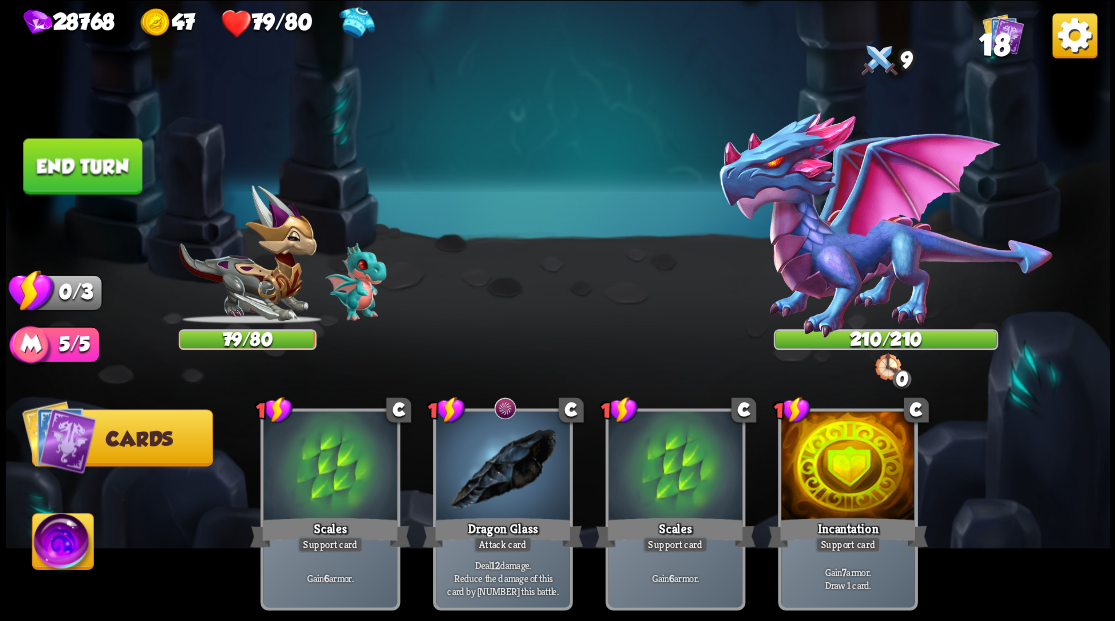 click at bounding box center (62, 544) 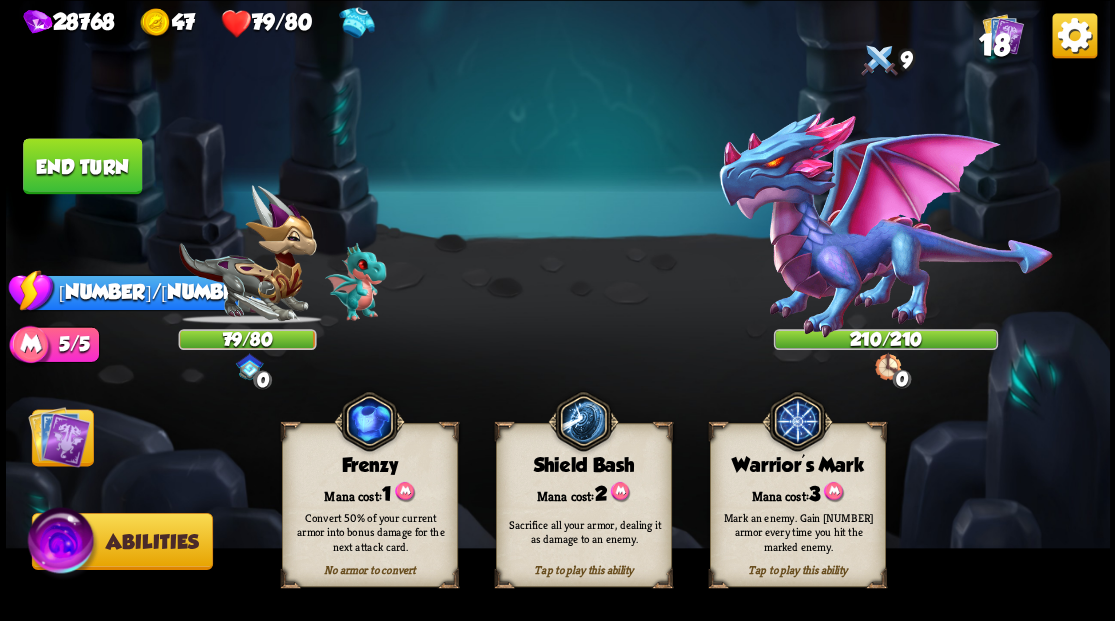 click on "Mana cost:  3" at bounding box center [797, 492] 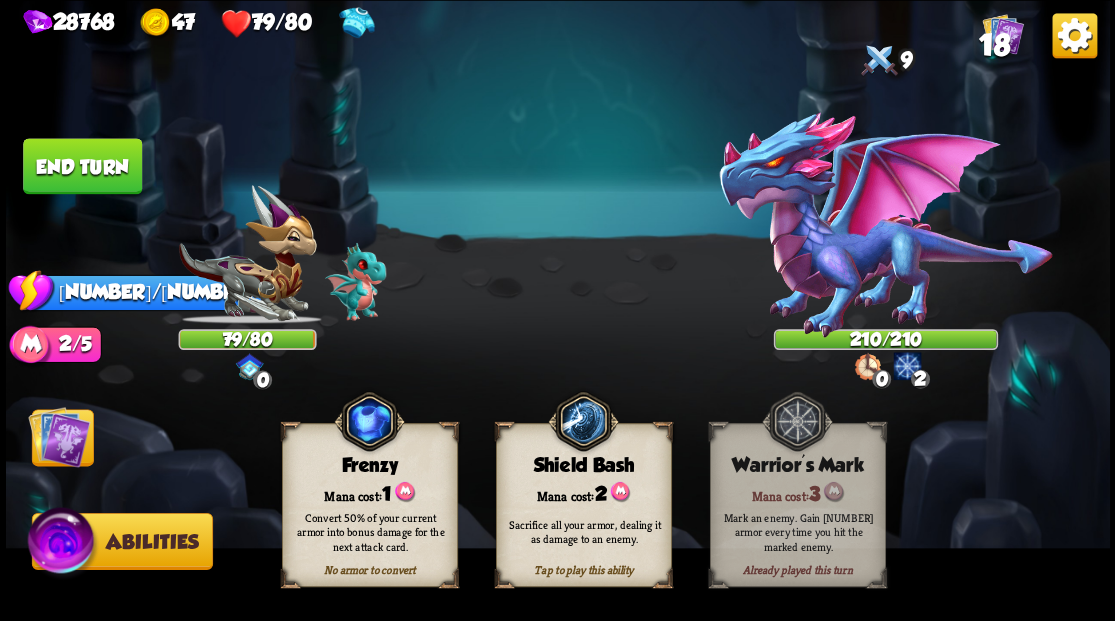 drag, startPoint x: 54, startPoint y: 433, endPoint x: 66, endPoint y: 436, distance: 12.369317 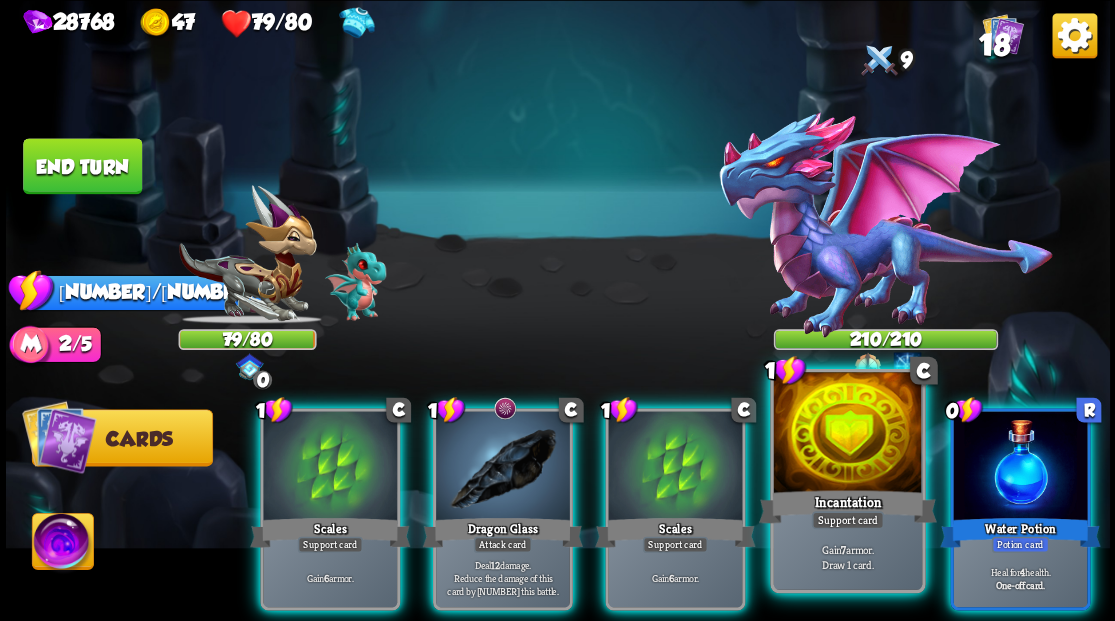 click at bounding box center (847, 434) 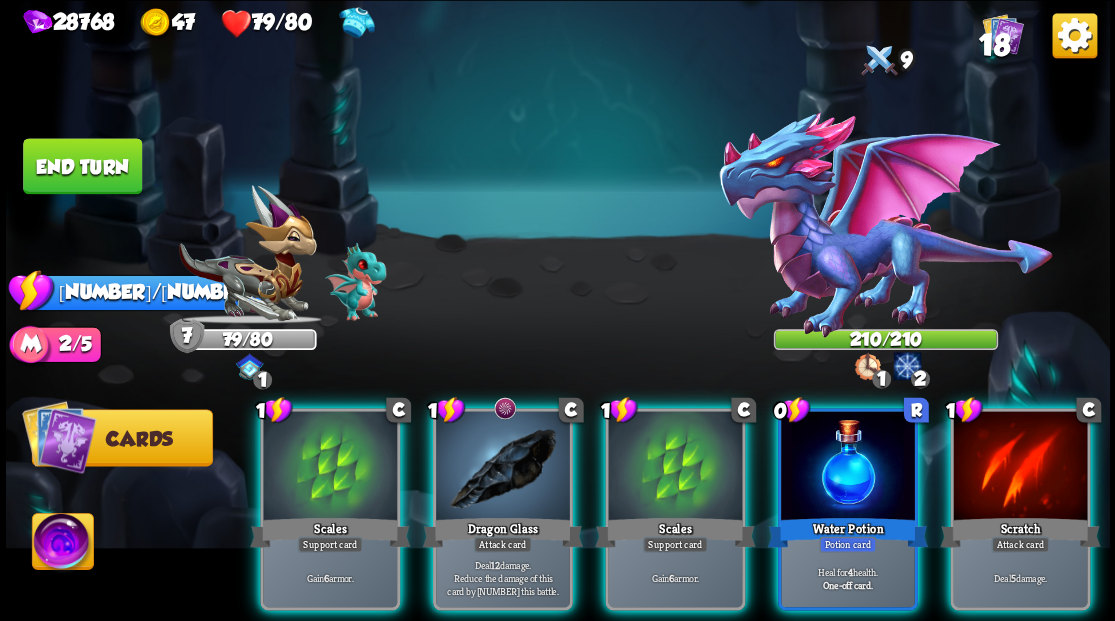 click on "Scratch" at bounding box center (1020, 532) 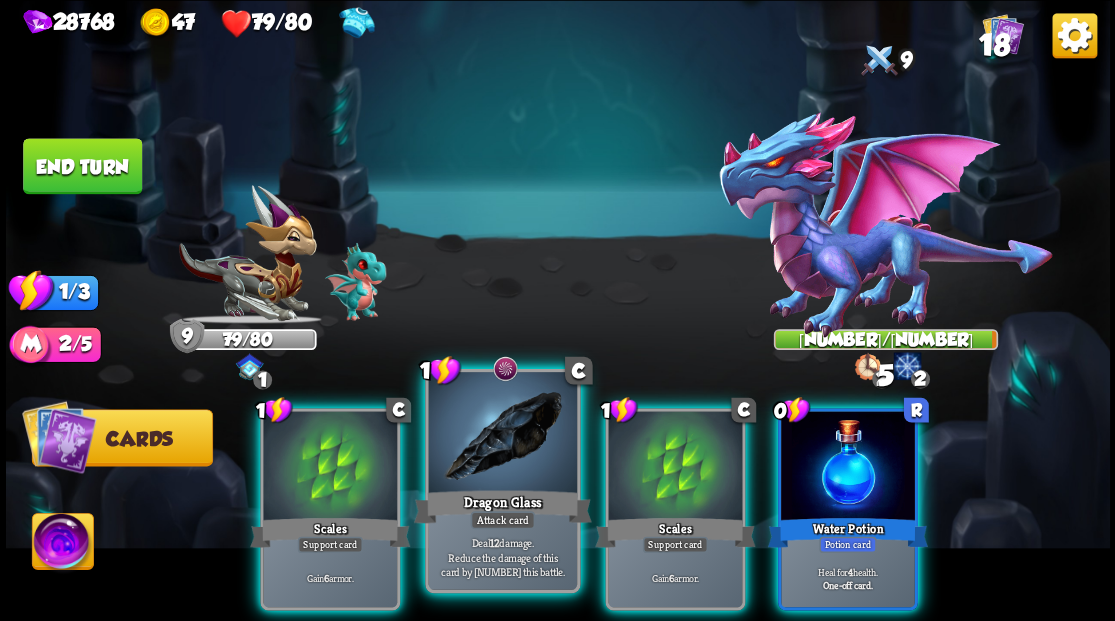 click at bounding box center (502, 434) 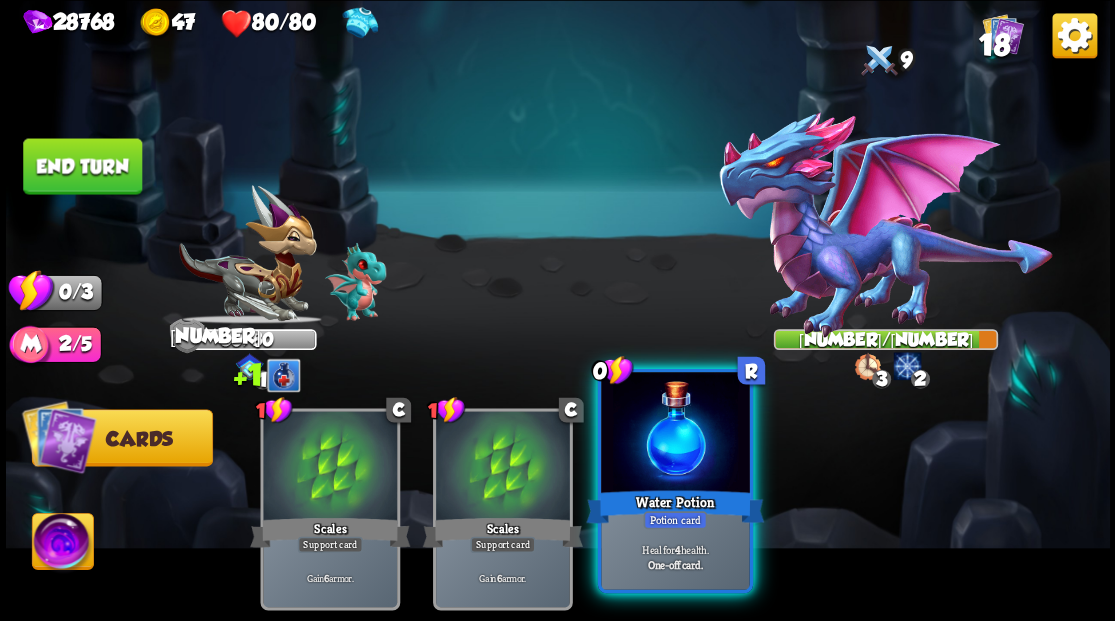 click at bounding box center (675, 434) 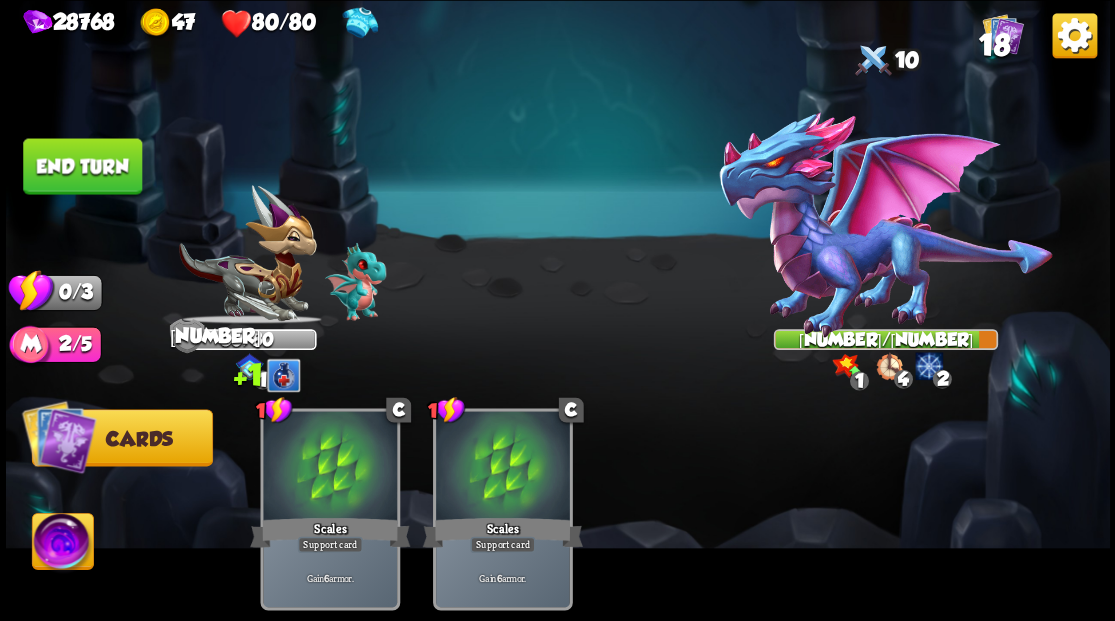 click on "End turn" at bounding box center [82, 166] 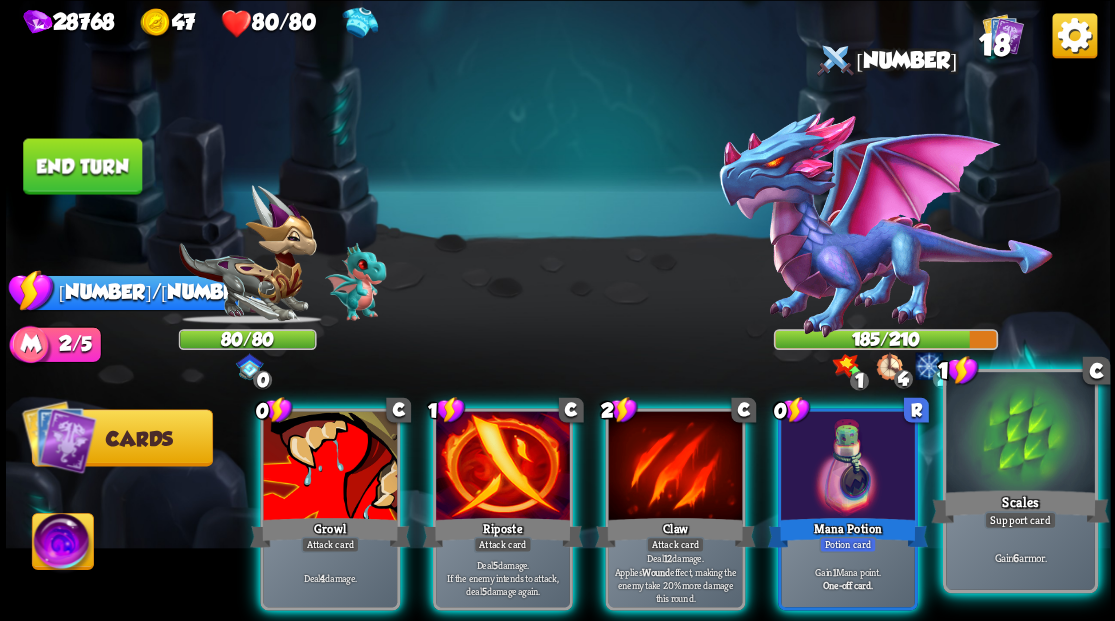 click at bounding box center [1020, 434] 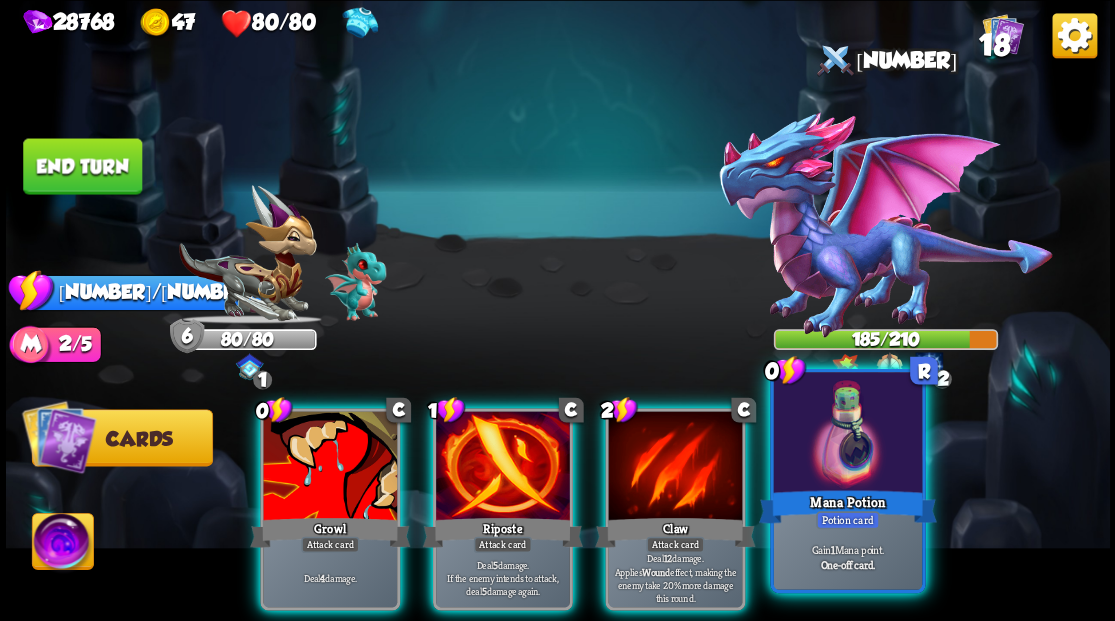 click at bounding box center (847, 434) 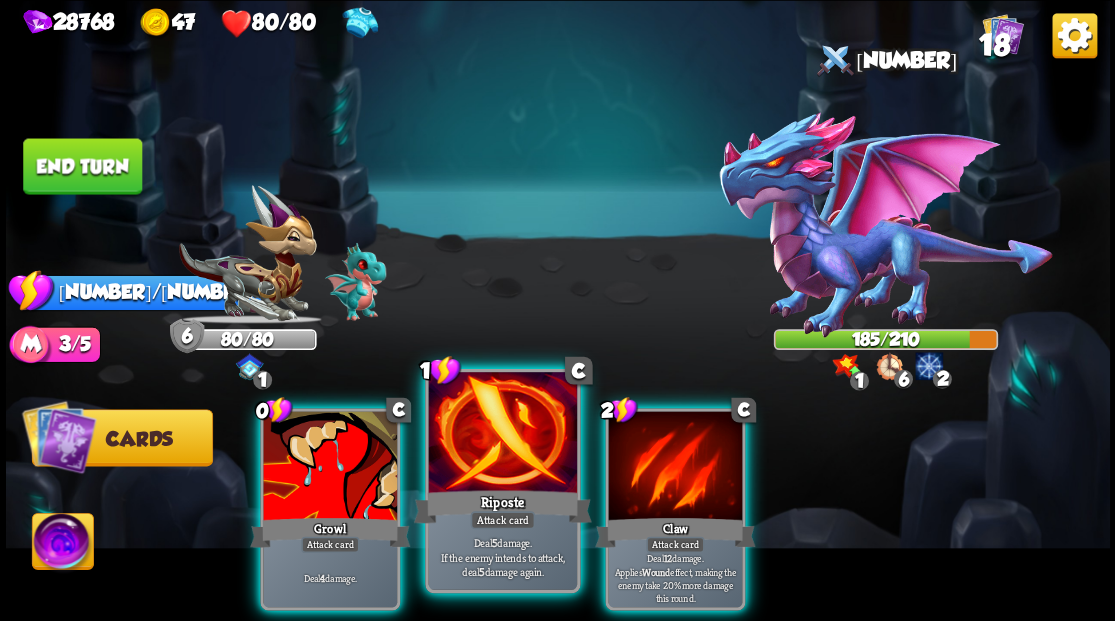 click at bounding box center [502, 434] 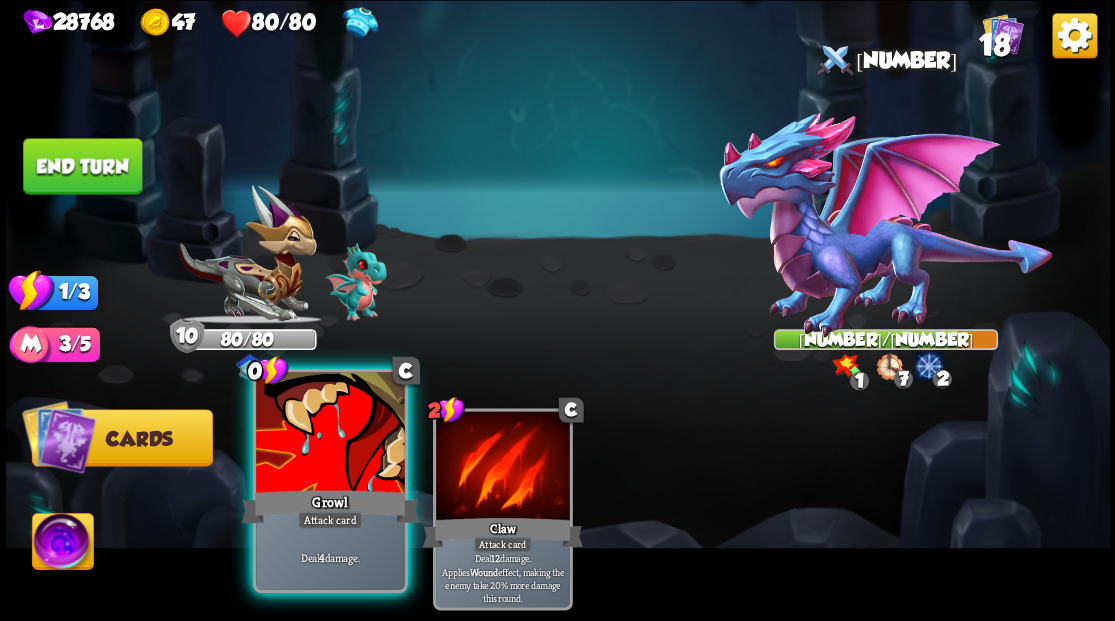 click at bounding box center [330, 434] 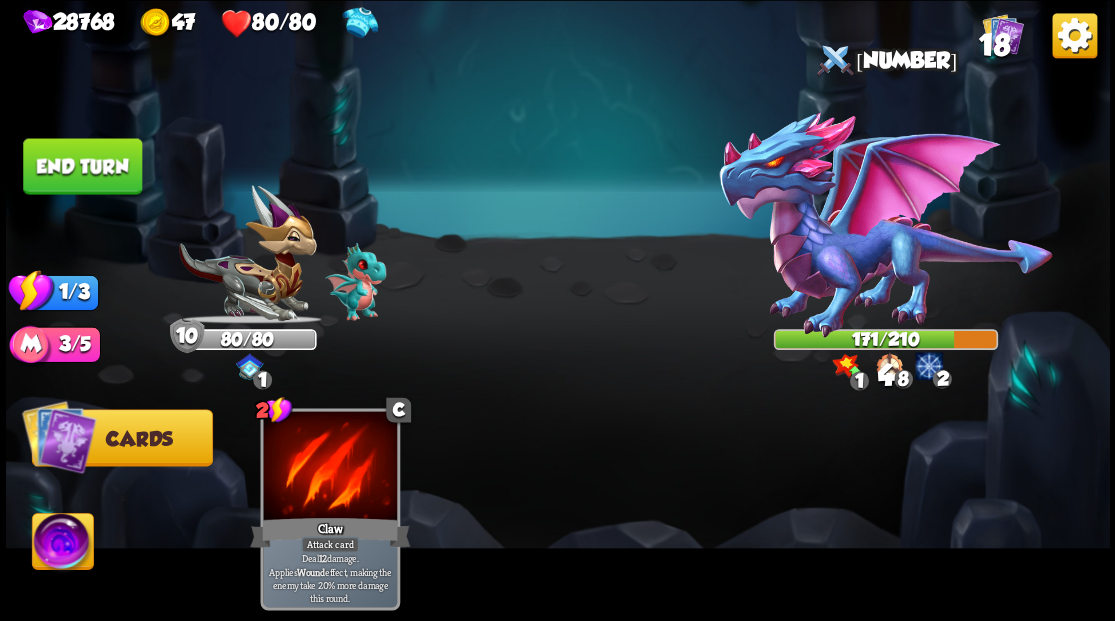 click on "End turn" at bounding box center [82, 166] 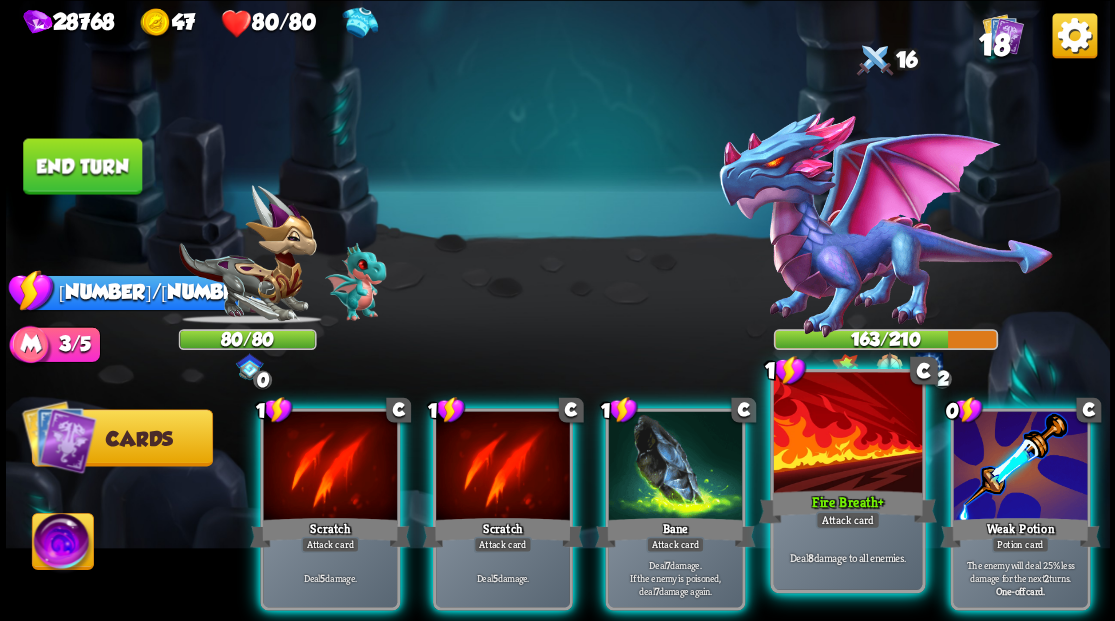 click at bounding box center [847, 434] 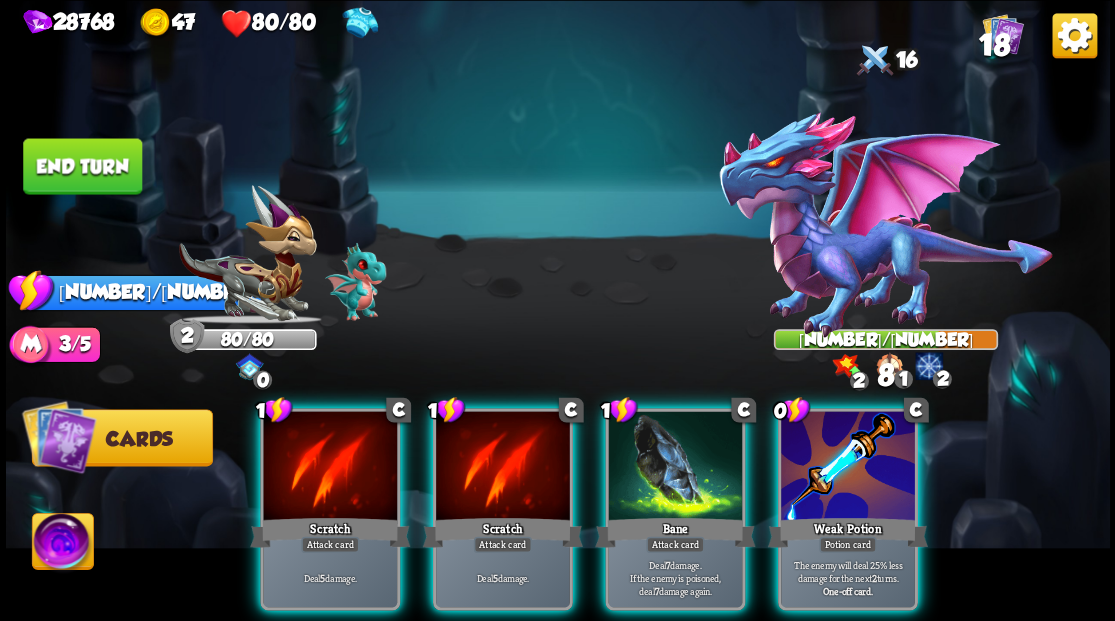 click at bounding box center [848, 467] 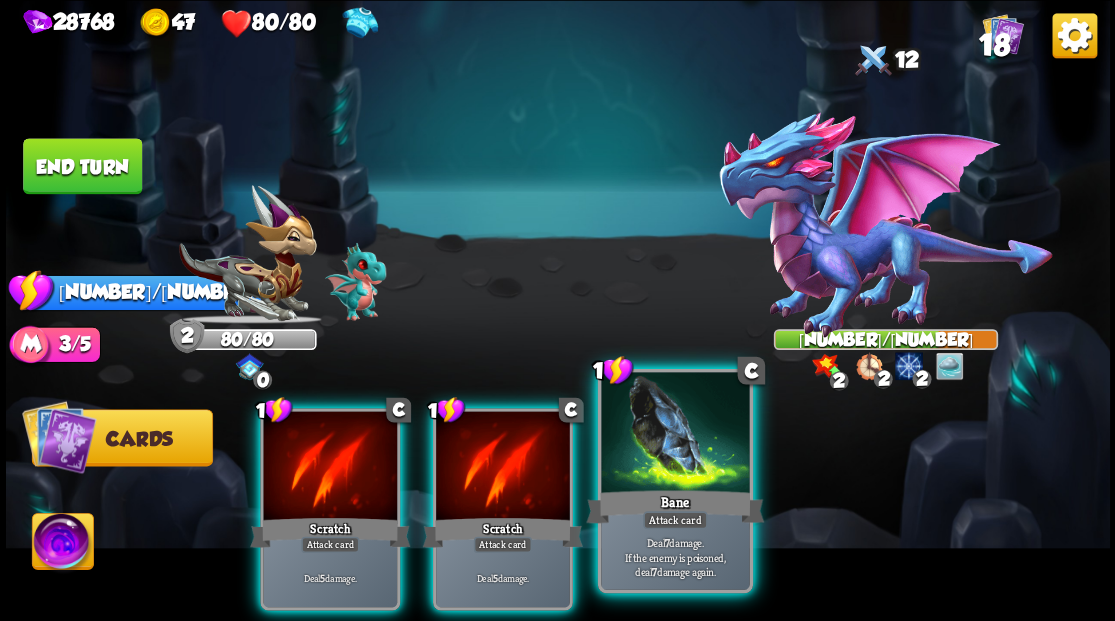 click at bounding box center (675, 434) 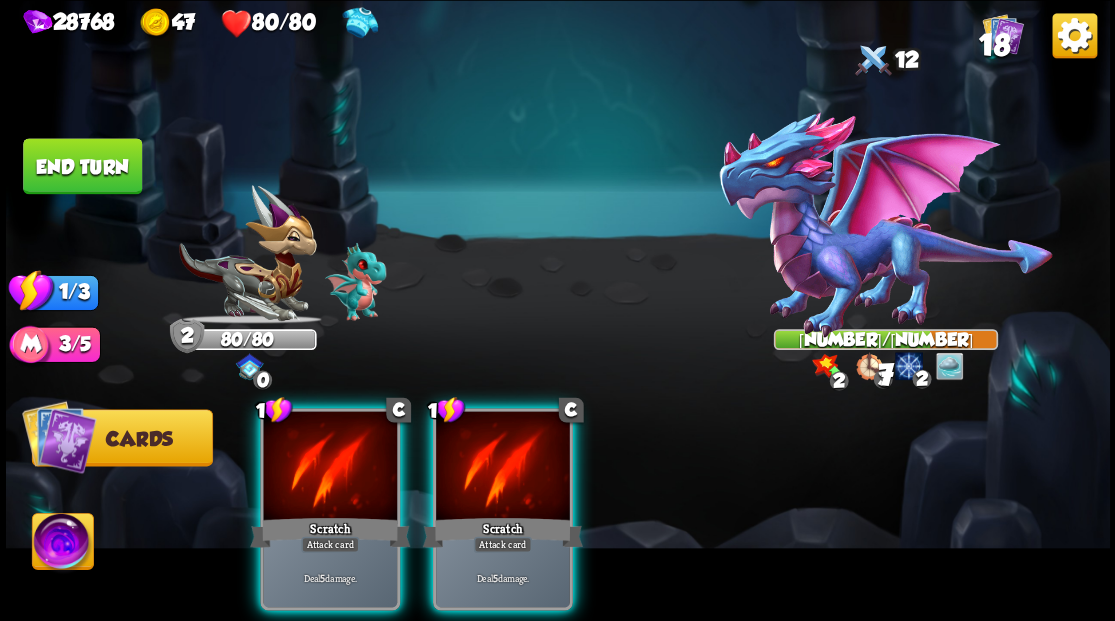 click at bounding box center (503, 467) 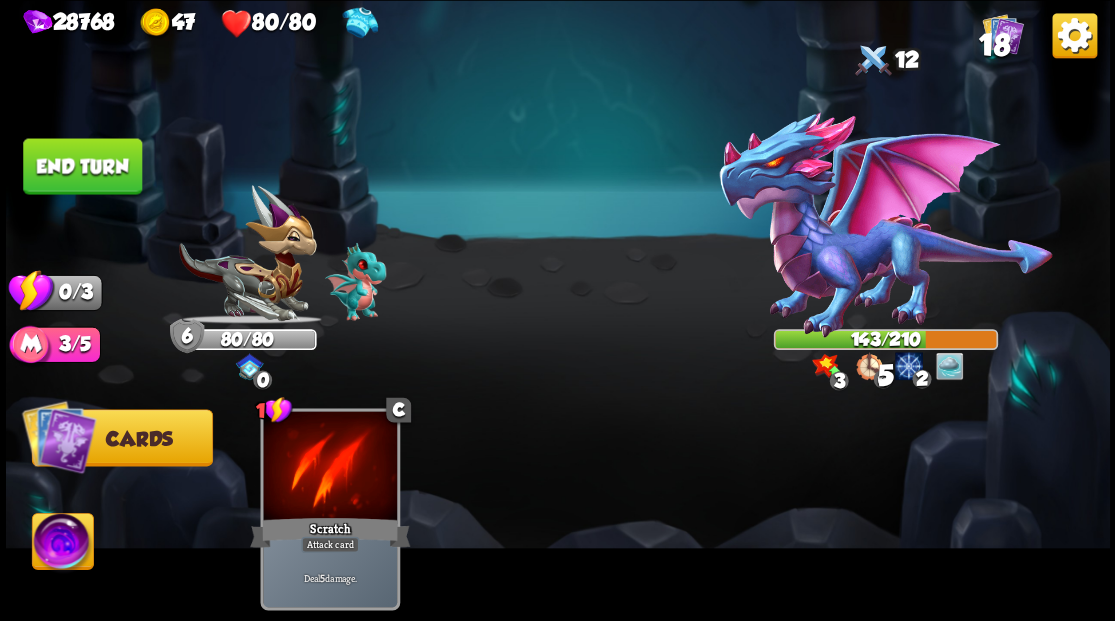 click on "End turn" at bounding box center [82, 166] 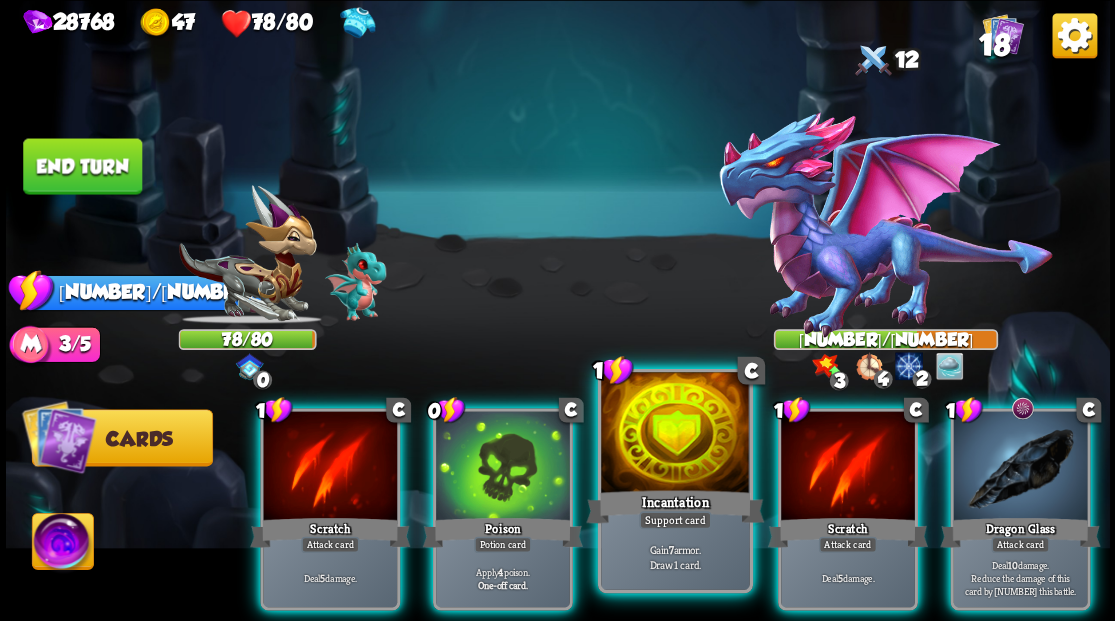 click at bounding box center (675, 434) 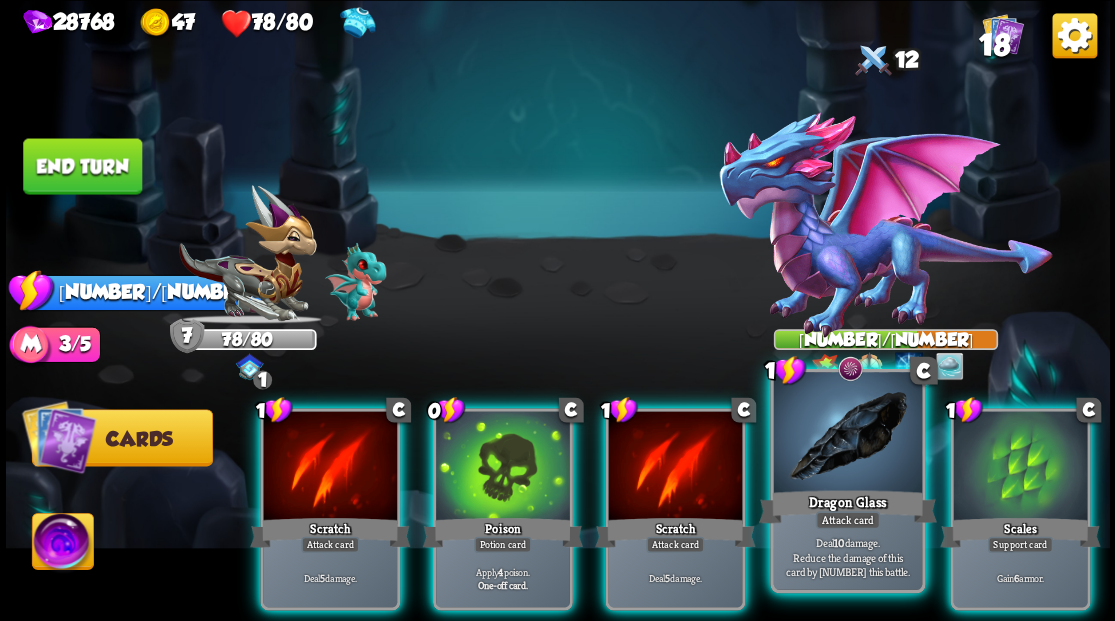 click at bounding box center [847, 434] 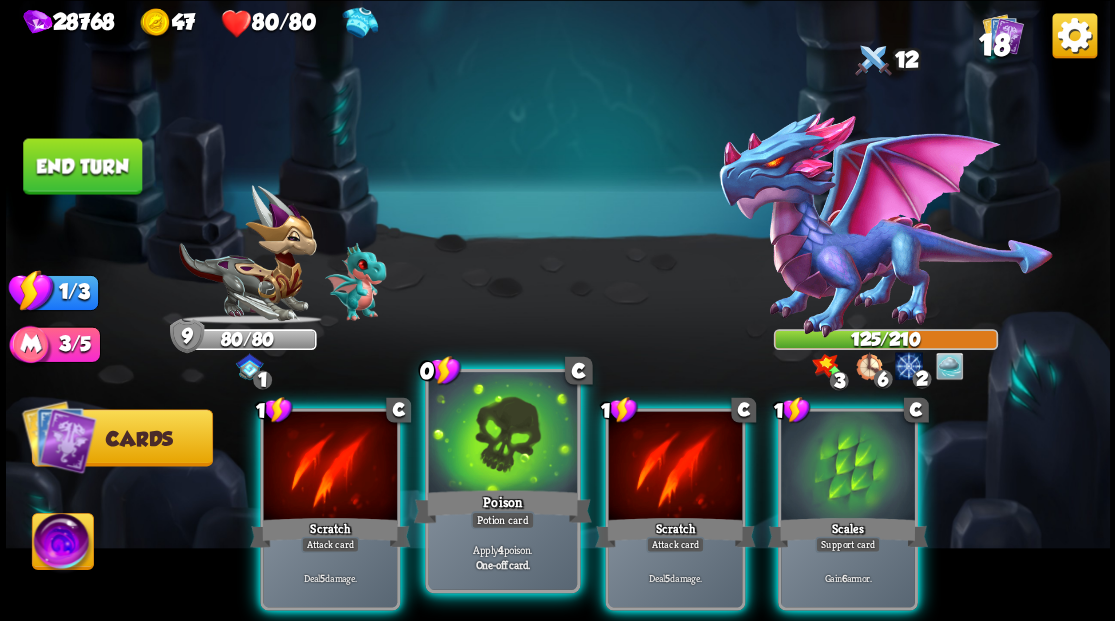 click at bounding box center [502, 434] 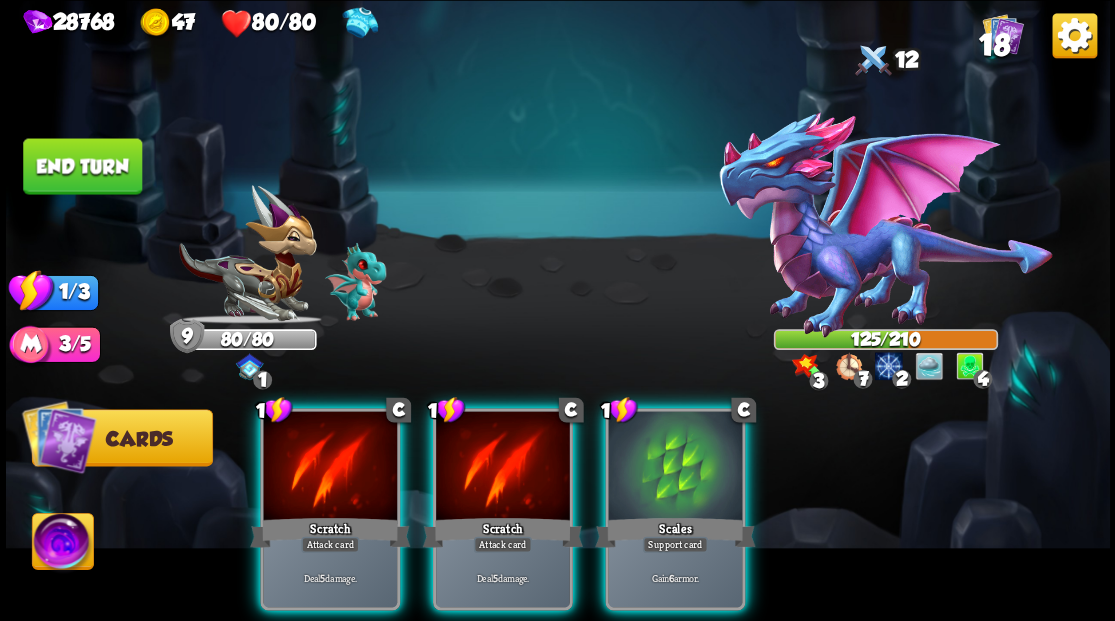click at bounding box center [503, 467] 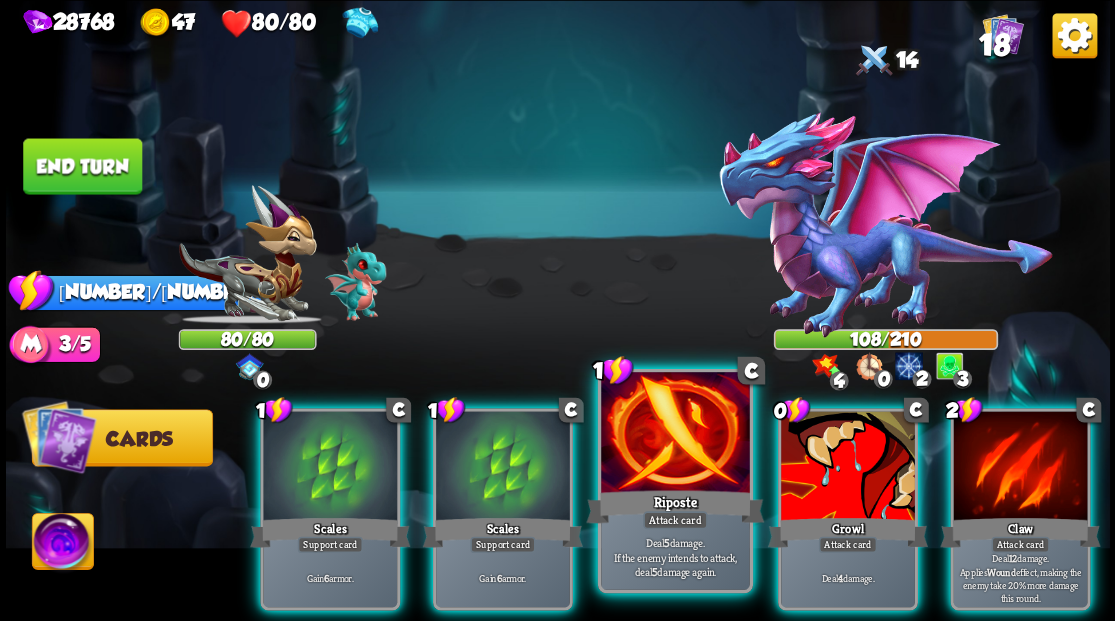 click at bounding box center (675, 434) 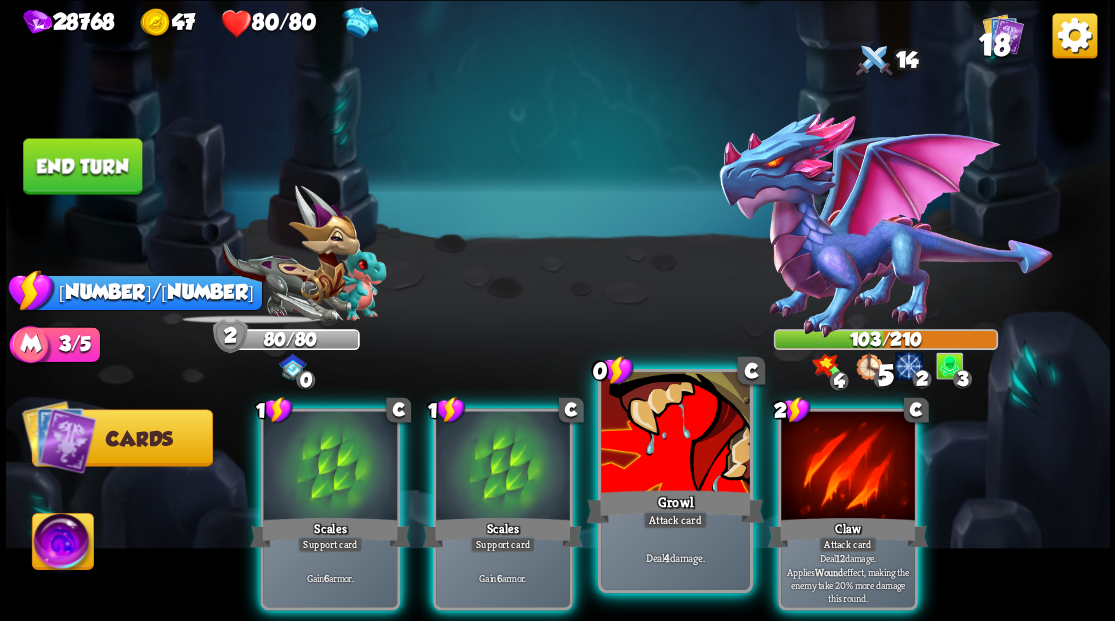 click at bounding box center [675, 434] 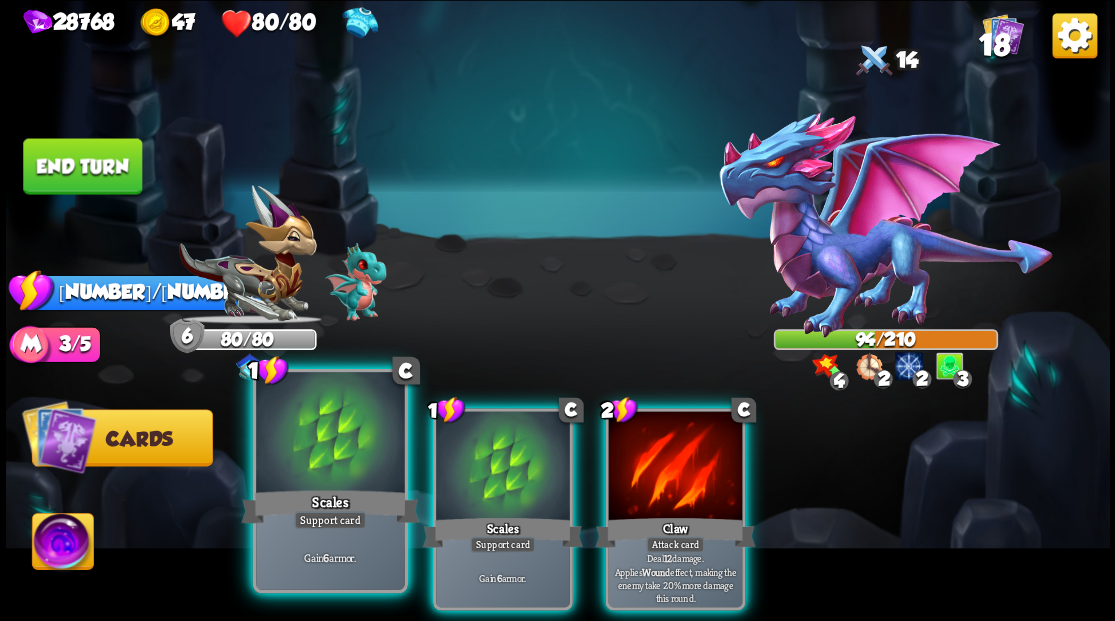 click at bounding box center [330, 434] 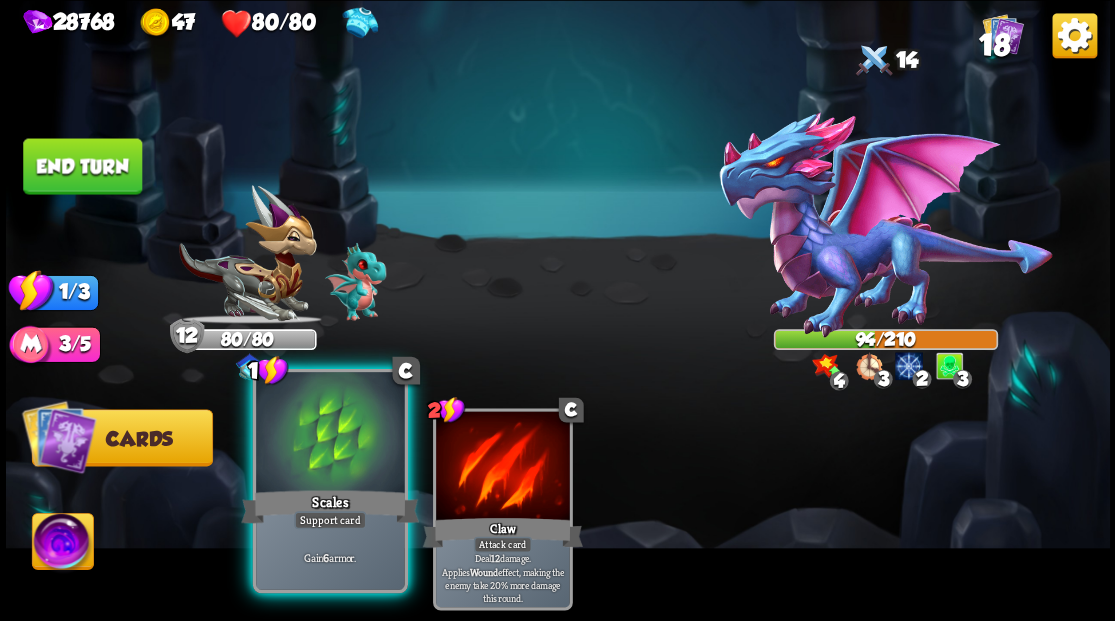 click at bounding box center [330, 434] 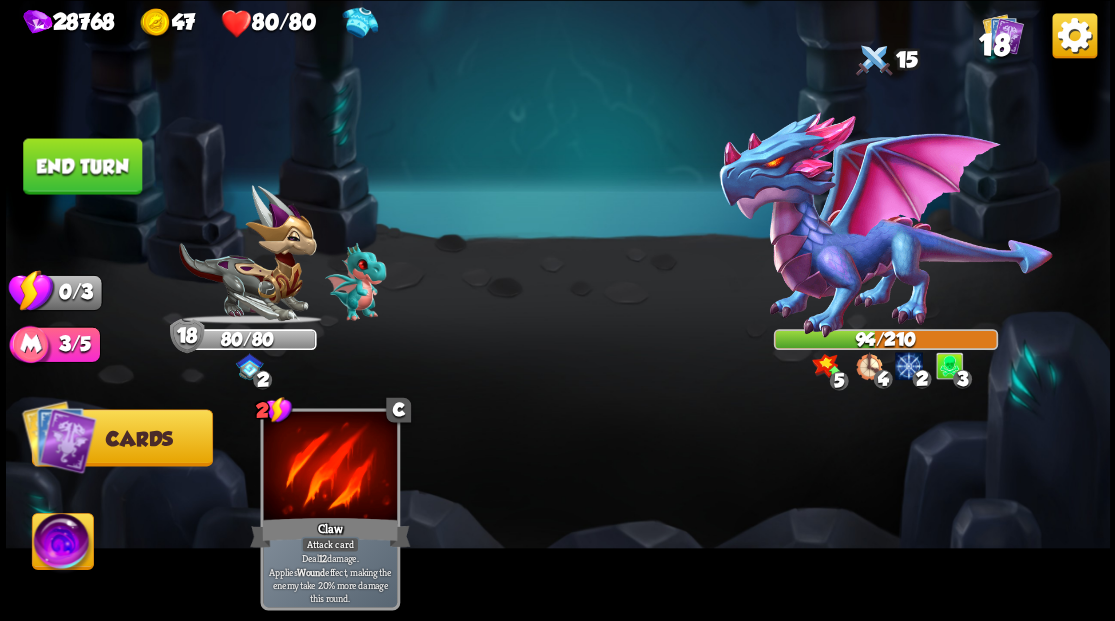drag, startPoint x: 108, startPoint y: 155, endPoint x: 540, endPoint y: 160, distance: 432.02893 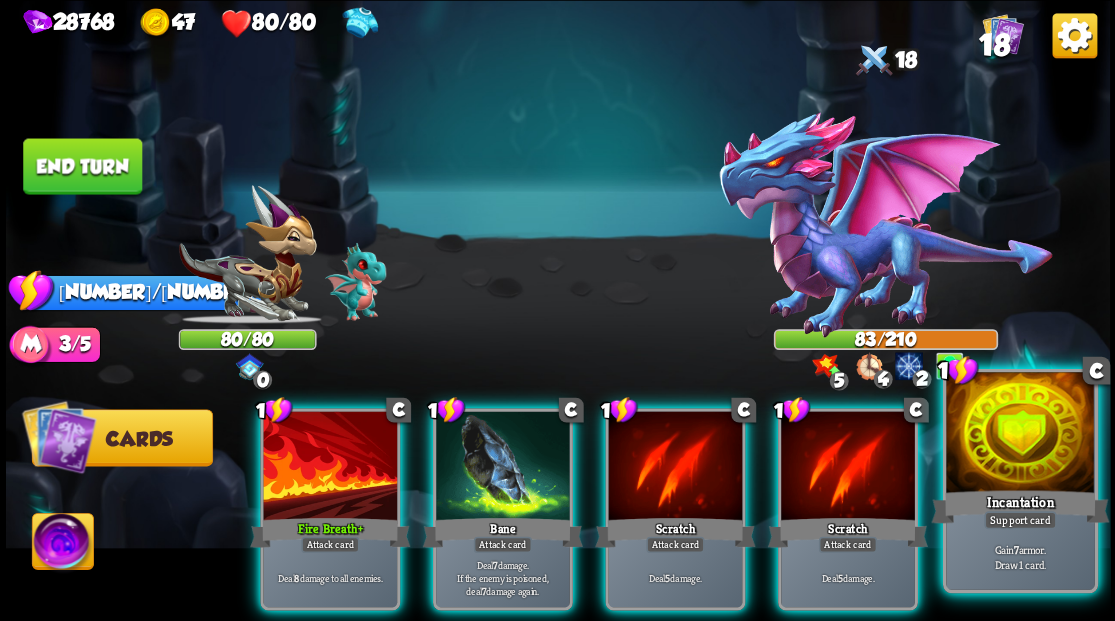 click at bounding box center [1020, 434] 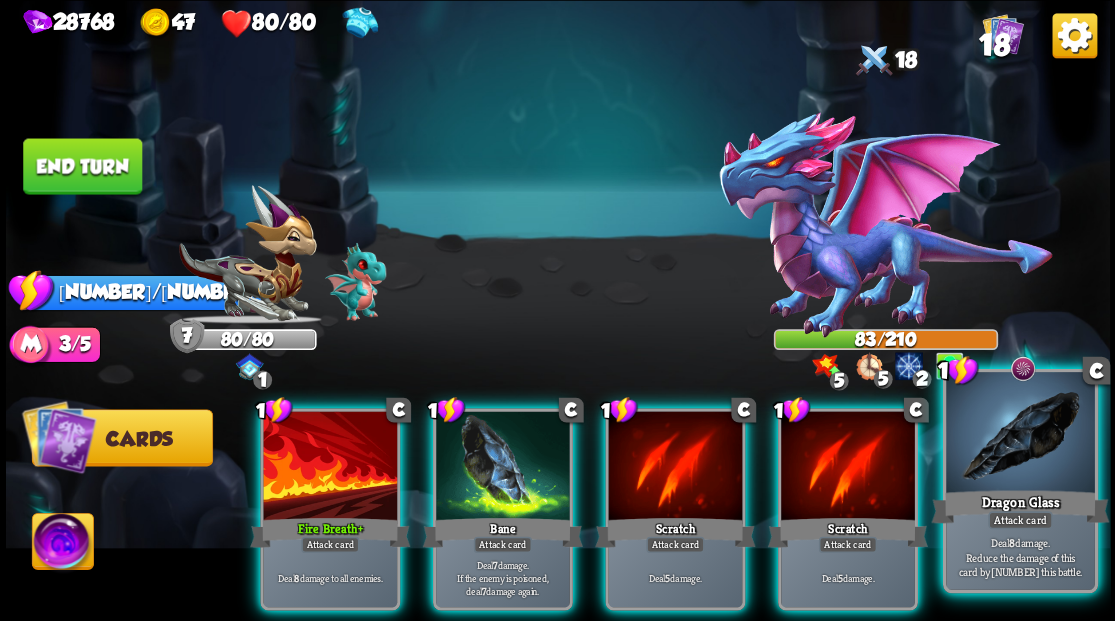 click at bounding box center (1020, 434) 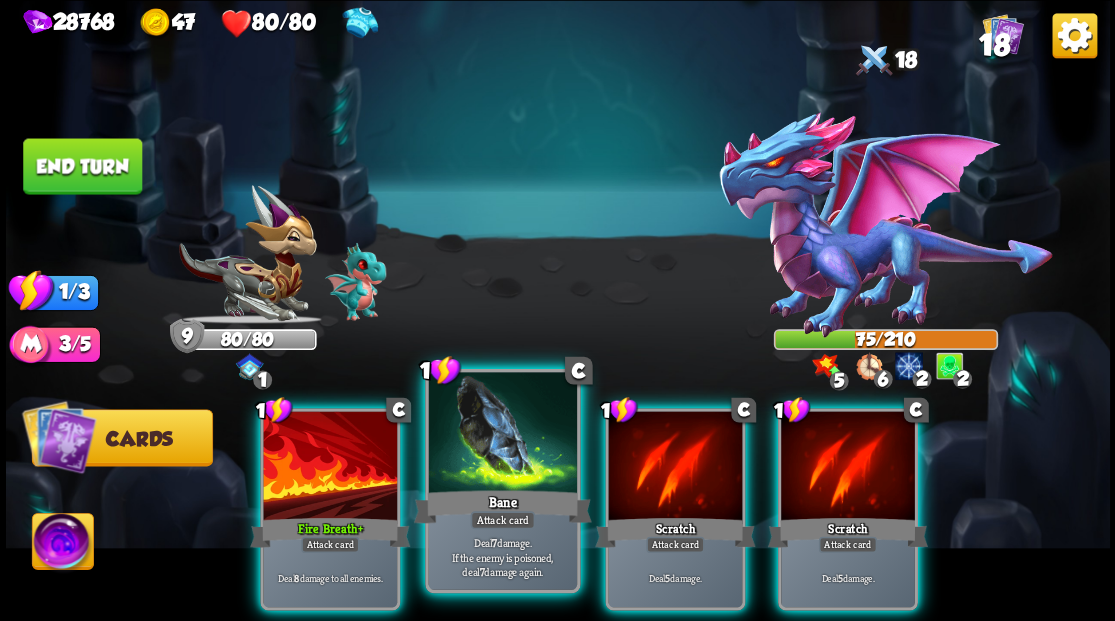click on "Bane" at bounding box center (502, 506) 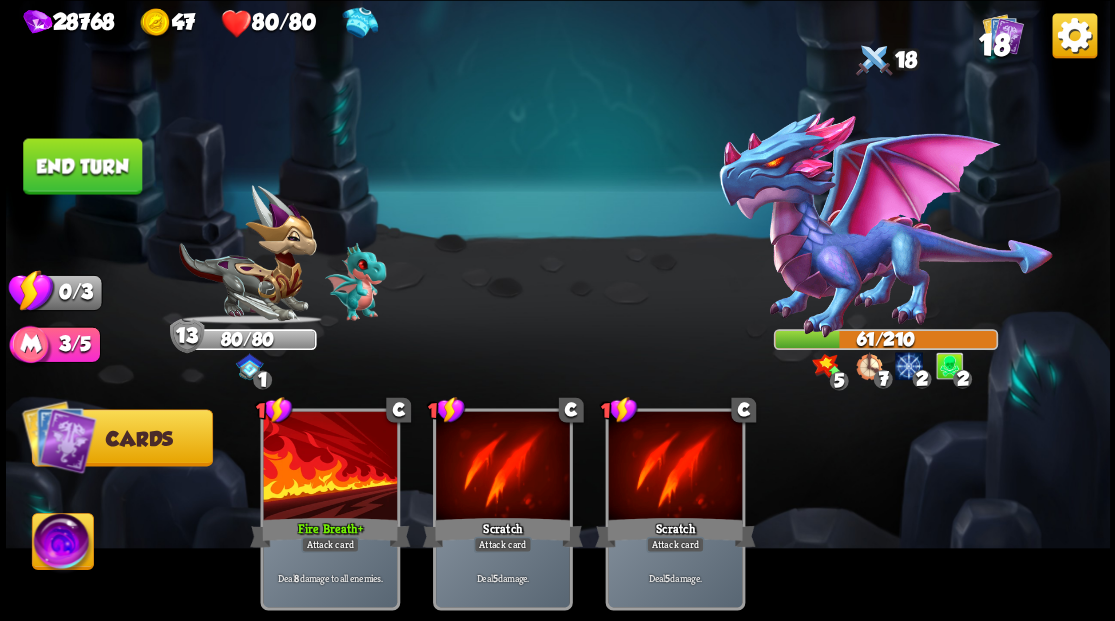 click on "End turn" at bounding box center (82, 166) 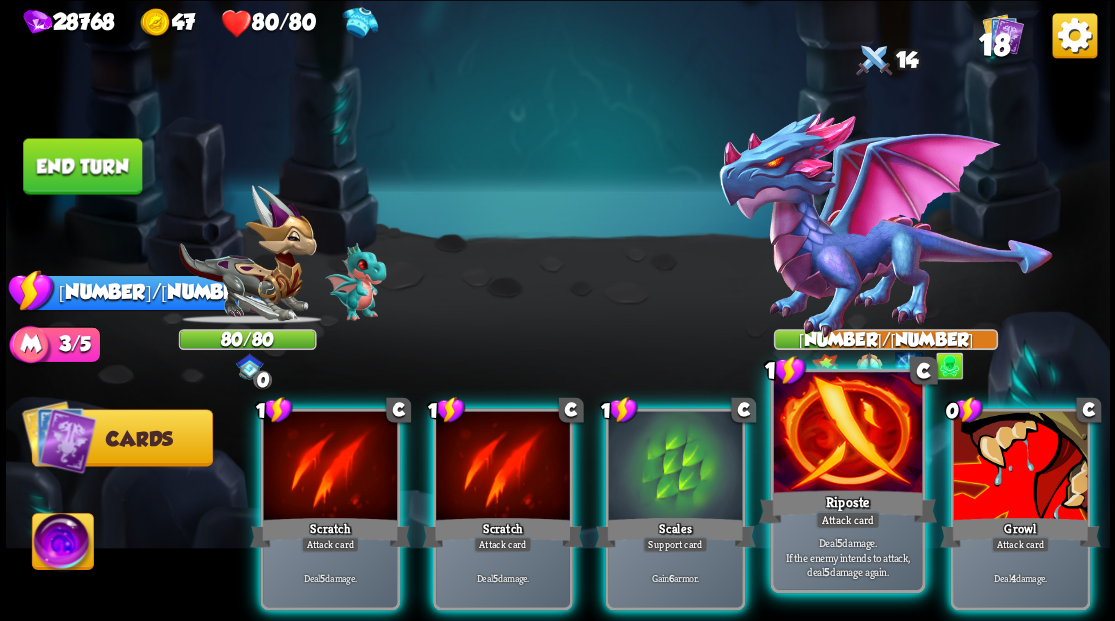 click at bounding box center (847, 434) 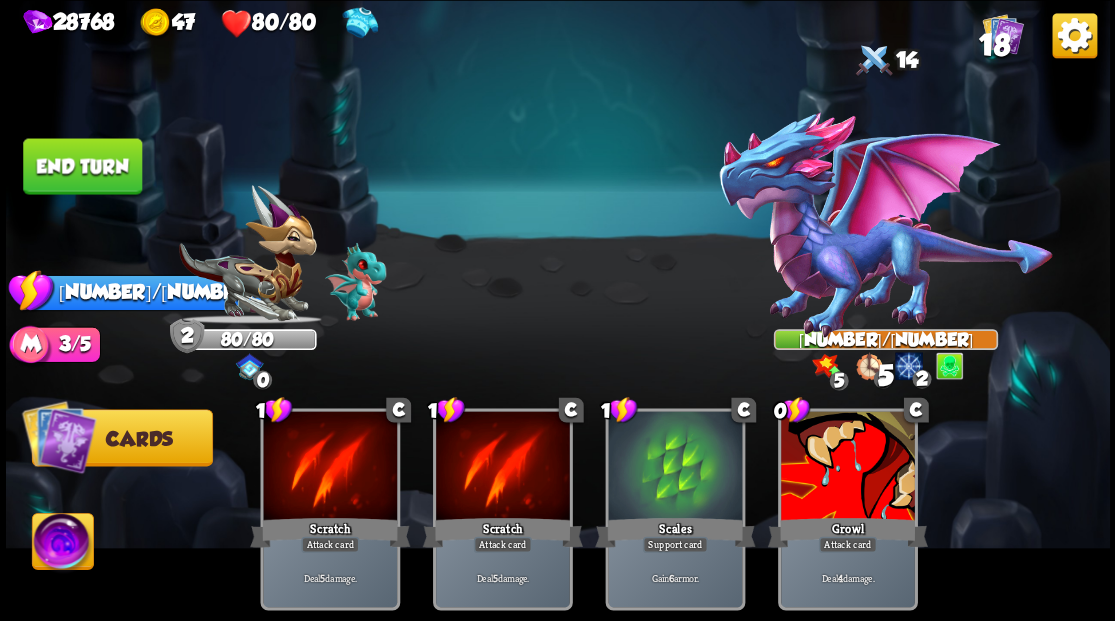 click at bounding box center [848, 467] 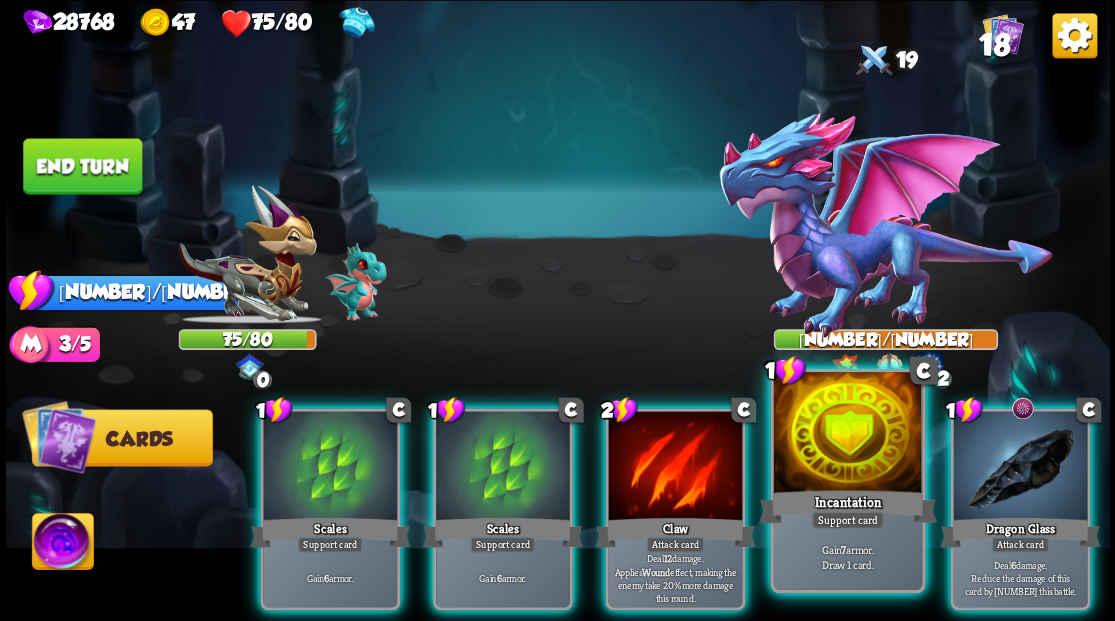 click at bounding box center [847, 434] 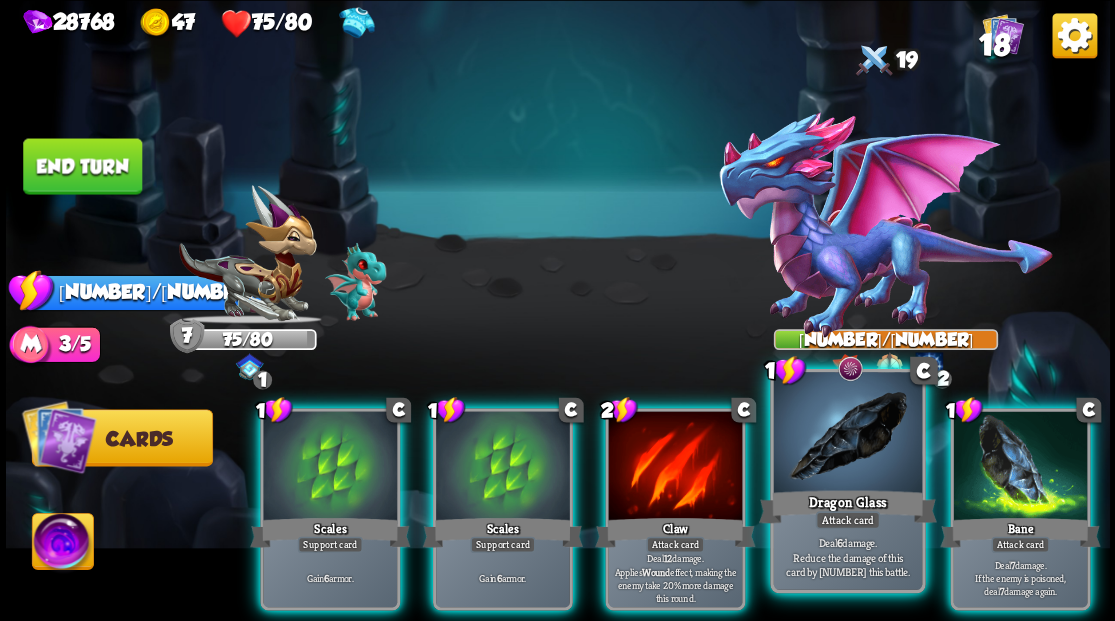 click at bounding box center (847, 434) 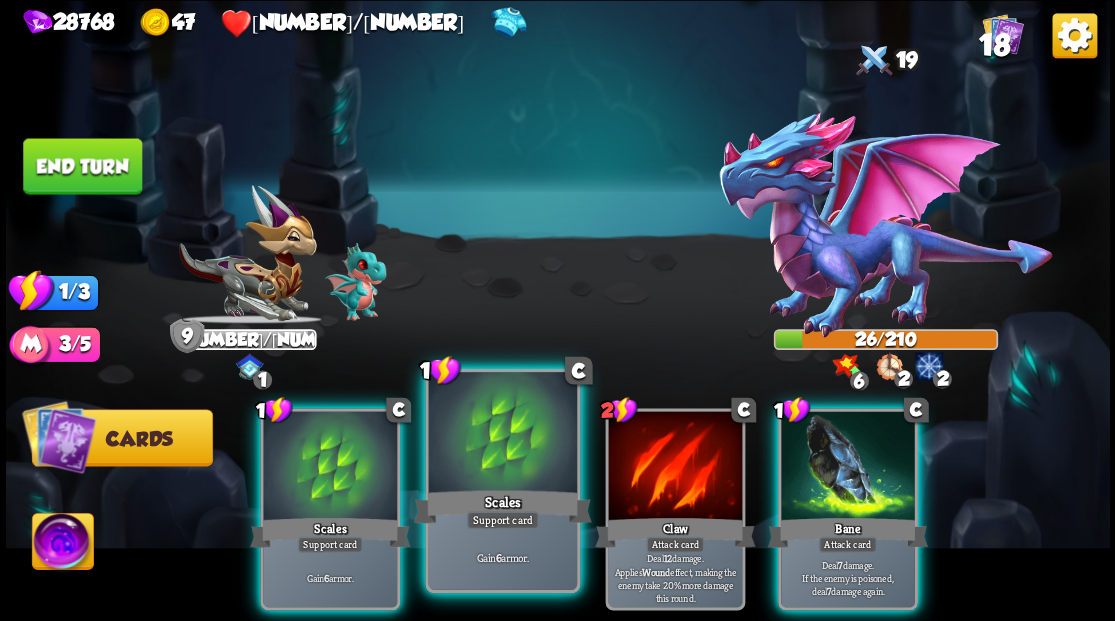 click at bounding box center [502, 434] 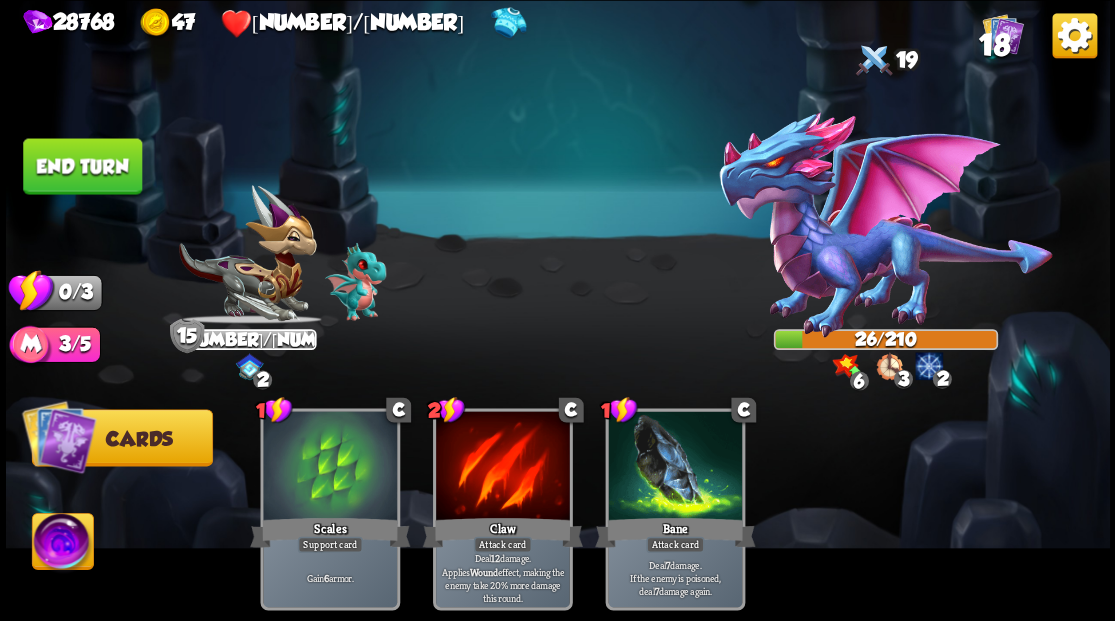 click on "End turn" at bounding box center [82, 166] 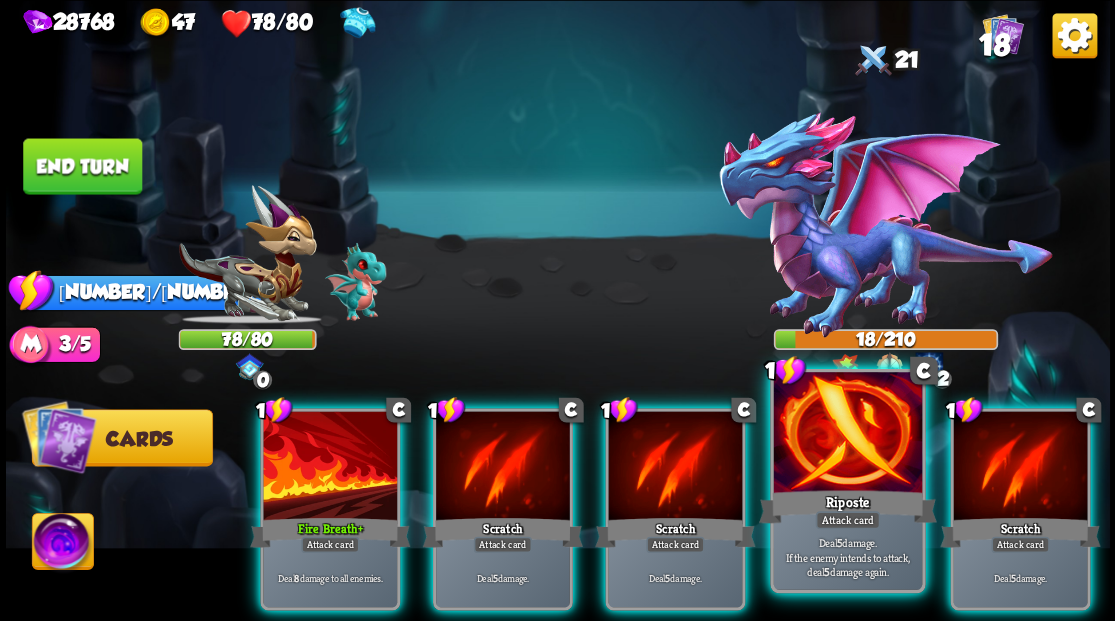 click at bounding box center (847, 434) 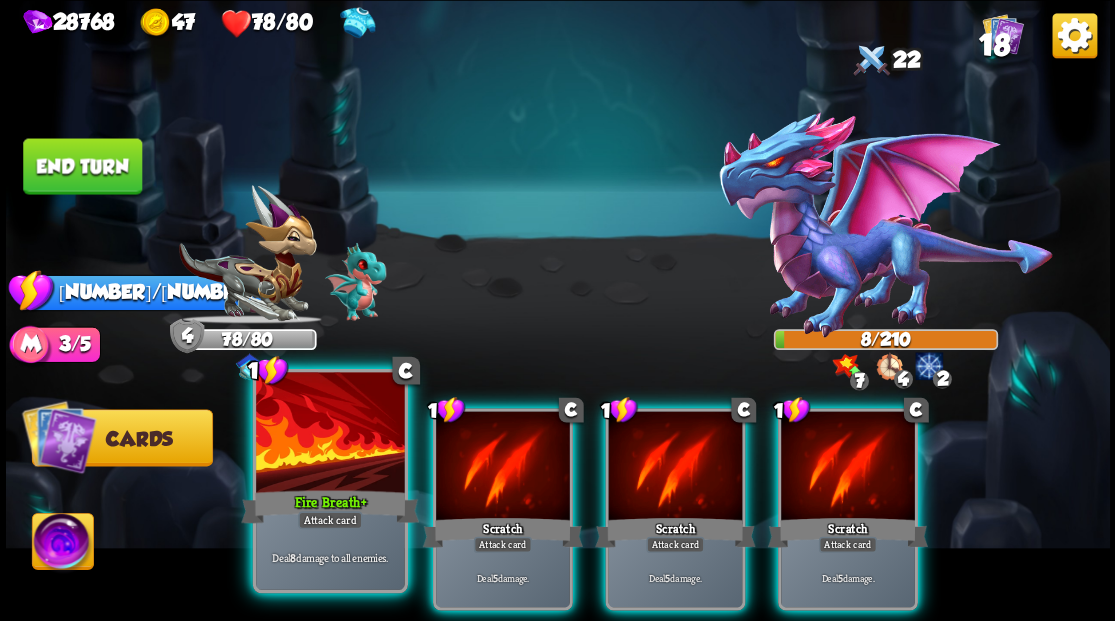 click at bounding box center [330, 434] 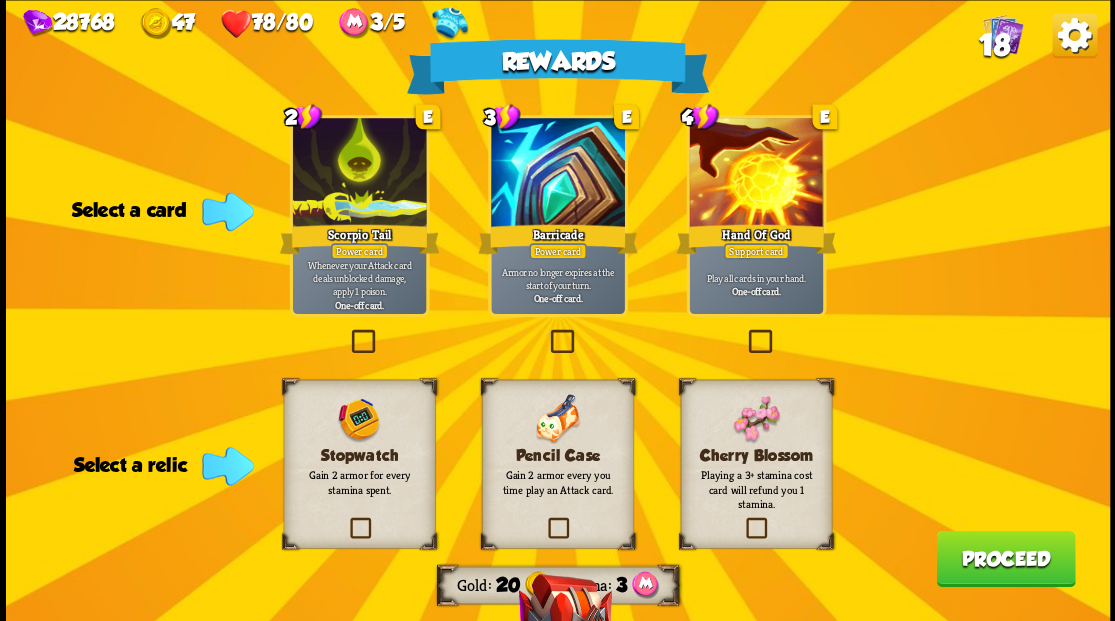 click at bounding box center (546, 332) 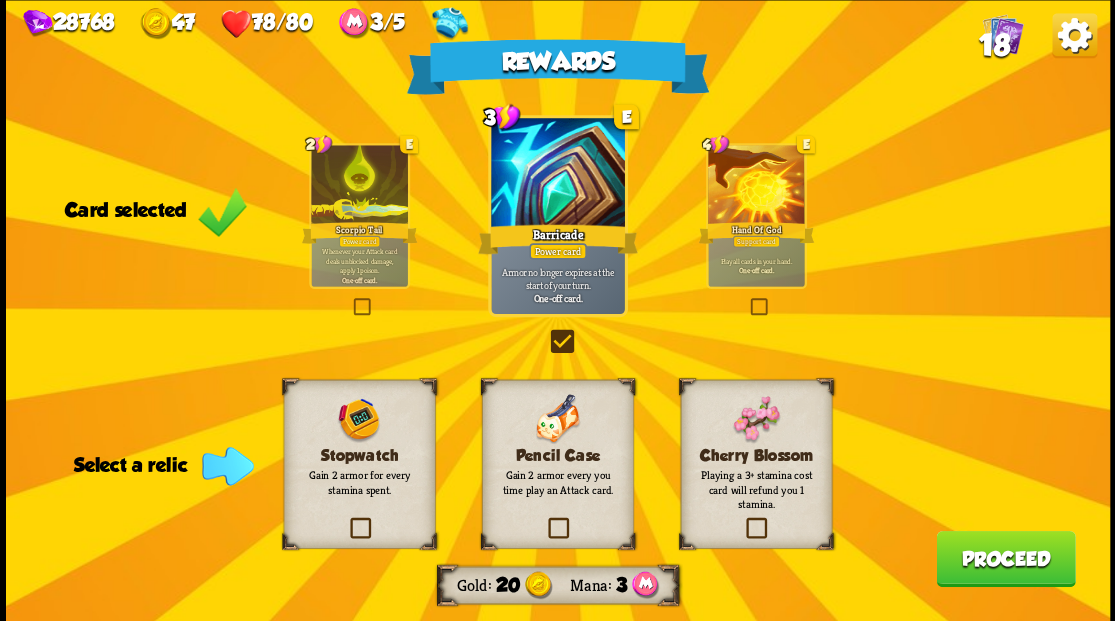 click at bounding box center (544, 520) 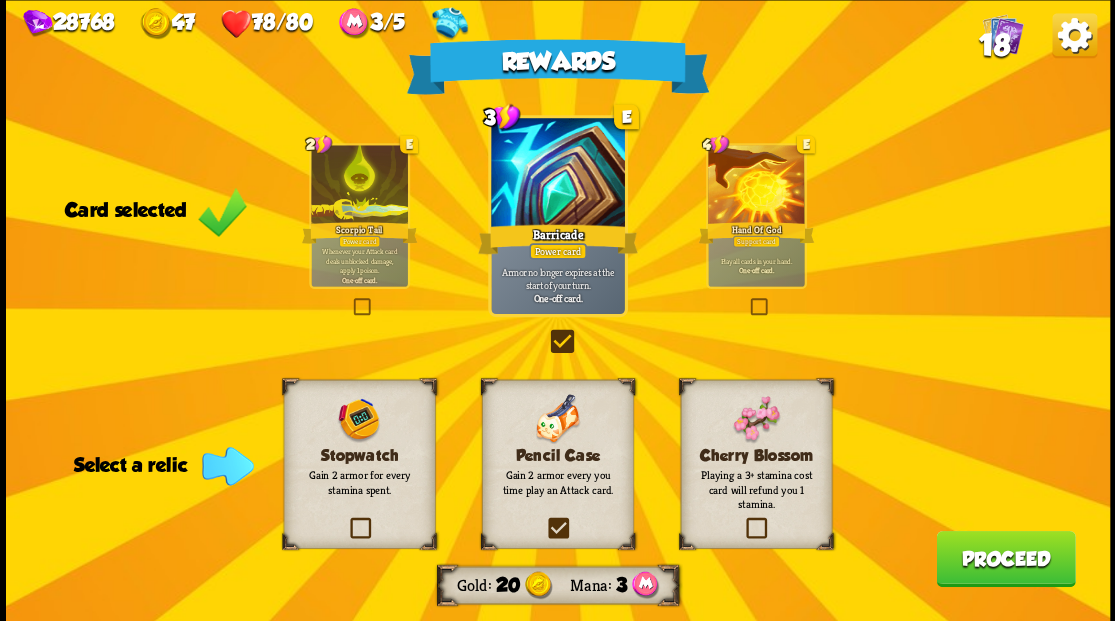 click at bounding box center (0, 0) 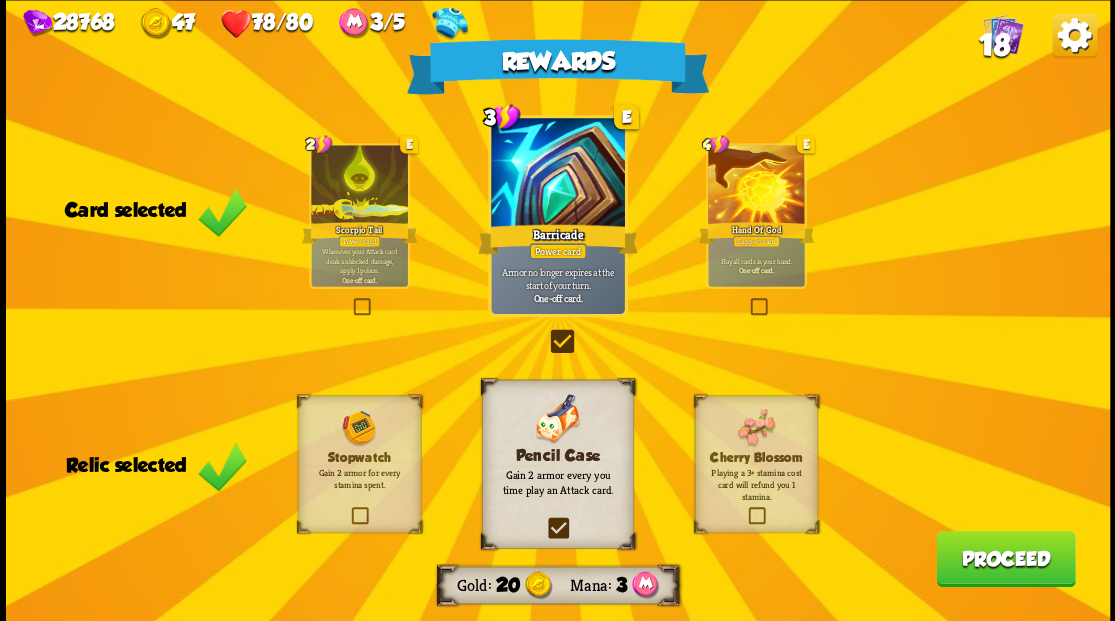 click on "Proceed" at bounding box center (1005, 558) 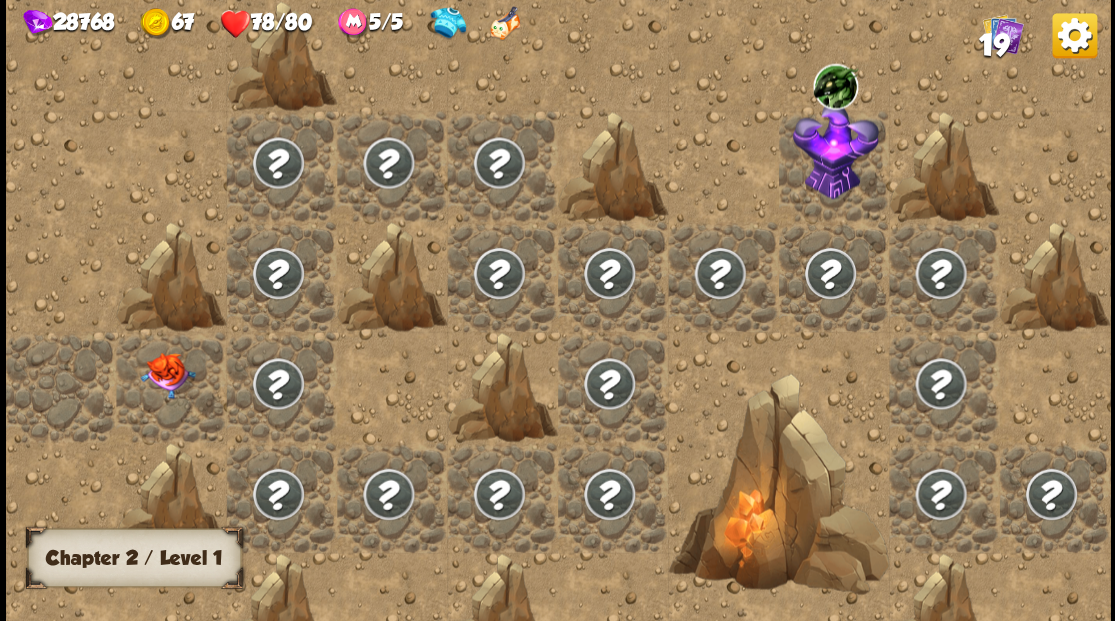 click at bounding box center [167, 375] 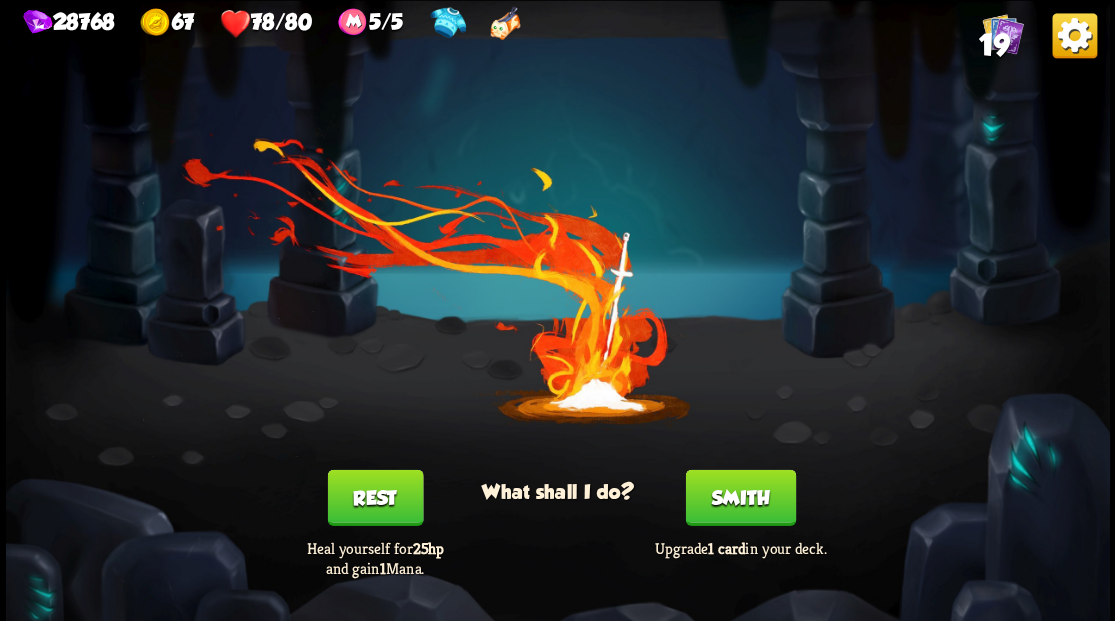 click on "Smith" at bounding box center (740, 497) 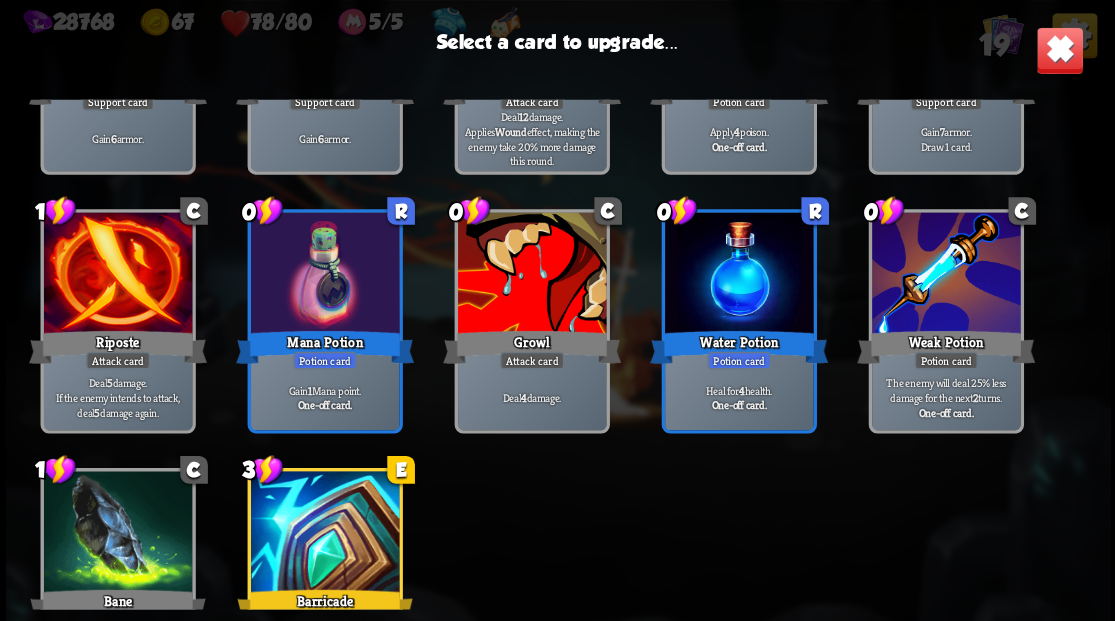 scroll, scrollTop: 600, scrollLeft: 0, axis: vertical 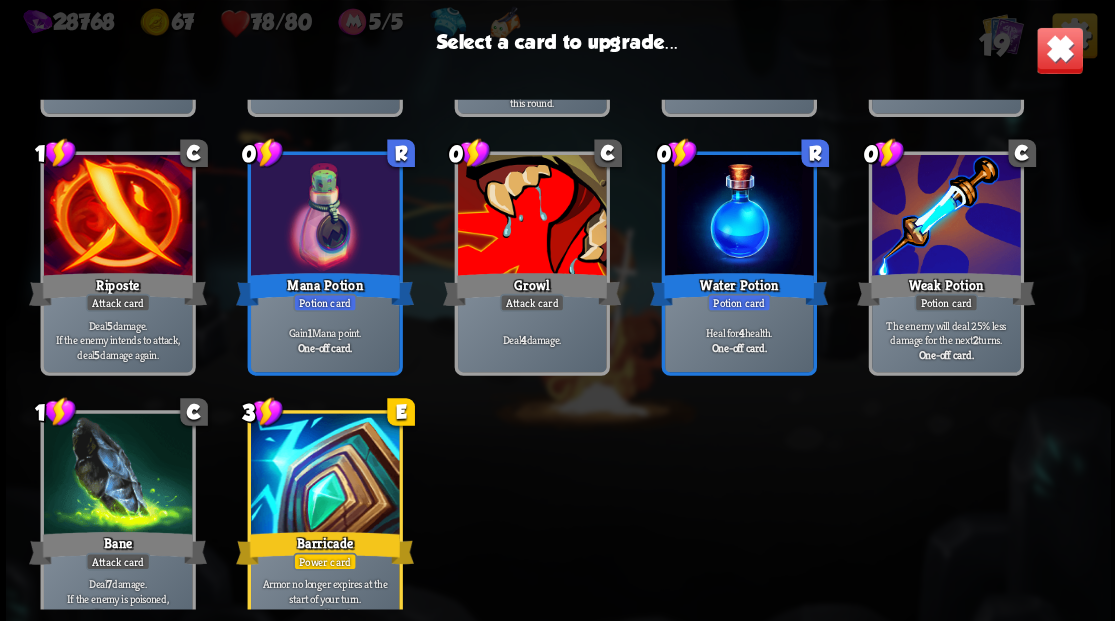 click at bounding box center [324, 475] 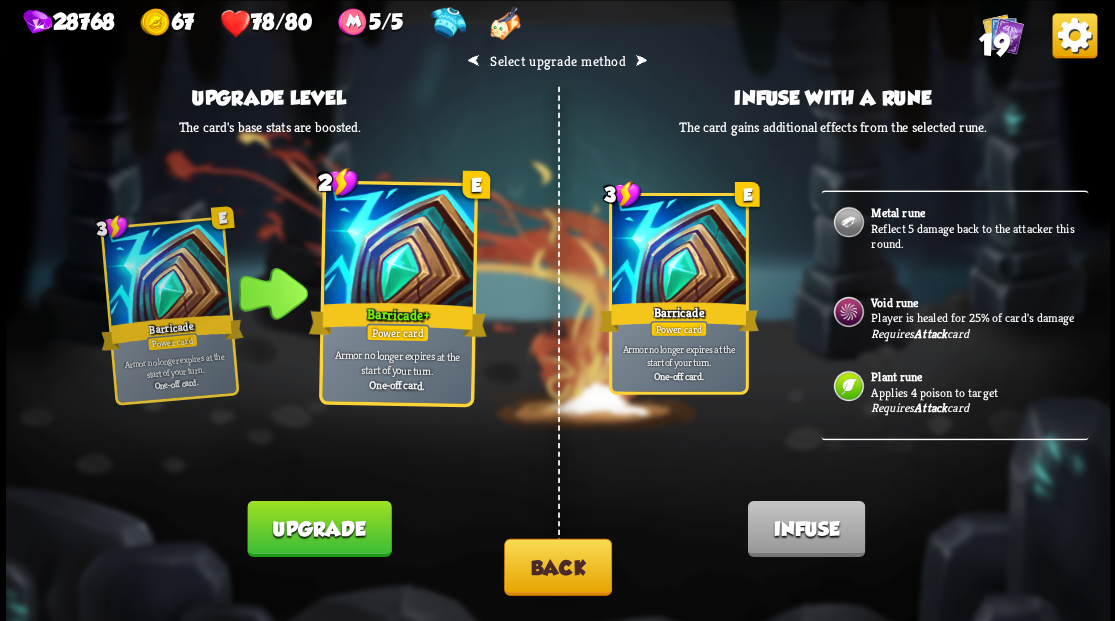 drag, startPoint x: 368, startPoint y: 519, endPoint x: 358, endPoint y: 510, distance: 13.453624 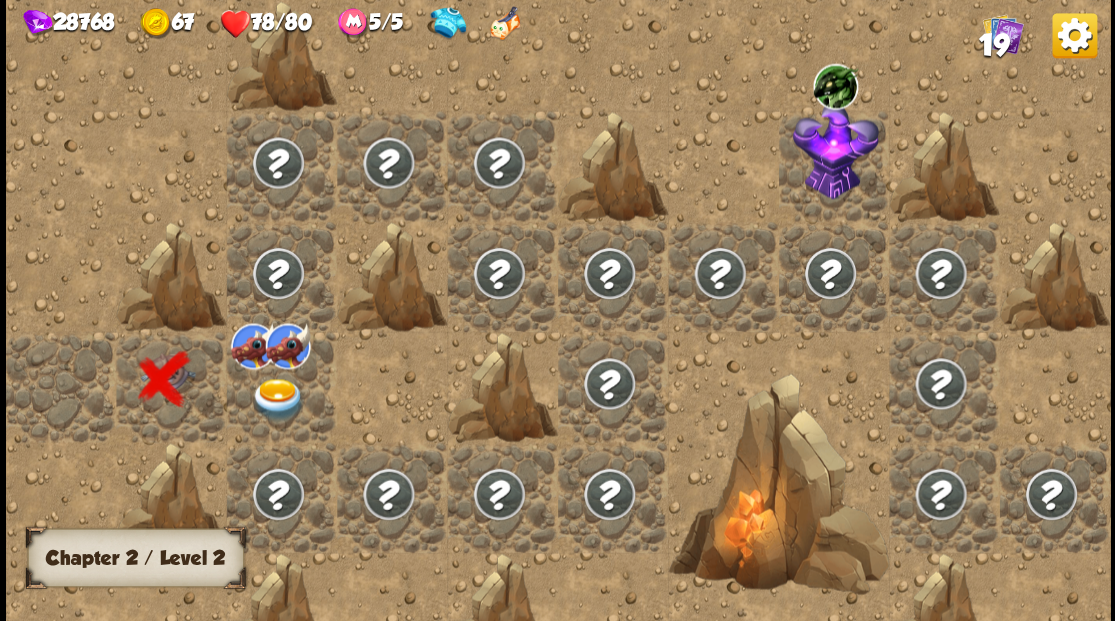 click at bounding box center [277, 399] 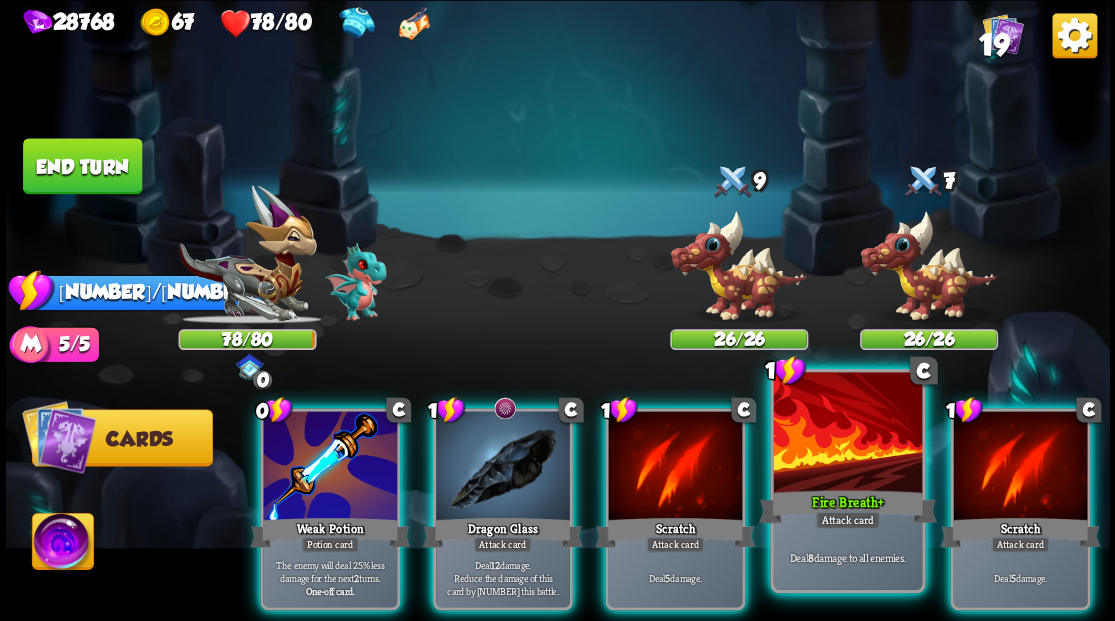 click at bounding box center [847, 434] 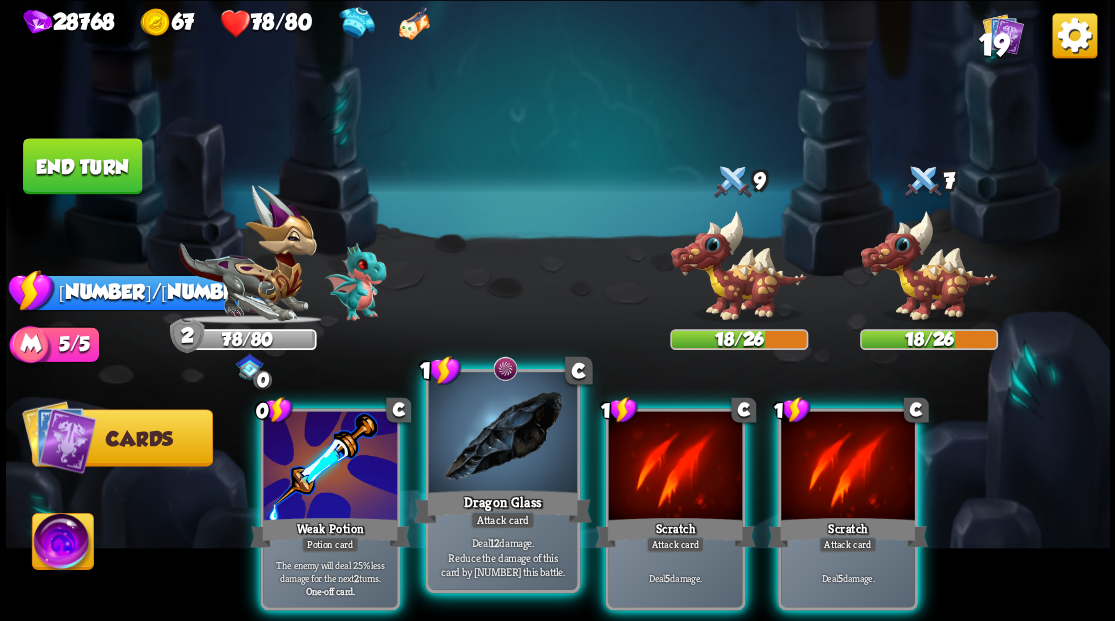 click at bounding box center [502, 434] 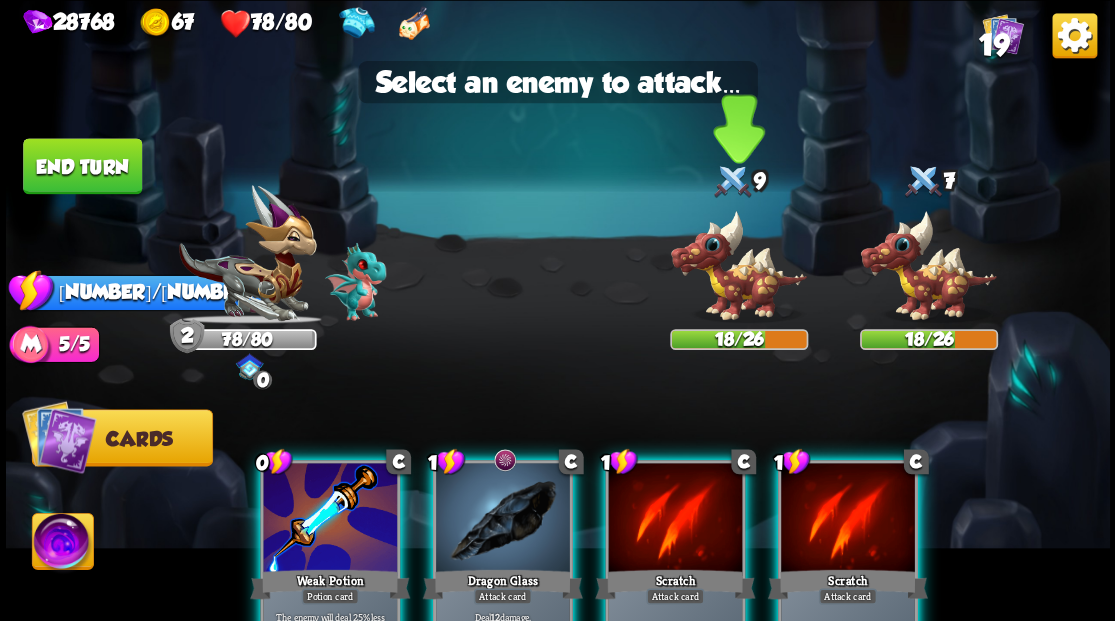 click at bounding box center [739, 266] 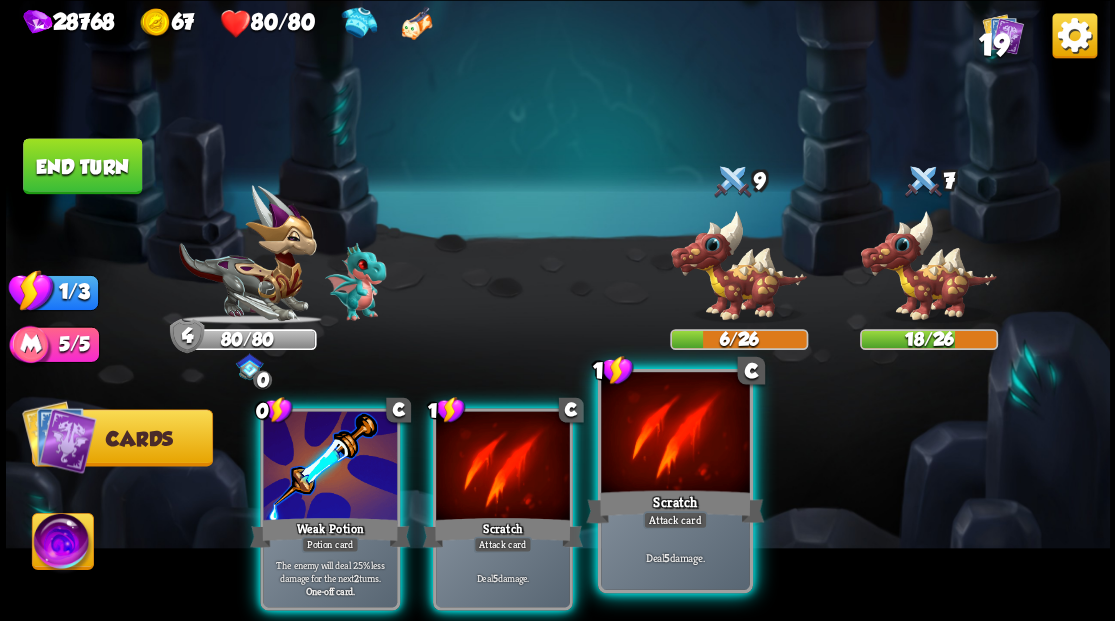 click at bounding box center (675, 434) 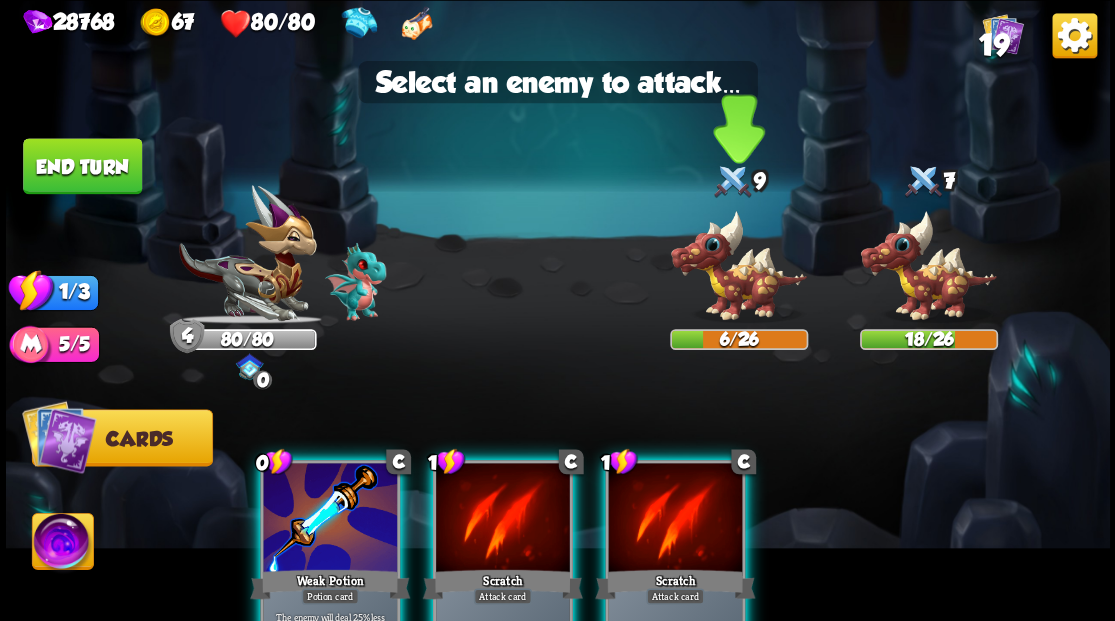 click at bounding box center [739, 266] 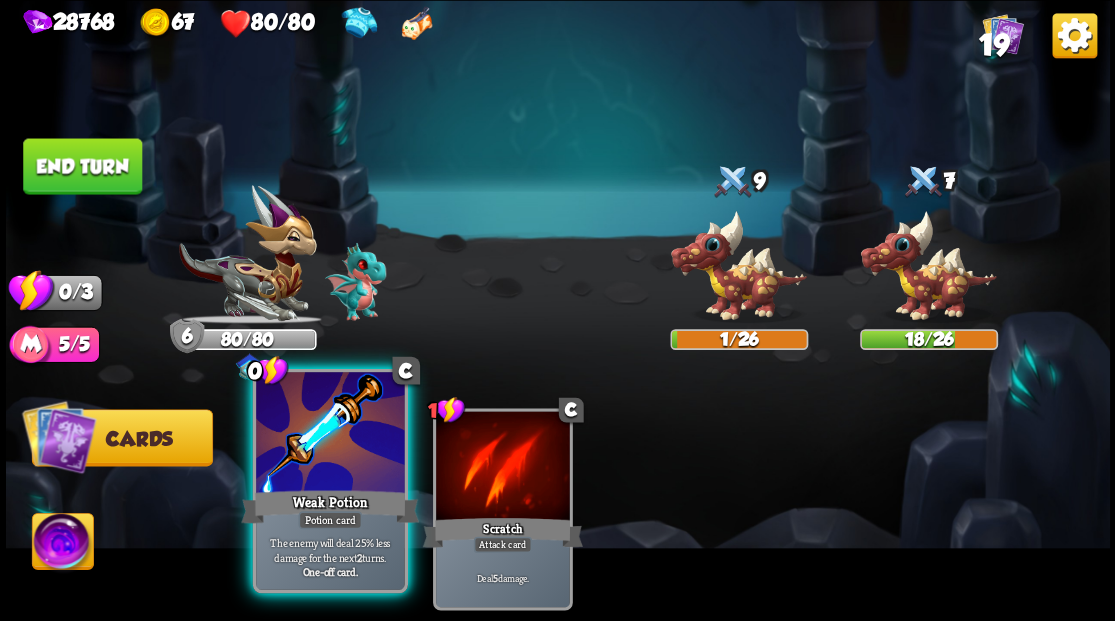 click at bounding box center (330, 434) 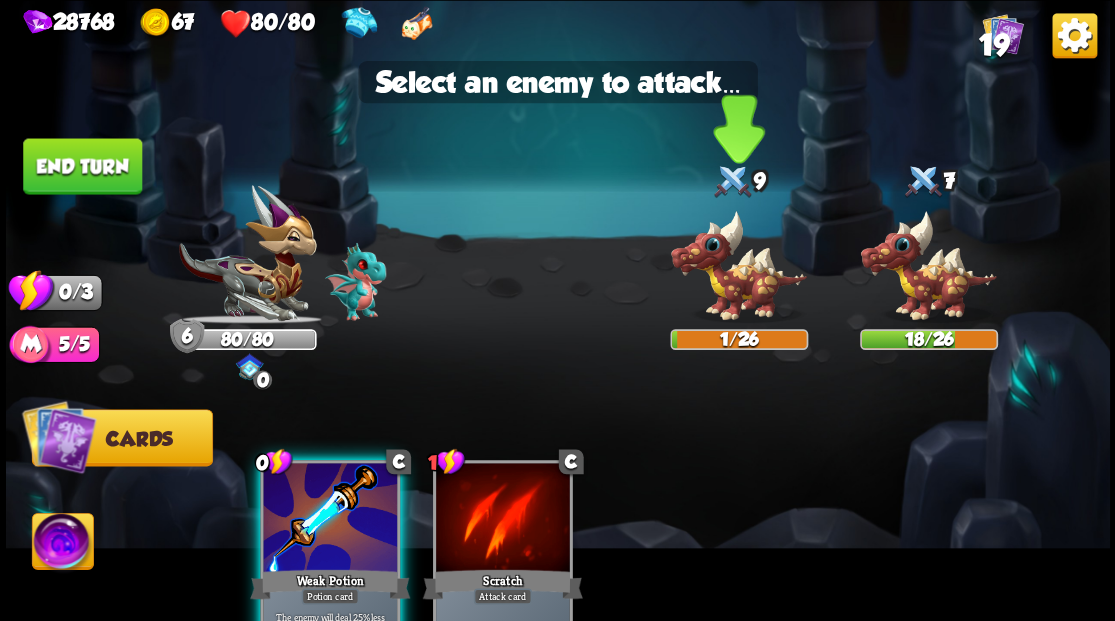 click at bounding box center (739, 266) 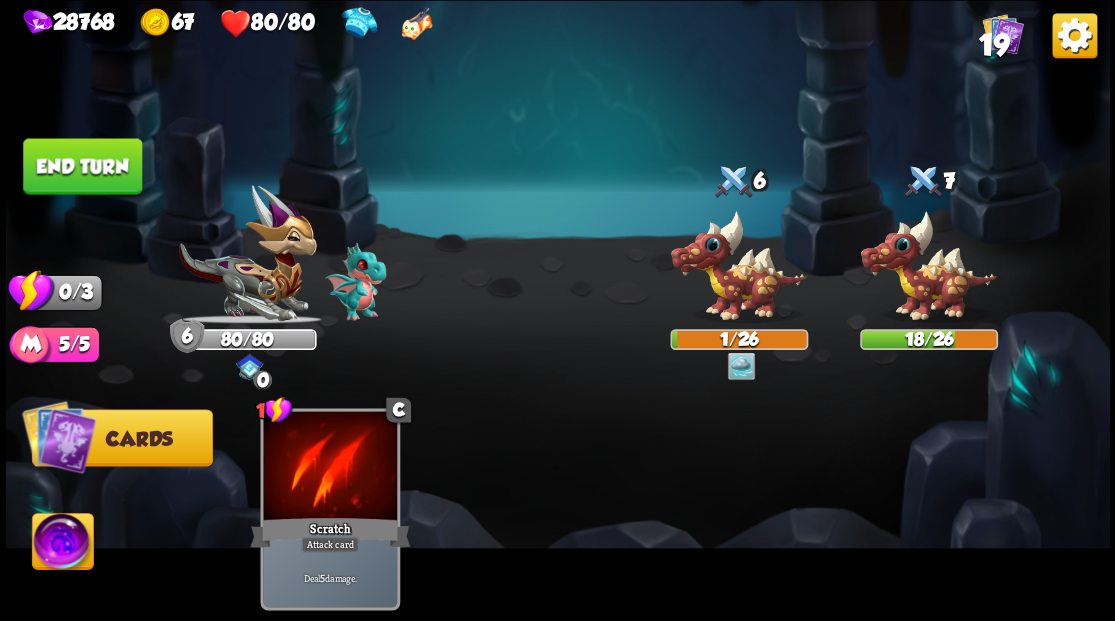click on "End turn" at bounding box center (82, 166) 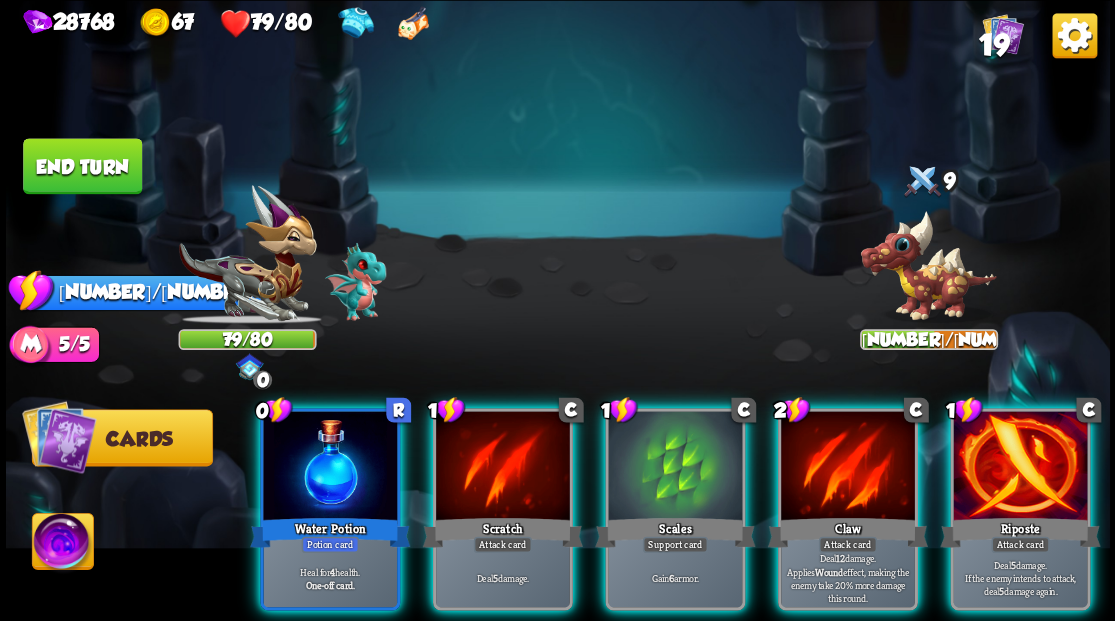 click at bounding box center [1020, 467] 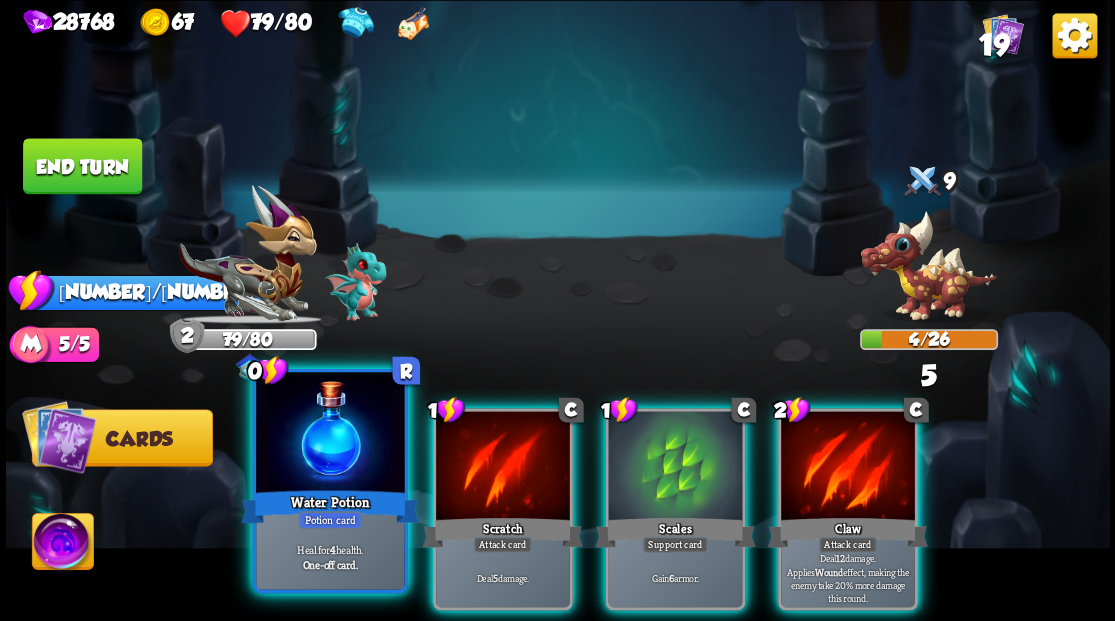 click at bounding box center [330, 434] 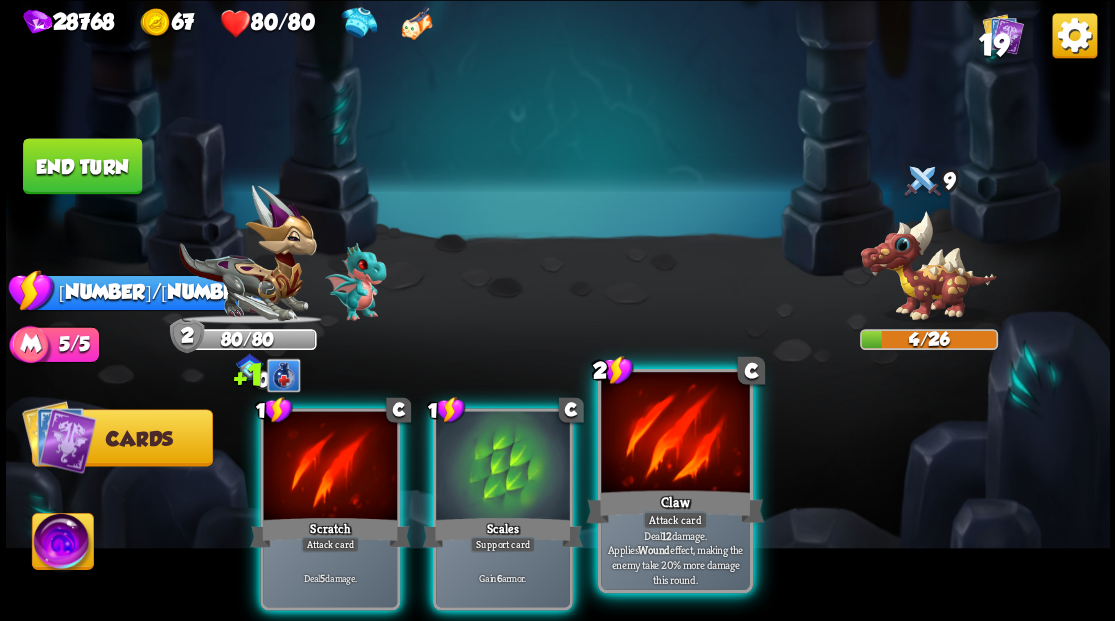 click at bounding box center [675, 434] 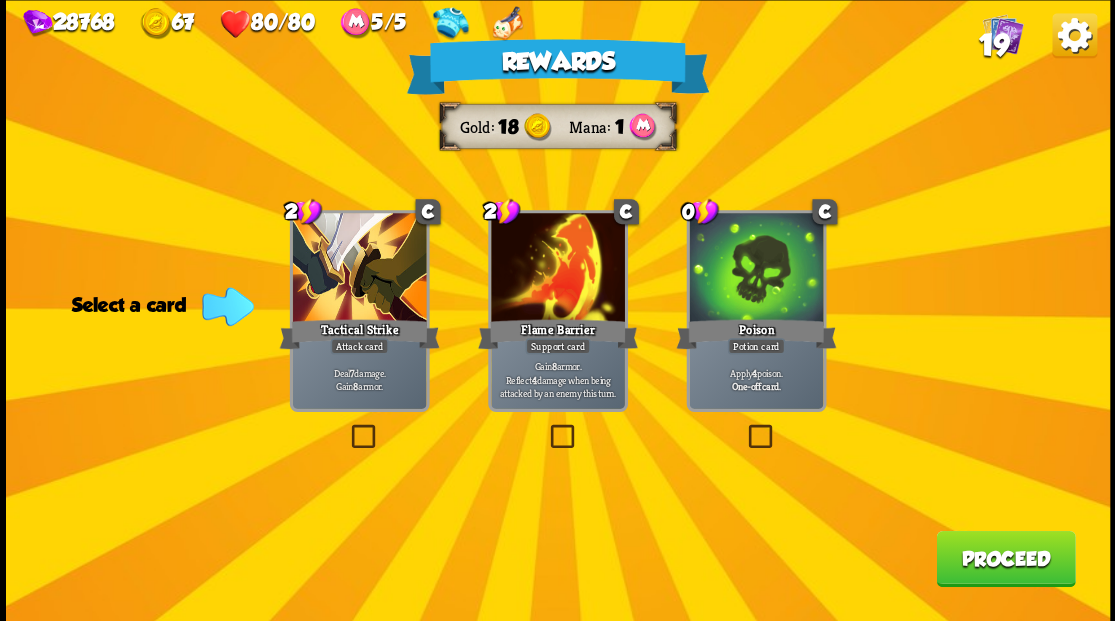 click on "Proceed" at bounding box center (1005, 558) 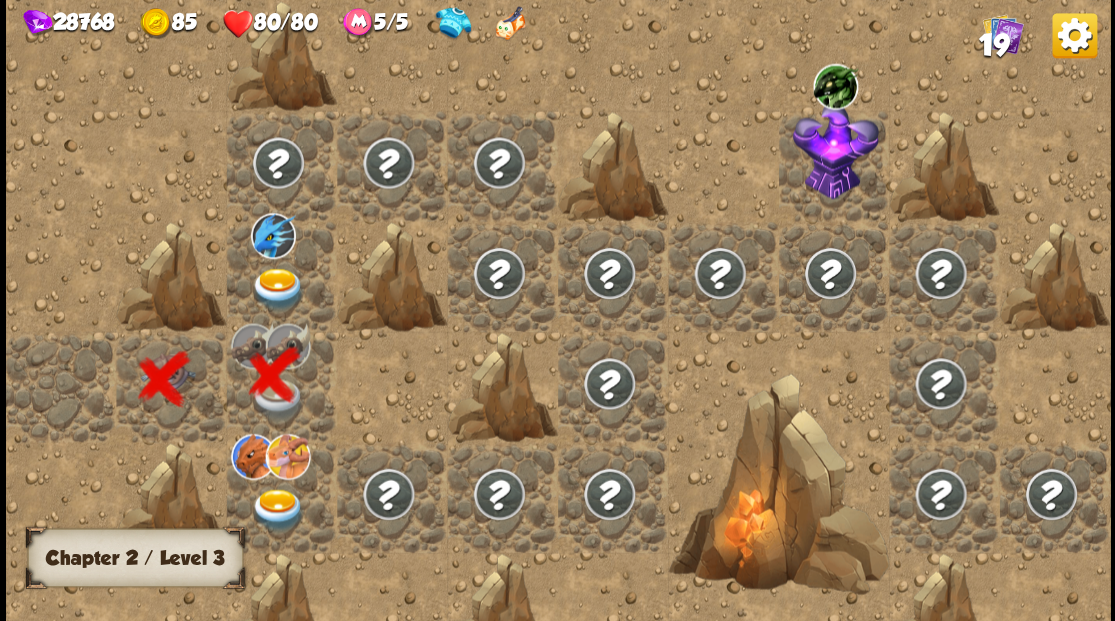 click at bounding box center [277, 509] 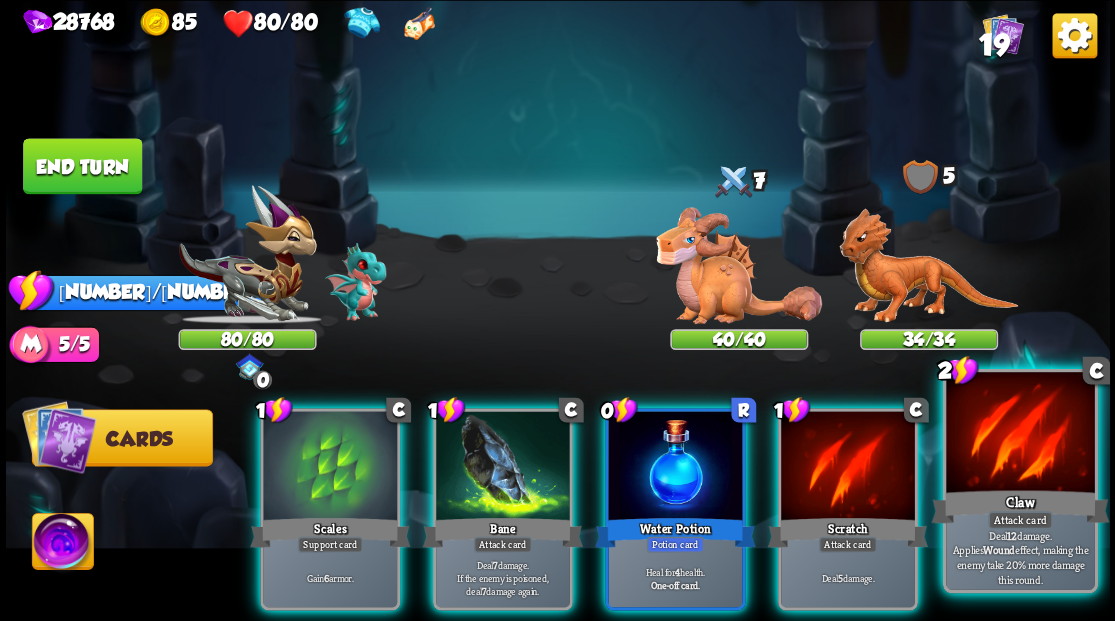 click at bounding box center (1020, 434) 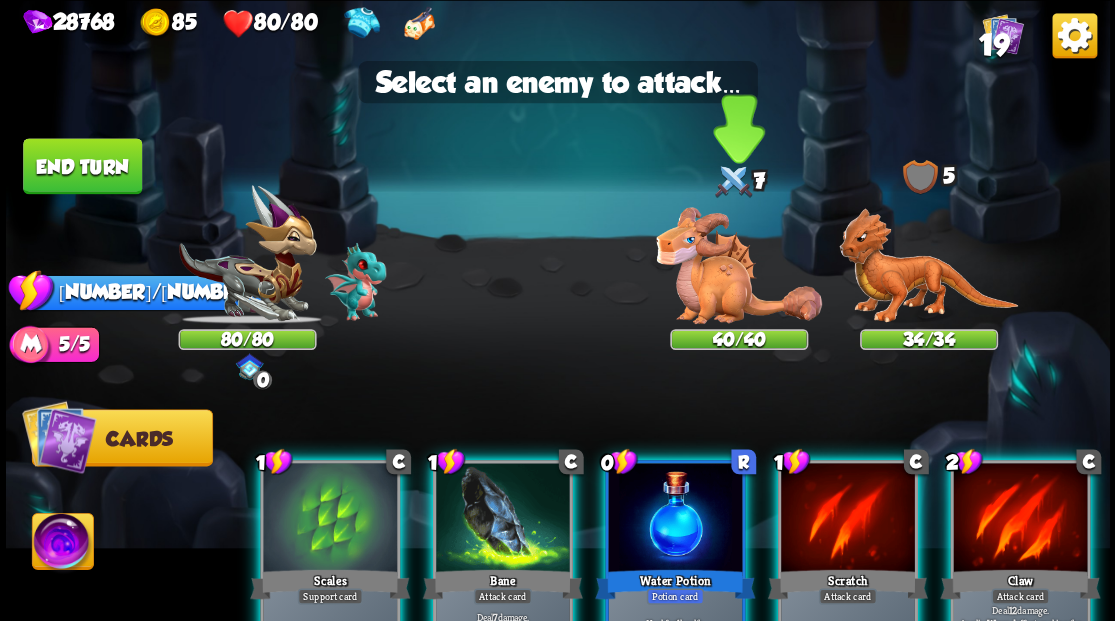 click at bounding box center (739, 265) 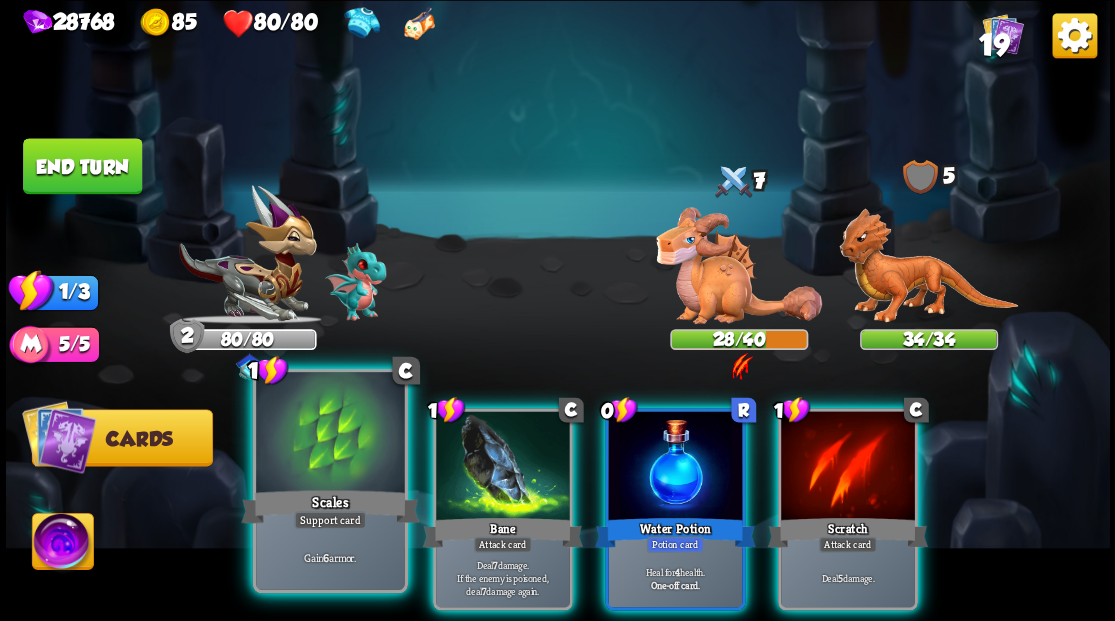 click at bounding box center (330, 434) 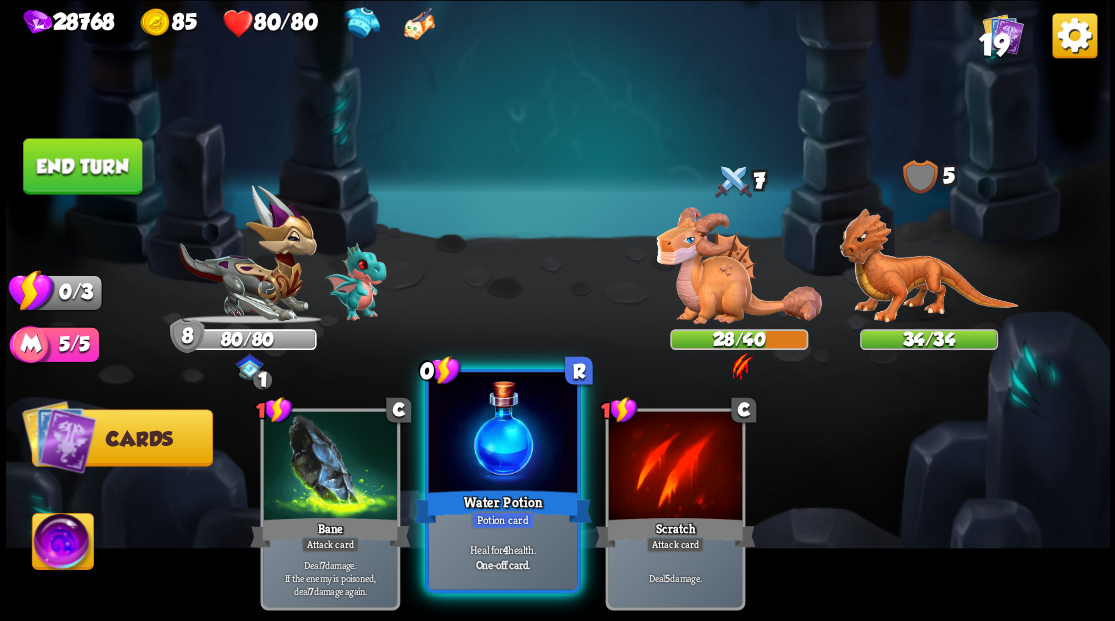 click at bounding box center [502, 434] 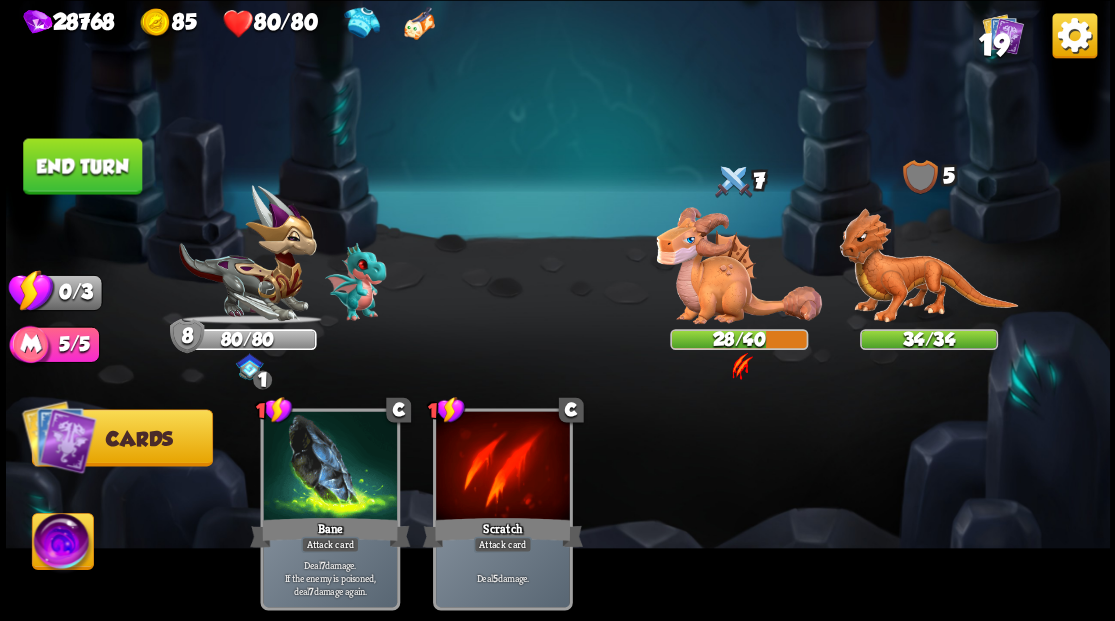 click on "End turn" at bounding box center (82, 166) 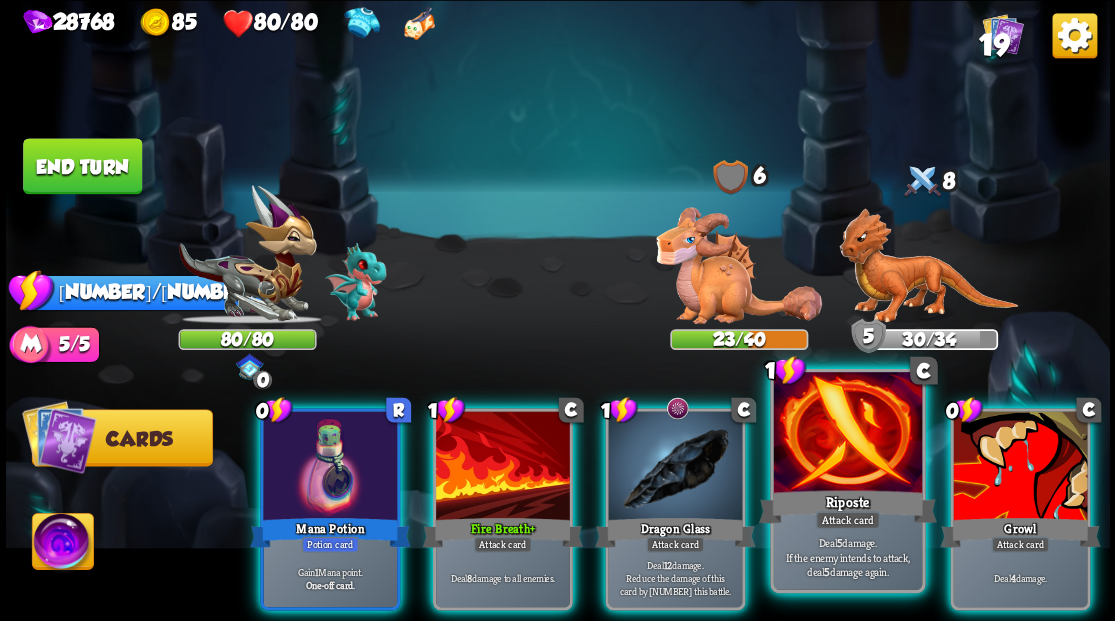 click at bounding box center (847, 434) 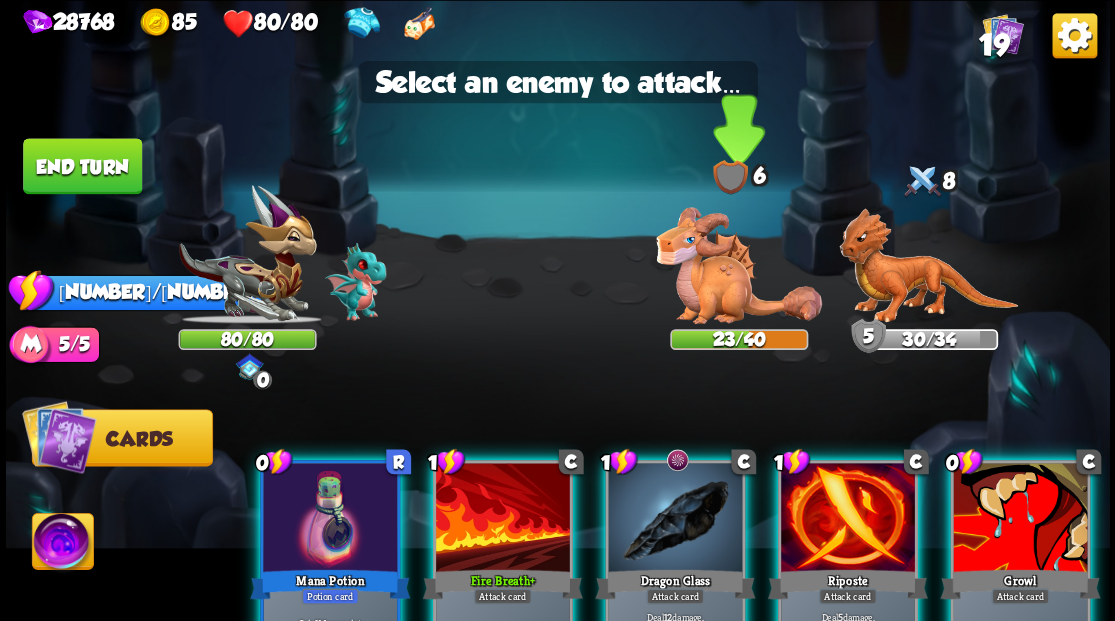 click at bounding box center (739, 265) 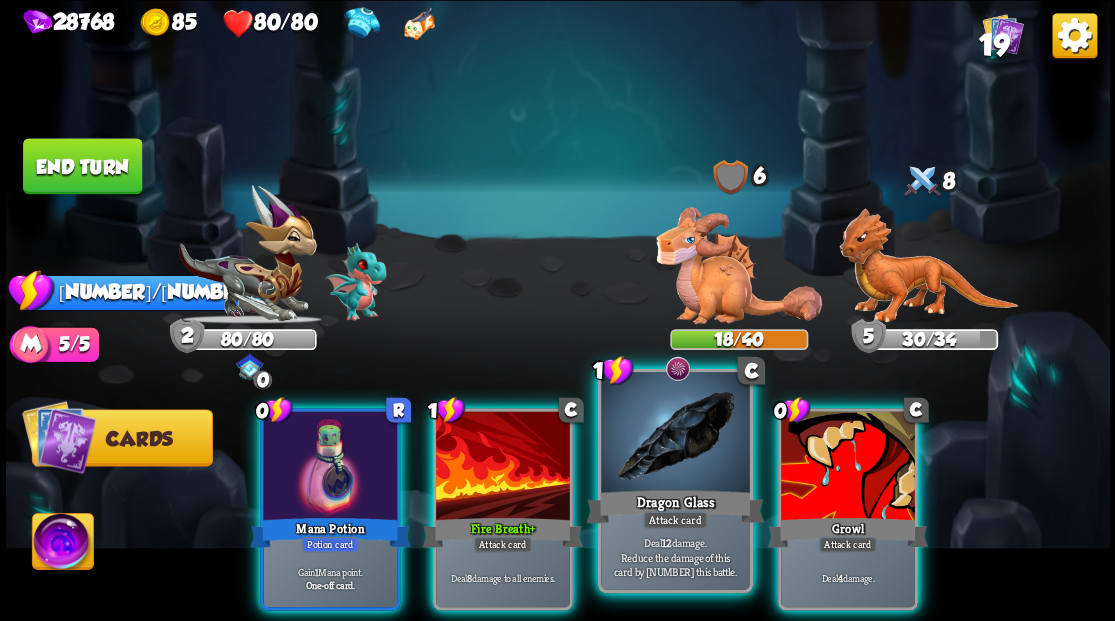 click at bounding box center [675, 434] 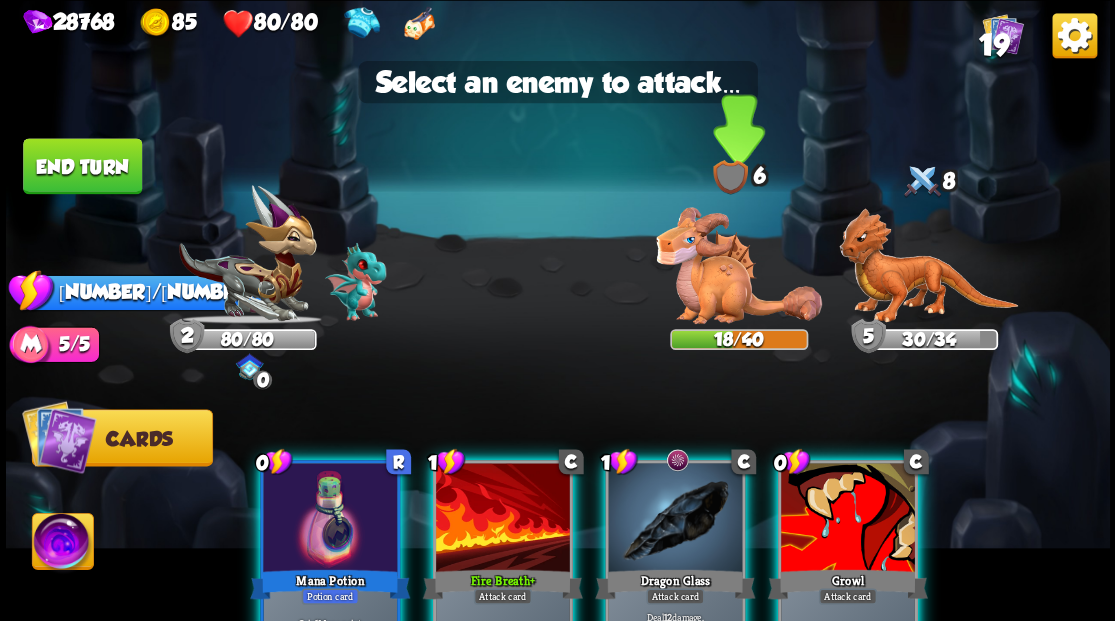 click at bounding box center [739, 265] 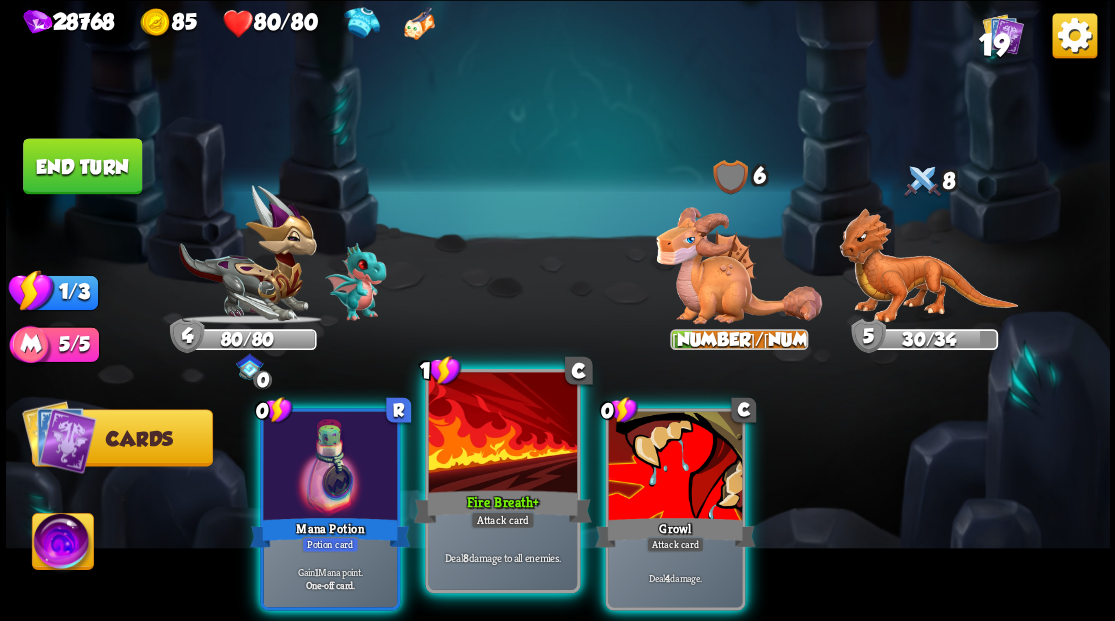 click at bounding box center (502, 434) 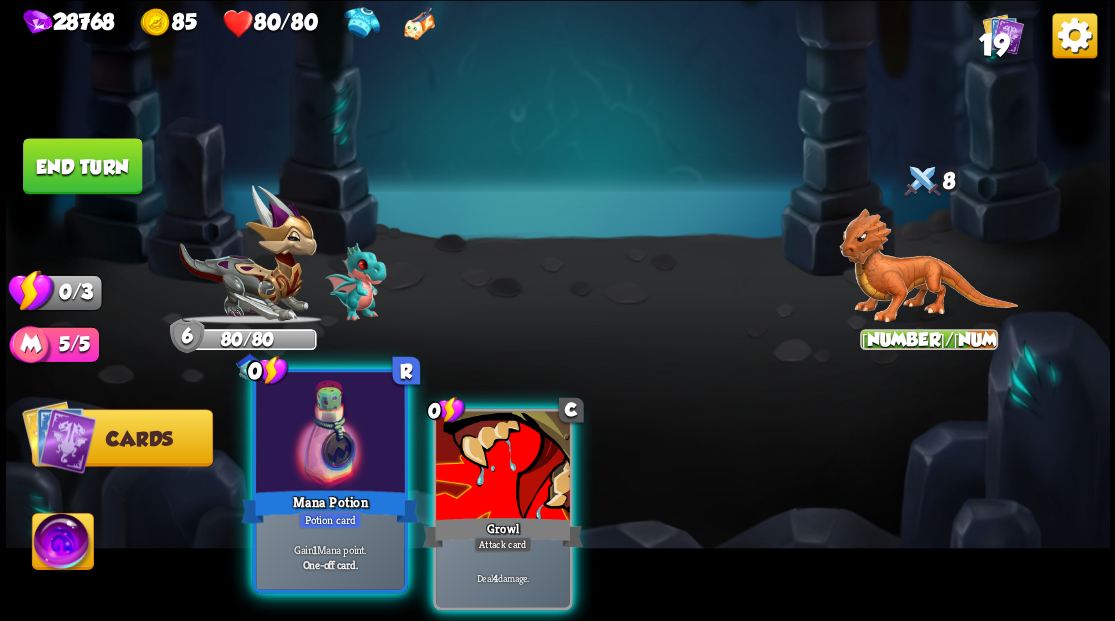 click at bounding box center [330, 434] 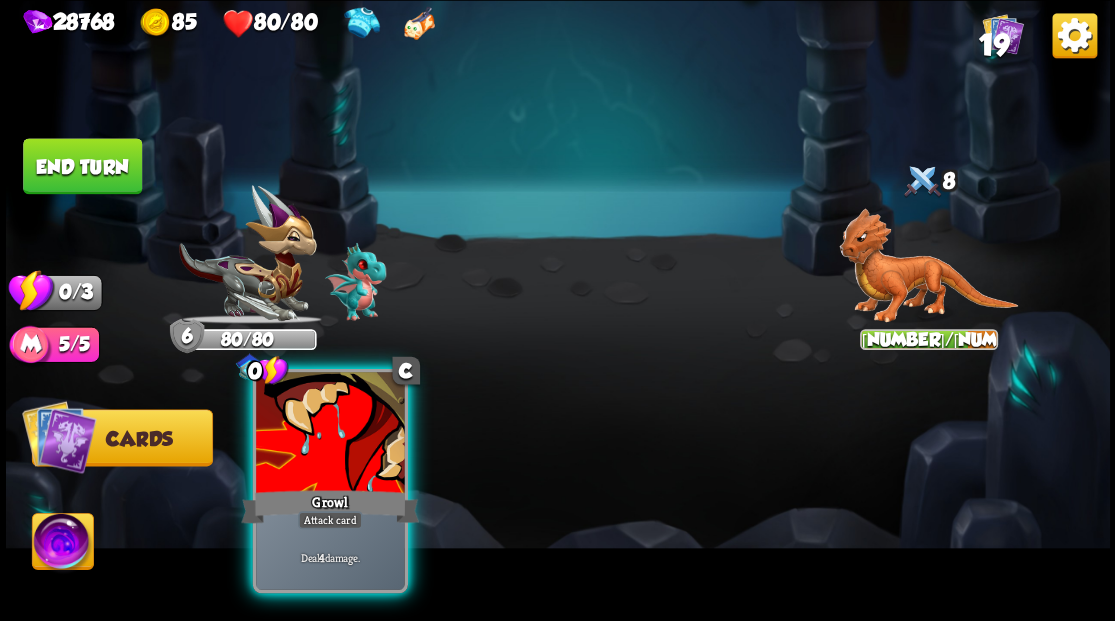 click at bounding box center (330, 434) 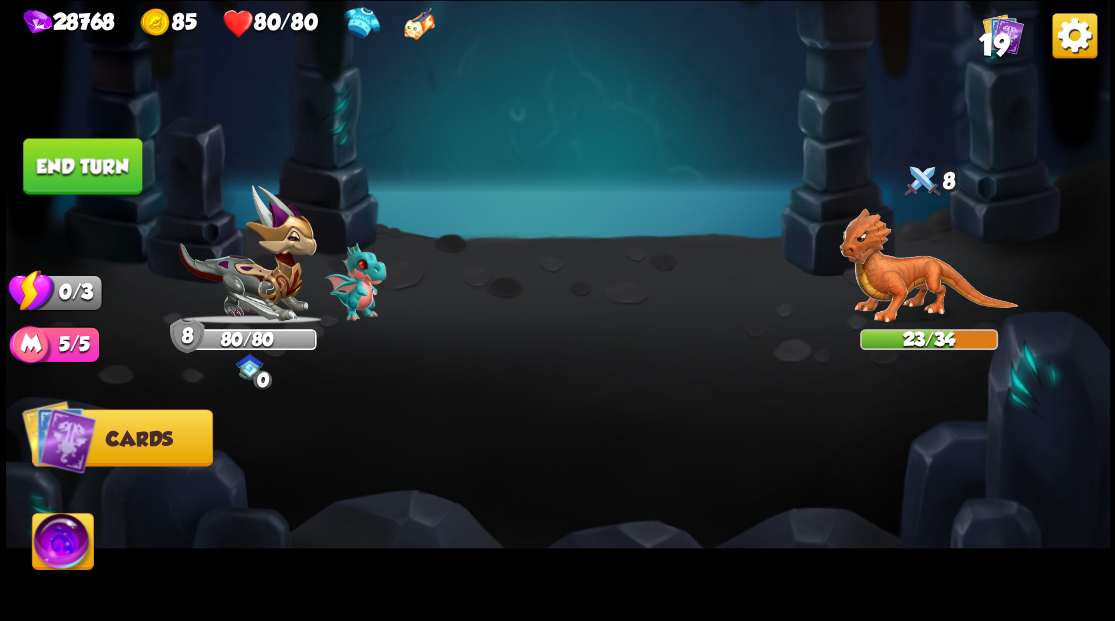 click on "End turn" at bounding box center (82, 166) 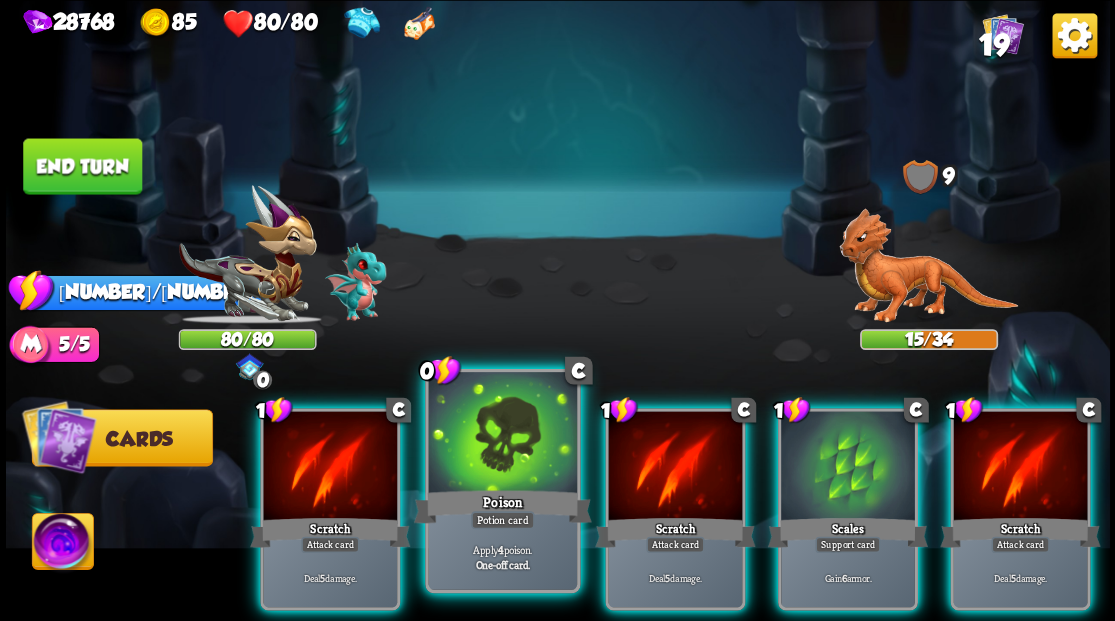 click at bounding box center (502, 434) 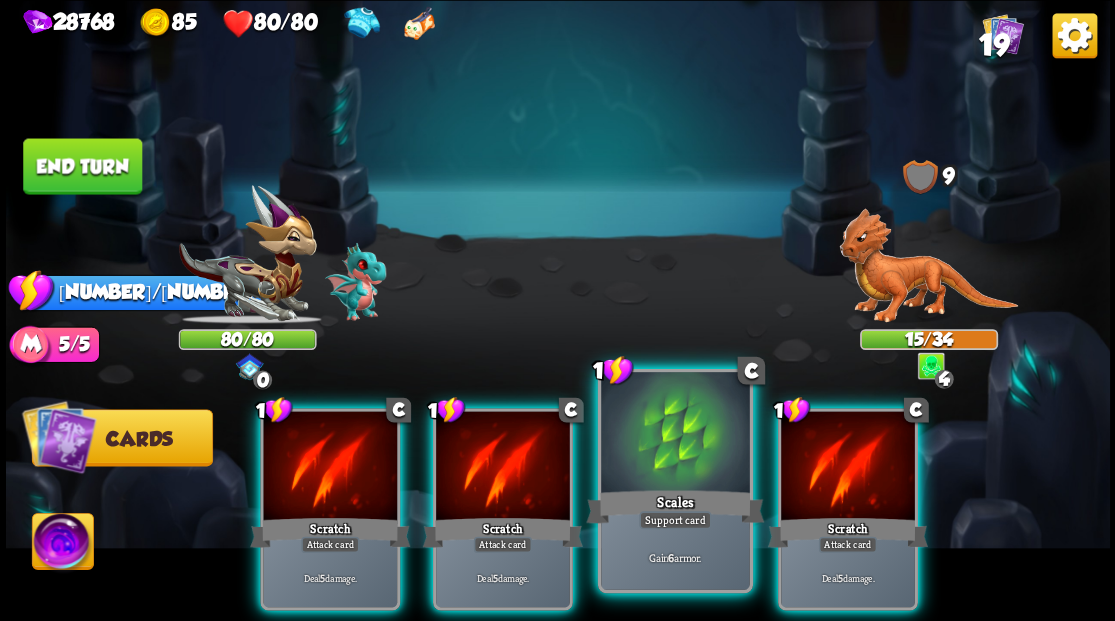 click at bounding box center [675, 434] 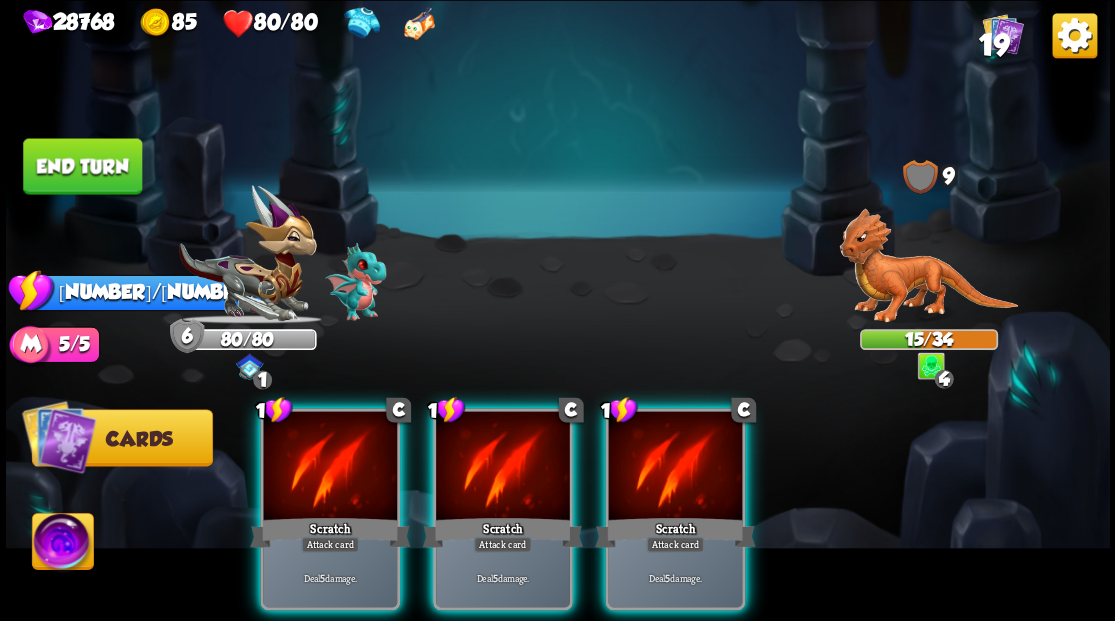 click at bounding box center [675, 467] 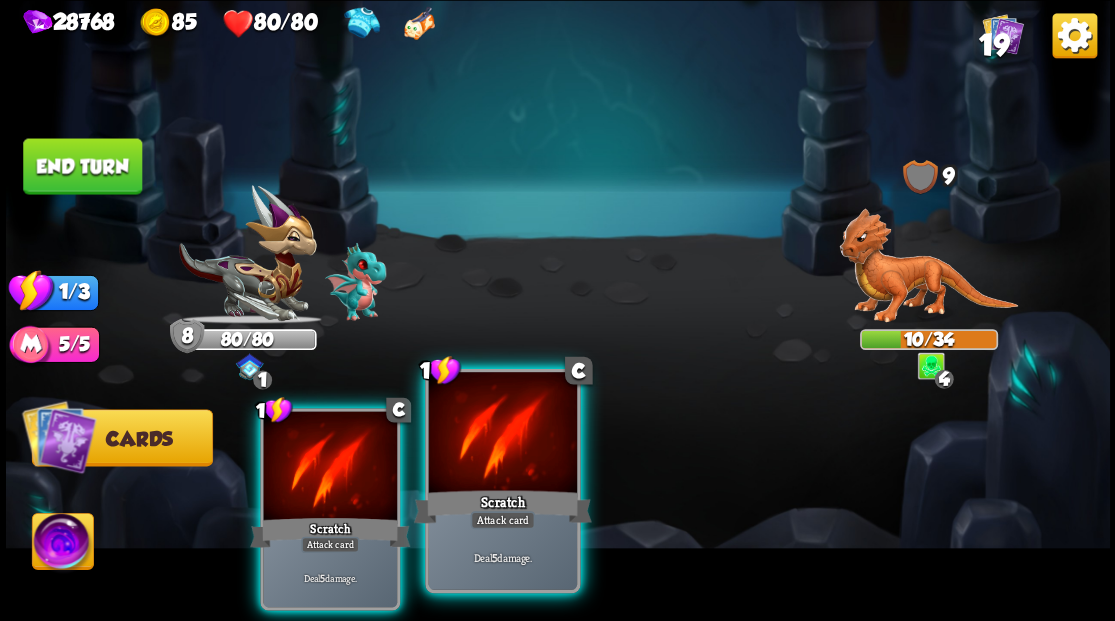 click at bounding box center [502, 434] 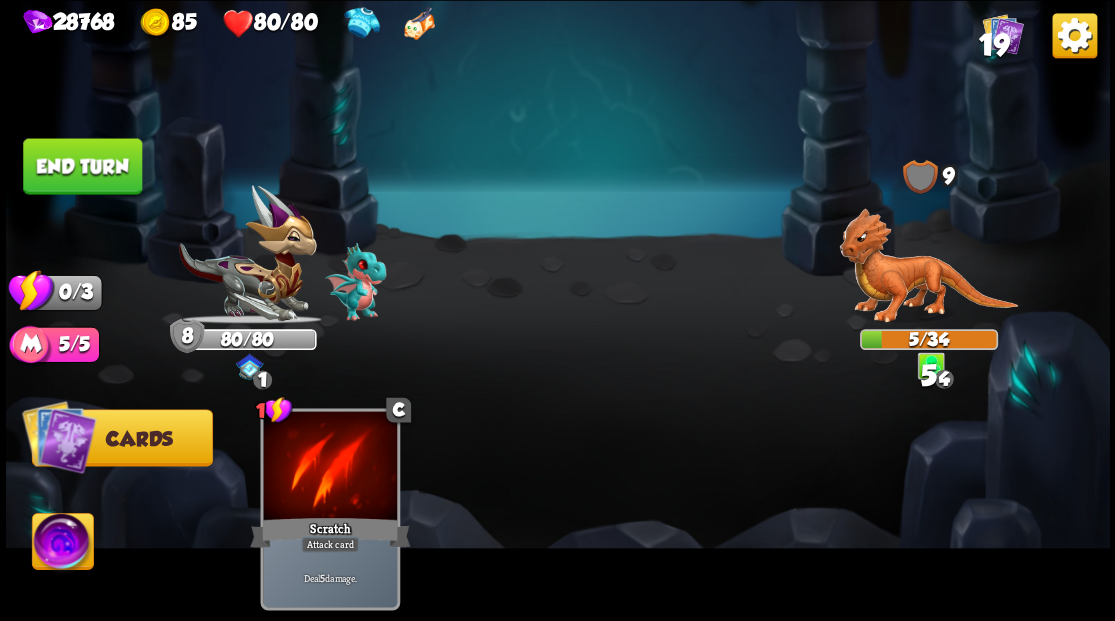 click on "End turn" at bounding box center [82, 166] 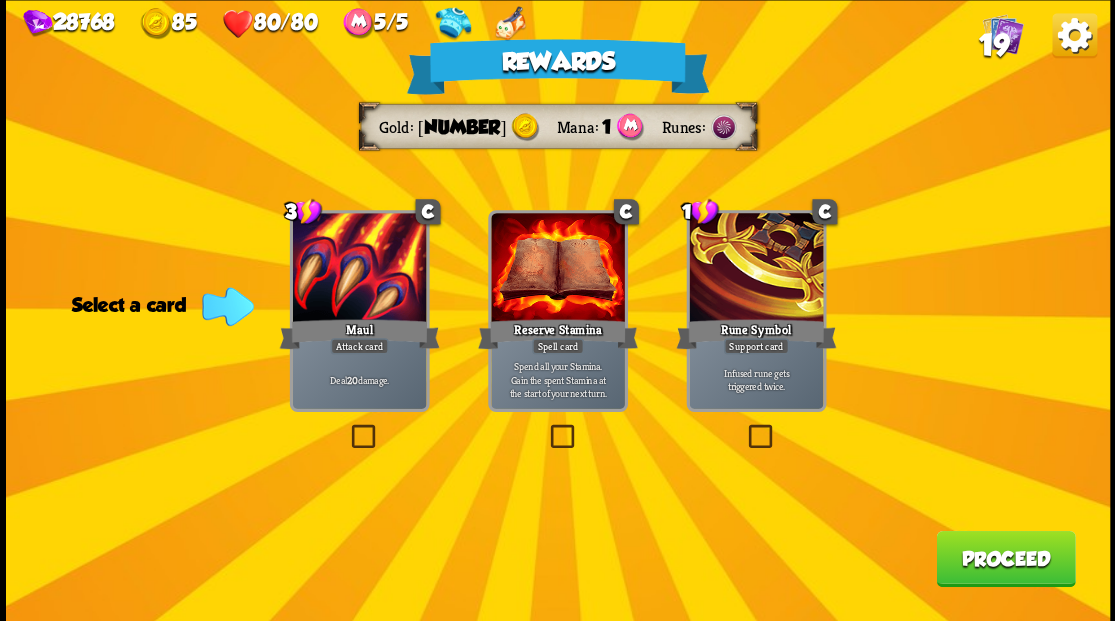 click at bounding box center (347, 427) 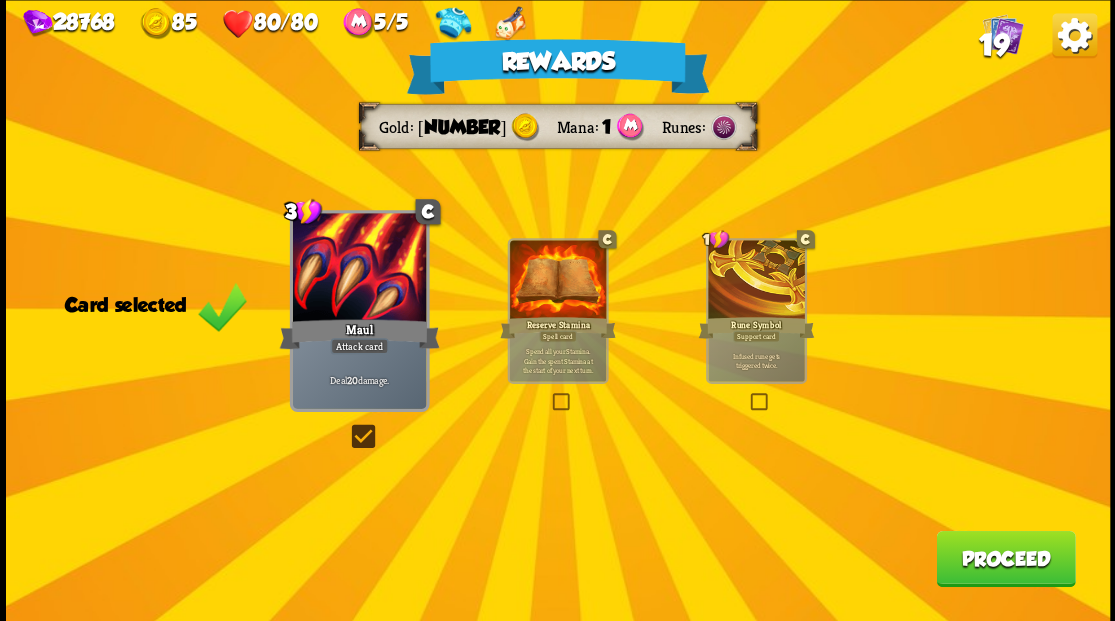 click on "Proceed" at bounding box center (1005, 558) 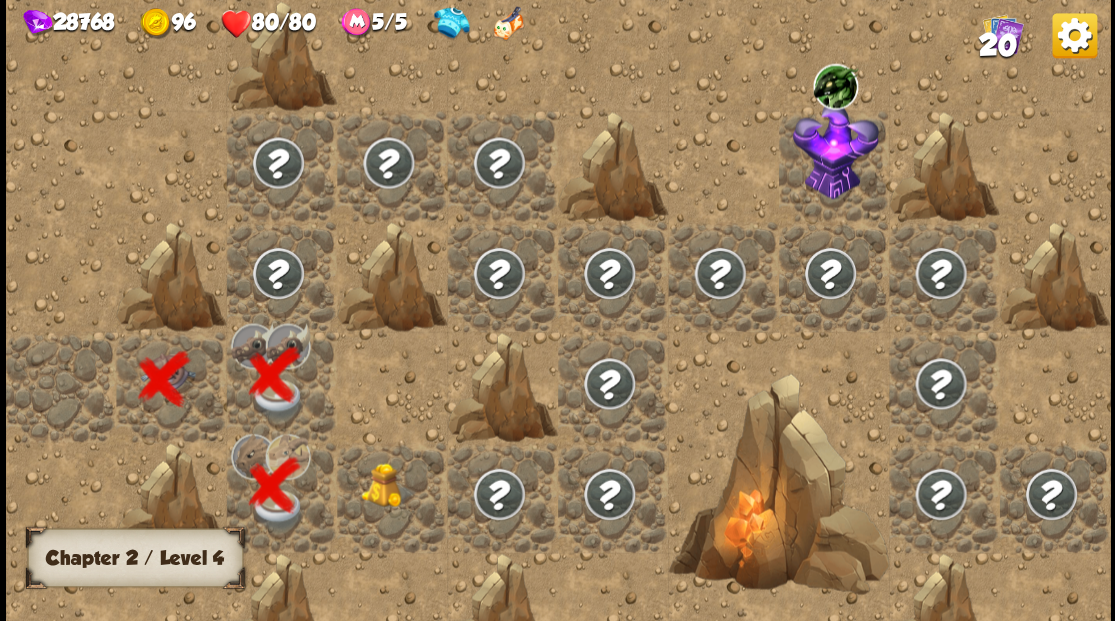 click at bounding box center (388, 484) 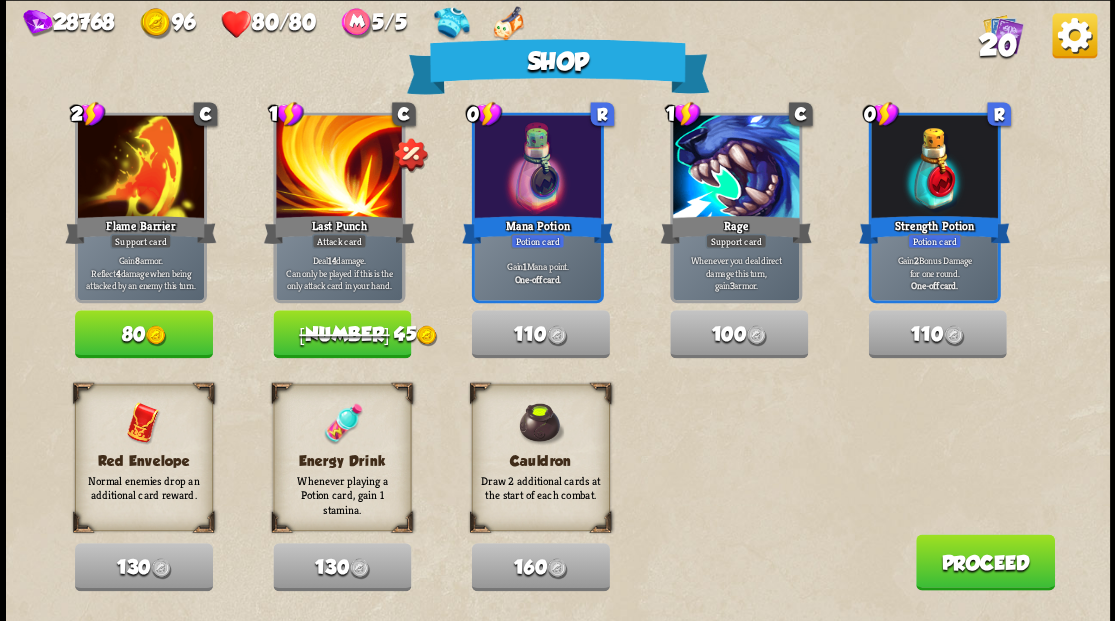 click on "Proceed" at bounding box center [984, 562] 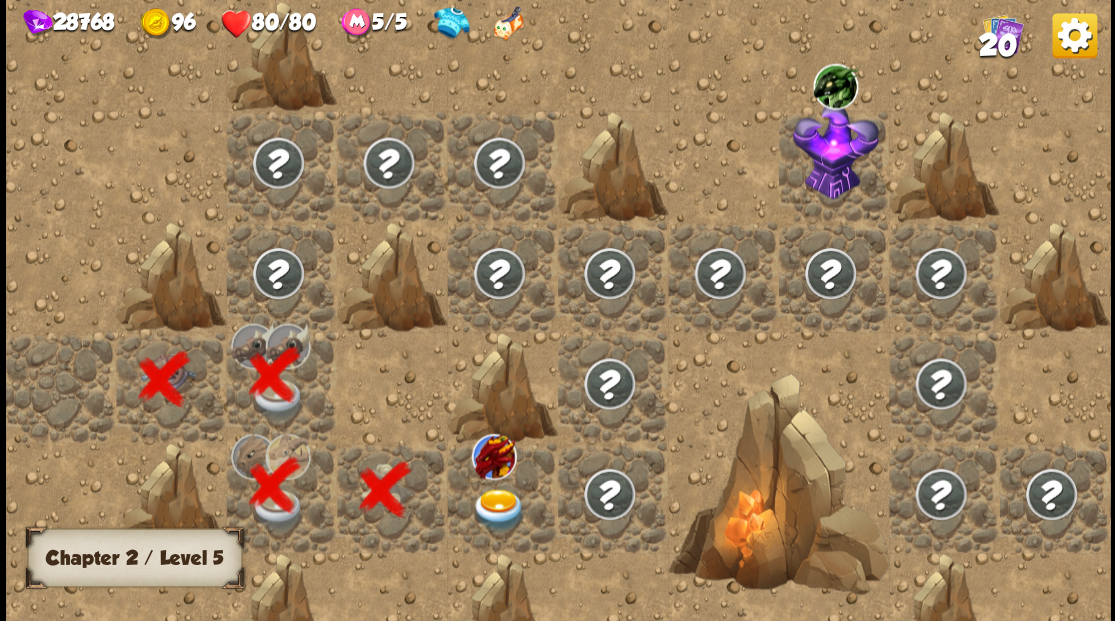 click at bounding box center [498, 509] 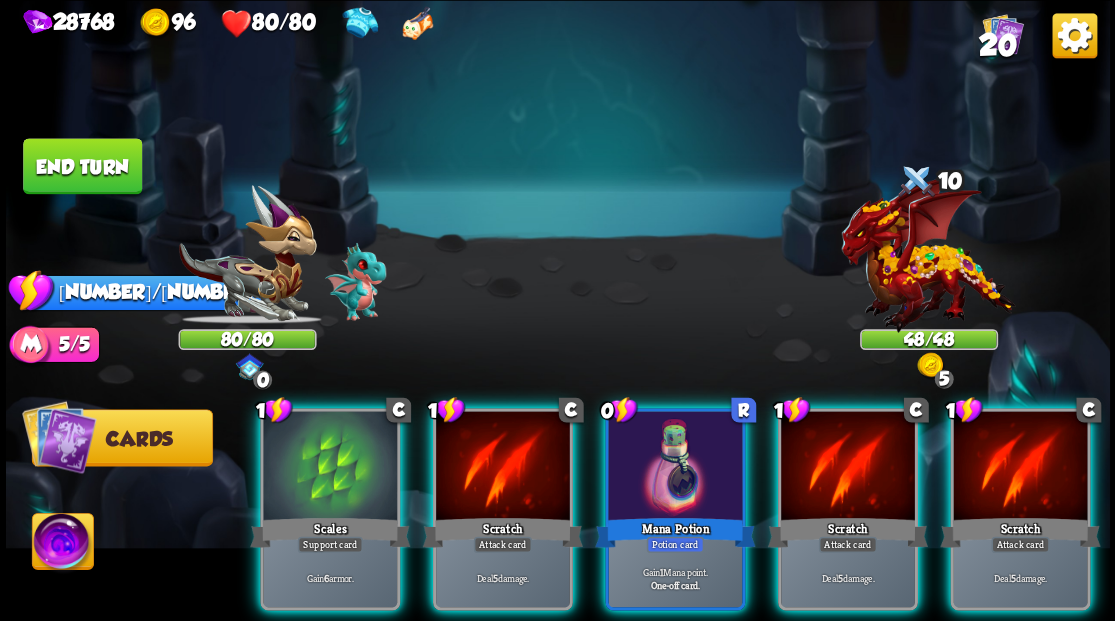 click at bounding box center [928, 263] 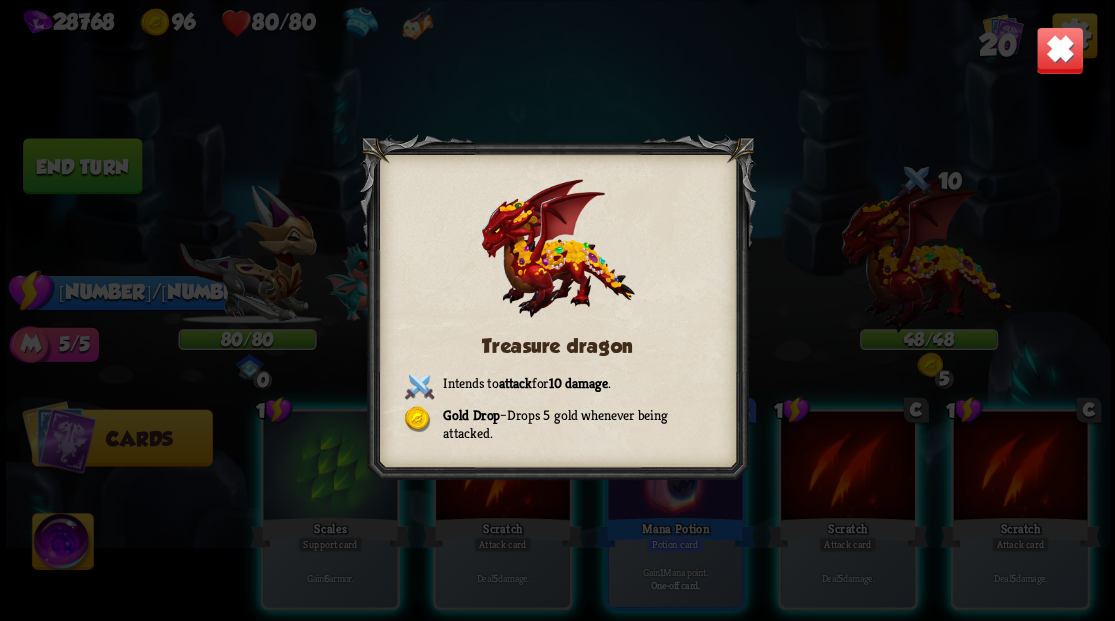 click at bounding box center (1059, 50) 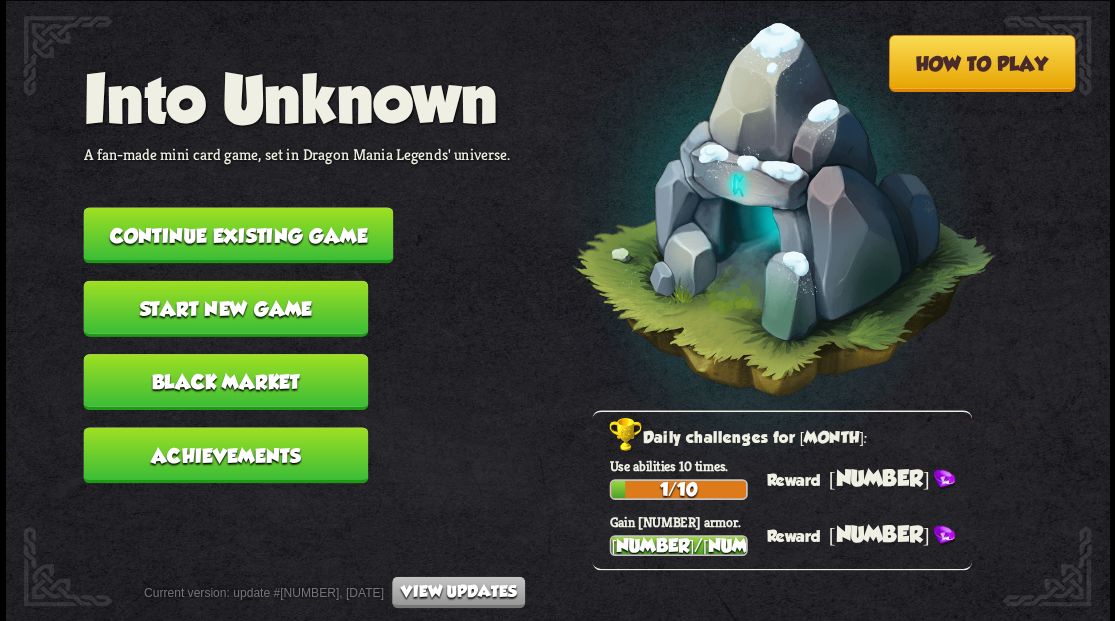 click on "Continue existing game" at bounding box center (238, 235) 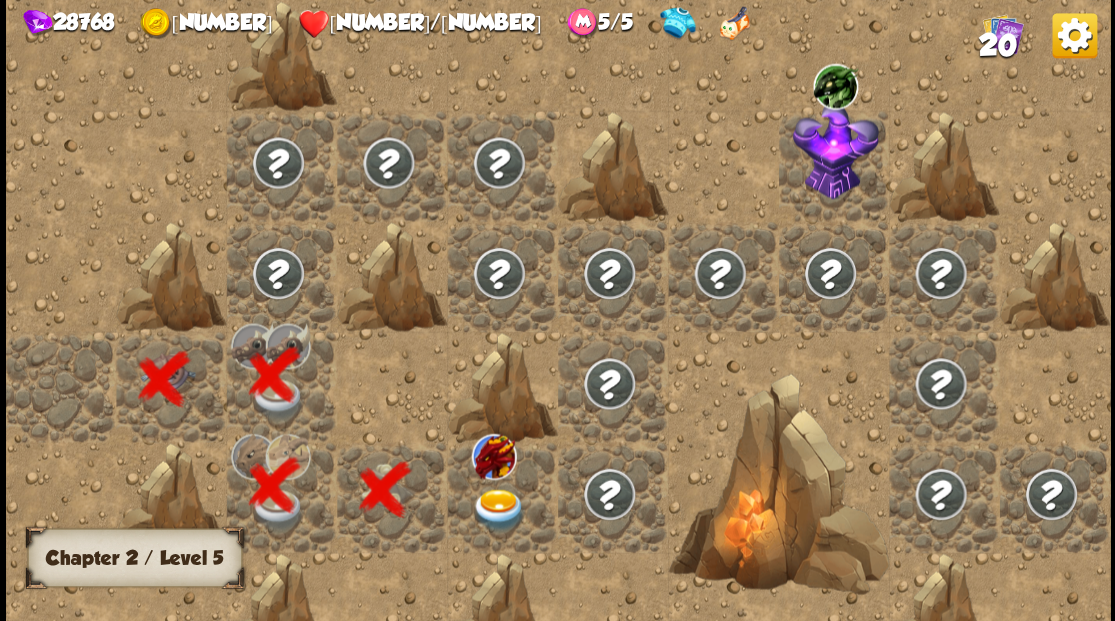 click at bounding box center [498, 509] 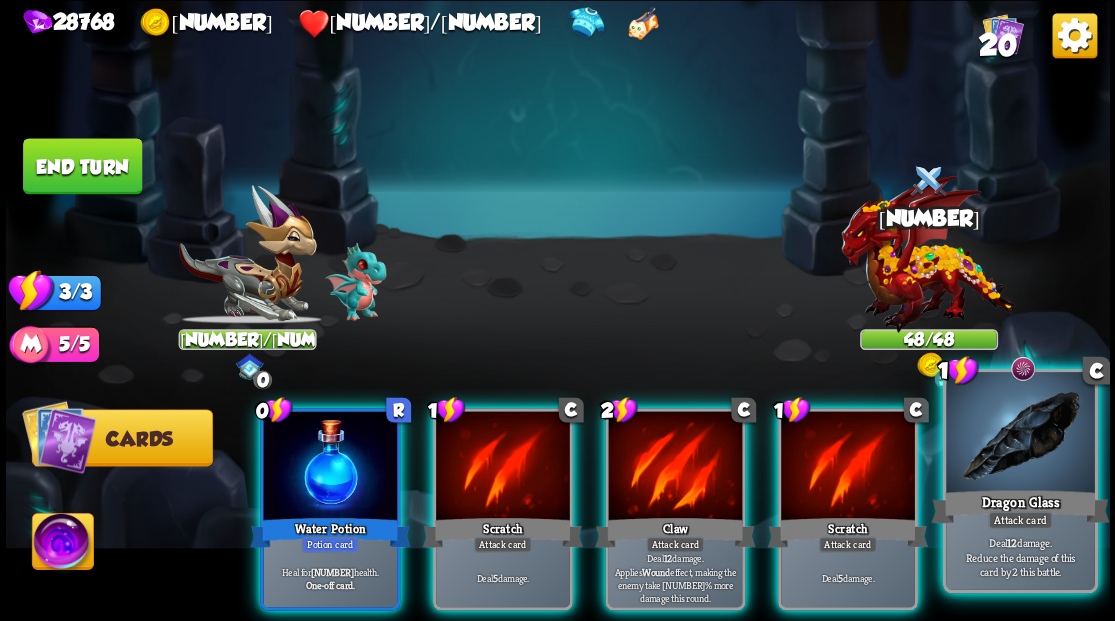click at bounding box center (1020, 434) 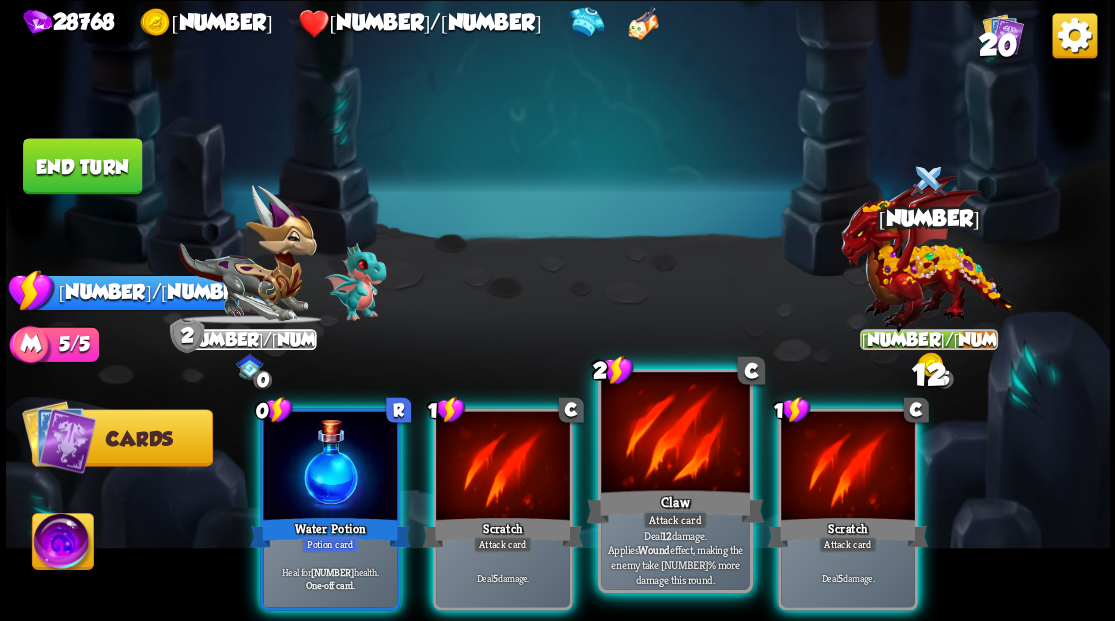 click at bounding box center [675, 434] 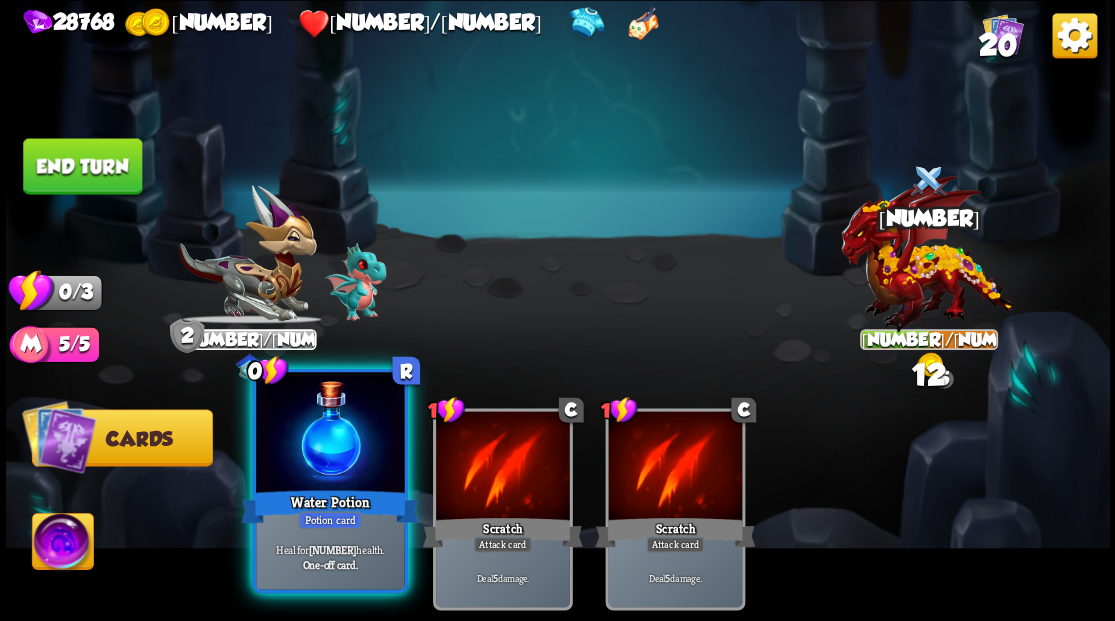 click at bounding box center (330, 434) 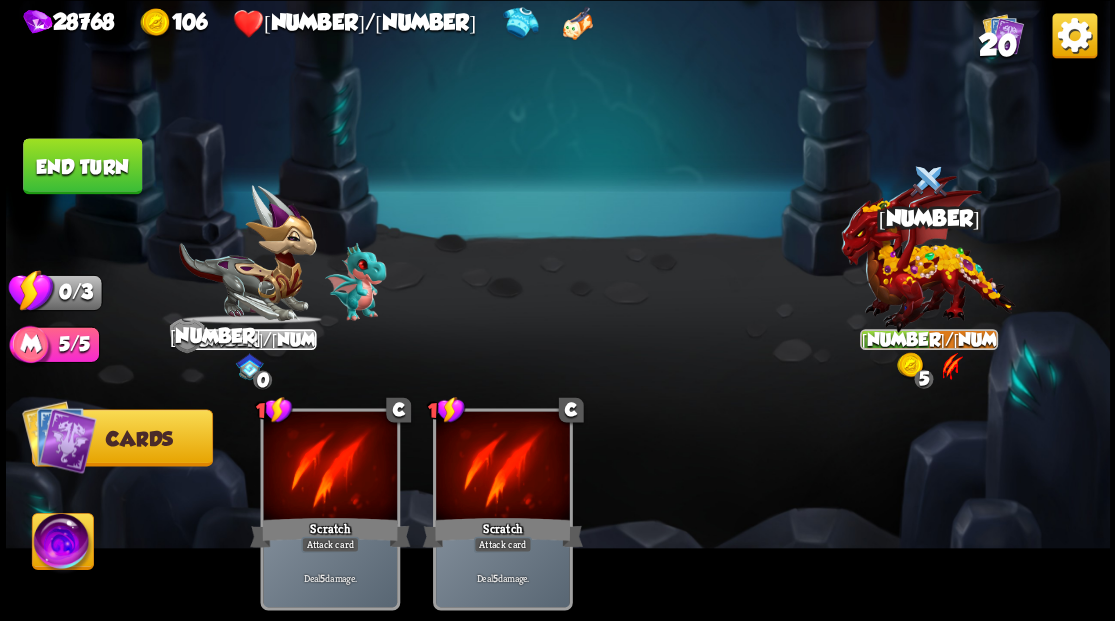 click on "End turn" at bounding box center (82, 166) 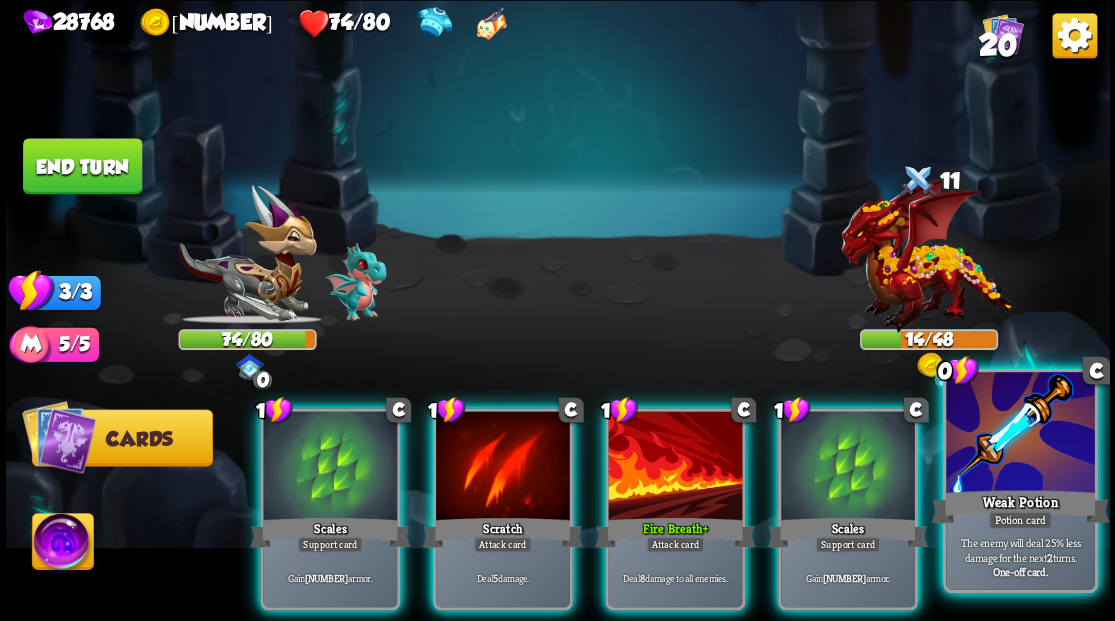 click at bounding box center [1020, 434] 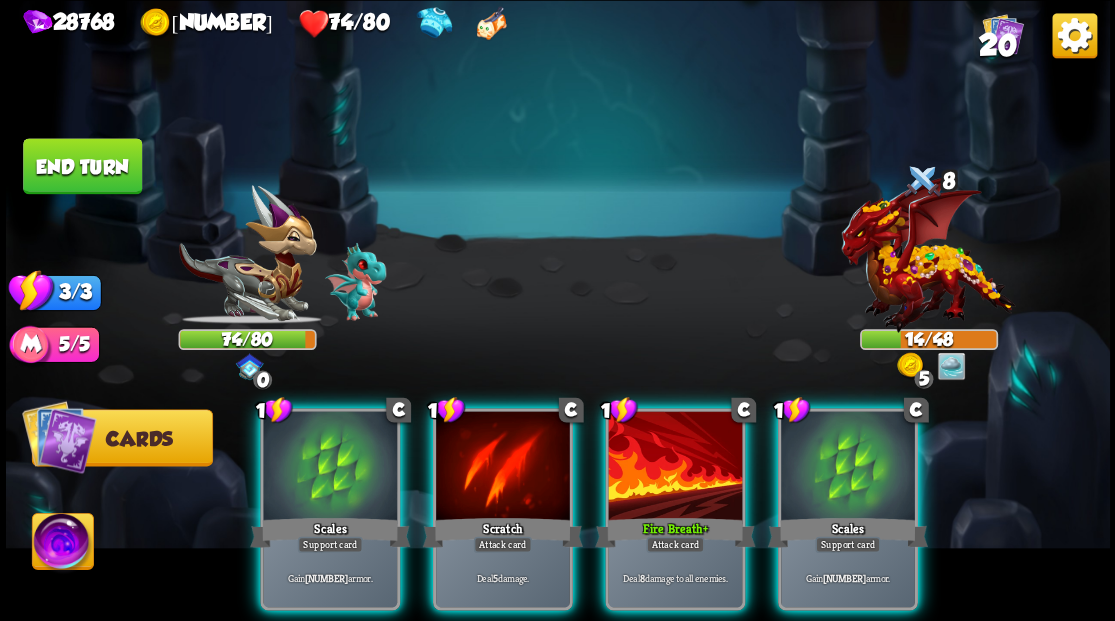 click at bounding box center (848, 467) 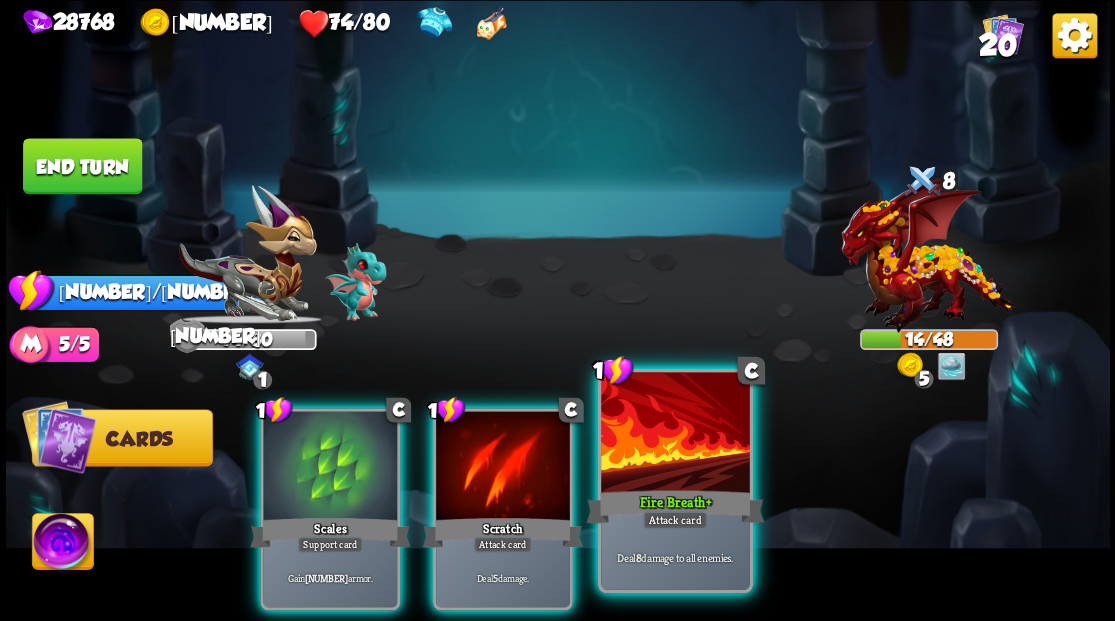 click at bounding box center [675, 434] 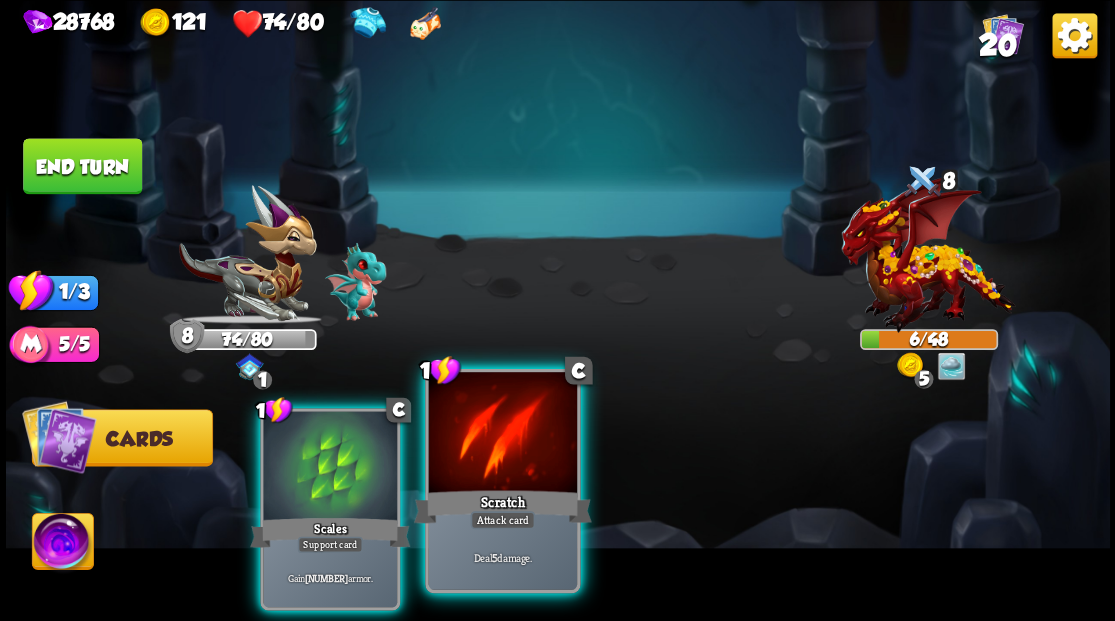 click at bounding box center (502, 434) 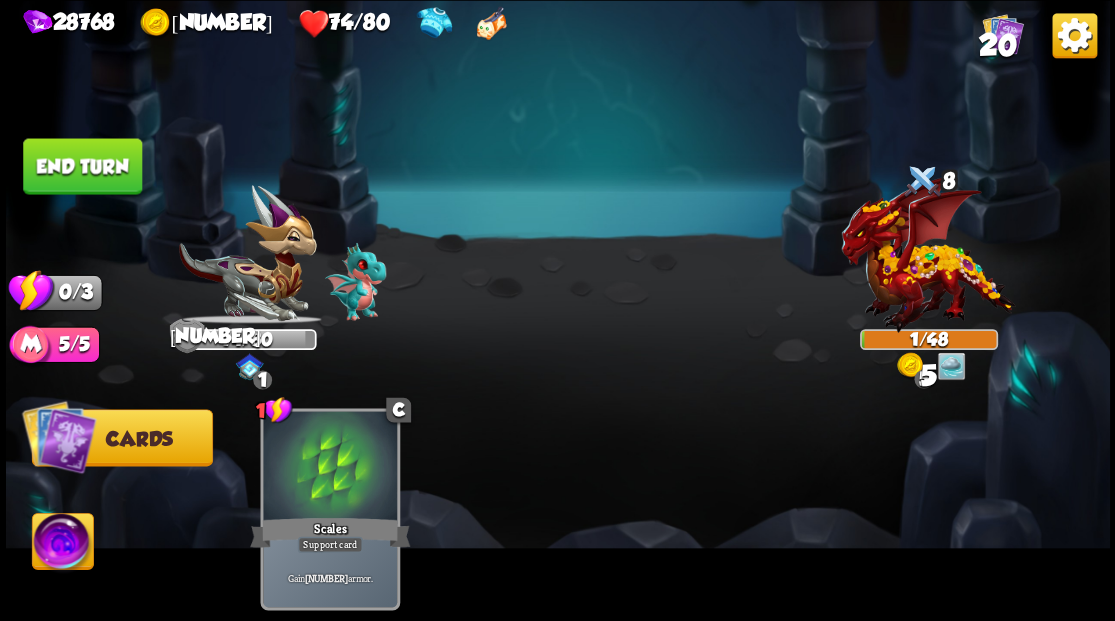 click on "End turn" at bounding box center (82, 166) 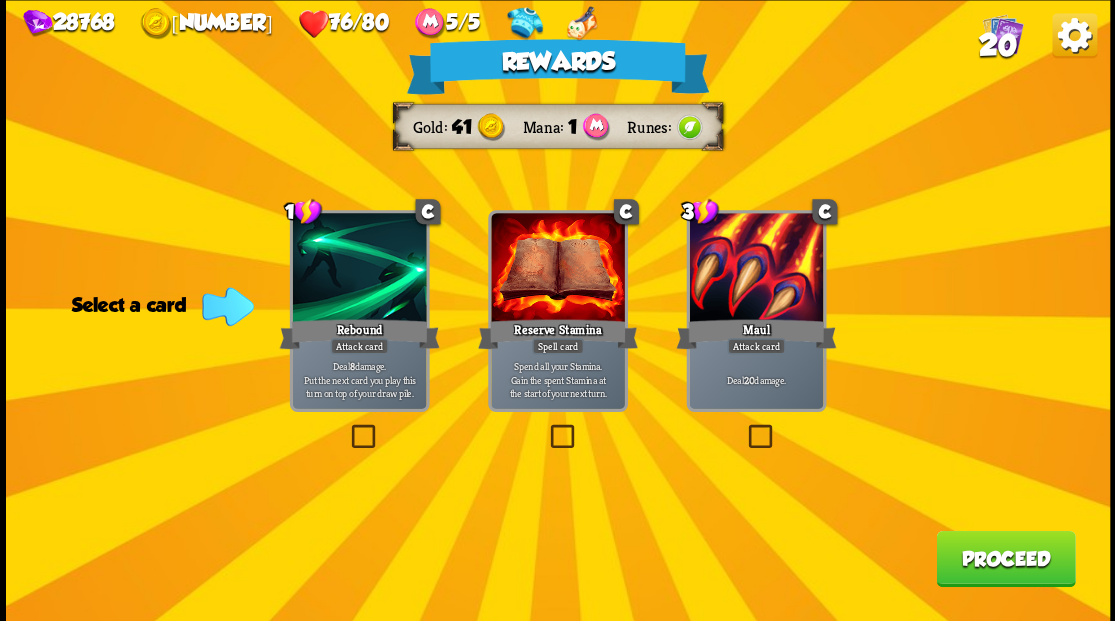 click on "Proceed" at bounding box center (1005, 558) 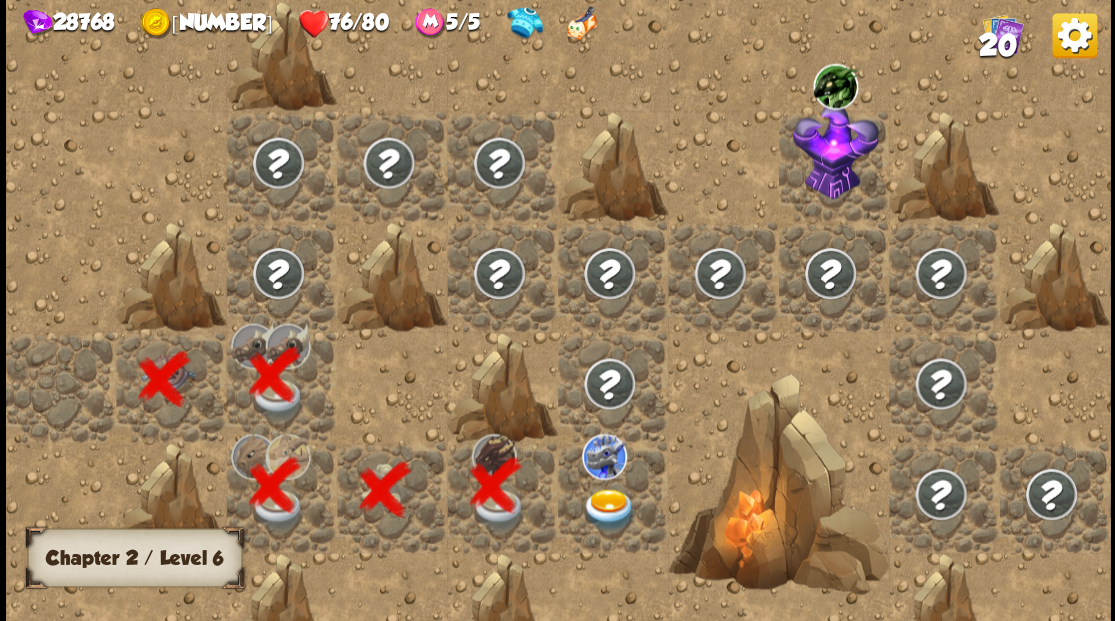 click at bounding box center (609, 509) 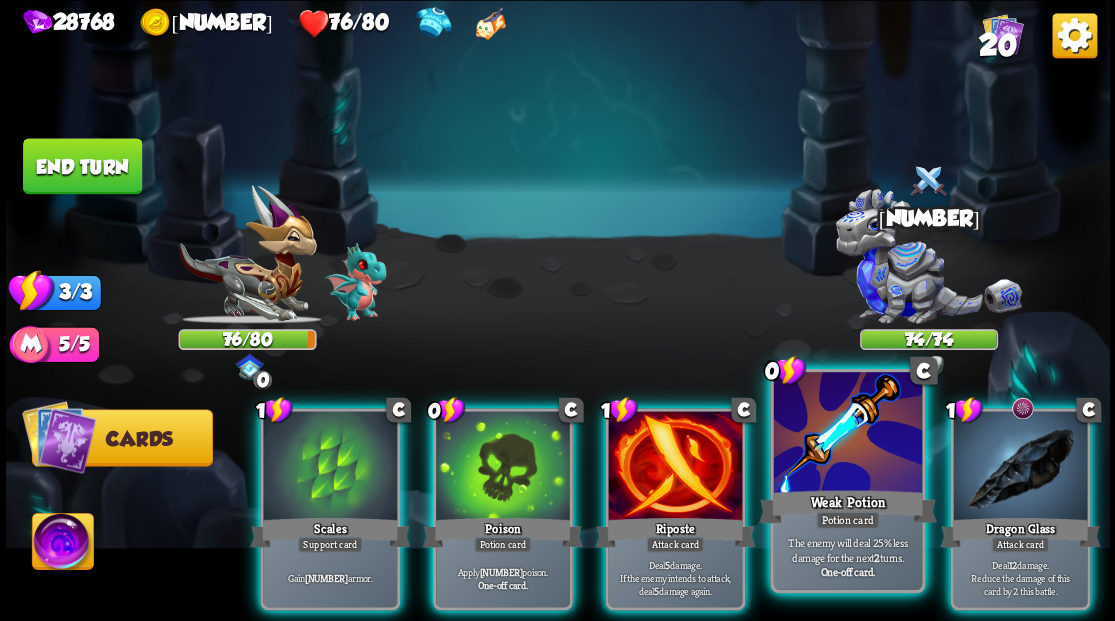 click at bounding box center (847, 434) 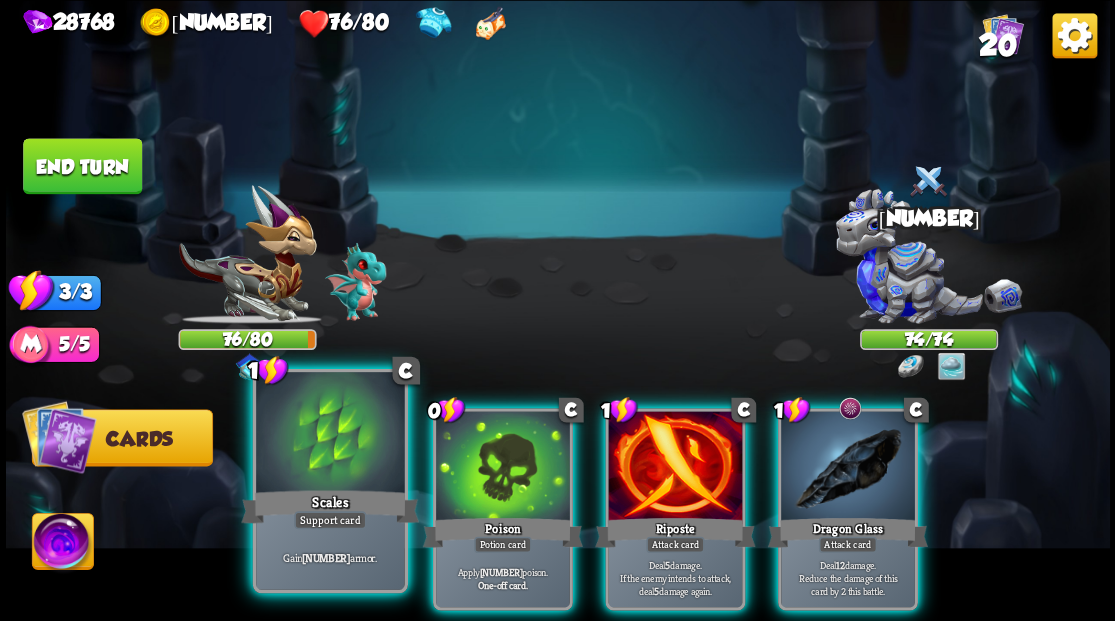 click at bounding box center [330, 434] 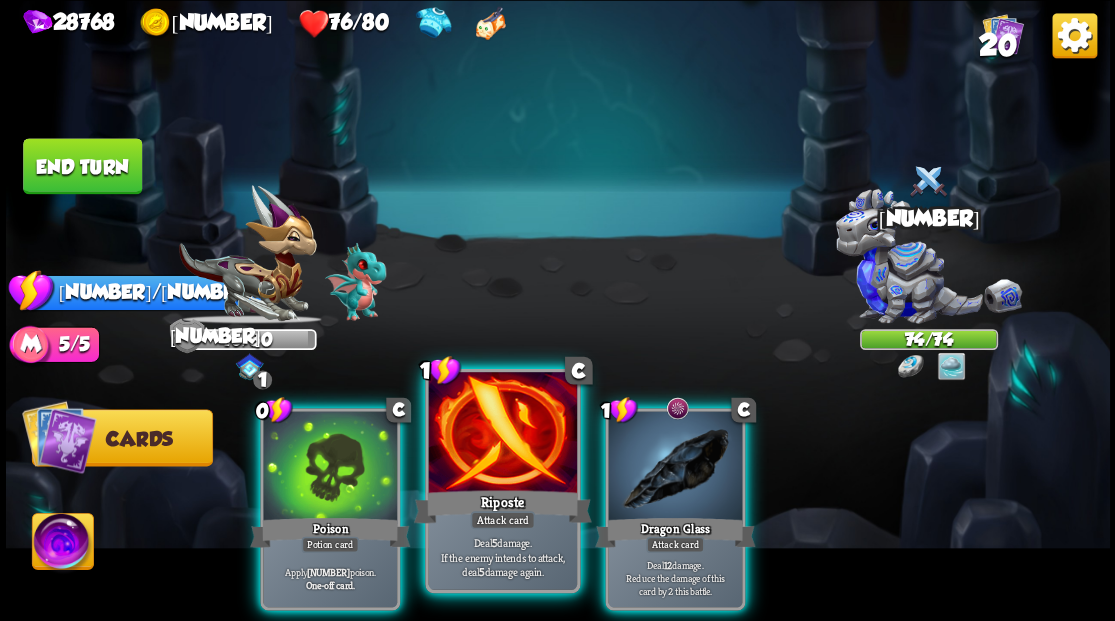click at bounding box center [502, 434] 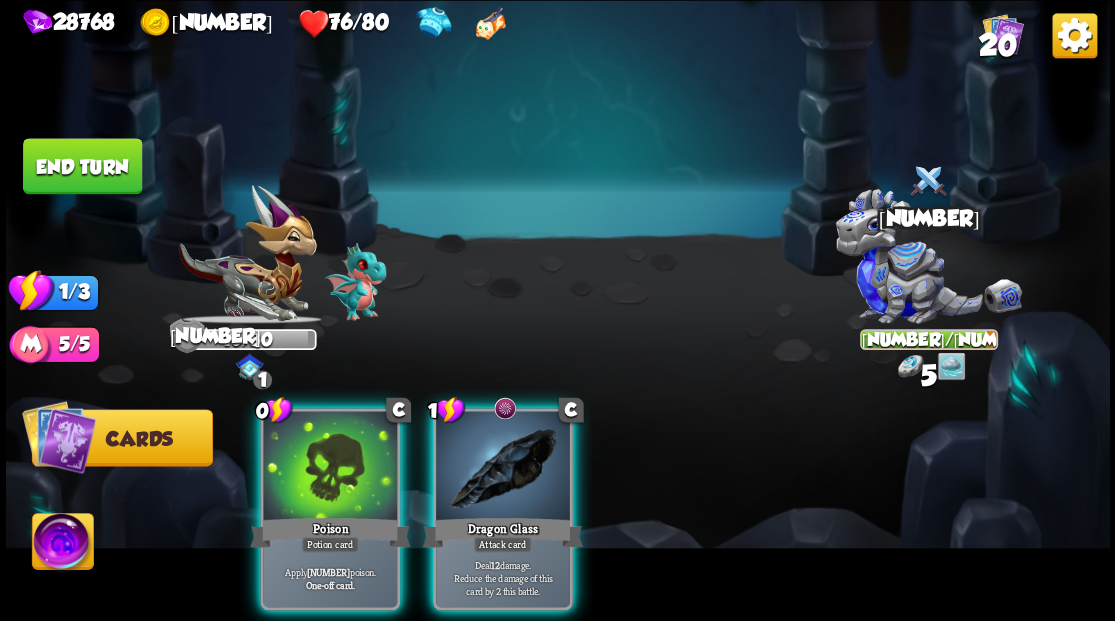 click at bounding box center [503, 467] 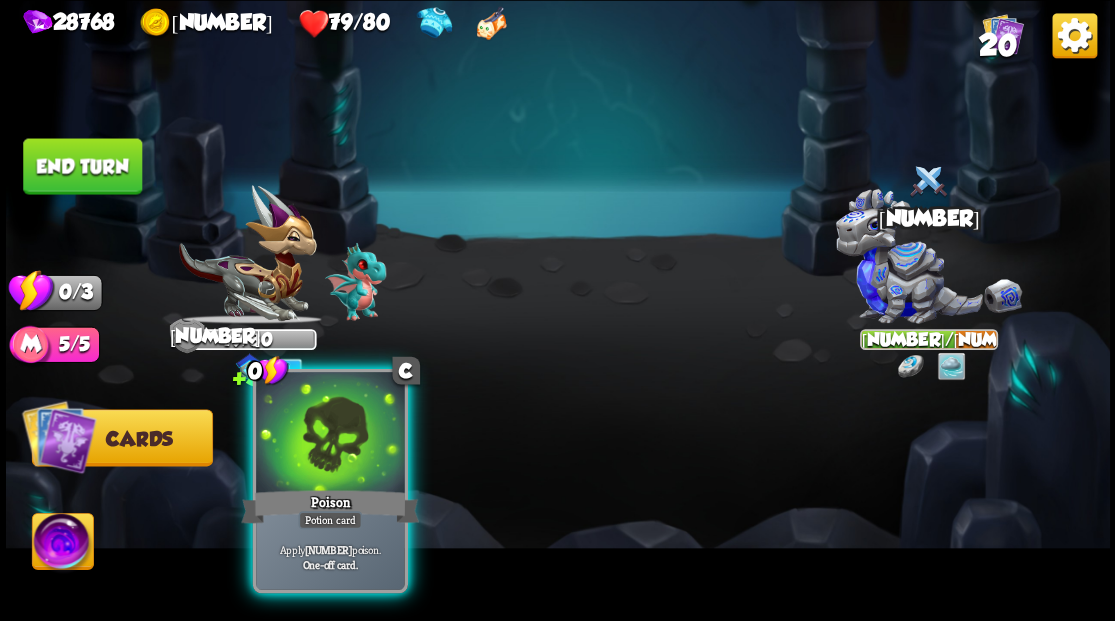 click at bounding box center (330, 434) 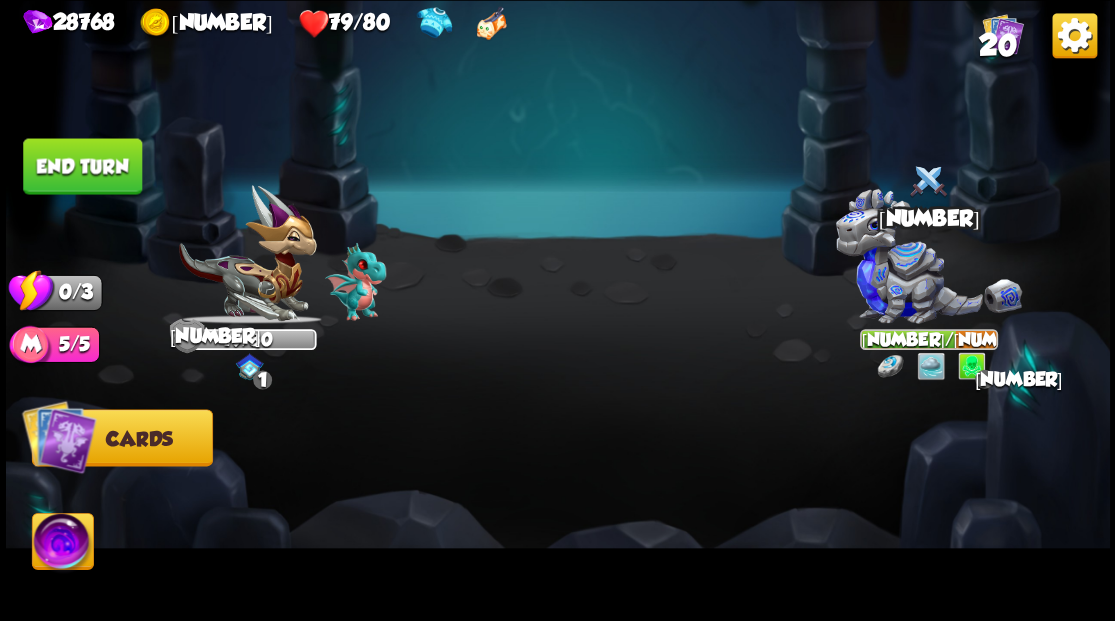 click on "End turn" at bounding box center [82, 166] 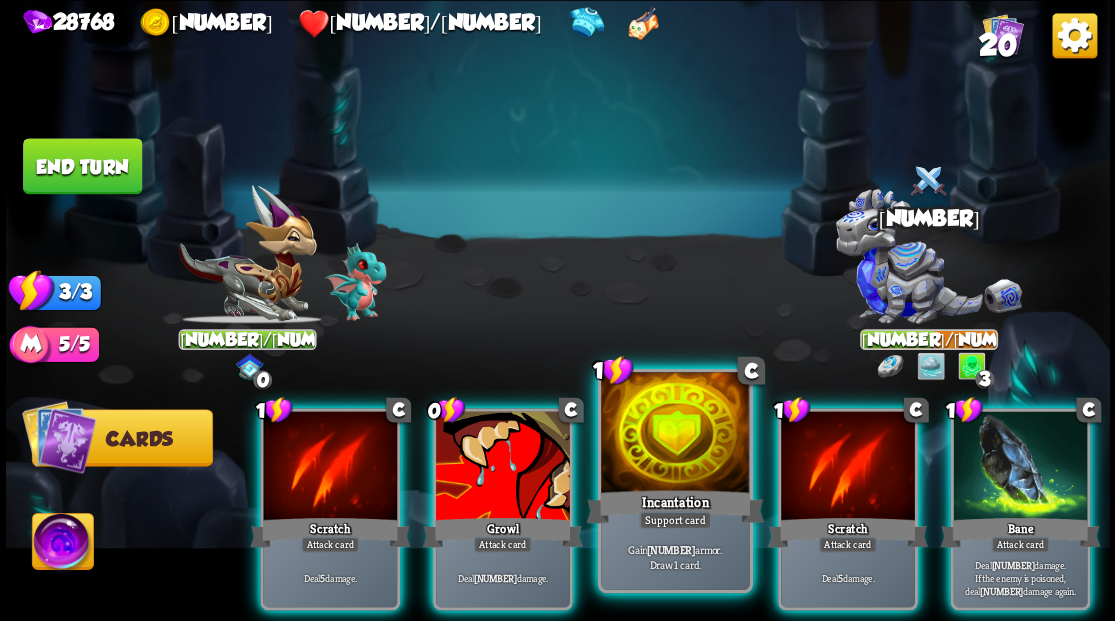 click at bounding box center (675, 434) 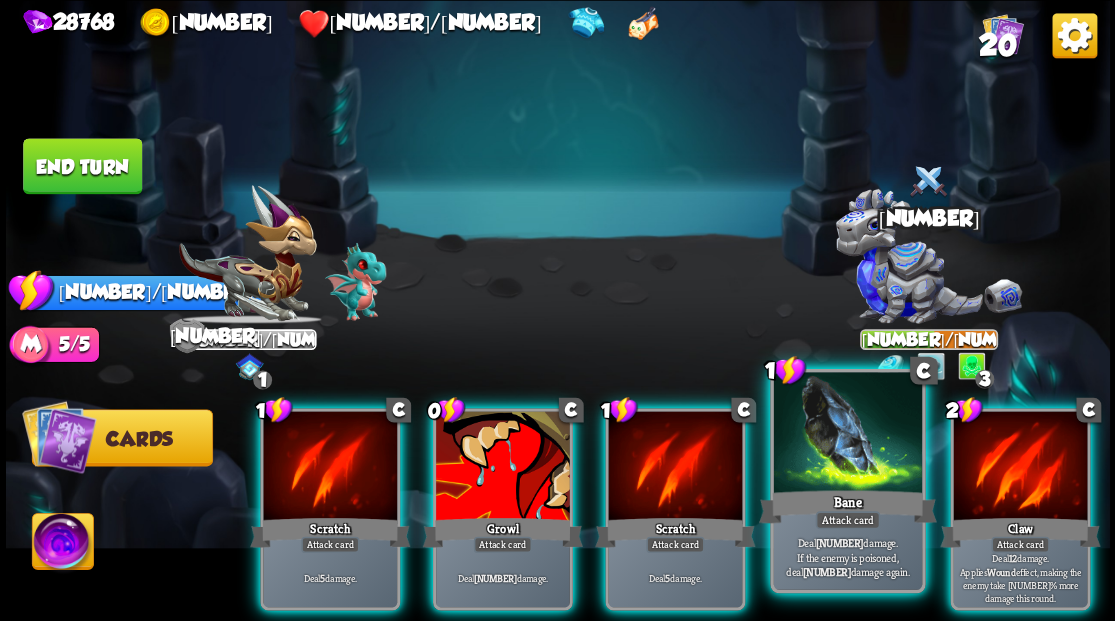 click at bounding box center (847, 434) 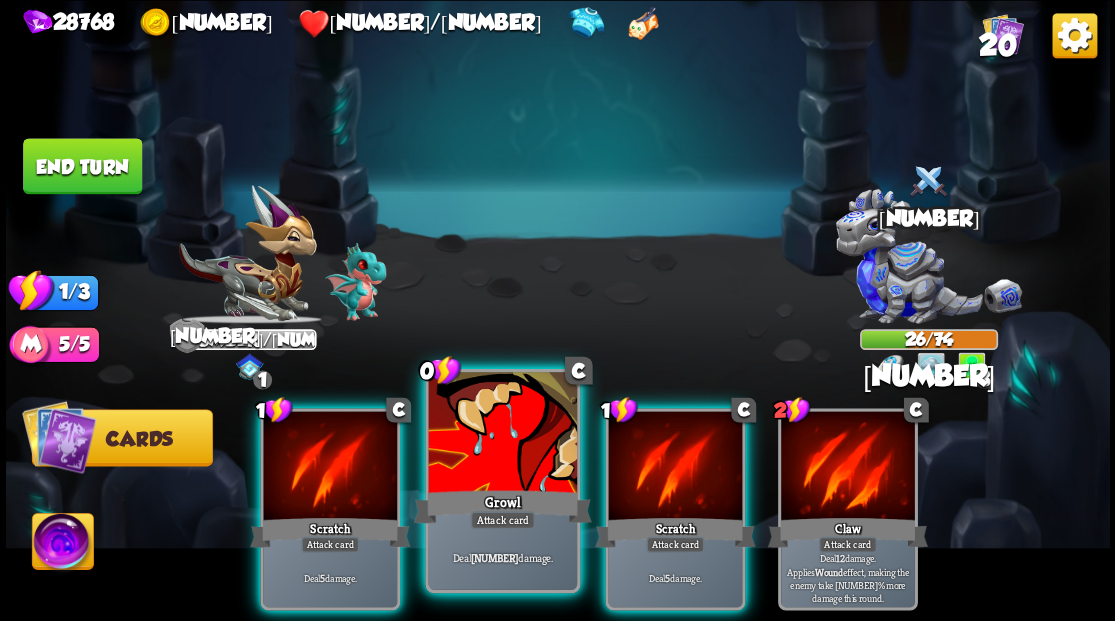 click at bounding box center (502, 434) 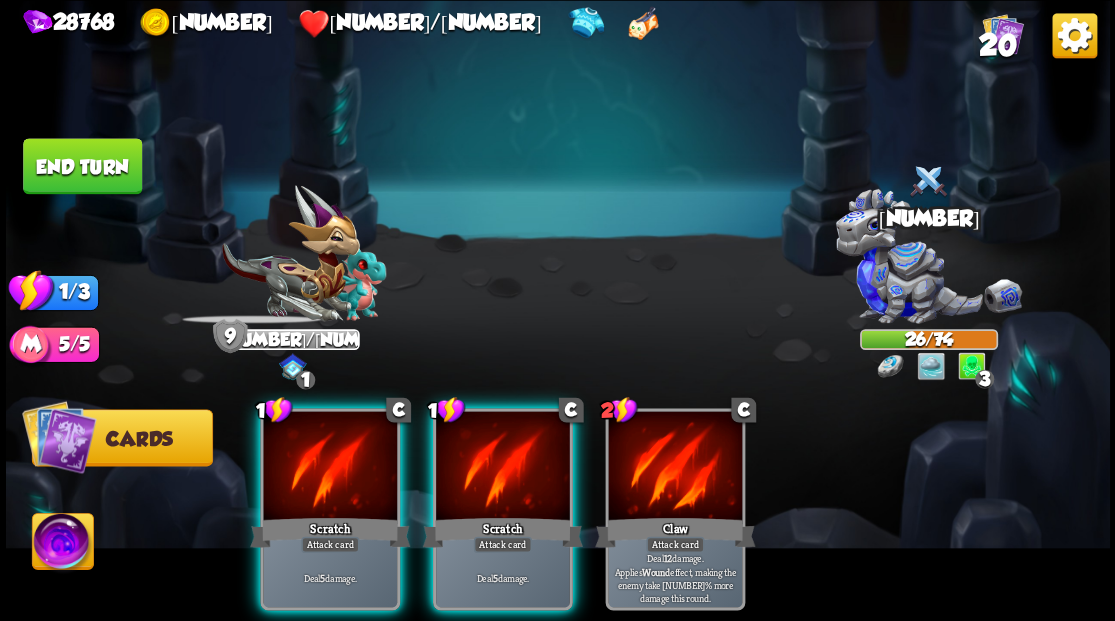 click at bounding box center [503, 467] 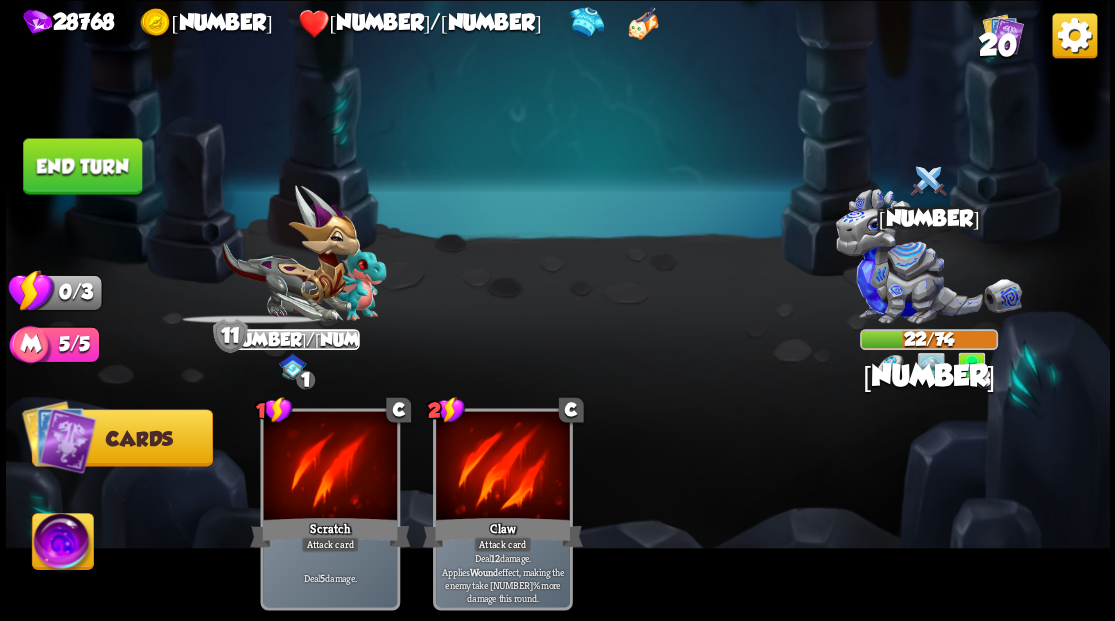 drag, startPoint x: 113, startPoint y: 150, endPoint x: 493, endPoint y: 180, distance: 381.18237 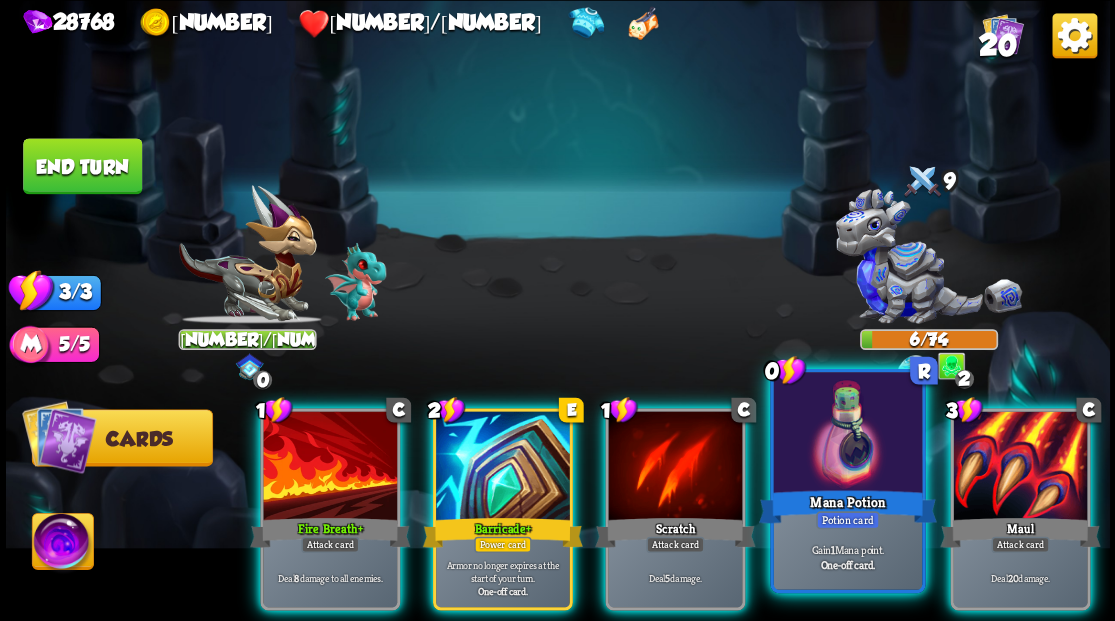 click at bounding box center (847, 434) 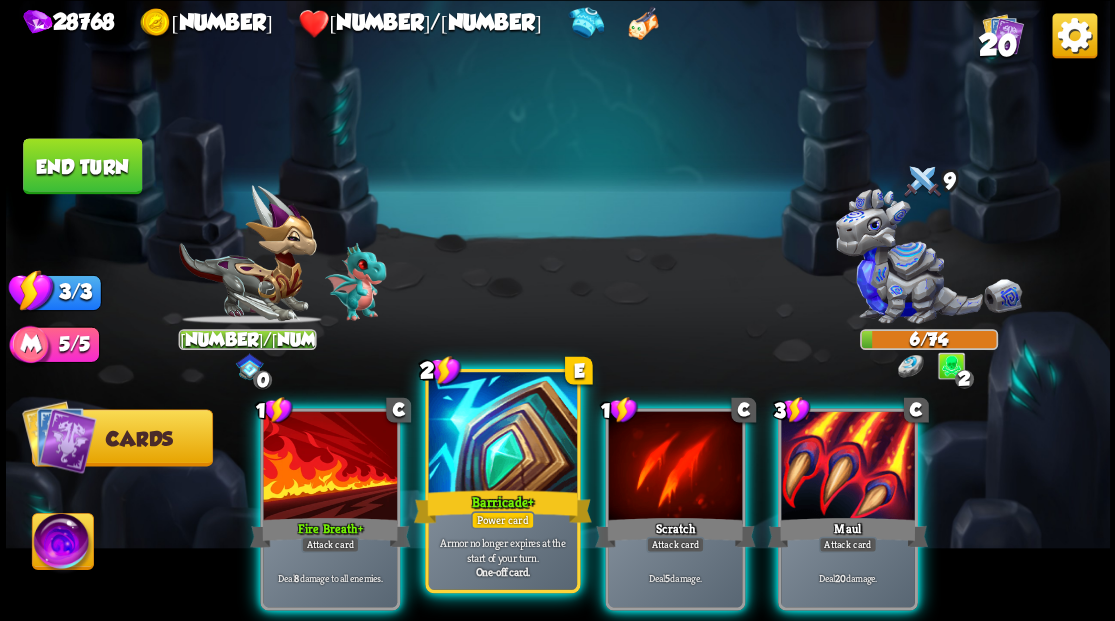 click at bounding box center [502, 434] 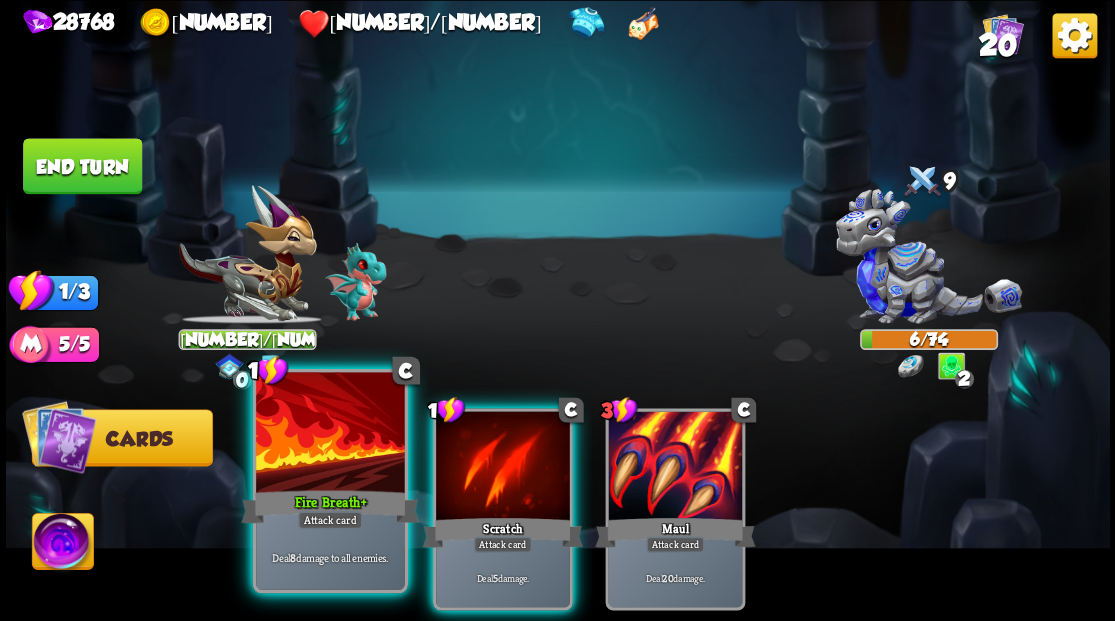 click at bounding box center (330, 434) 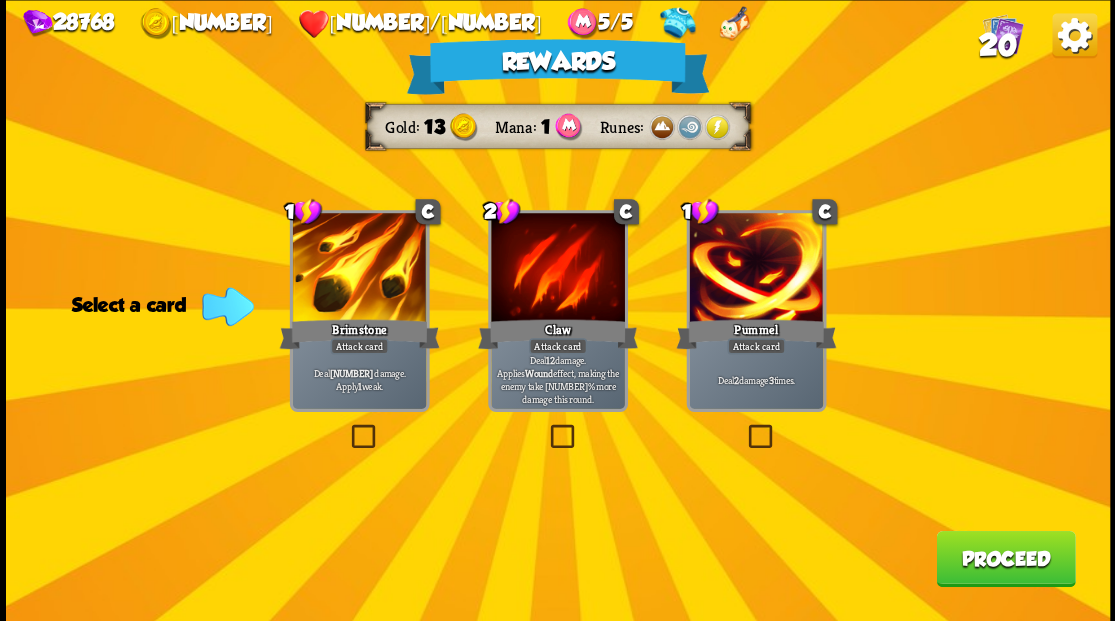 click at bounding box center (347, 427) 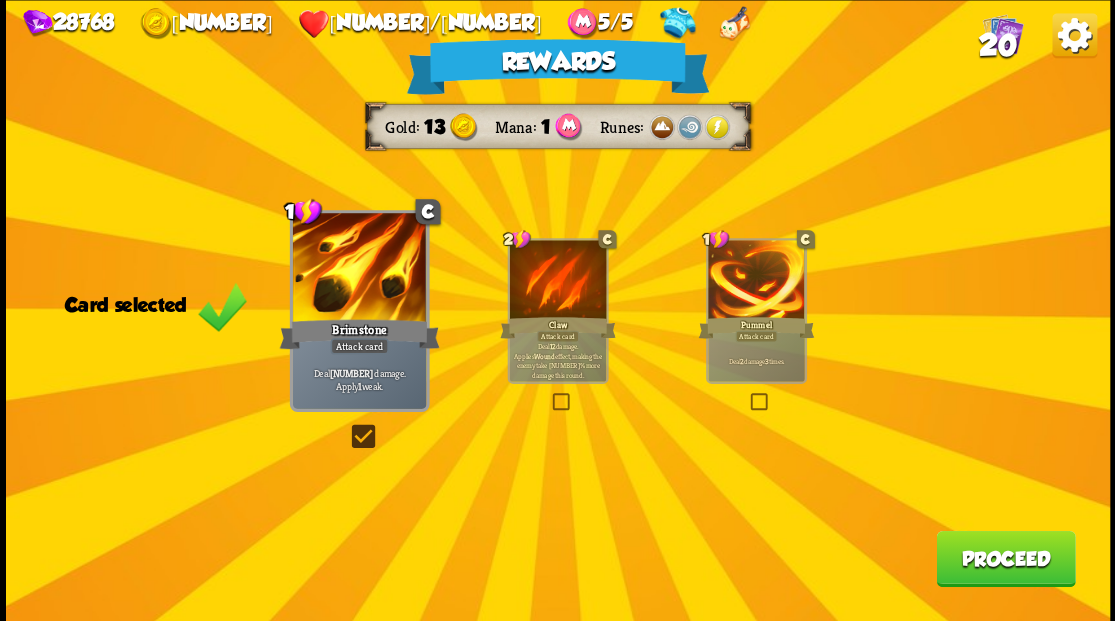 click on "Proceed" at bounding box center [1005, 558] 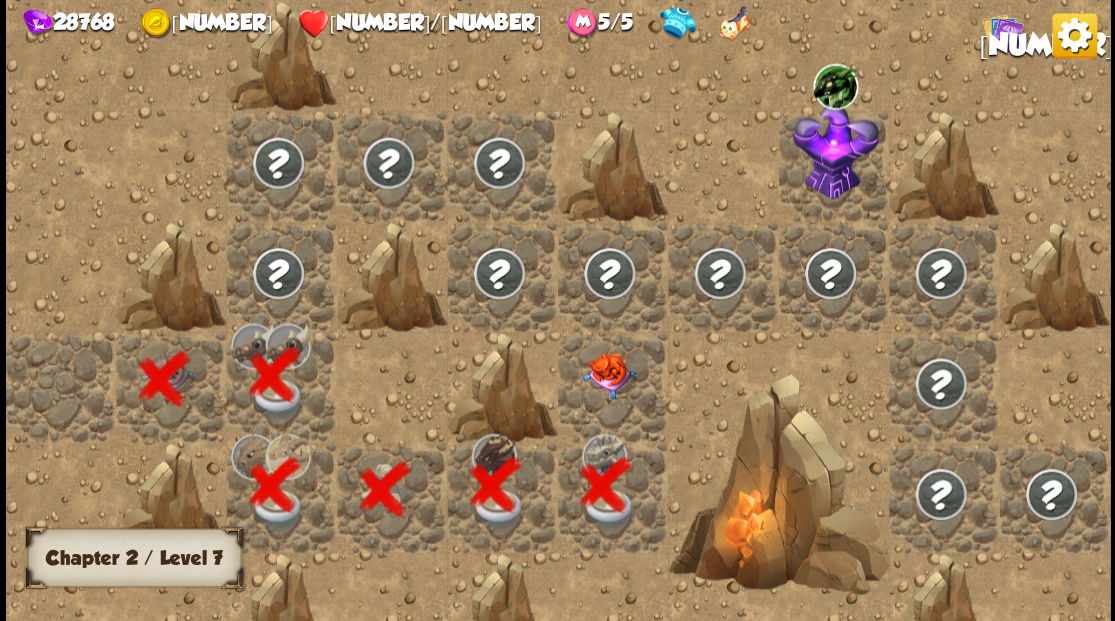 click at bounding box center [613, 386] 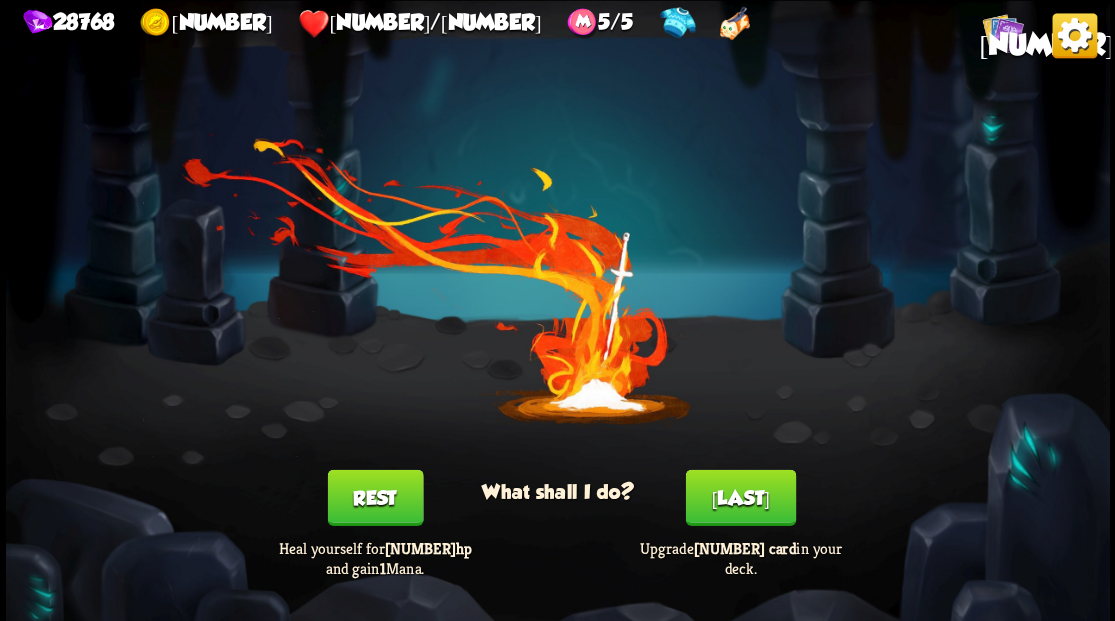 click on "Smith" at bounding box center (740, 497) 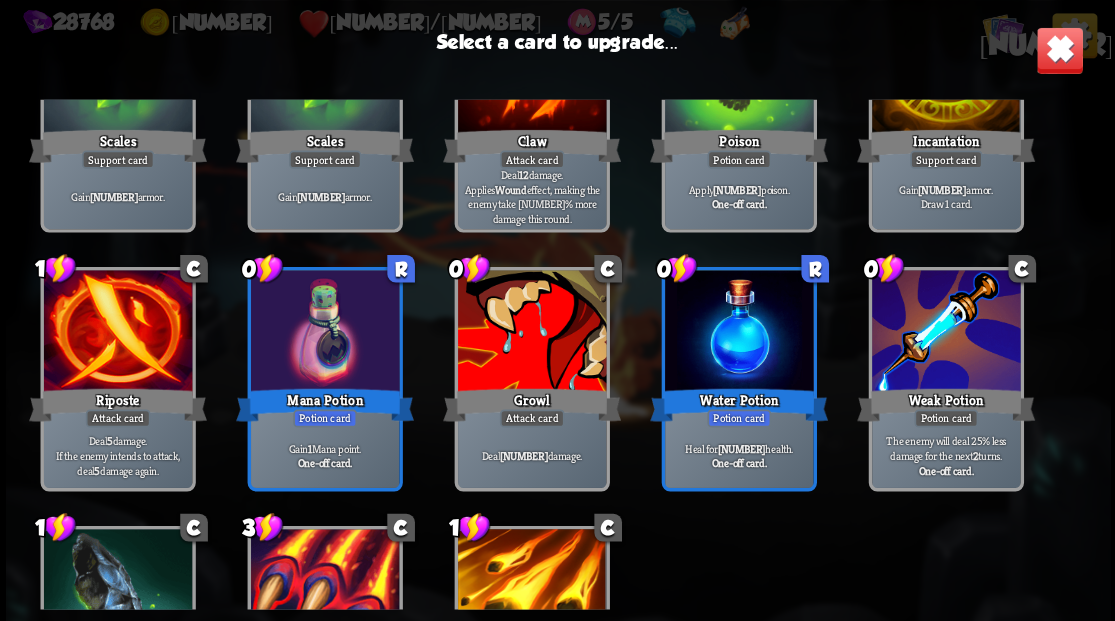 scroll, scrollTop: 533, scrollLeft: 0, axis: vertical 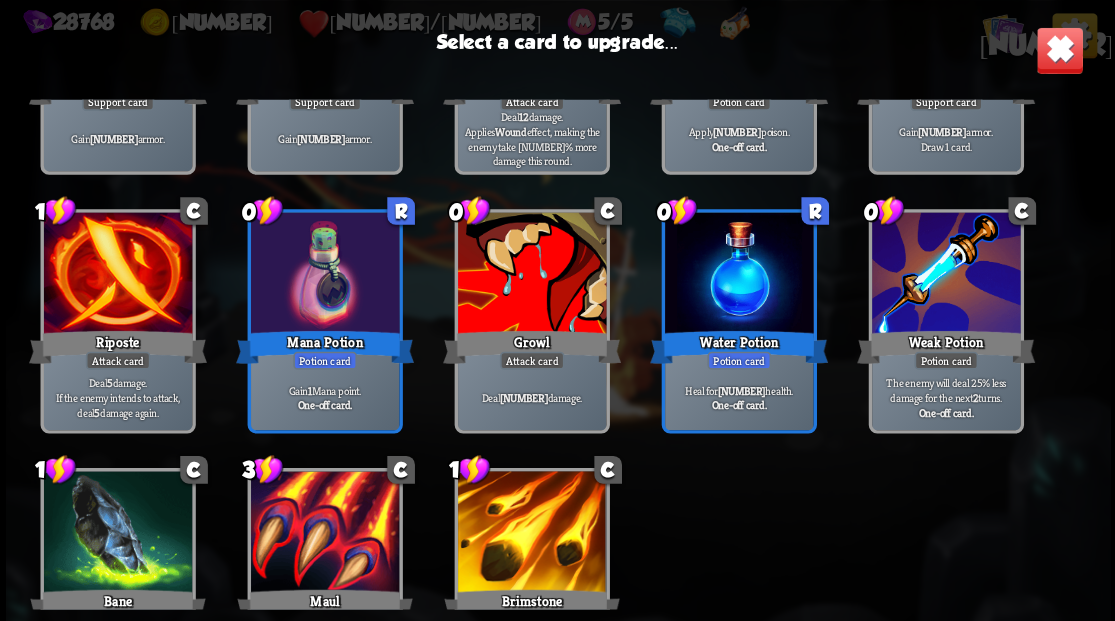 click at bounding box center [531, 274] 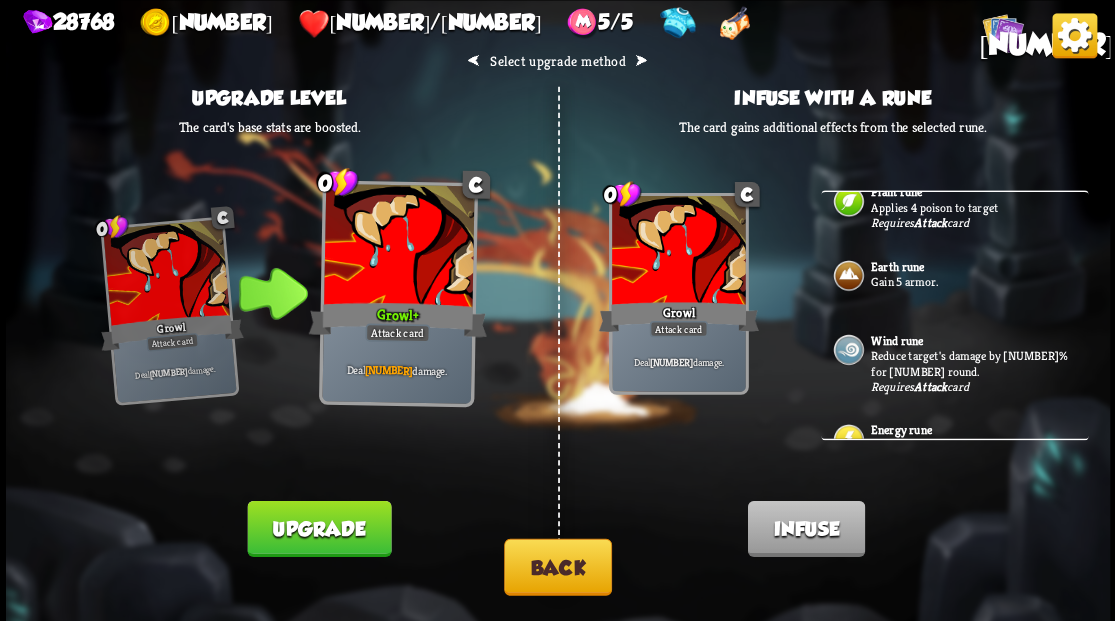scroll, scrollTop: 732, scrollLeft: 0, axis: vertical 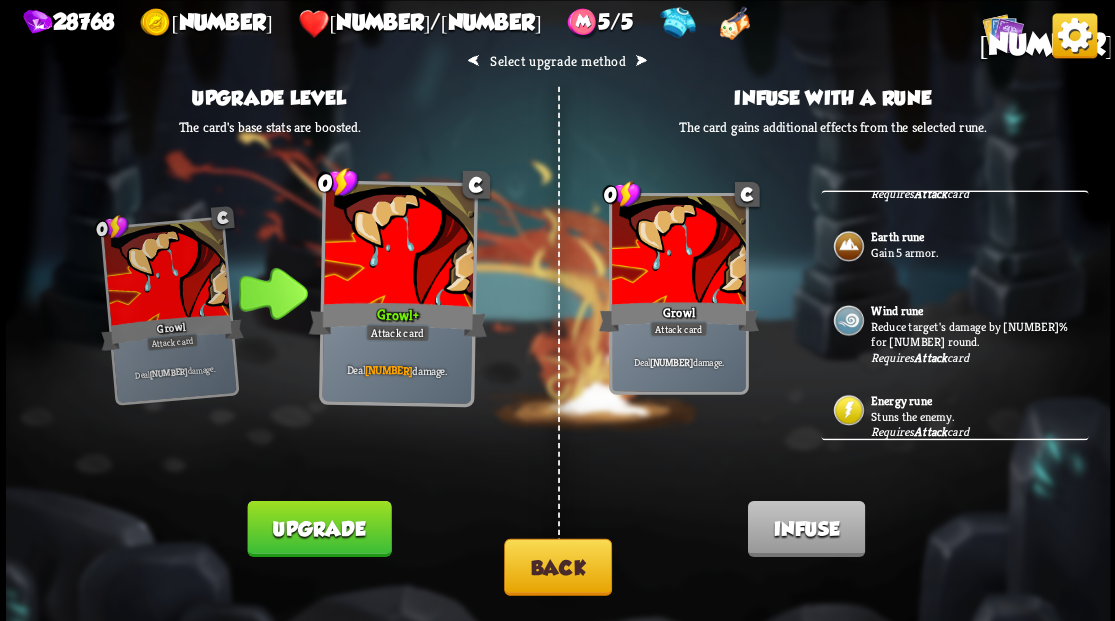 click on "Stuns the enemy." at bounding box center [977, 416] 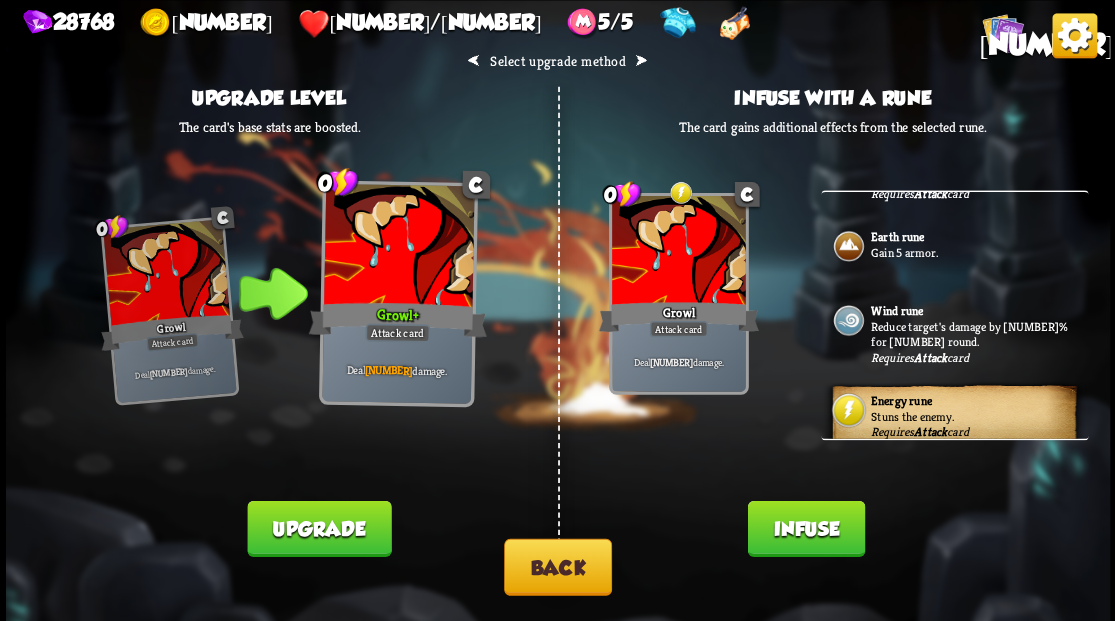 click on "Infuse" at bounding box center (805, 528) 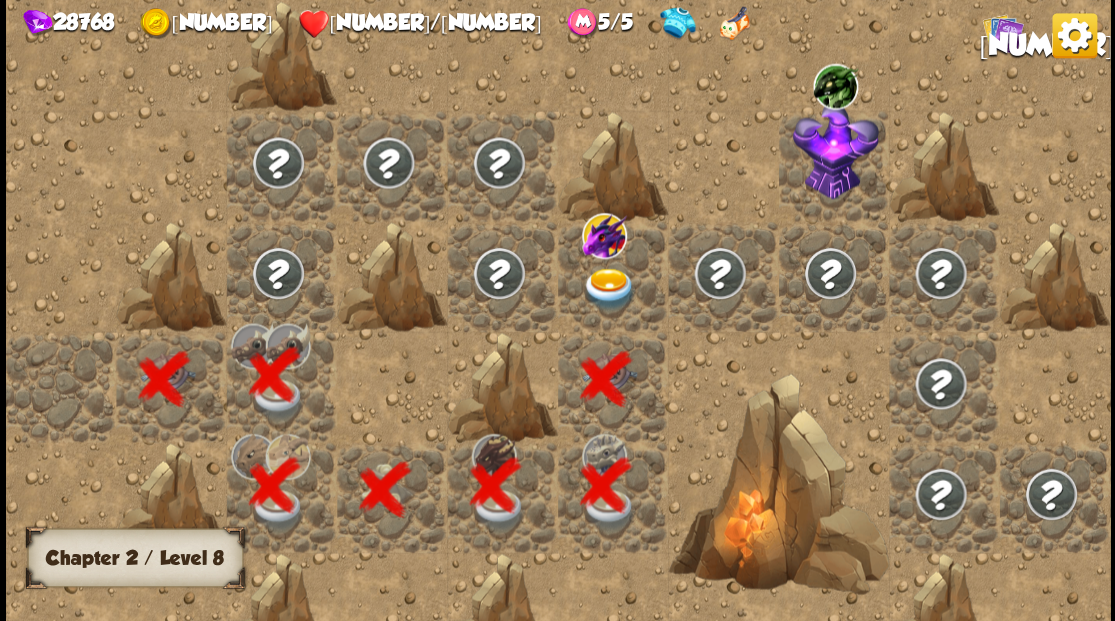 click at bounding box center [609, 288] 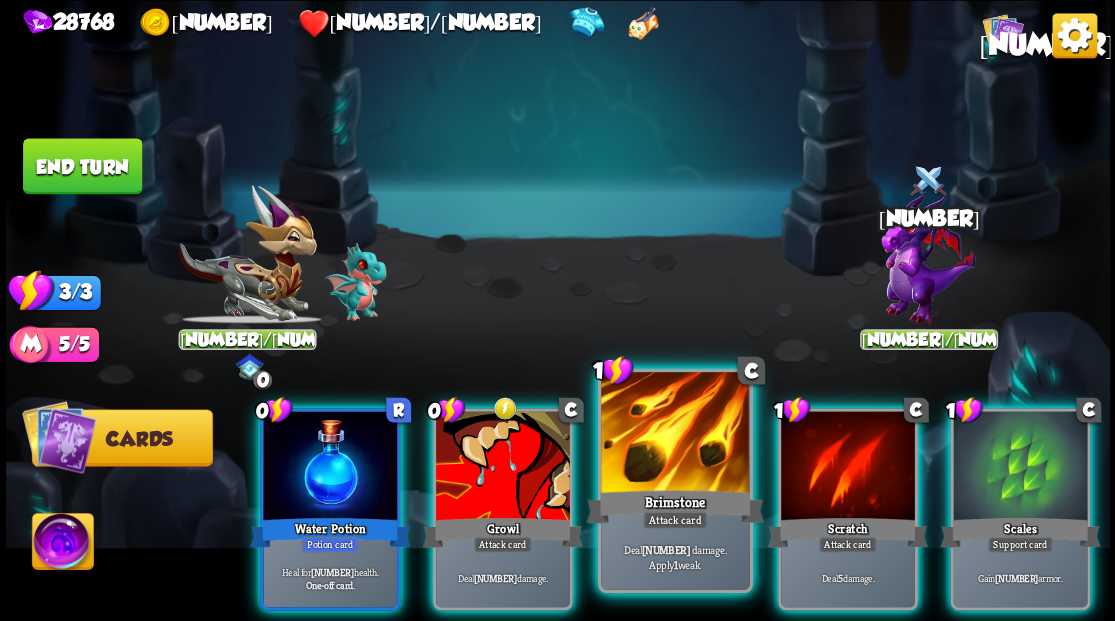 click at bounding box center [675, 434] 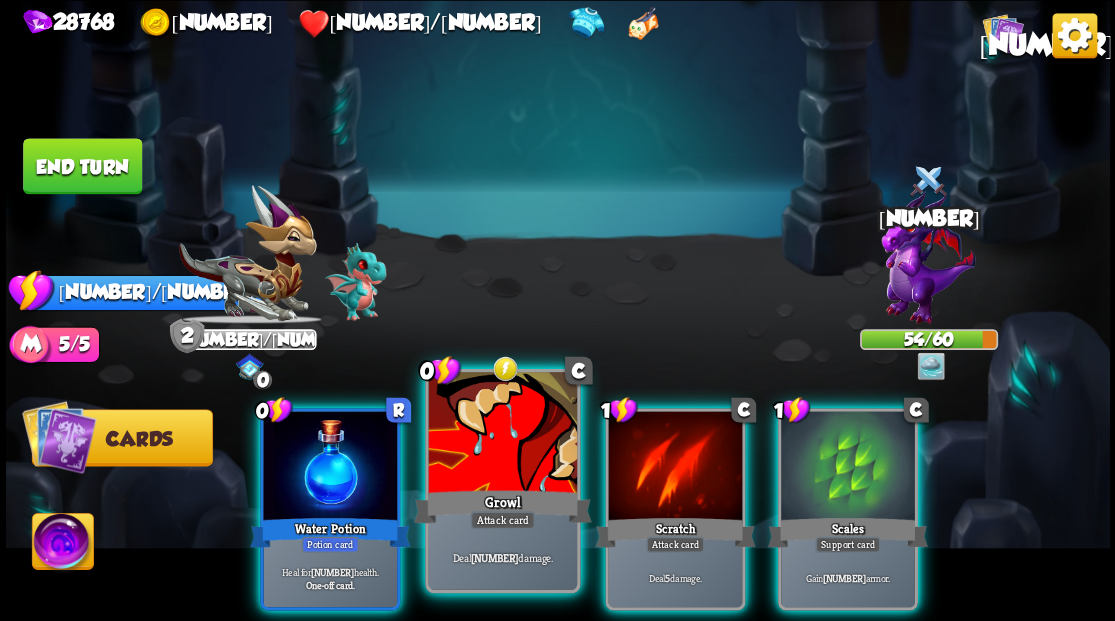 click at bounding box center (502, 434) 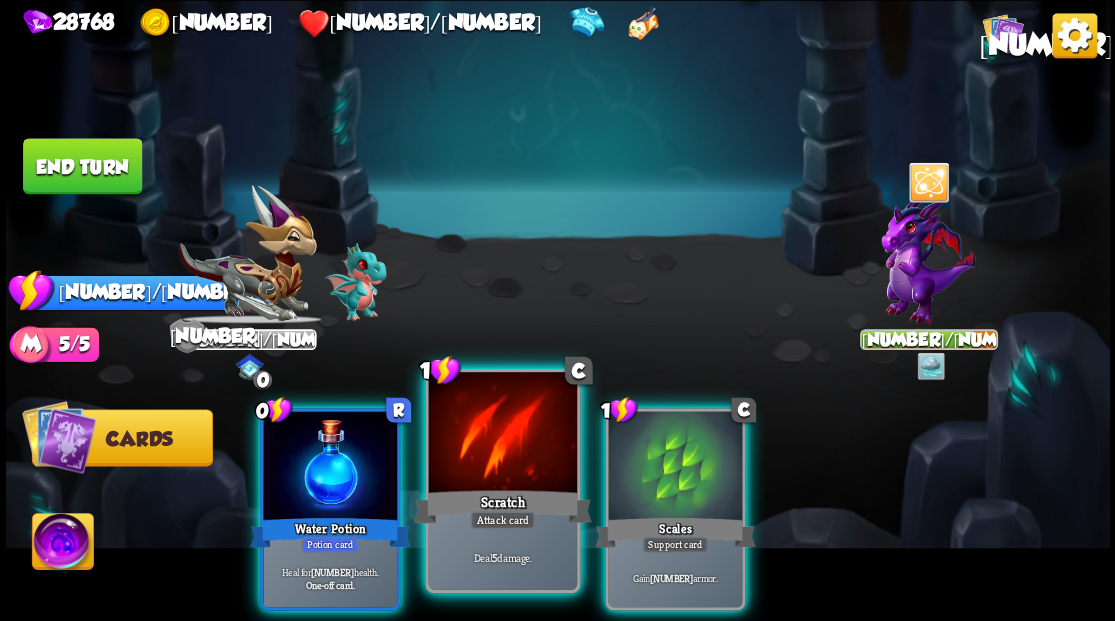 click at bounding box center [502, 434] 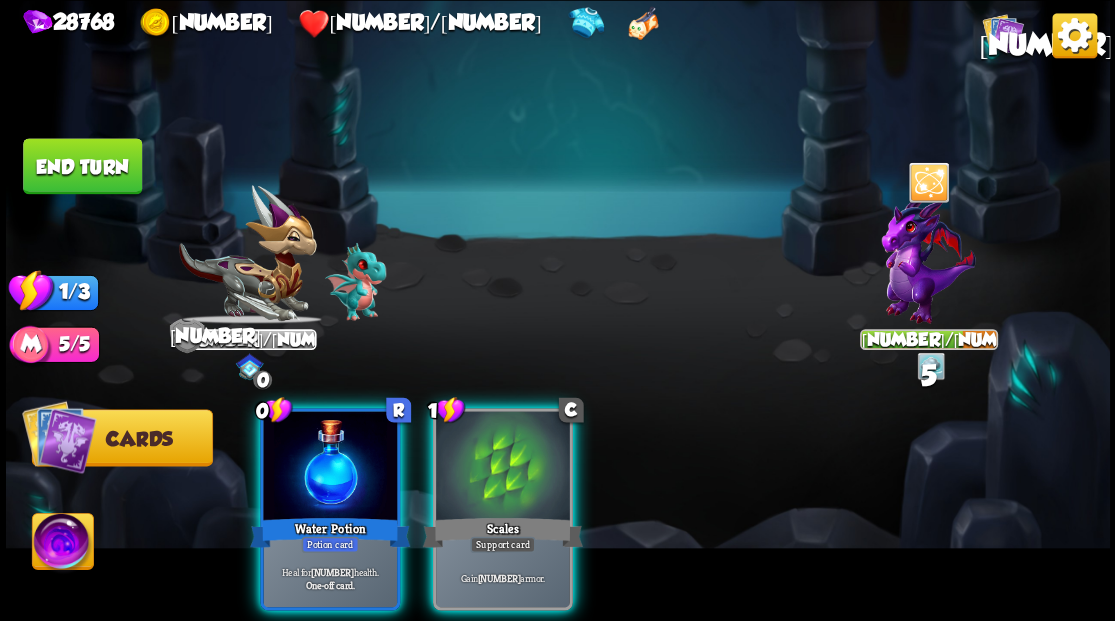 click at bounding box center [503, 467] 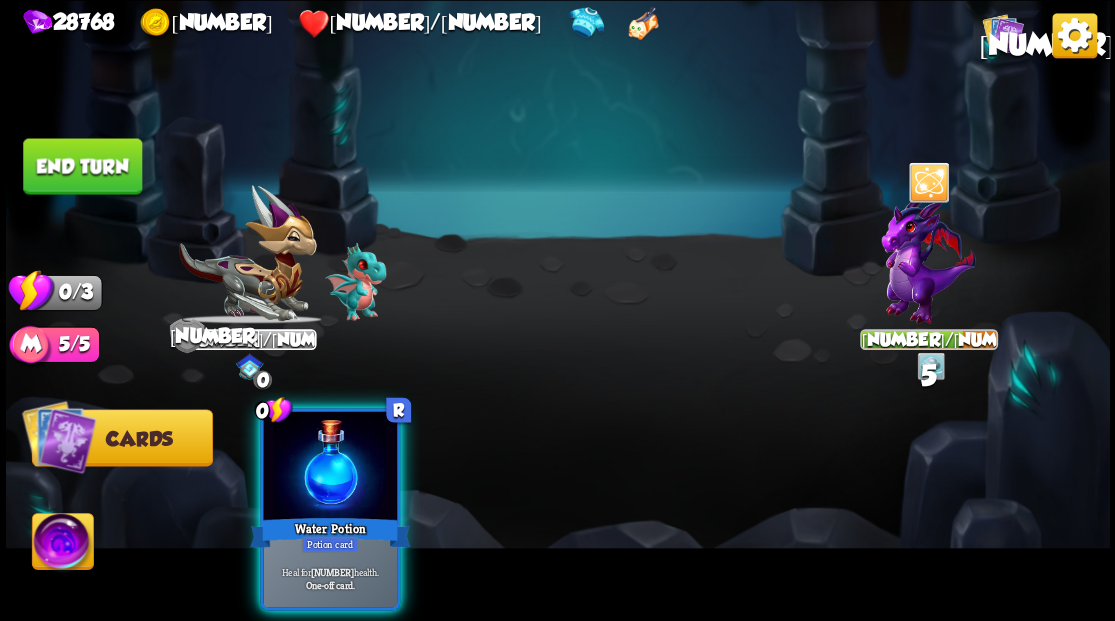 drag, startPoint x: 336, startPoint y: 432, endPoint x: 256, endPoint y: 374, distance: 98.81296 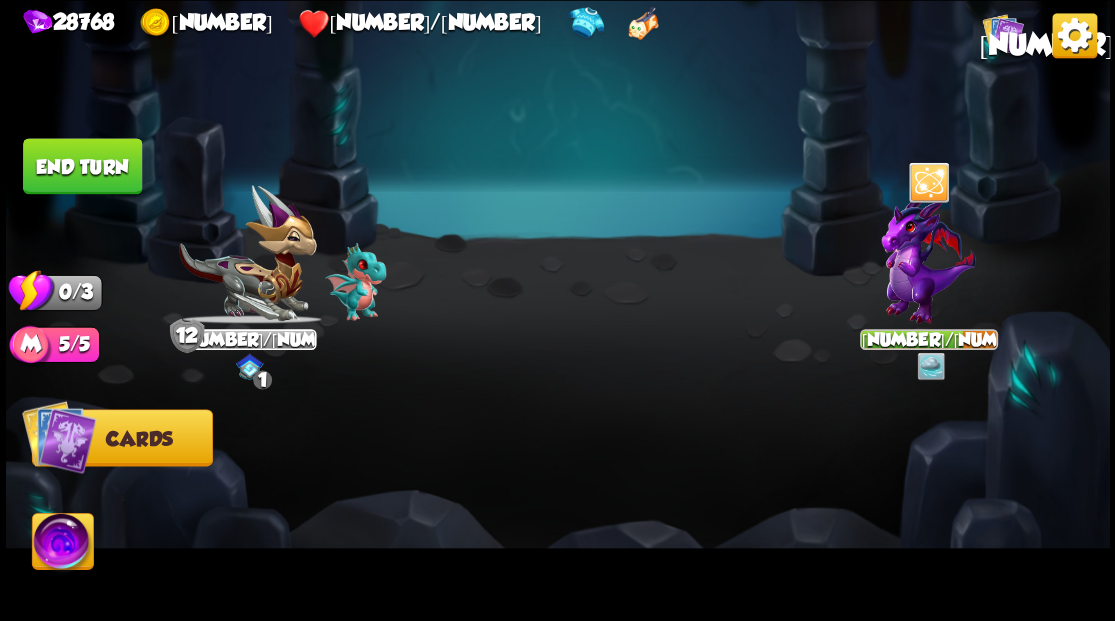 click on "End turn" at bounding box center (82, 166) 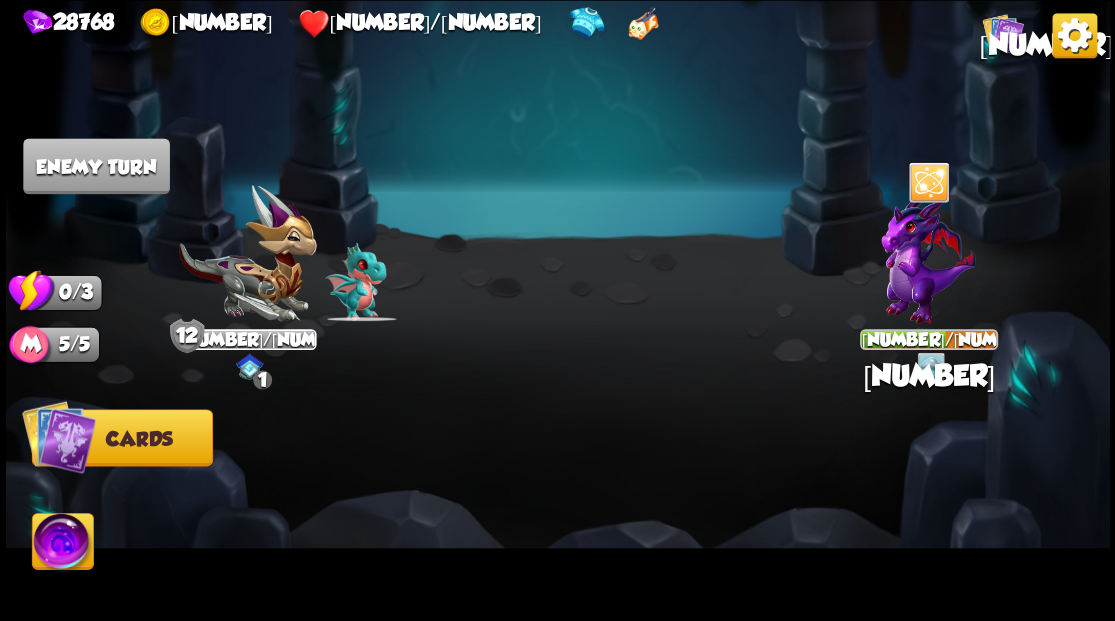 click at bounding box center (928, 182) 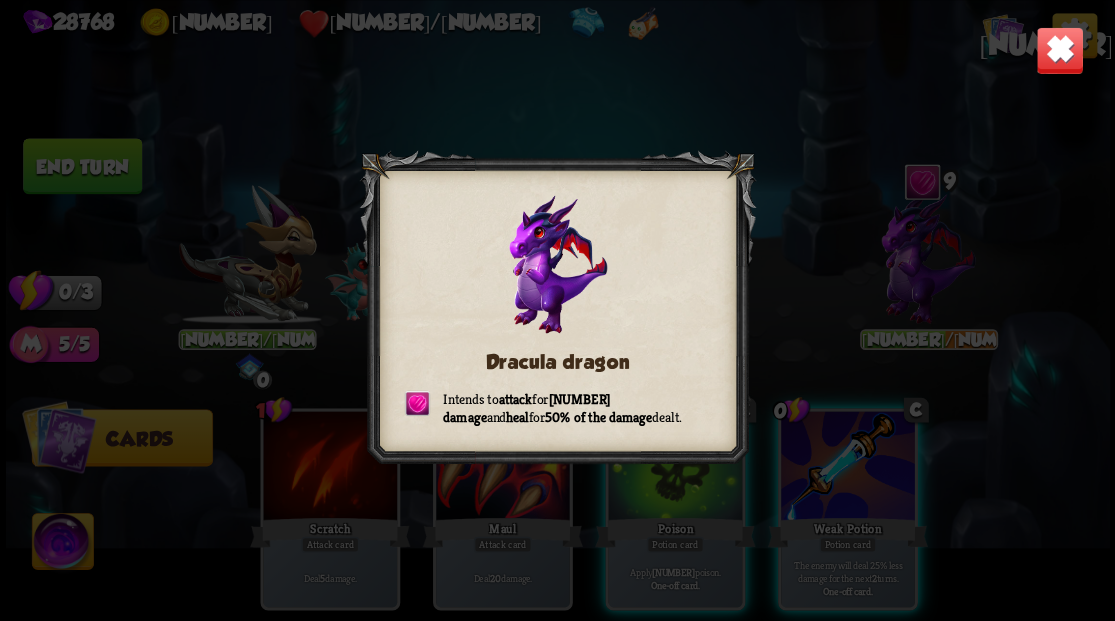 click on "Dracula dragon
Intends to  attack  for  9 damage  and  heal  for  50% of the damage  dealt." at bounding box center (558, 310) 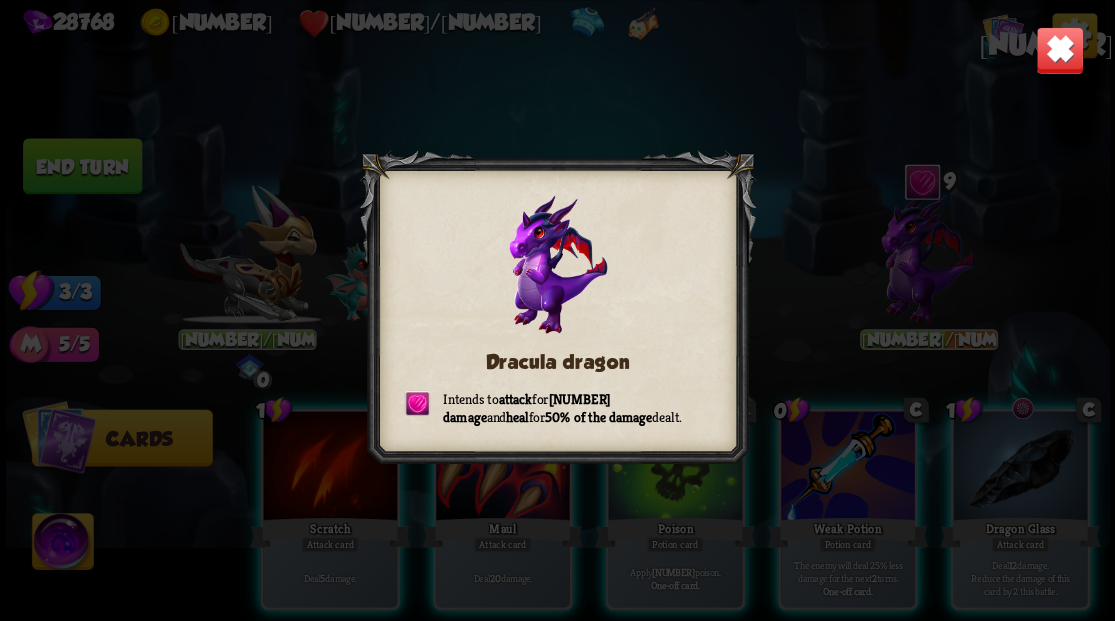 click on "Dracula dragon
Intends to  attack  for  9 damage  and  heal  for  50% of the damage  dealt." at bounding box center [558, 310] 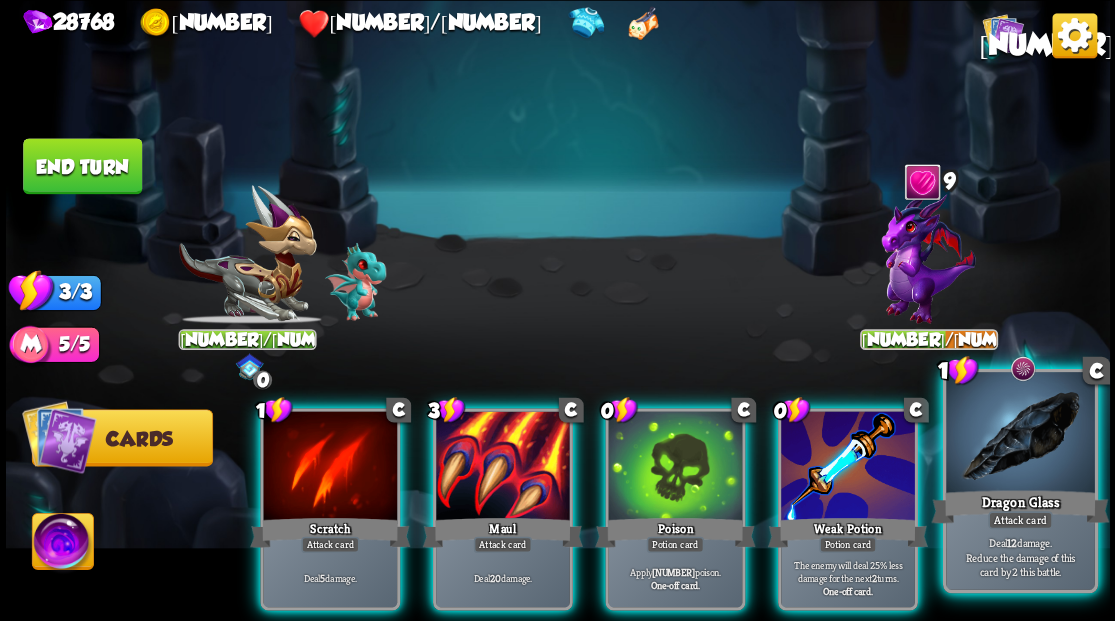 click at bounding box center (1020, 434) 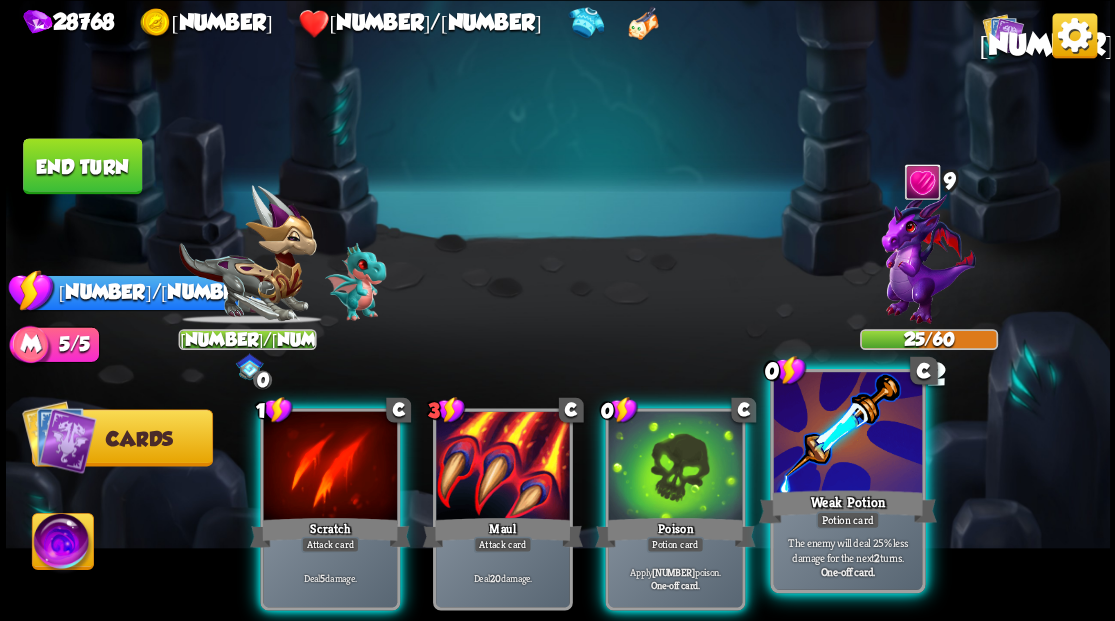 click at bounding box center (847, 434) 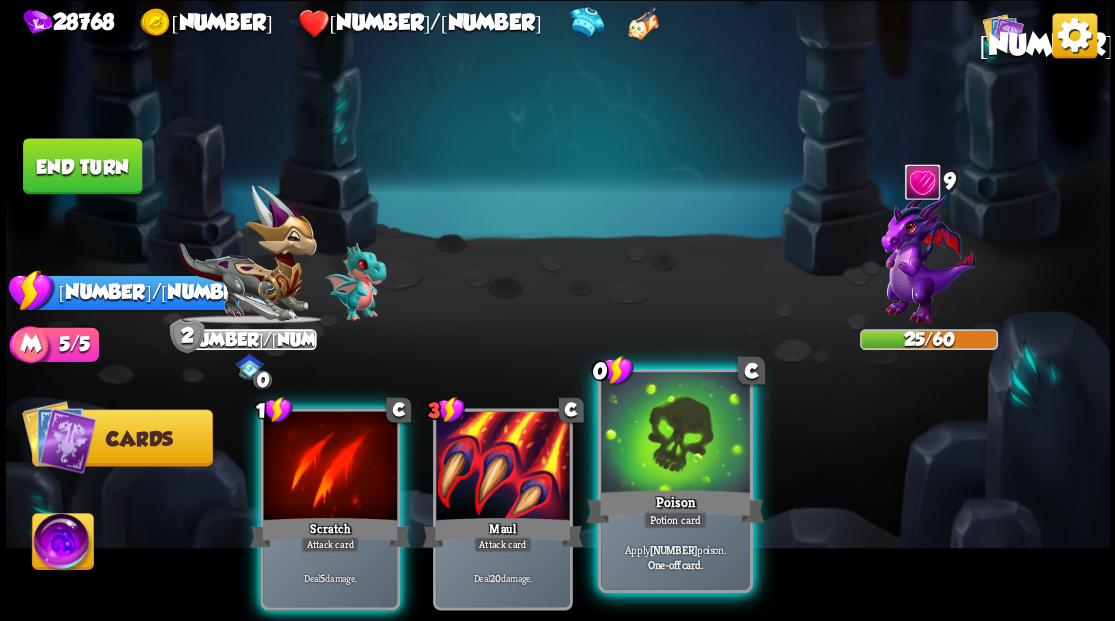 click at bounding box center (675, 434) 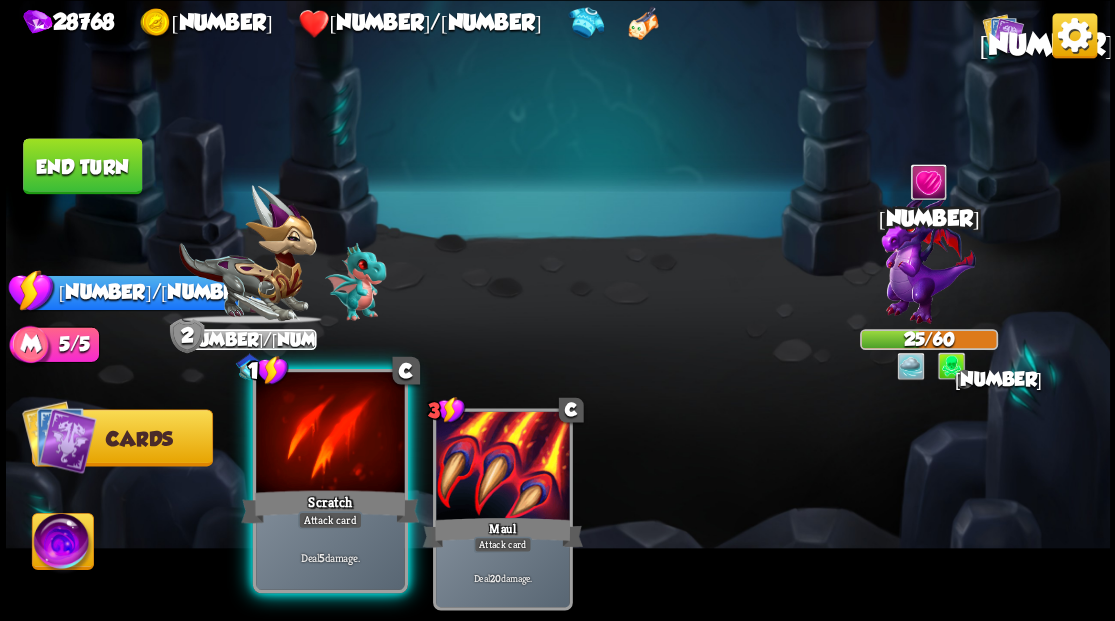 click at bounding box center (330, 434) 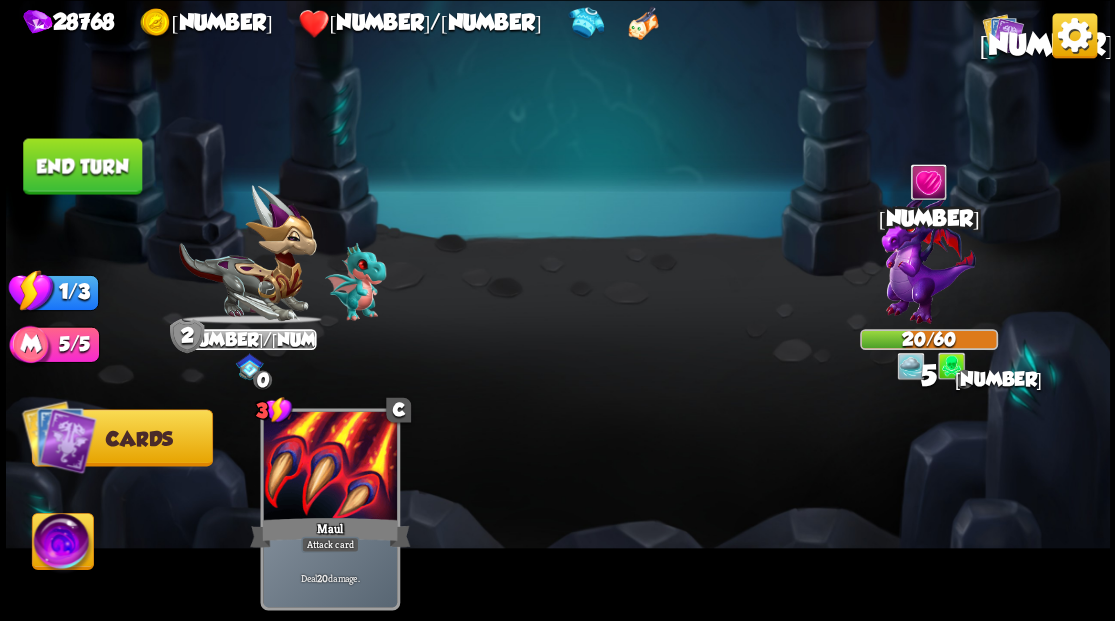 click on "End turn" at bounding box center (82, 166) 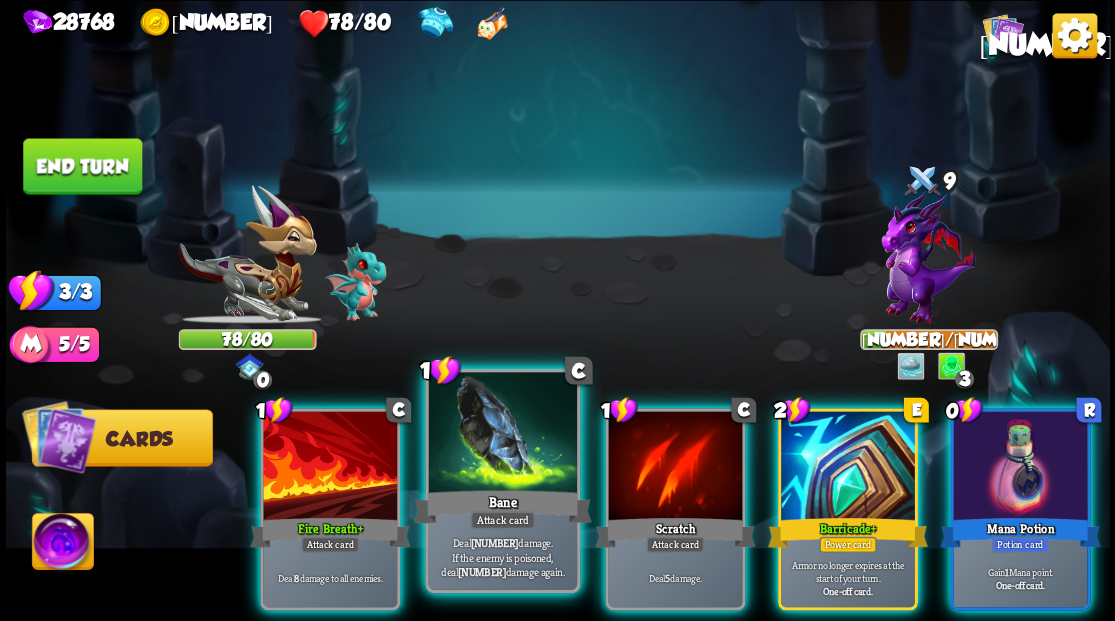 click at bounding box center (502, 434) 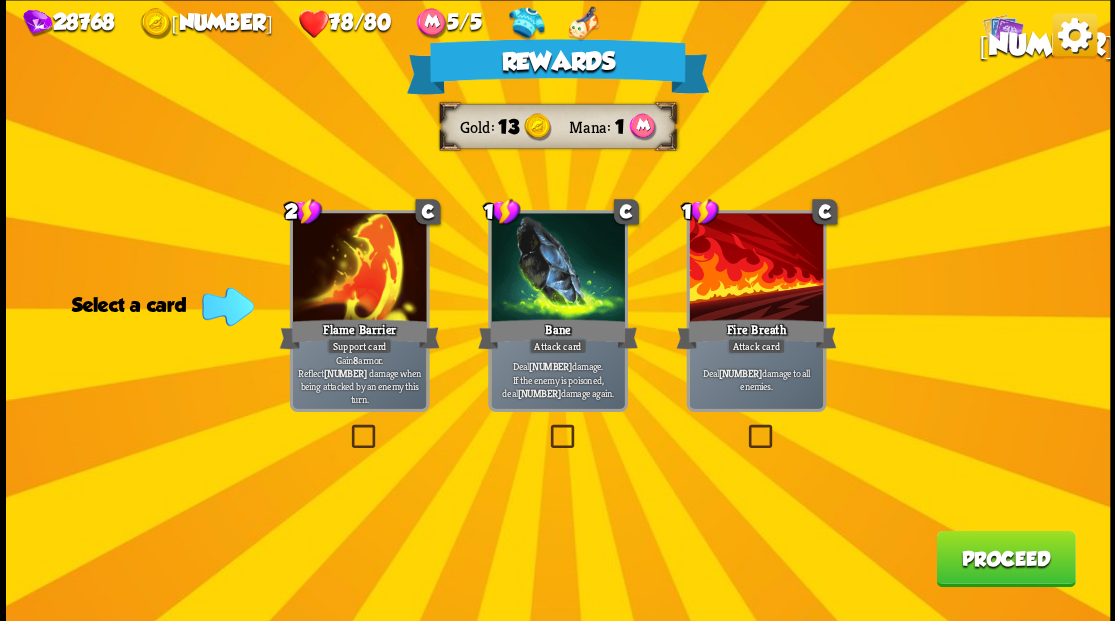 click on "Proceed" at bounding box center [1005, 558] 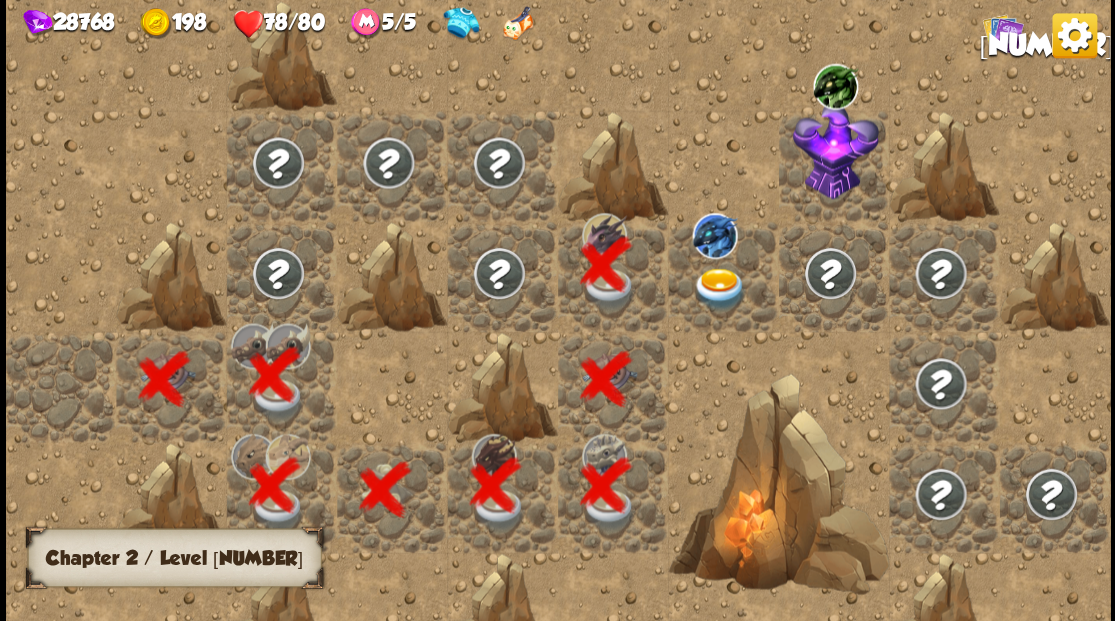 click at bounding box center (719, 288) 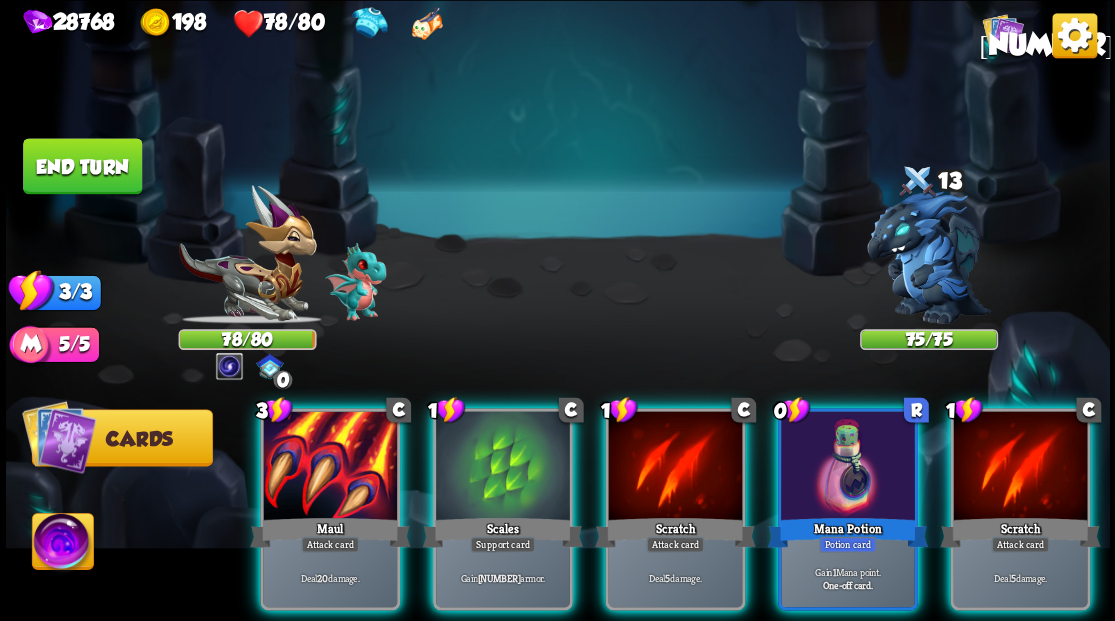 click at bounding box center (928, 263) 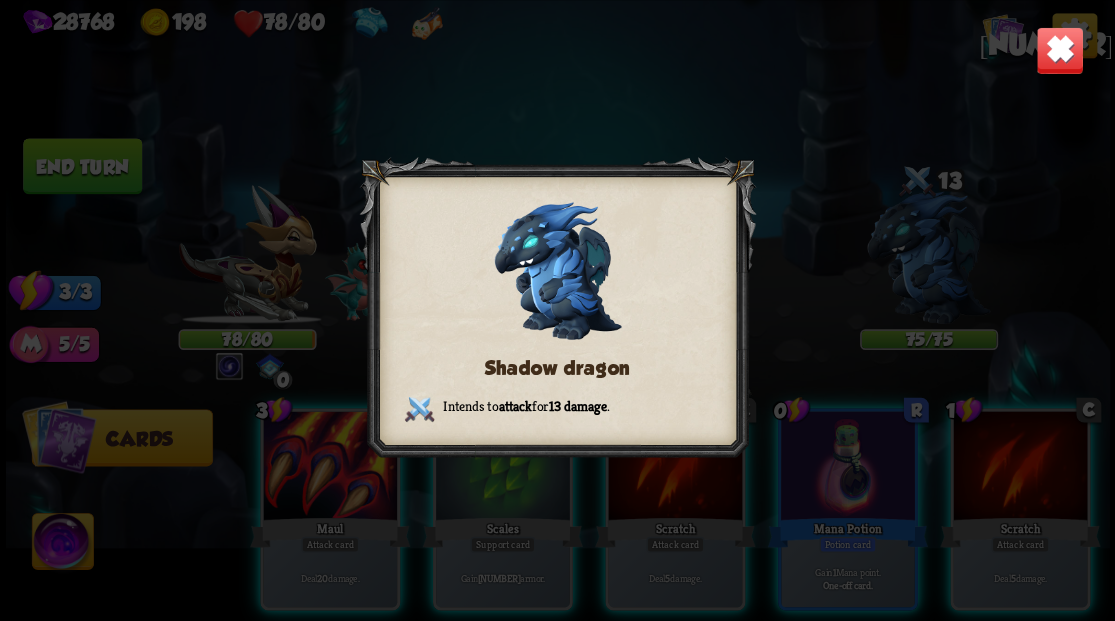 click at bounding box center (1059, 50) 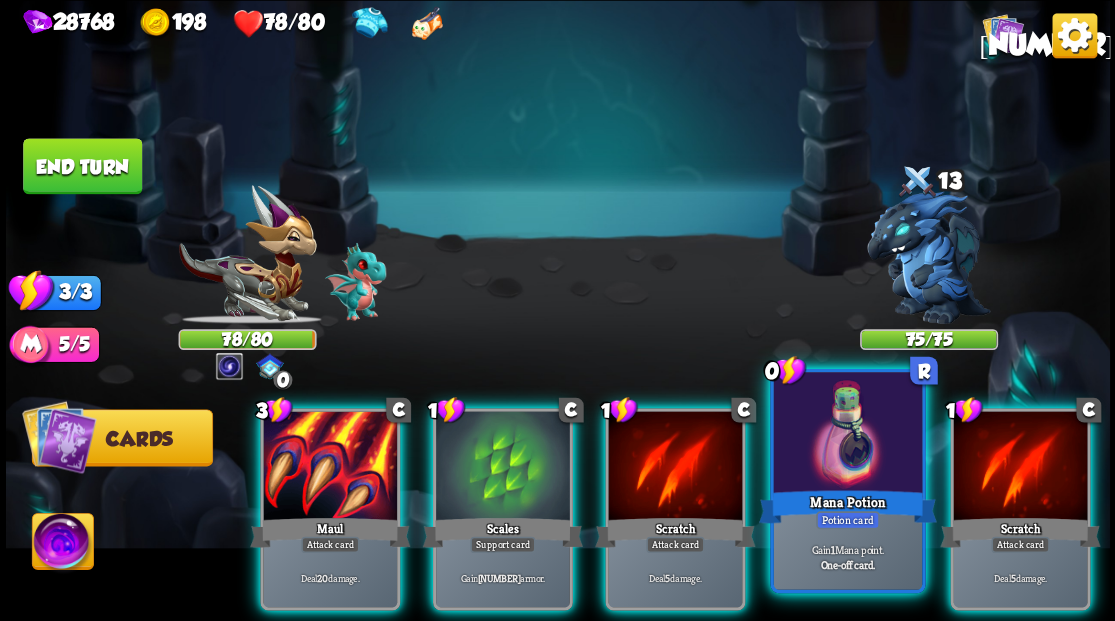 click at bounding box center (847, 434) 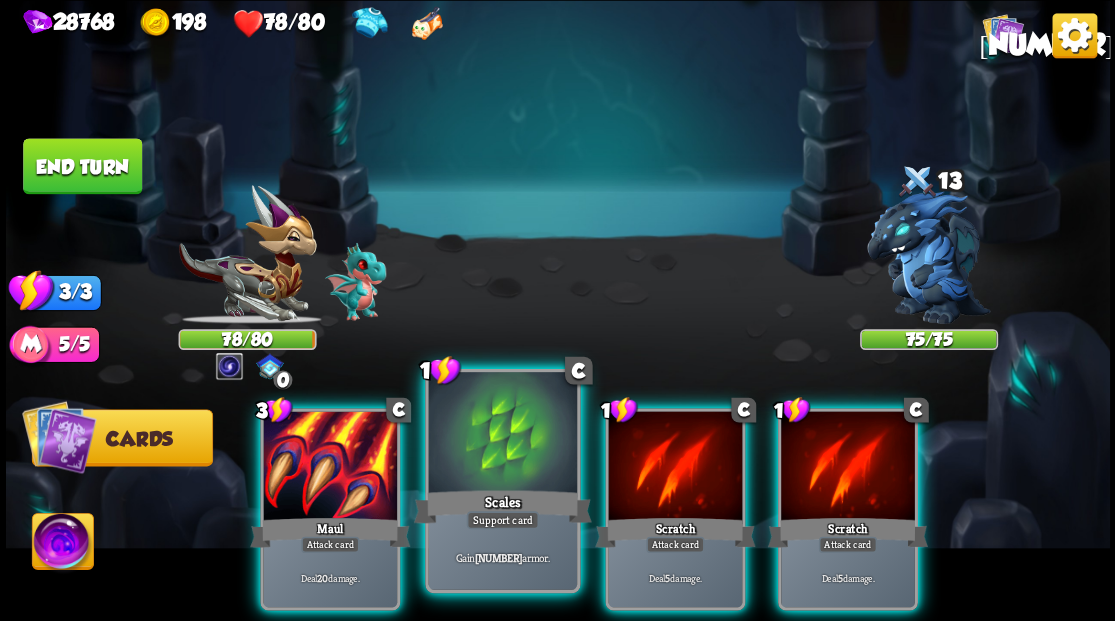 click at bounding box center [502, 434] 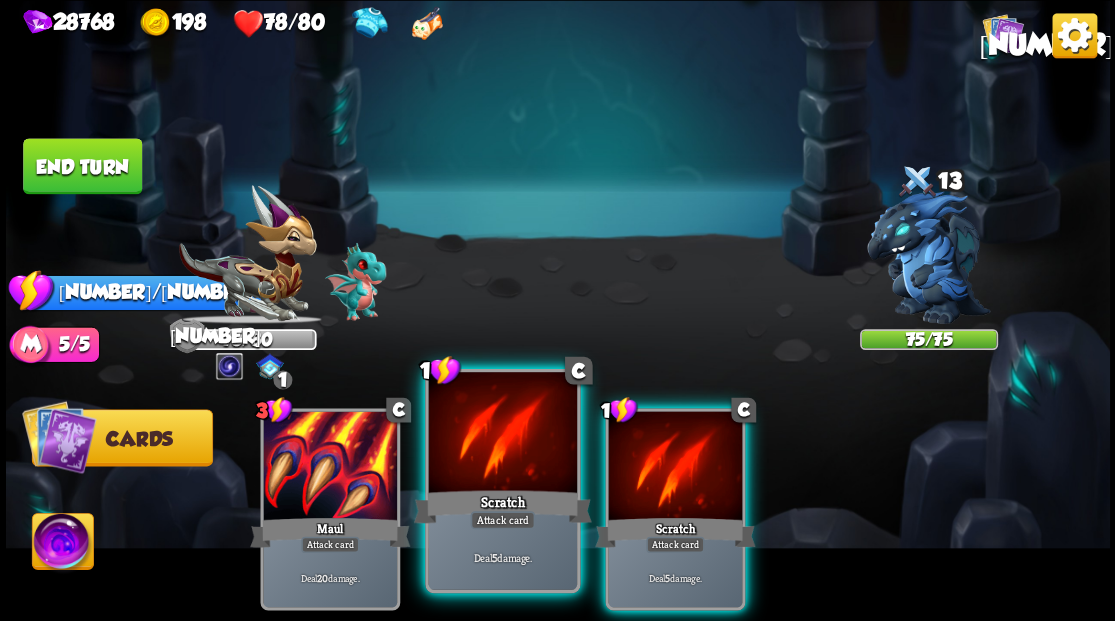 click at bounding box center (502, 434) 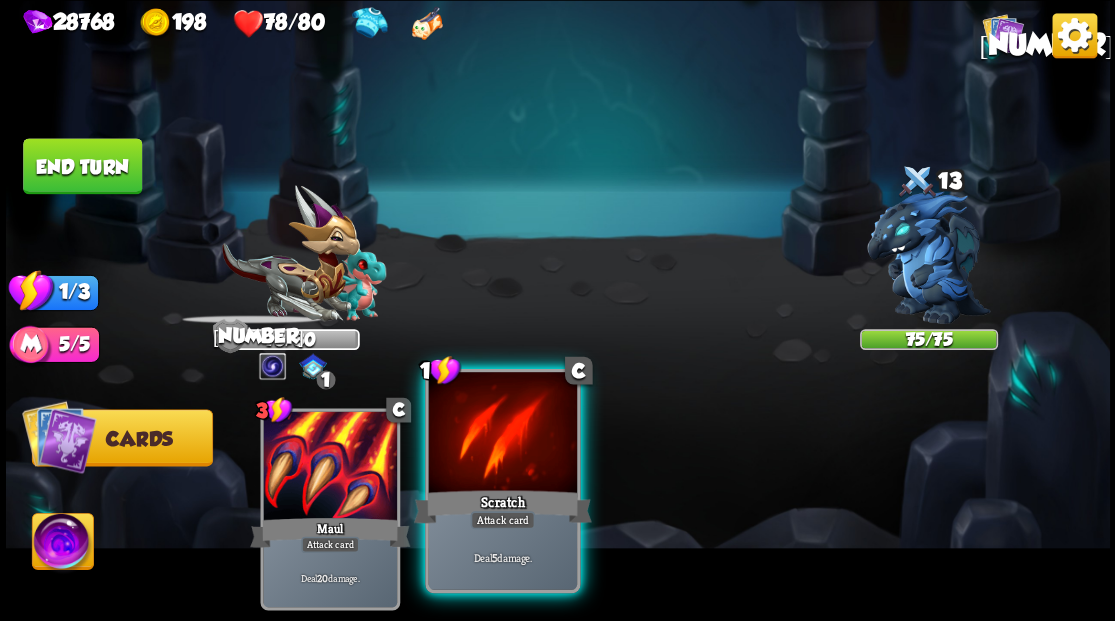 click at bounding box center [502, 434] 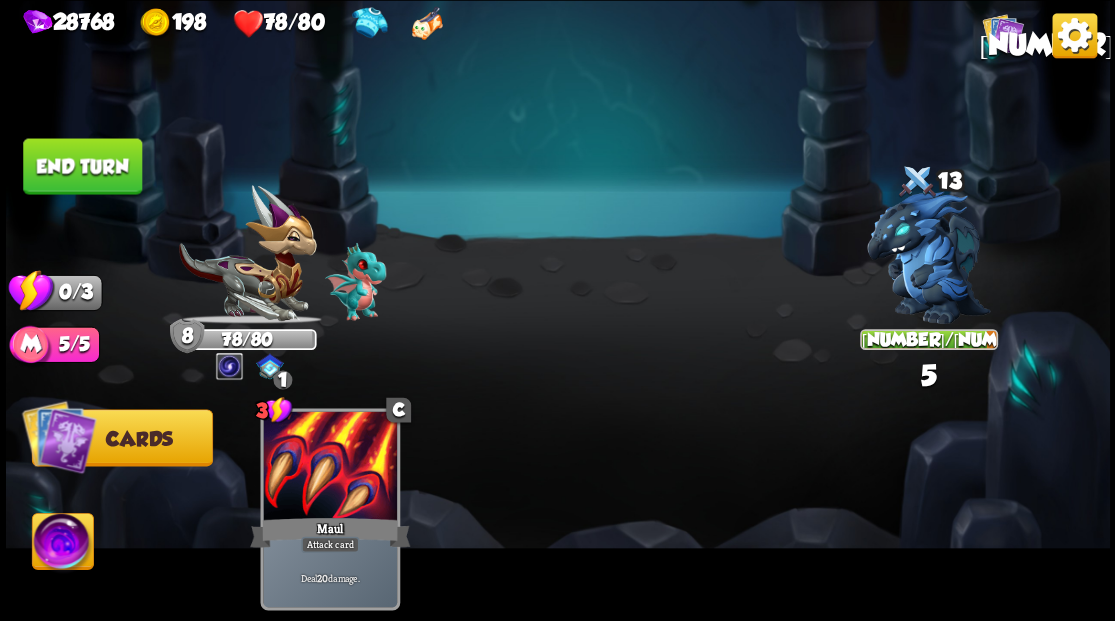 click on "End turn" at bounding box center (82, 166) 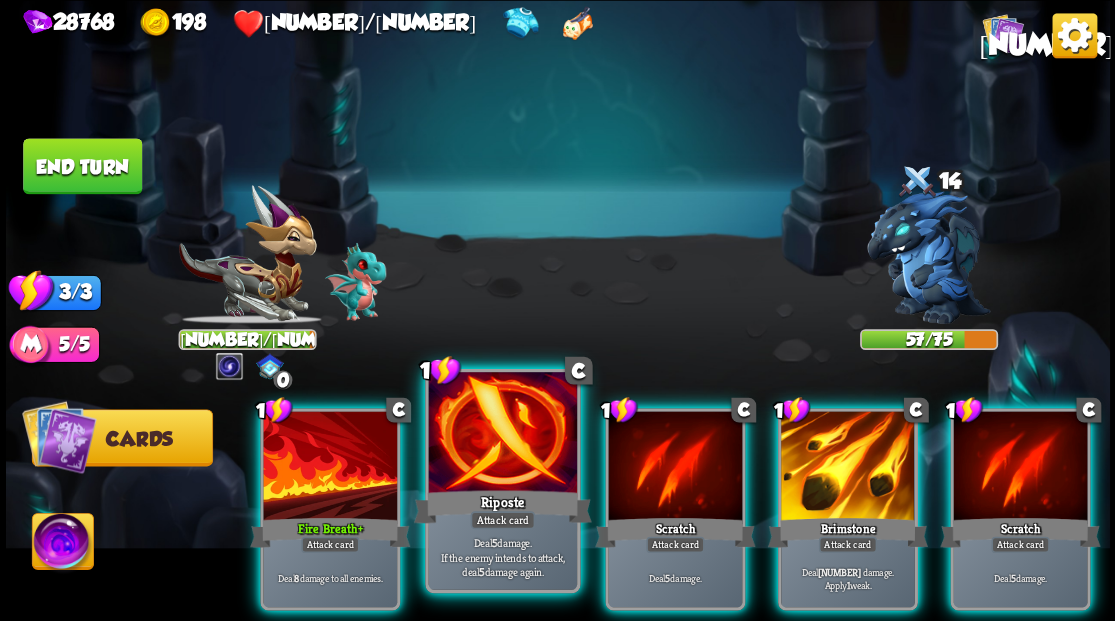 click at bounding box center (502, 434) 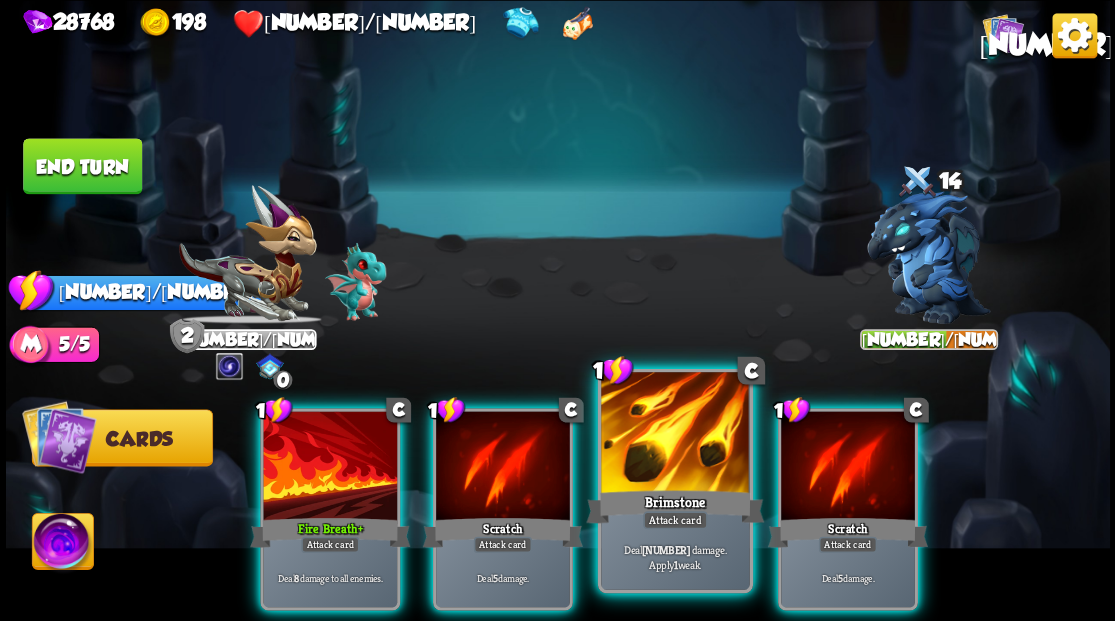 click at bounding box center [675, 434] 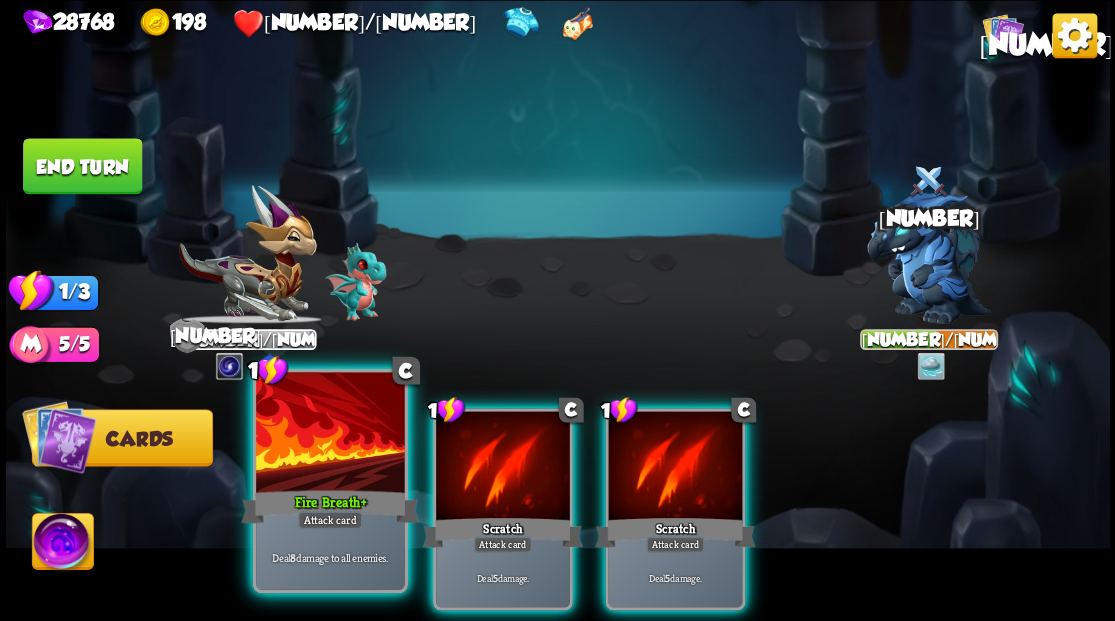 click at bounding box center [330, 434] 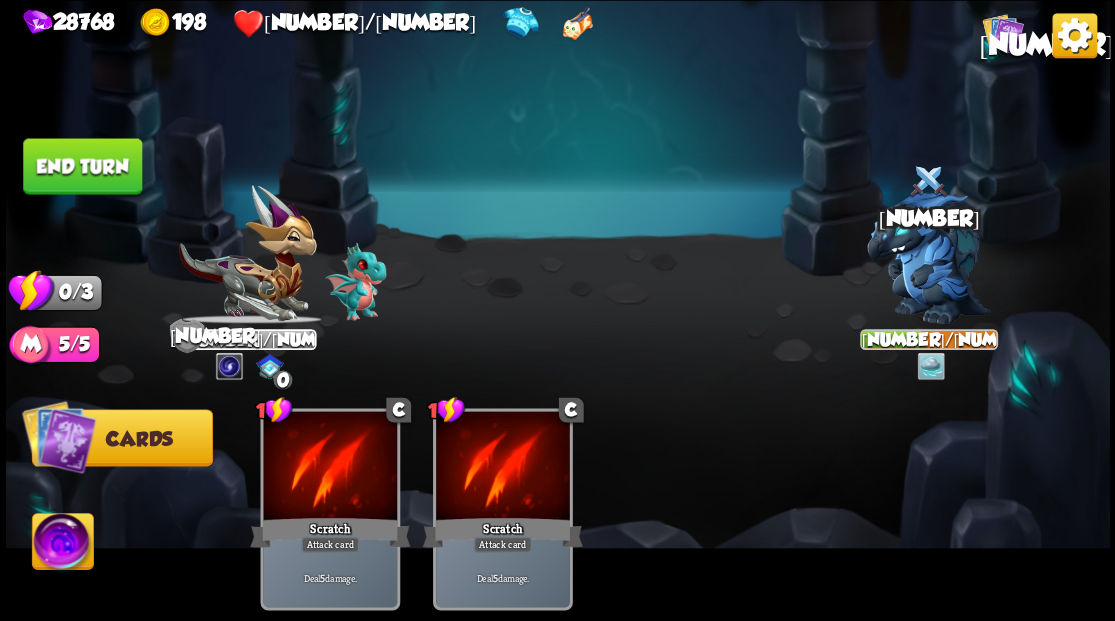 click on "End turn" at bounding box center (82, 166) 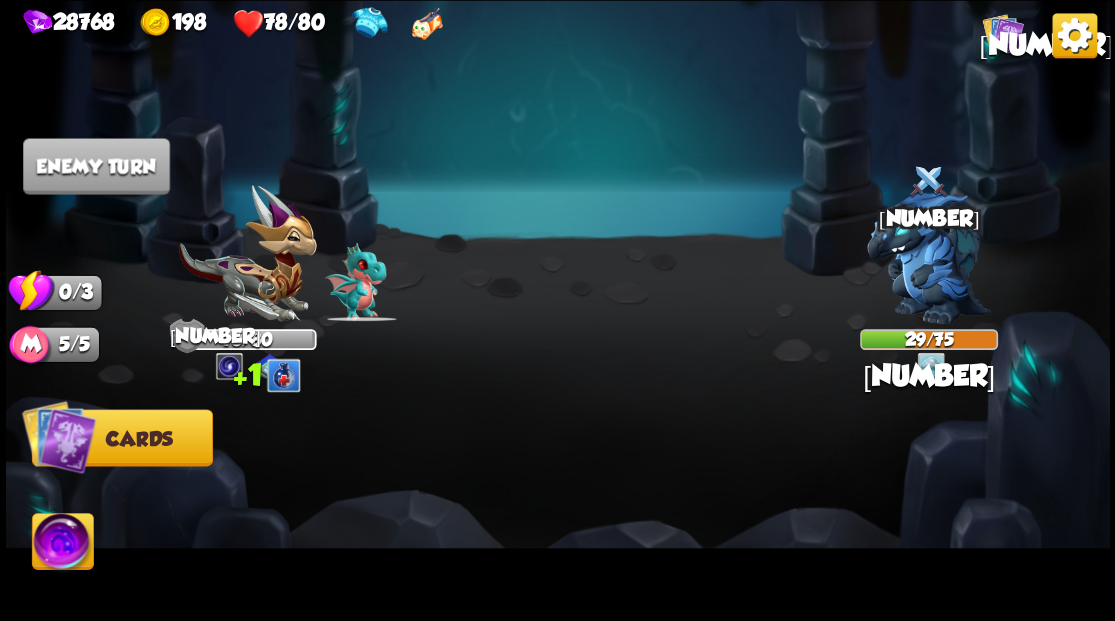 click at bounding box center (426, 23) 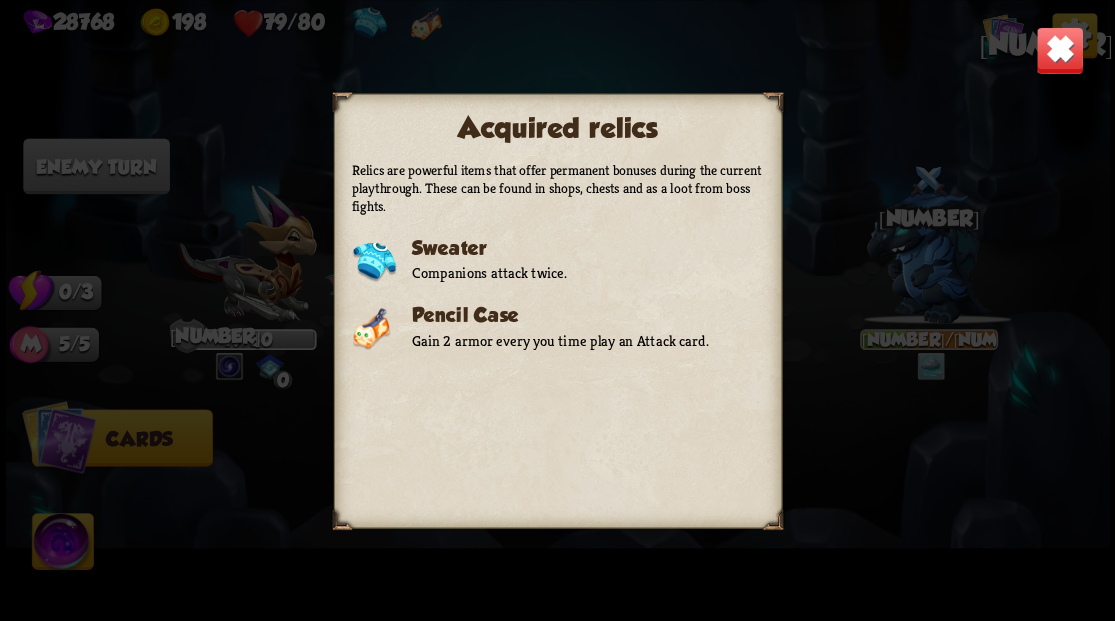 drag, startPoint x: 1054, startPoint y: 51, endPoint x: 692, endPoint y: 146, distance: 374.25793 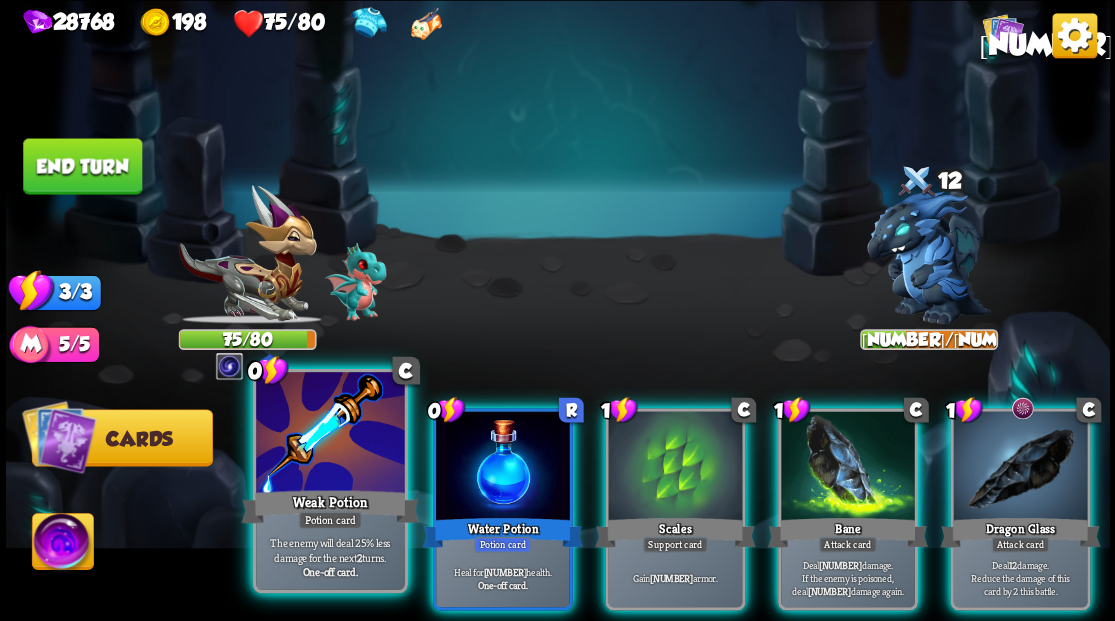 click at bounding box center (330, 434) 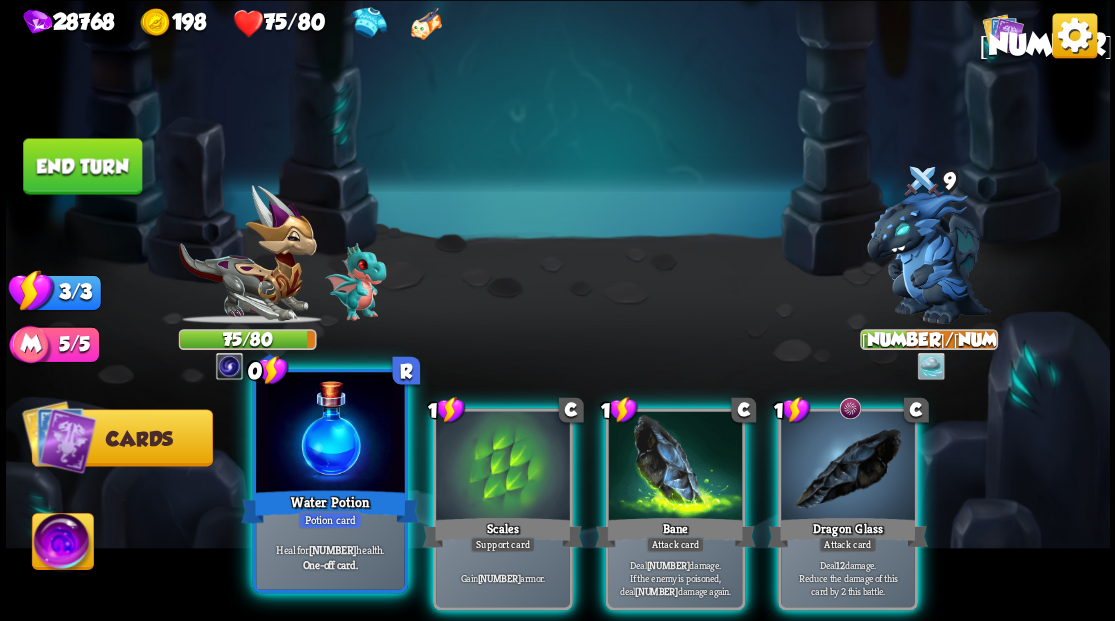 click at bounding box center (330, 434) 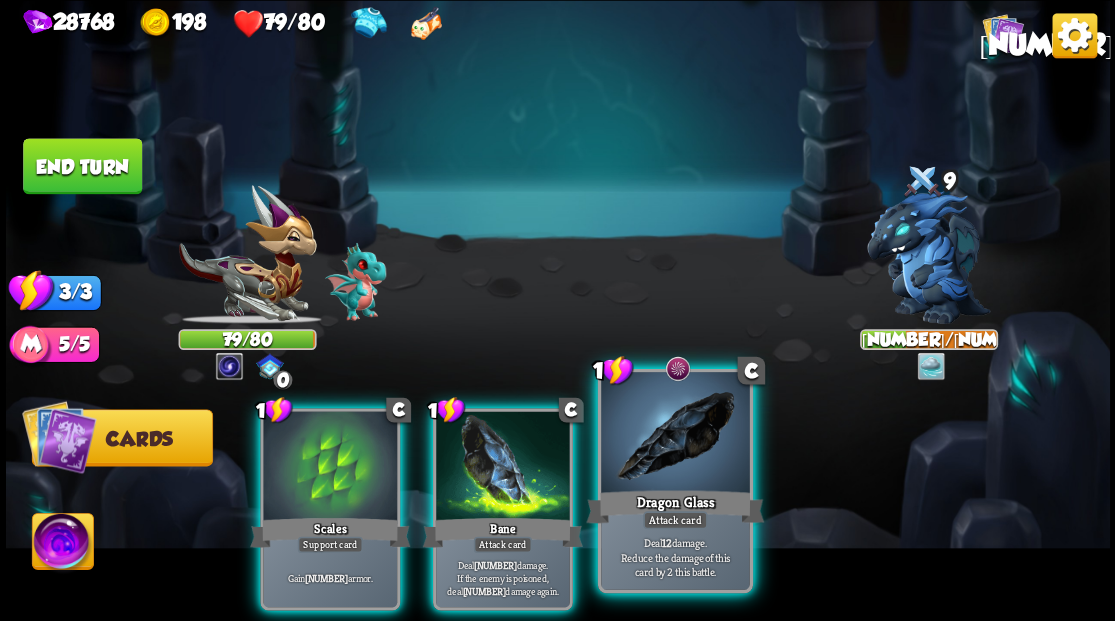 click at bounding box center [675, 434] 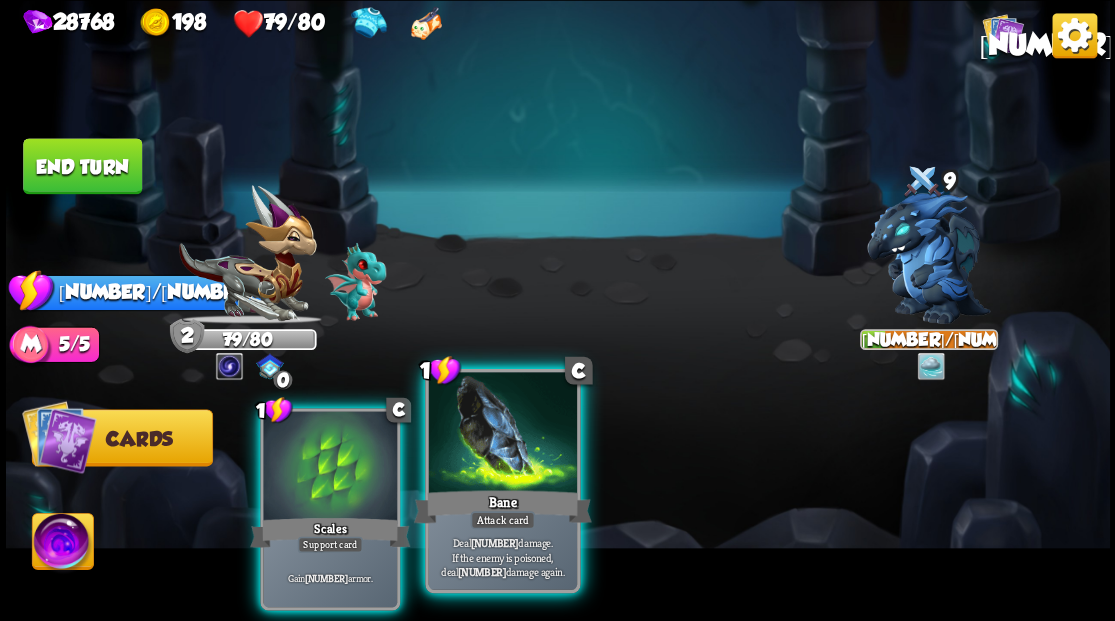 click at bounding box center (502, 434) 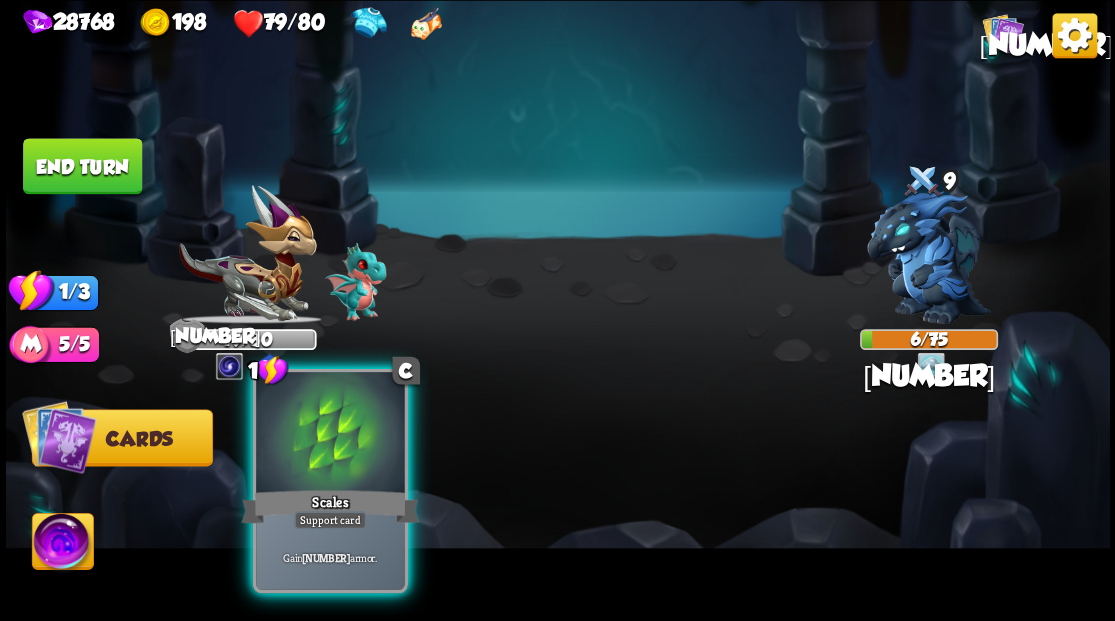 click at bounding box center [330, 434] 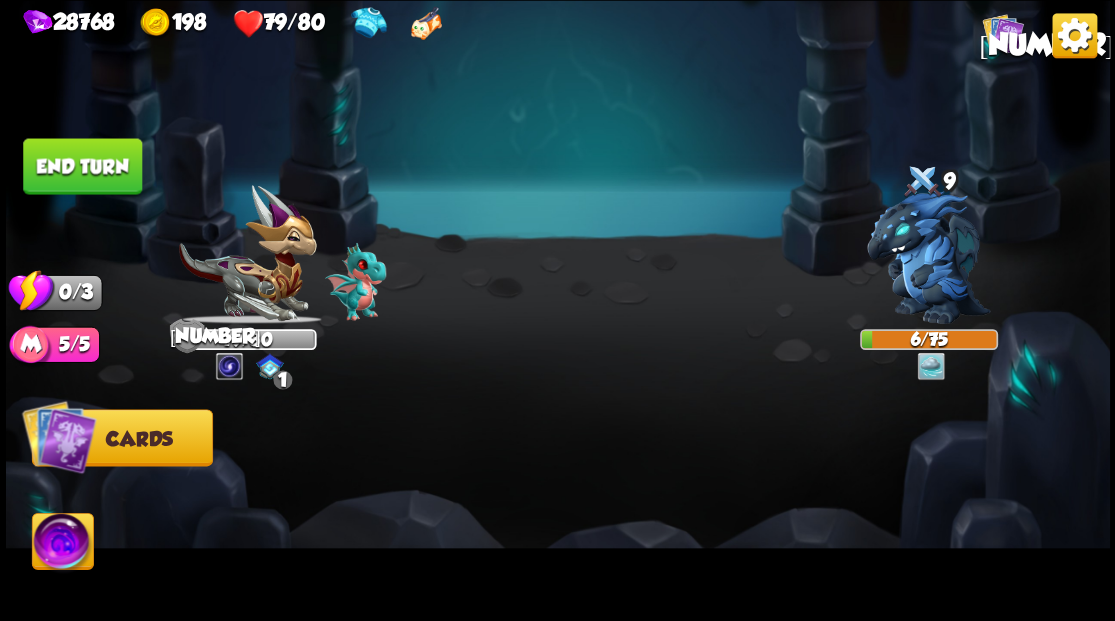 click on "End turn" at bounding box center (82, 166) 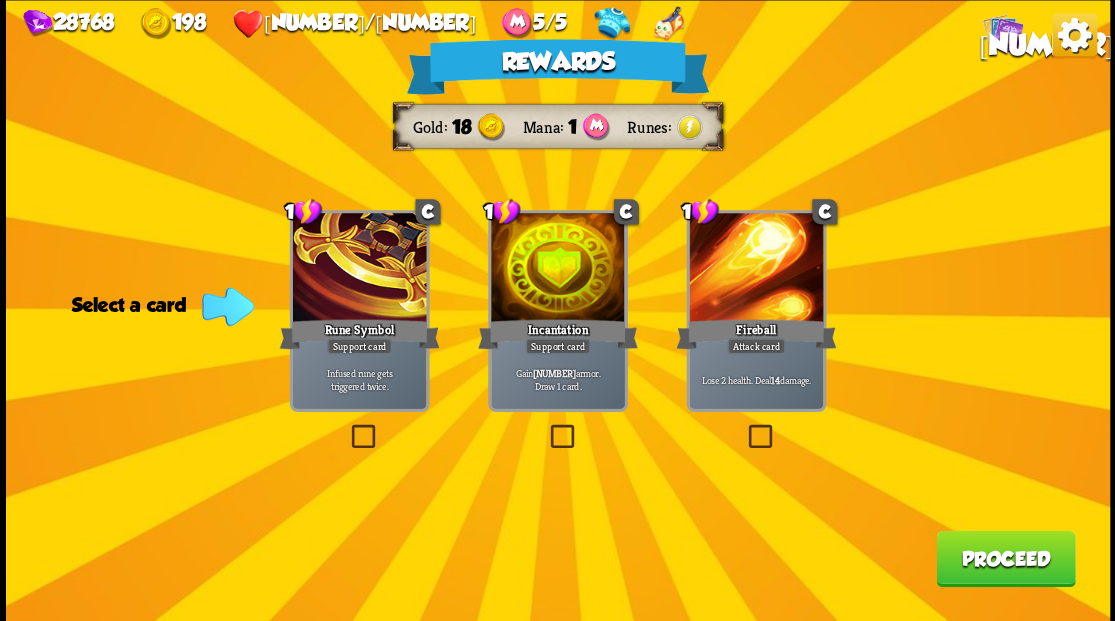 click on "Proceed" at bounding box center [1005, 558] 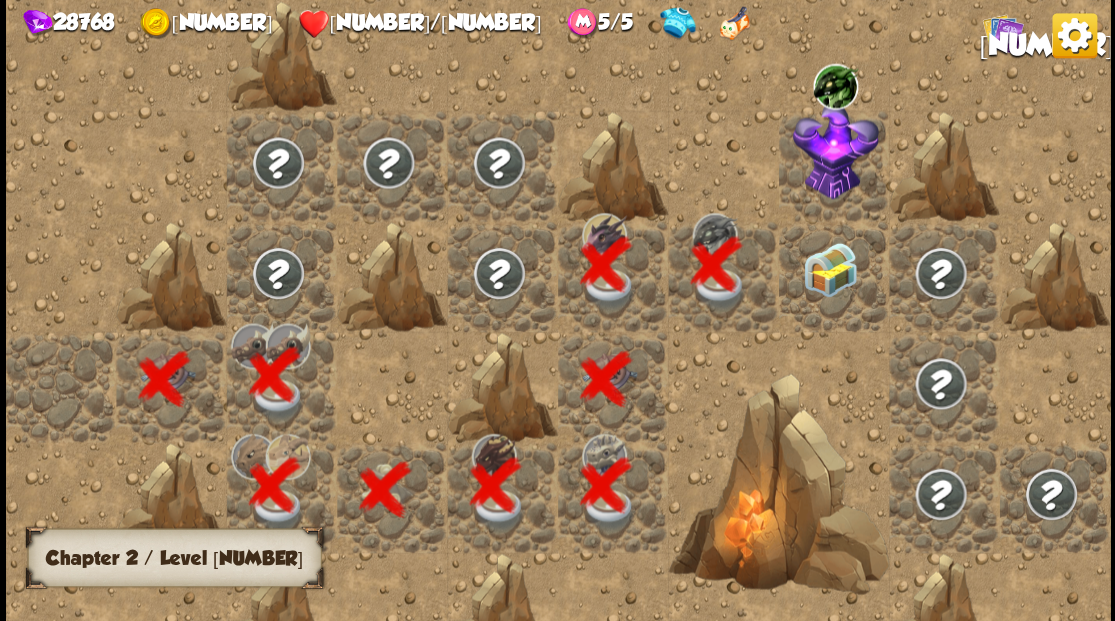 click at bounding box center [829, 269] 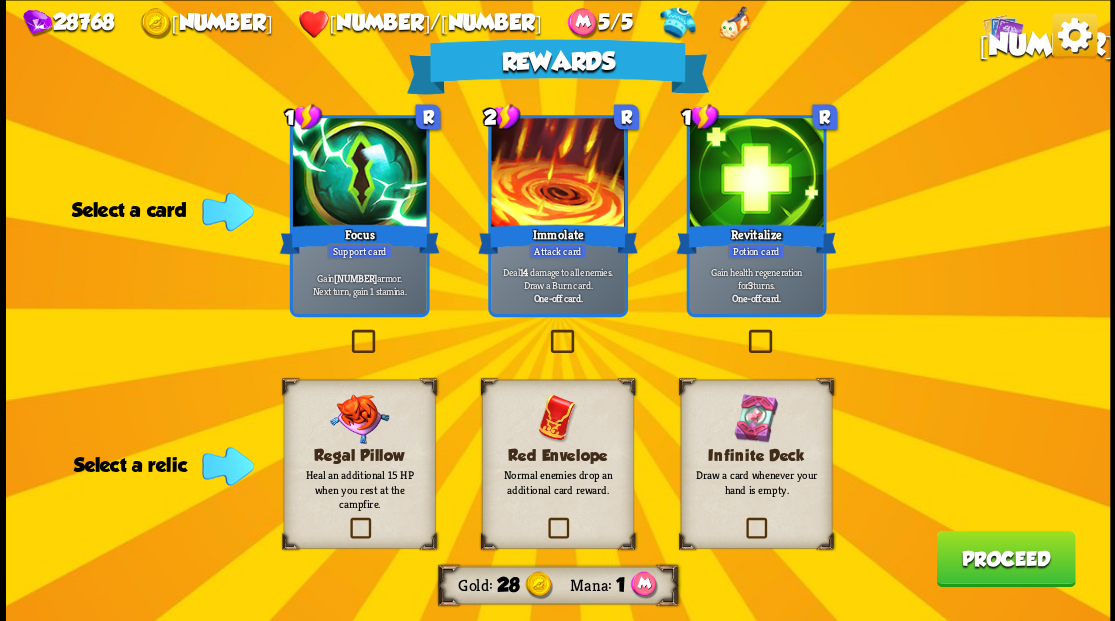 click at bounding box center (544, 520) 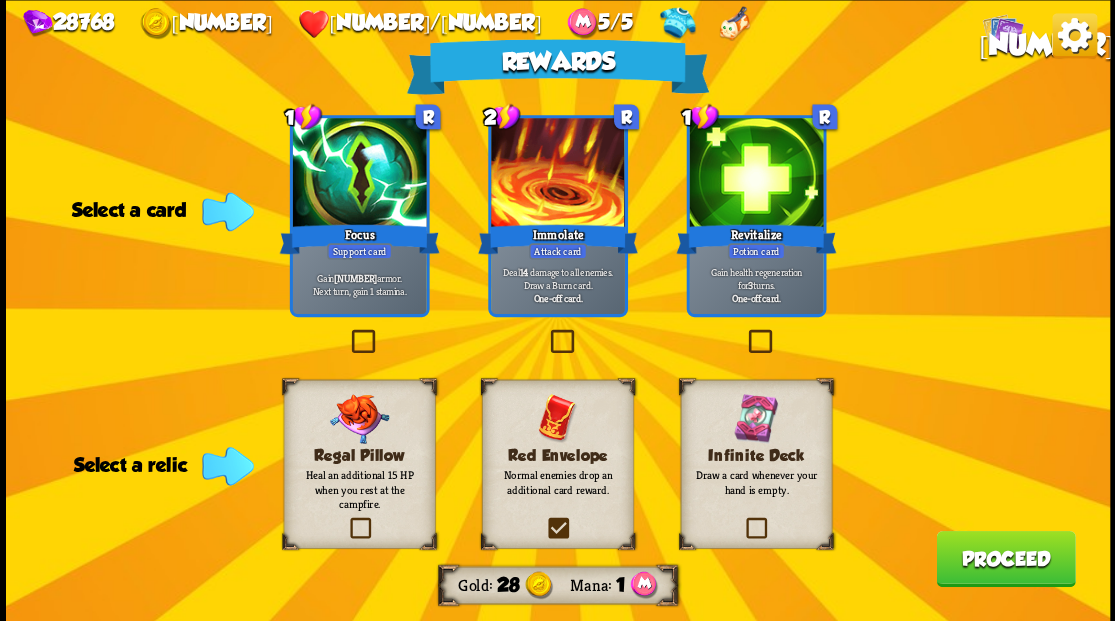click at bounding box center (0, 0) 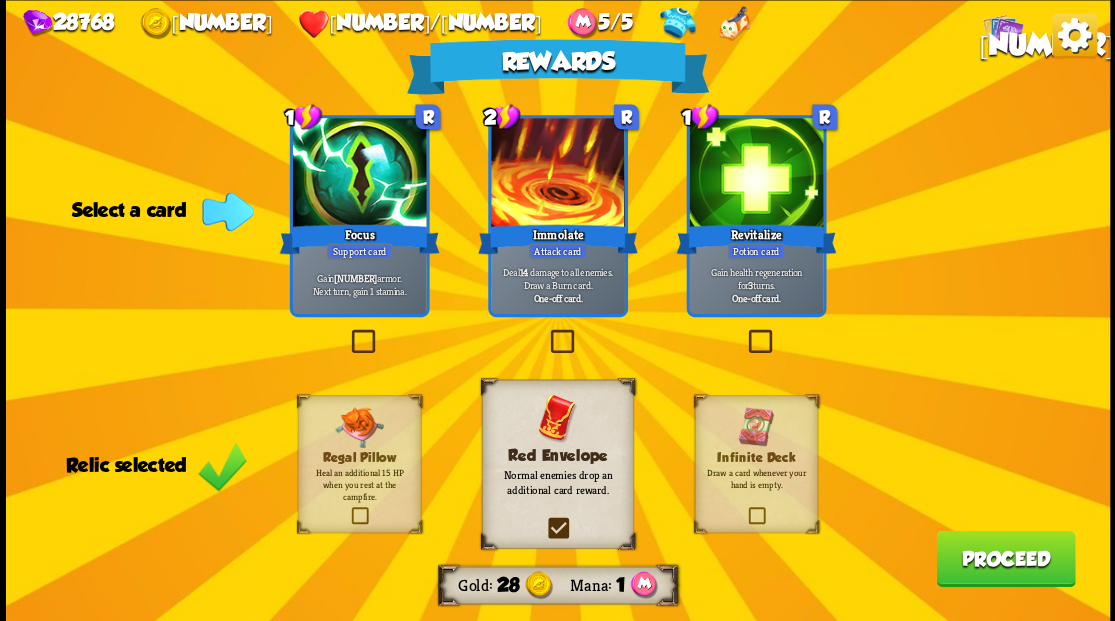 click on "Proceed" at bounding box center (1005, 558) 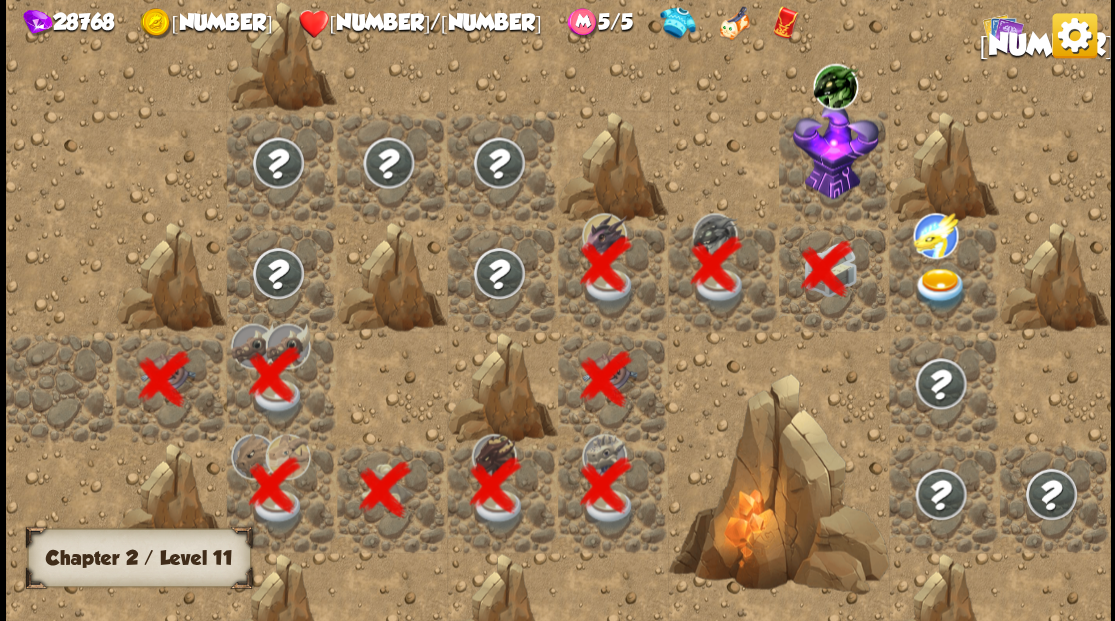 scroll, scrollTop: 0, scrollLeft: 384, axis: horizontal 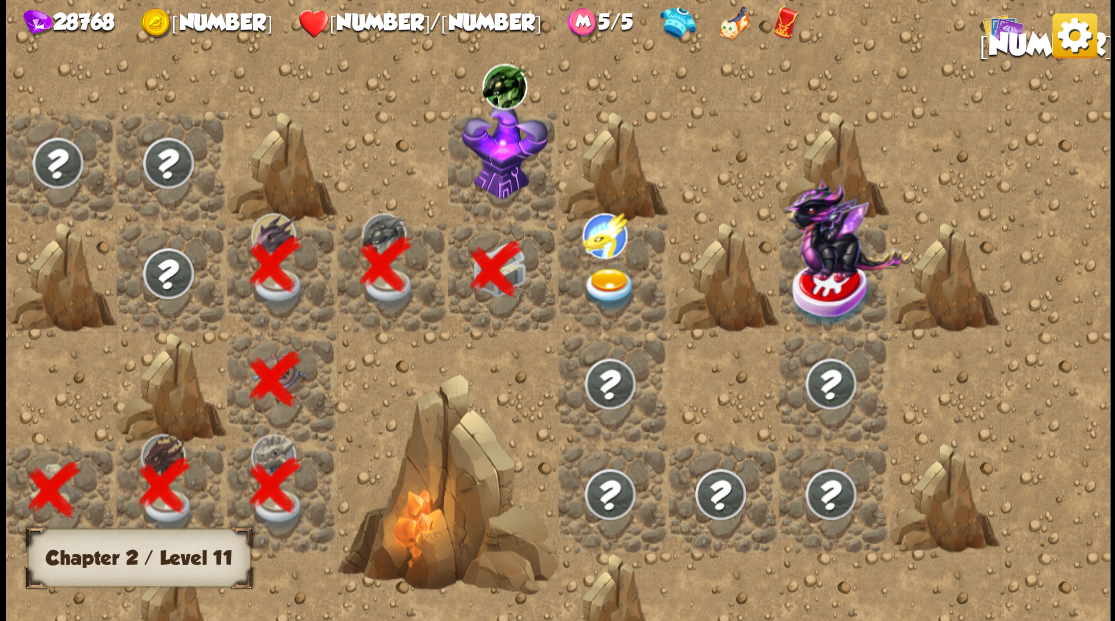 click at bounding box center (502, 165) 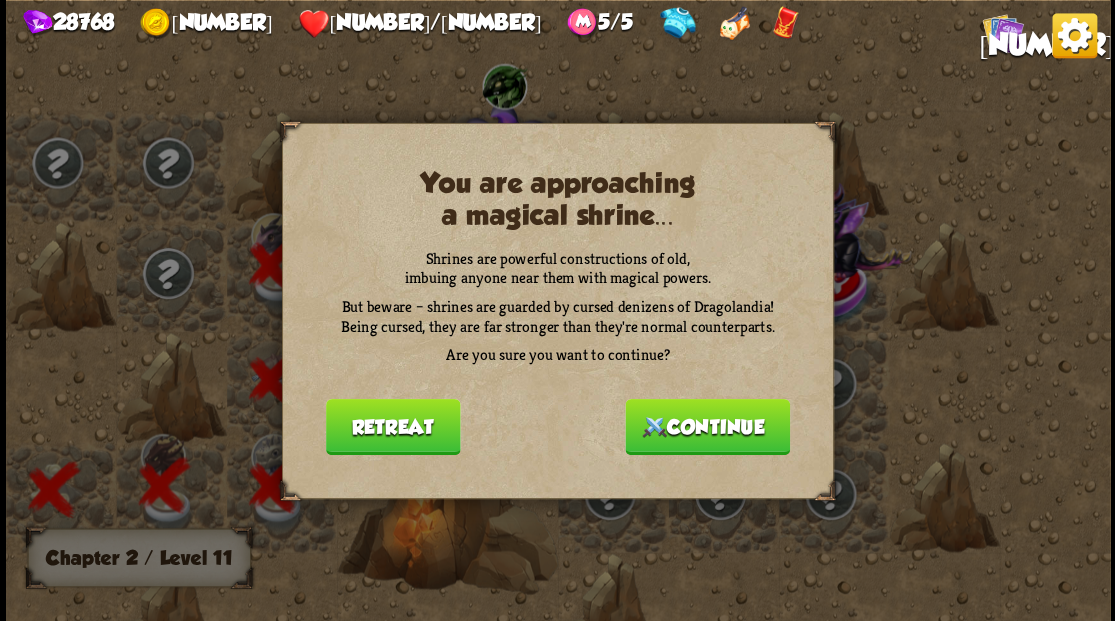 click on "Continue" at bounding box center (707, 426) 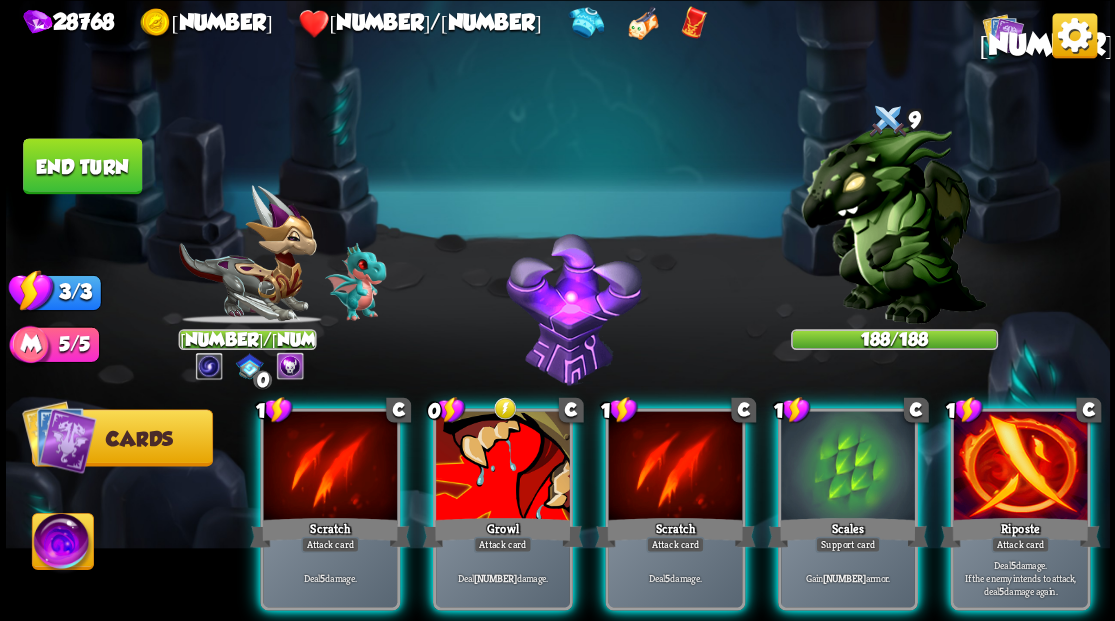 click at bounding box center (62, 544) 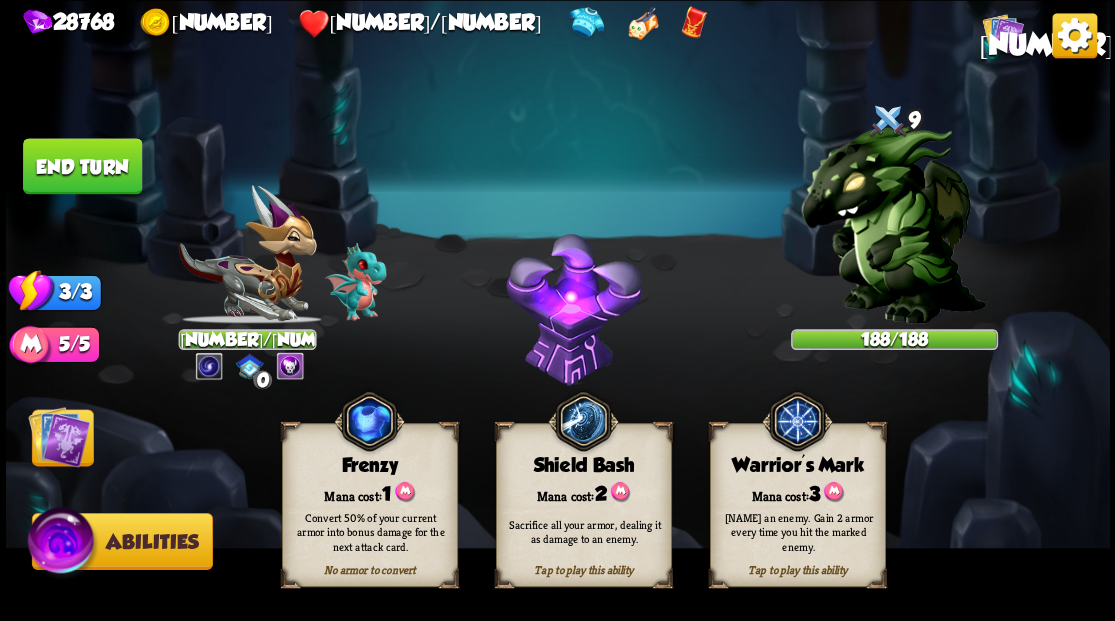 click on "Mark an enemy. Gain 2 armor every time you hit the marked enemy." at bounding box center (798, 531) 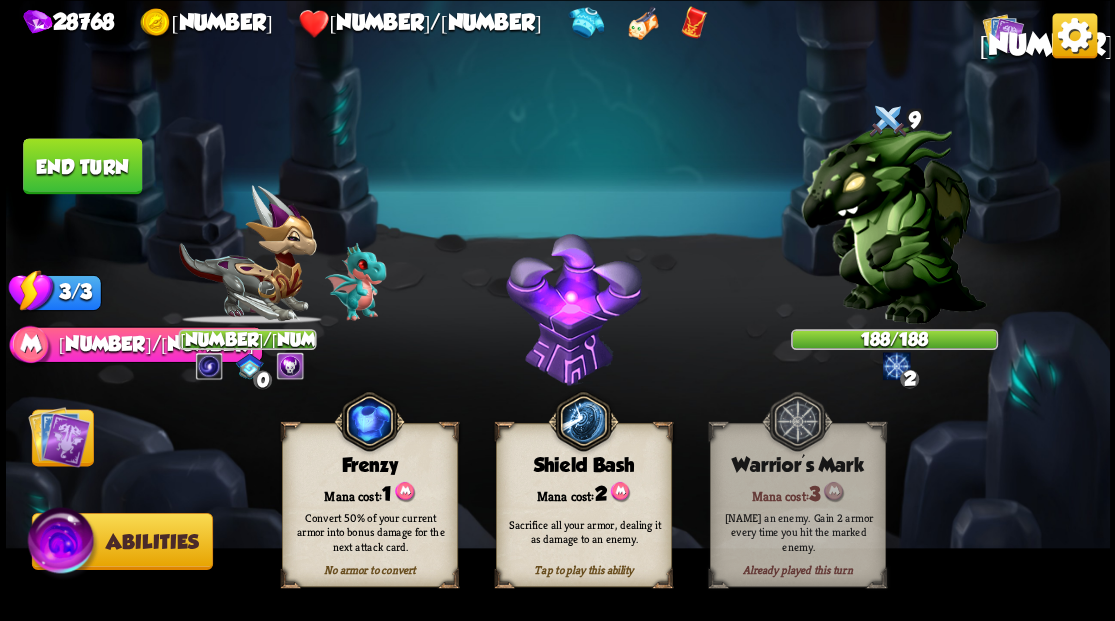 click at bounding box center [59, 436] 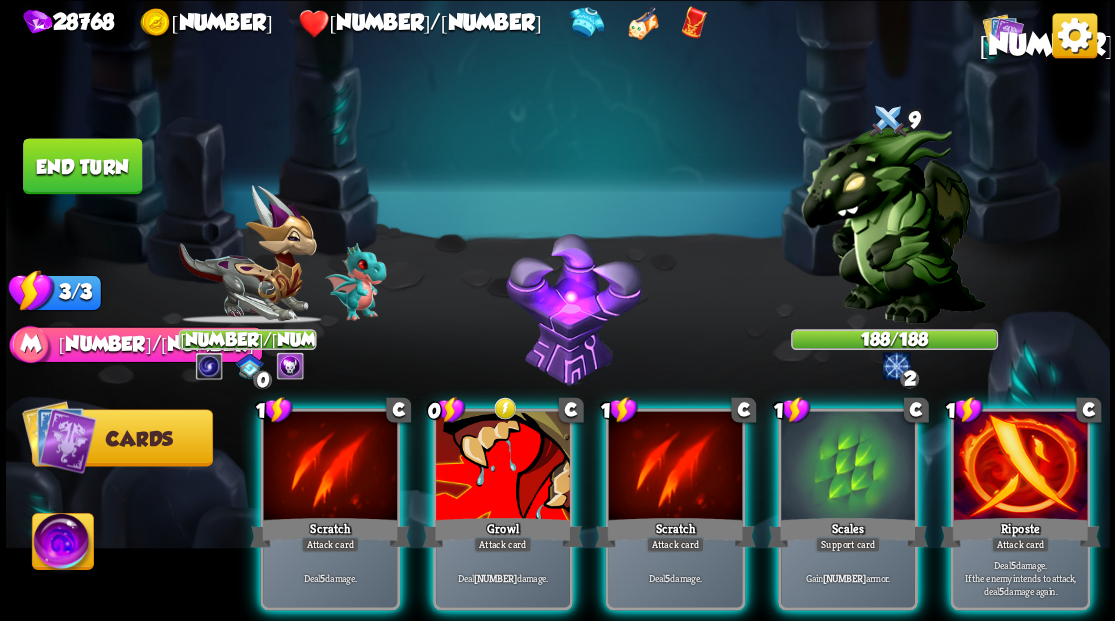 click at bounding box center [1020, 467] 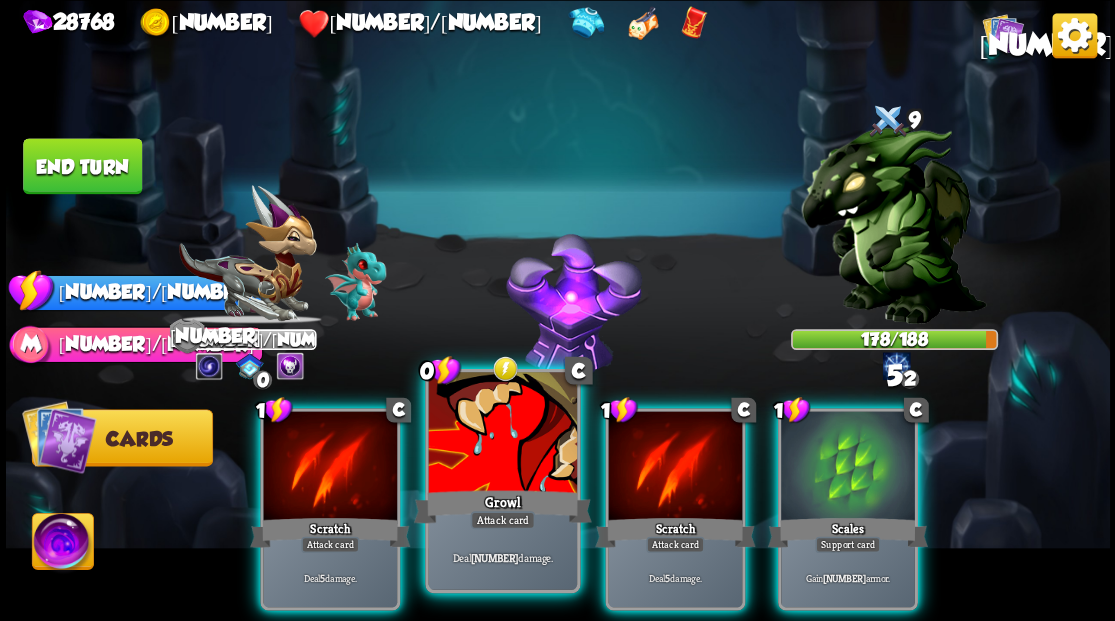 click at bounding box center [502, 434] 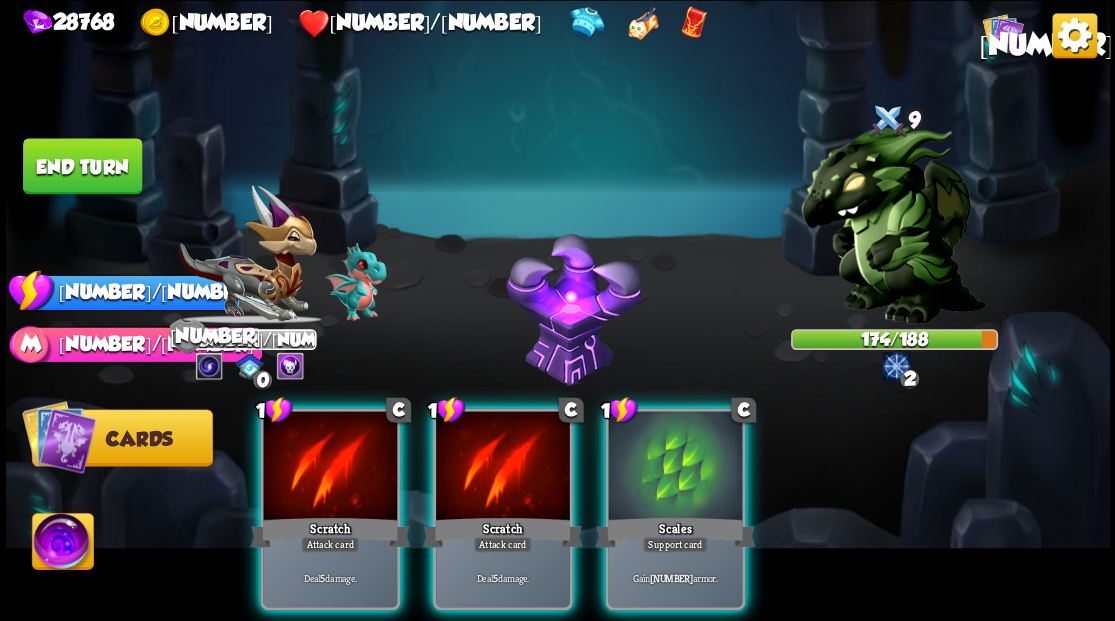 click at bounding box center [893, 223] 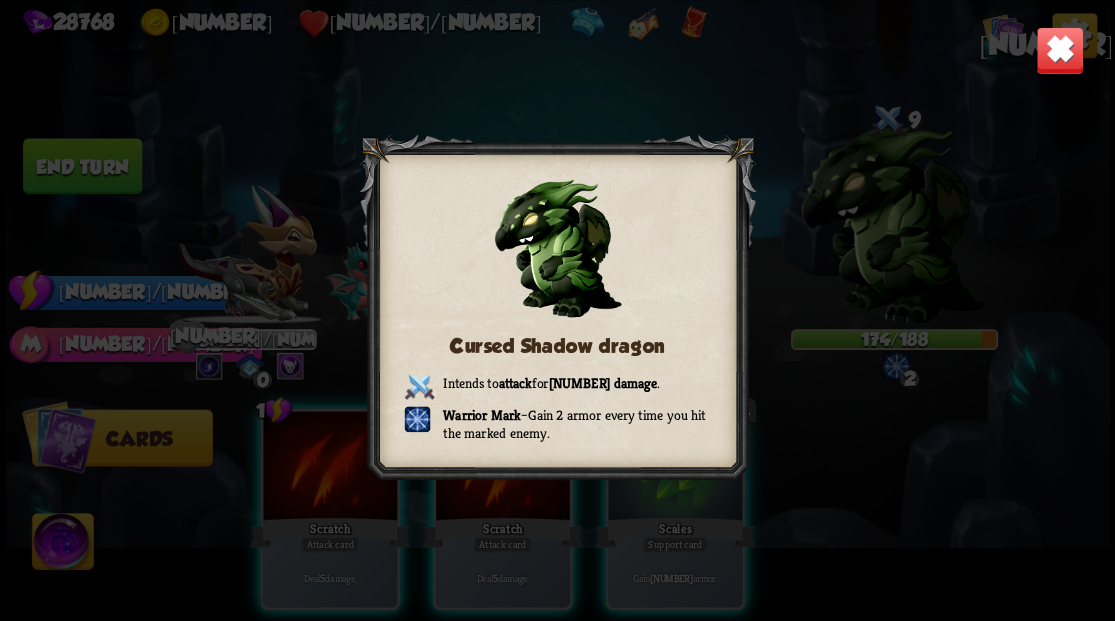click at bounding box center (1059, 50) 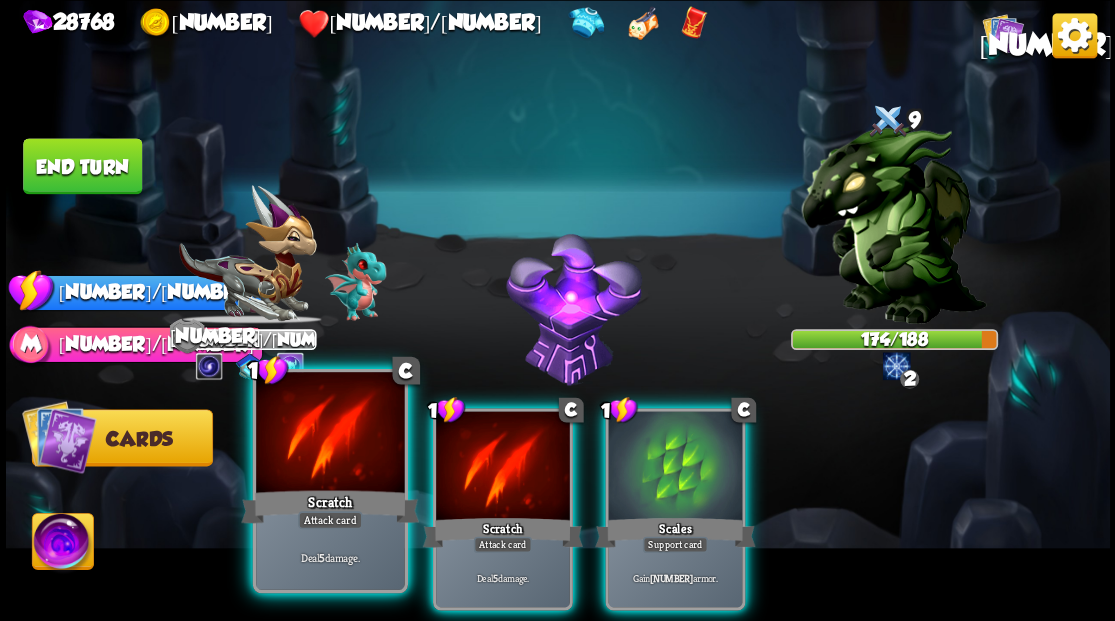 click at bounding box center [330, 434] 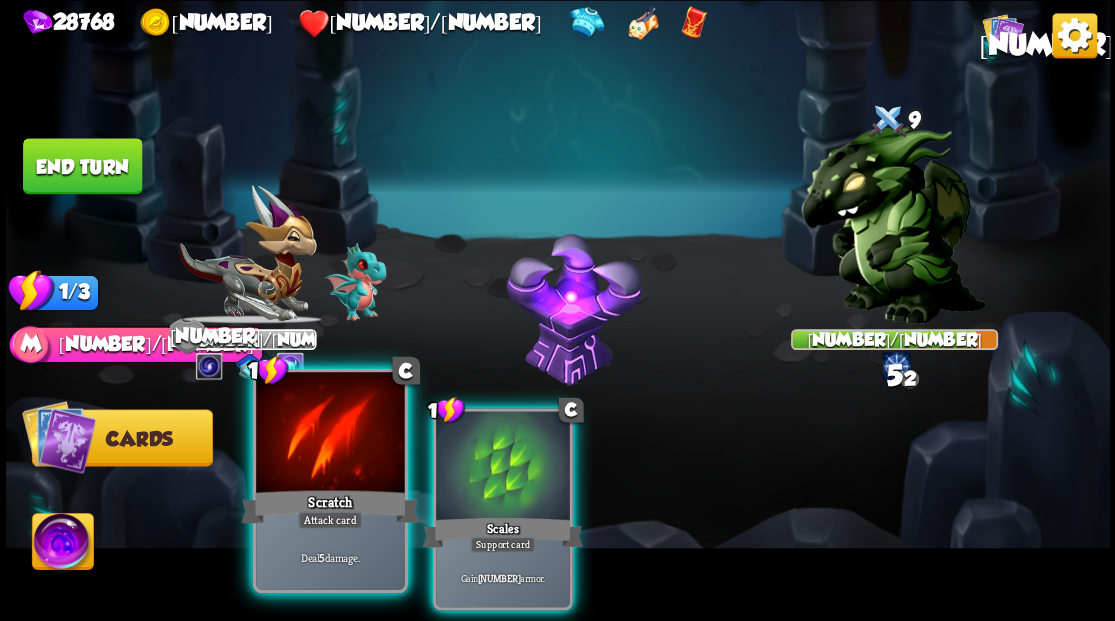 drag, startPoint x: 332, startPoint y: 430, endPoint x: 243, endPoint y: 317, distance: 143.8402 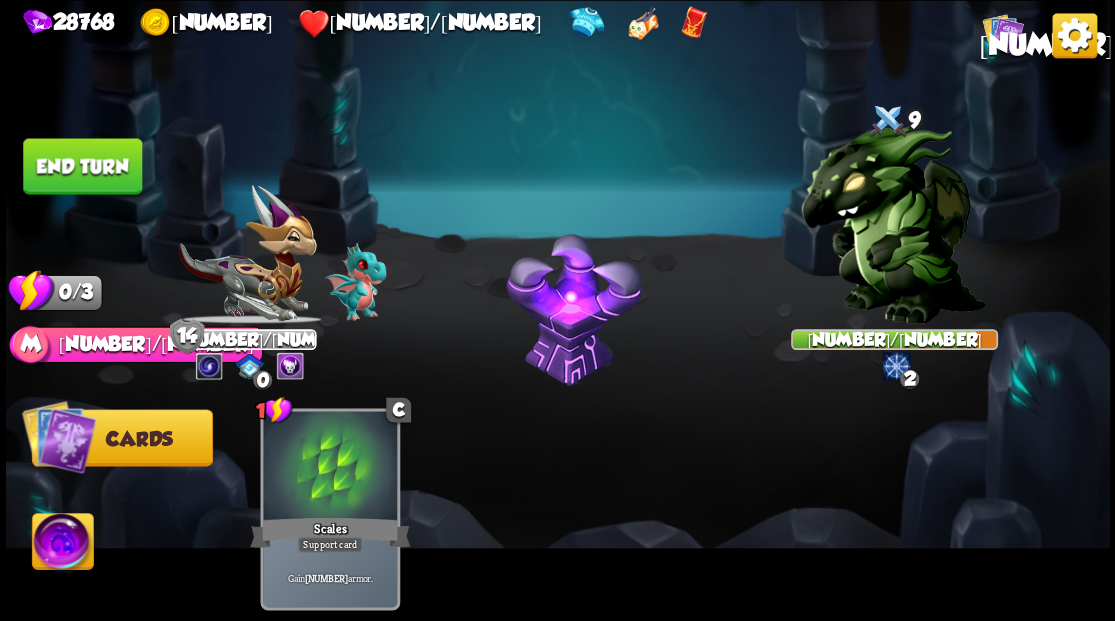 click on "End turn" at bounding box center [82, 166] 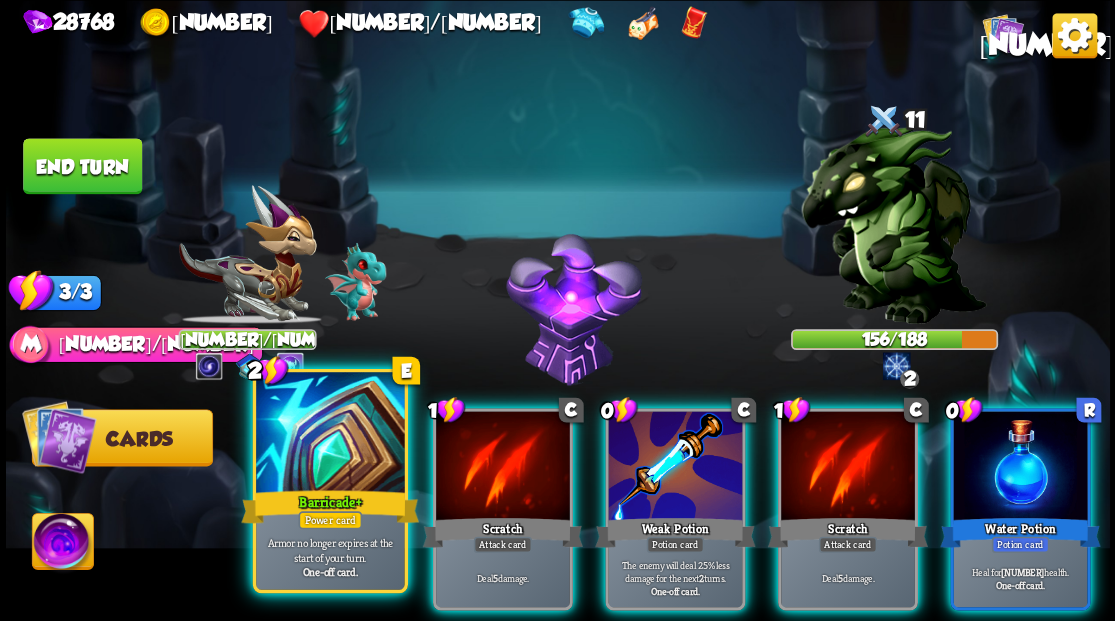 click at bounding box center (330, 434) 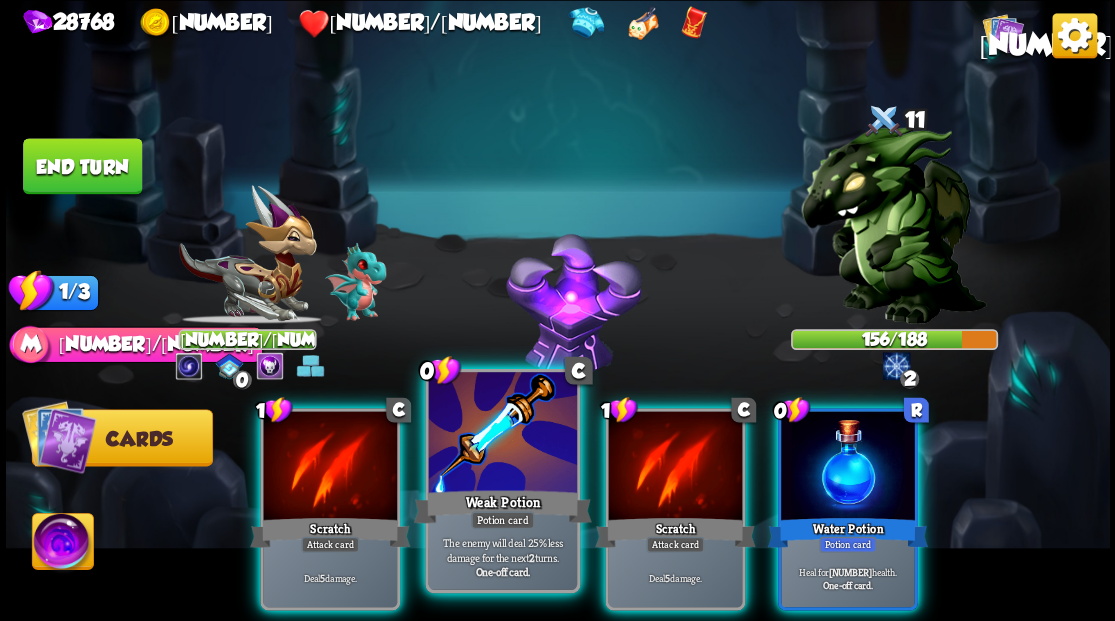 click at bounding box center (502, 434) 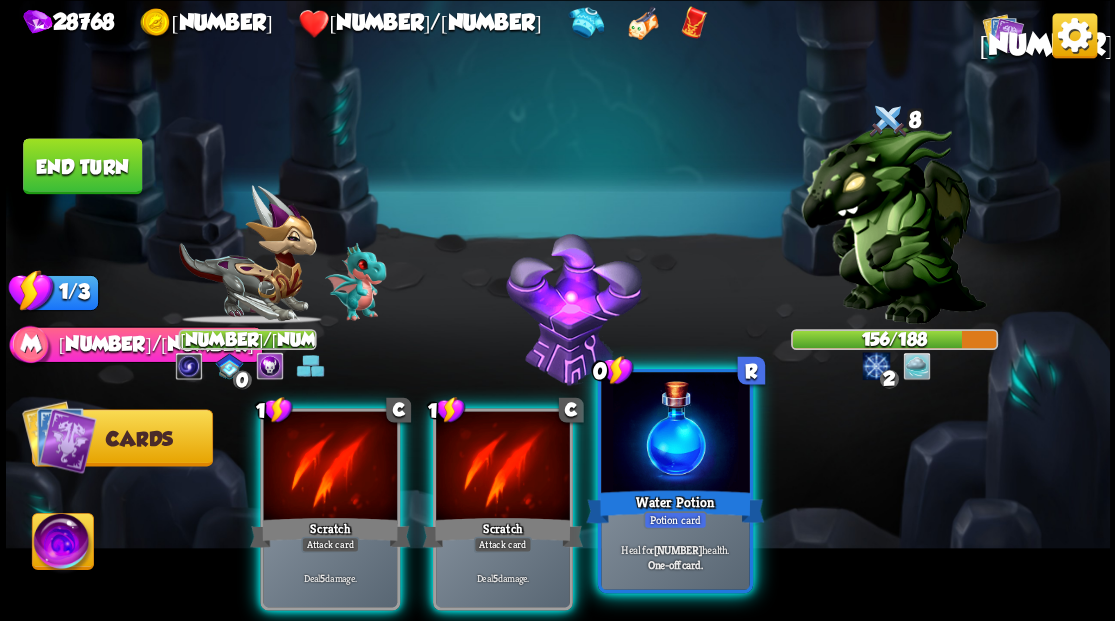 click at bounding box center [675, 434] 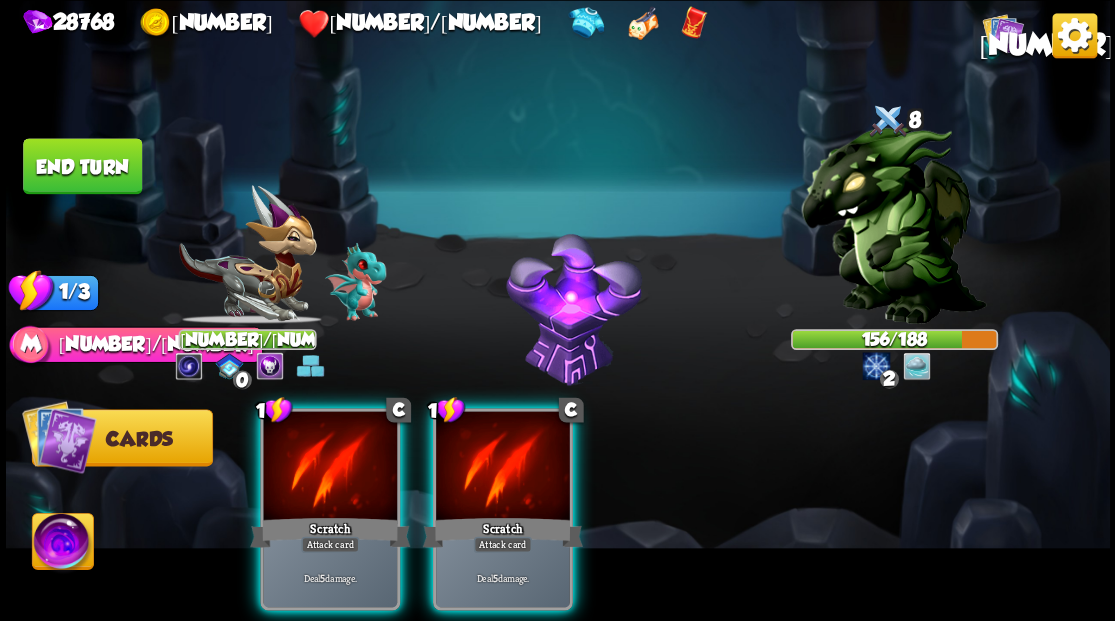 click at bounding box center (503, 467) 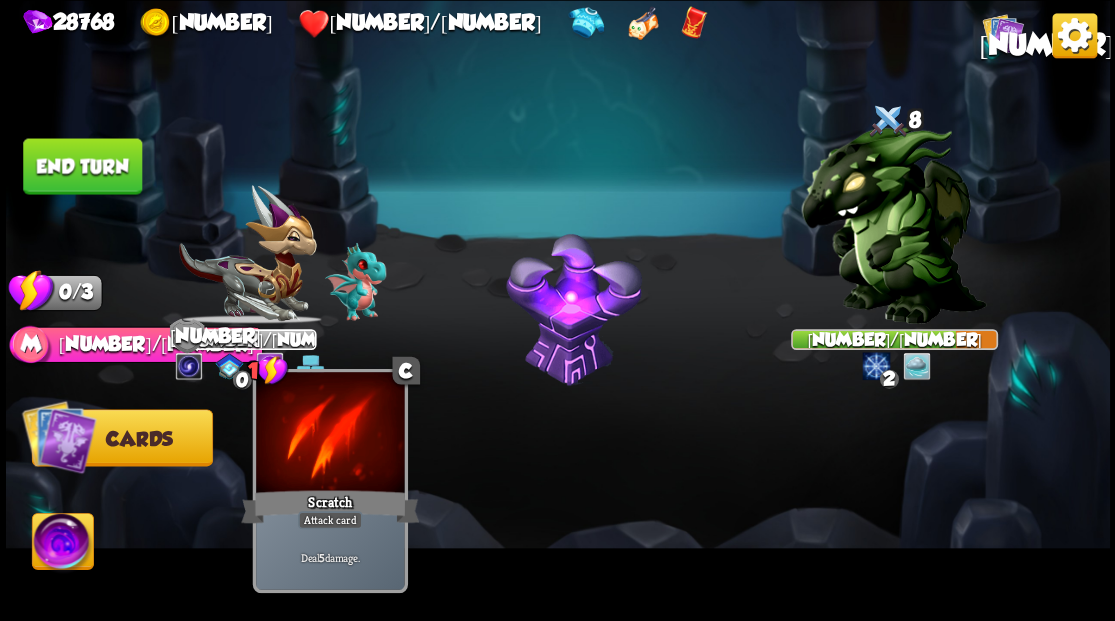 click at bounding box center [330, 434] 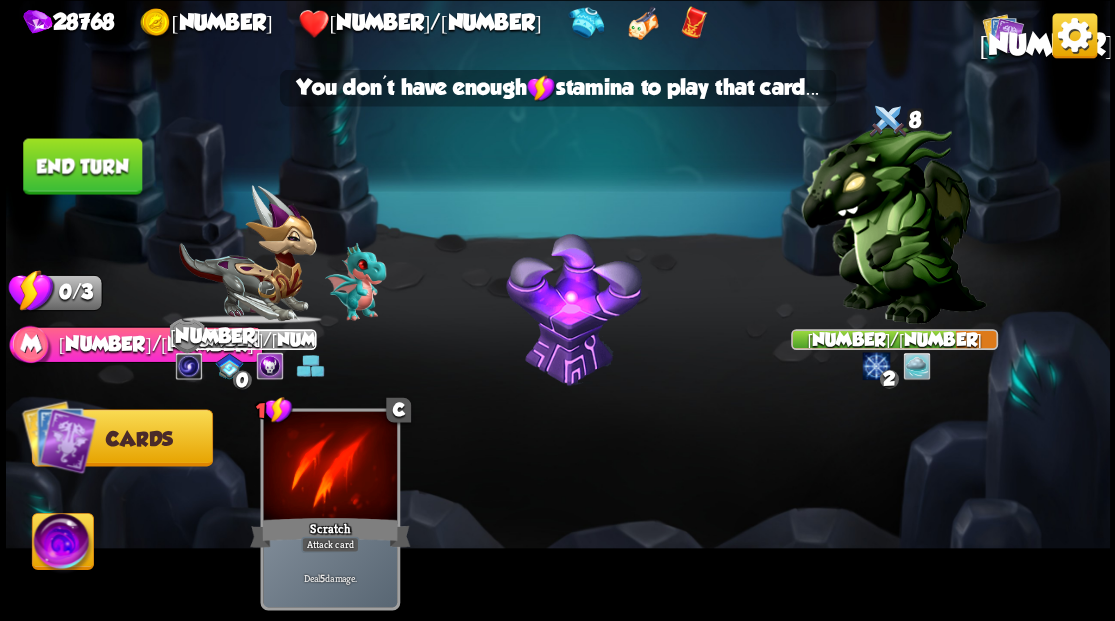 click on "End turn" at bounding box center (82, 166) 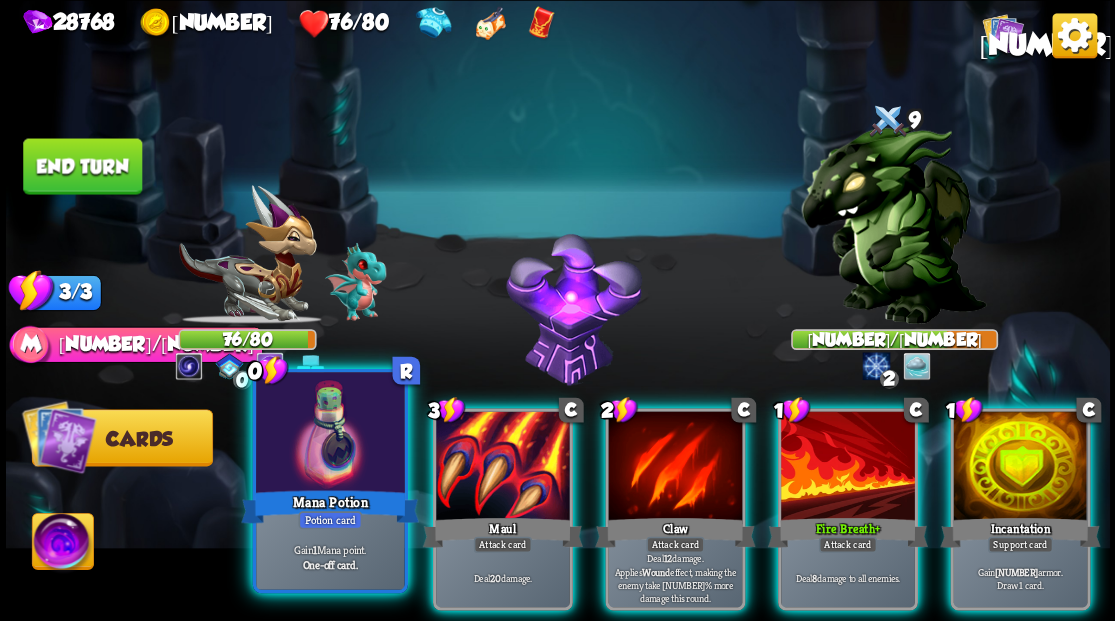 click at bounding box center [330, 434] 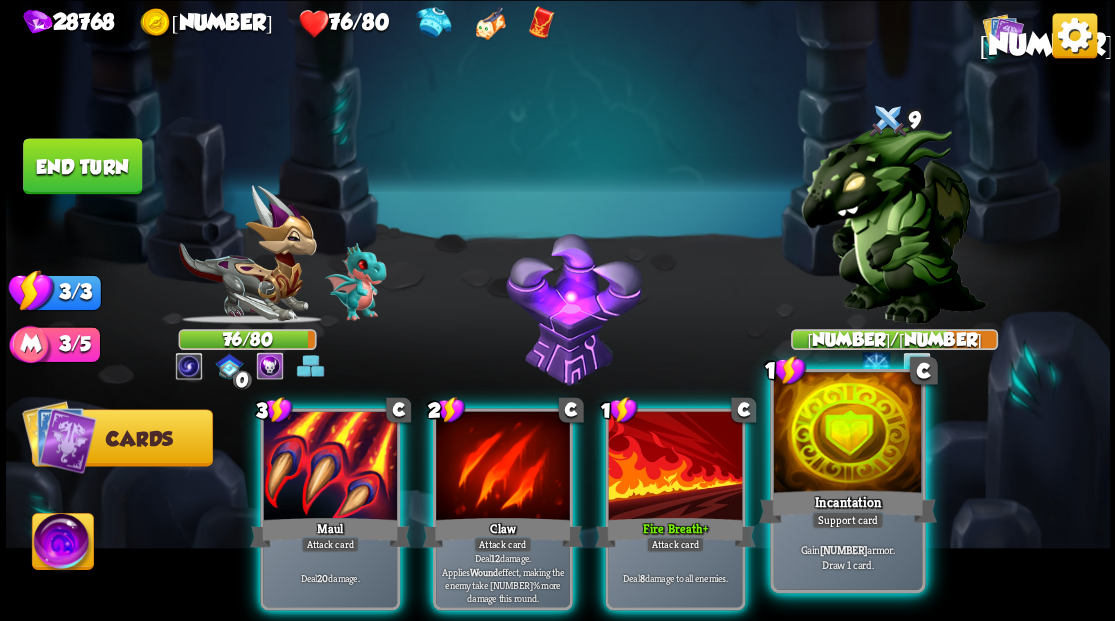 click at bounding box center [847, 434] 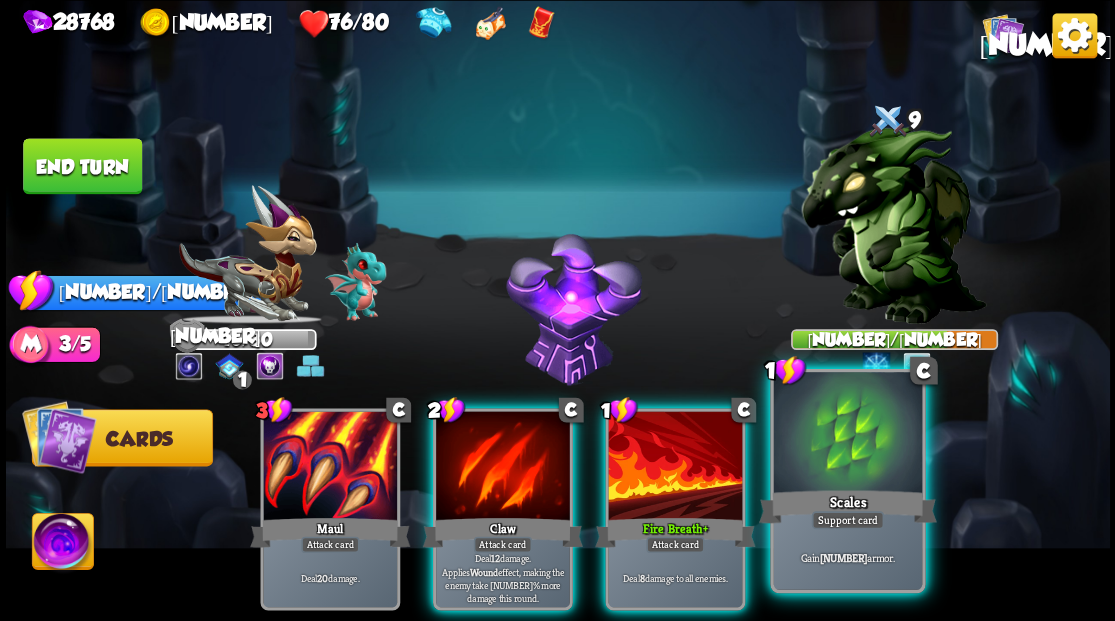 click at bounding box center [847, 434] 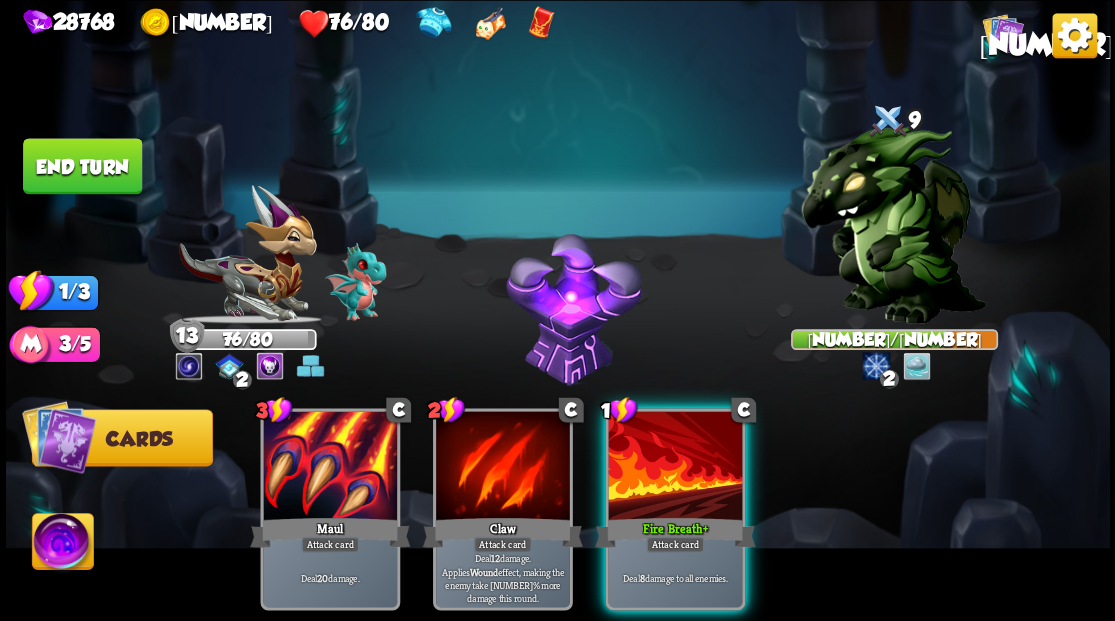 click at bounding box center [675, 467] 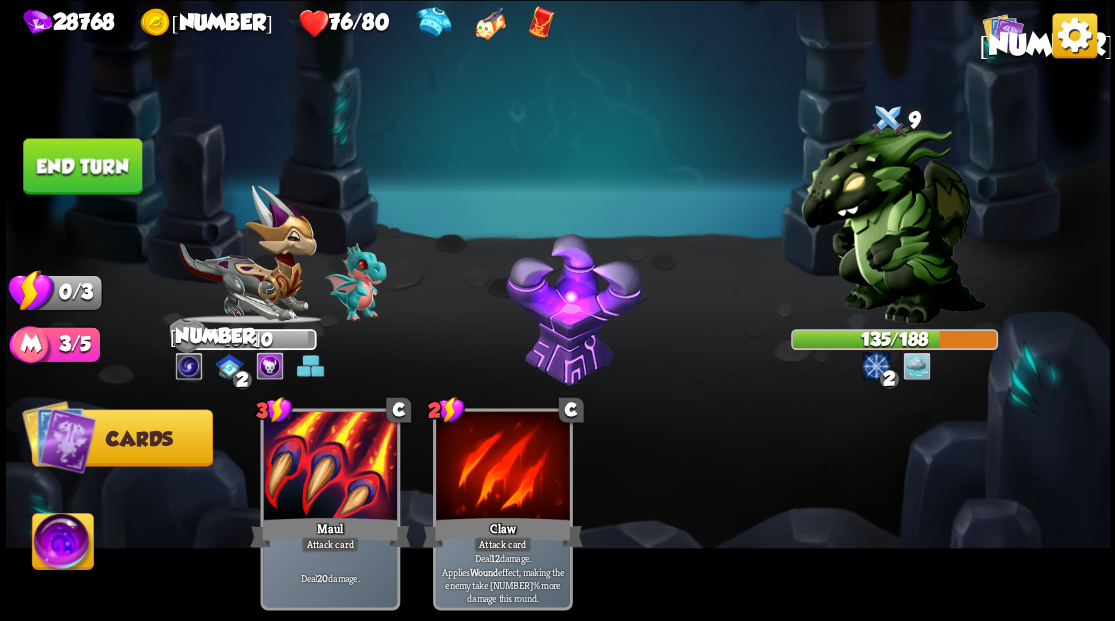 drag, startPoint x: 48, startPoint y: 150, endPoint x: 396, endPoint y: 200, distance: 351.5736 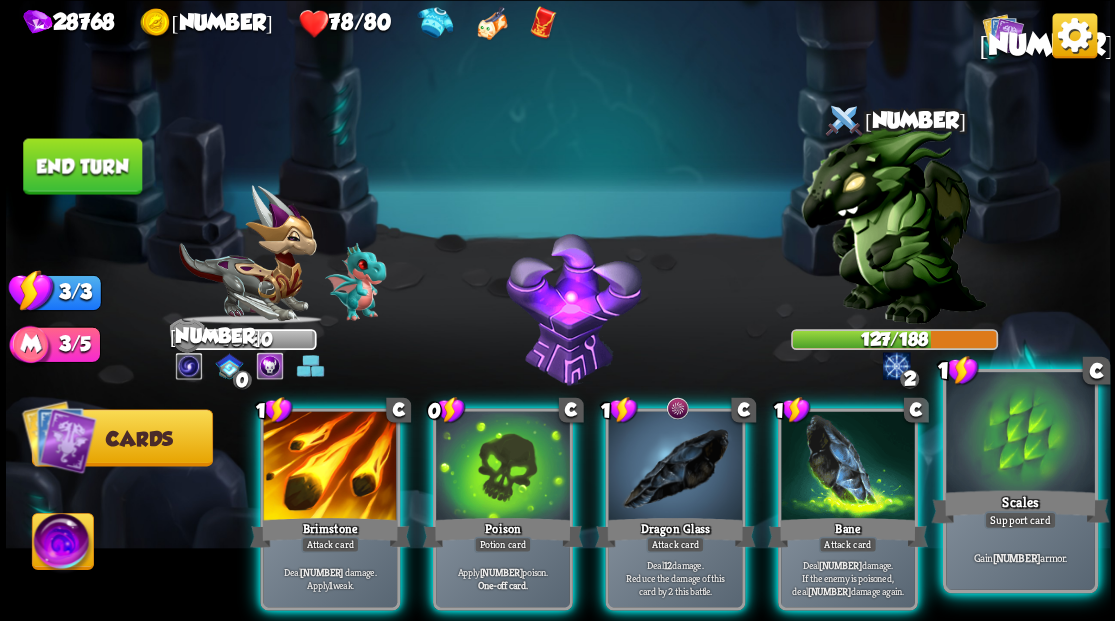 click at bounding box center [1020, 434] 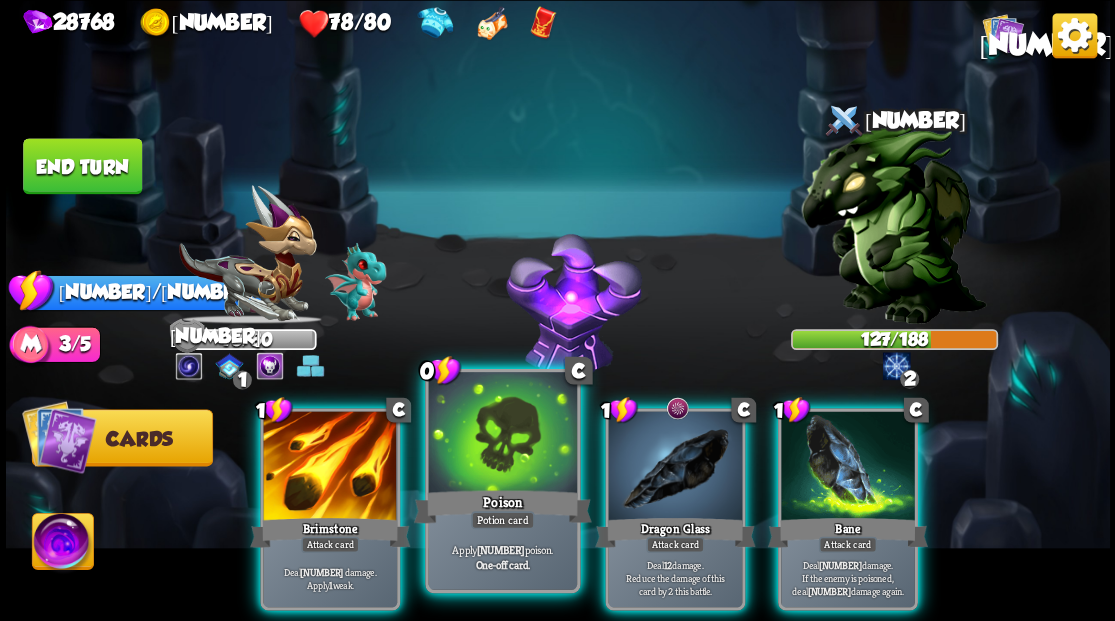 click at bounding box center (502, 434) 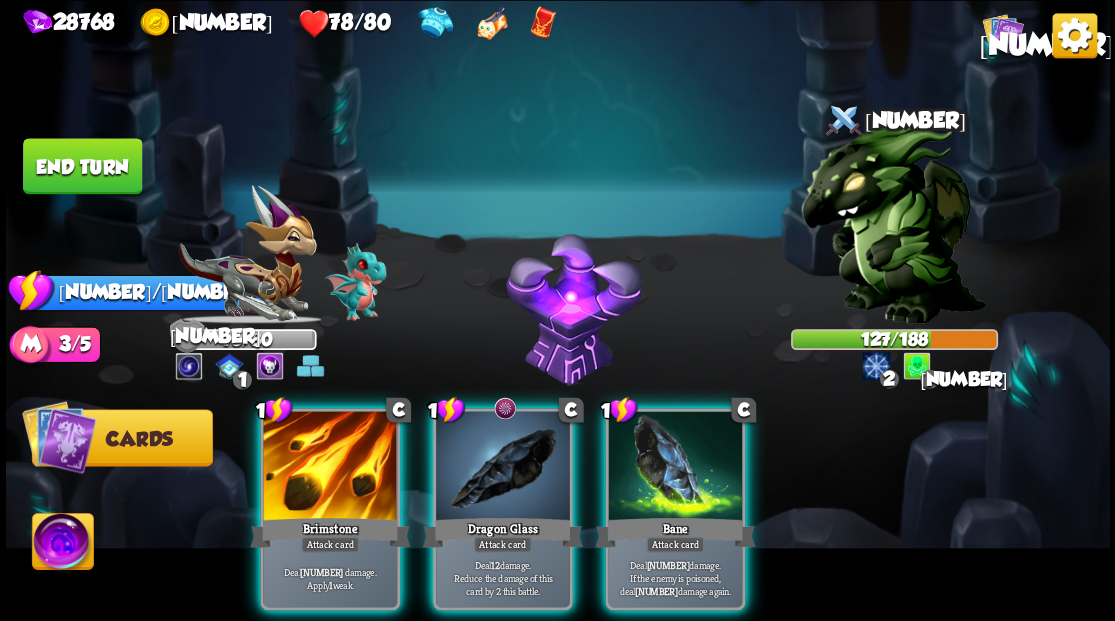 click at bounding box center [675, 467] 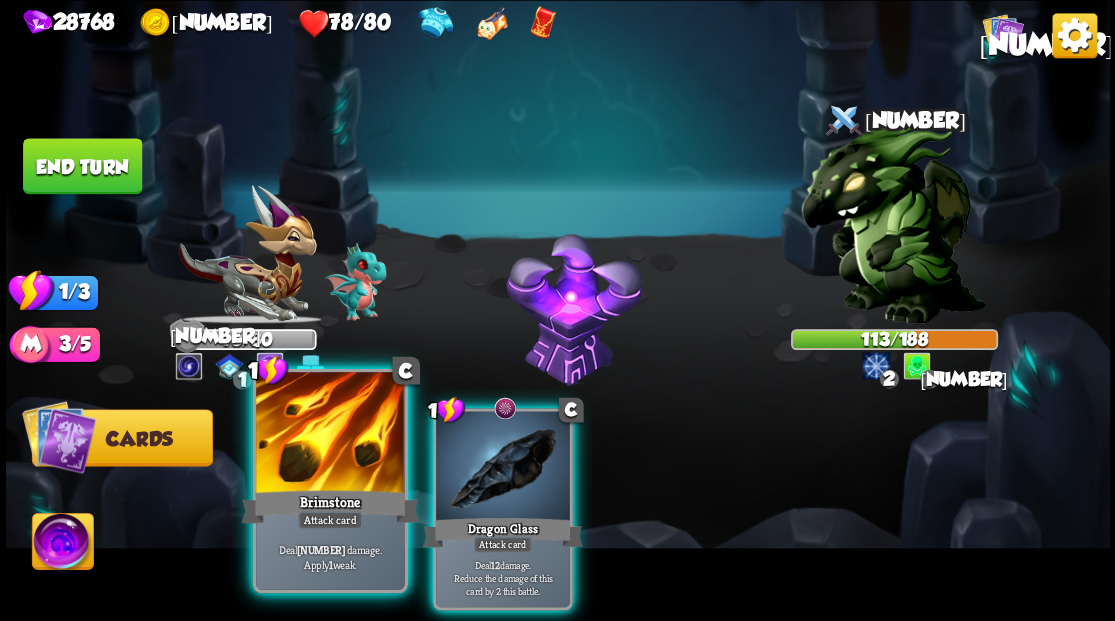 click at bounding box center (330, 434) 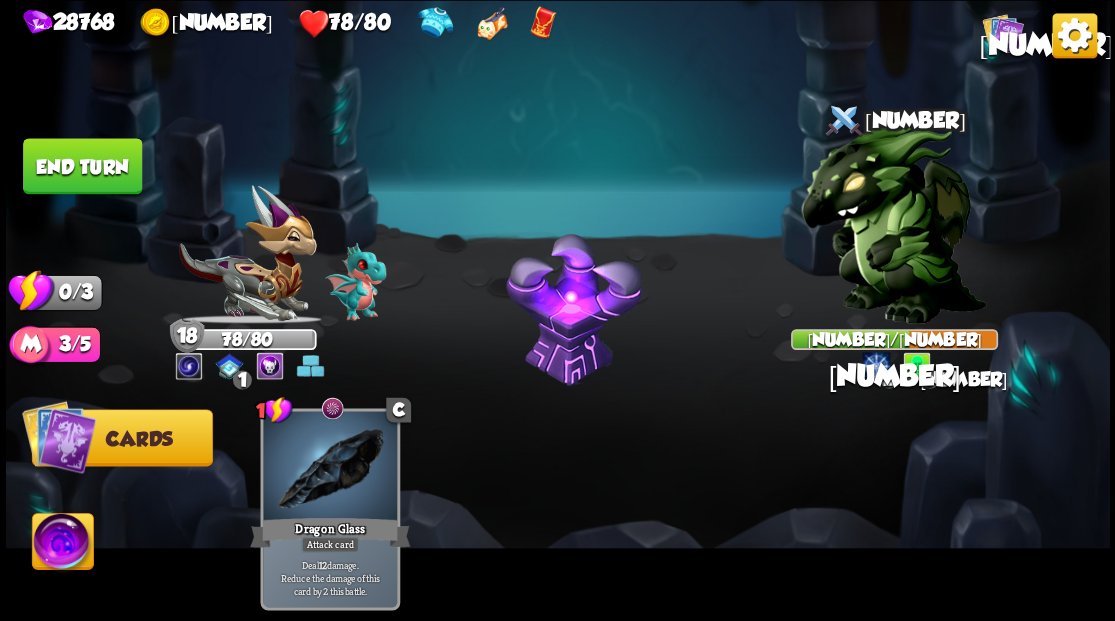 click on "End turn" at bounding box center (82, 166) 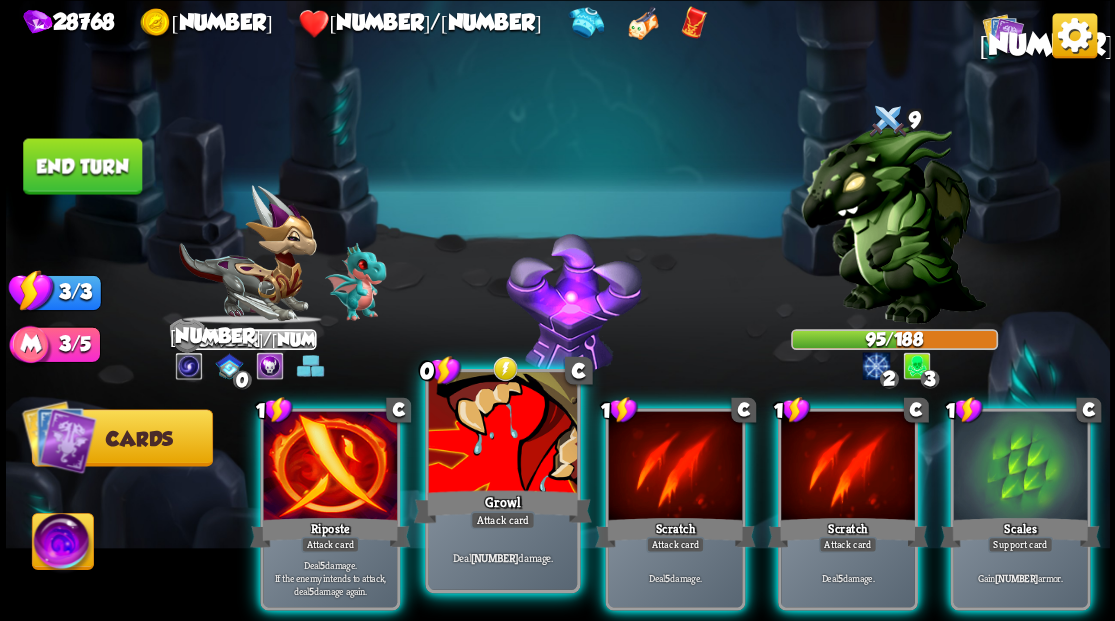 click at bounding box center [502, 434] 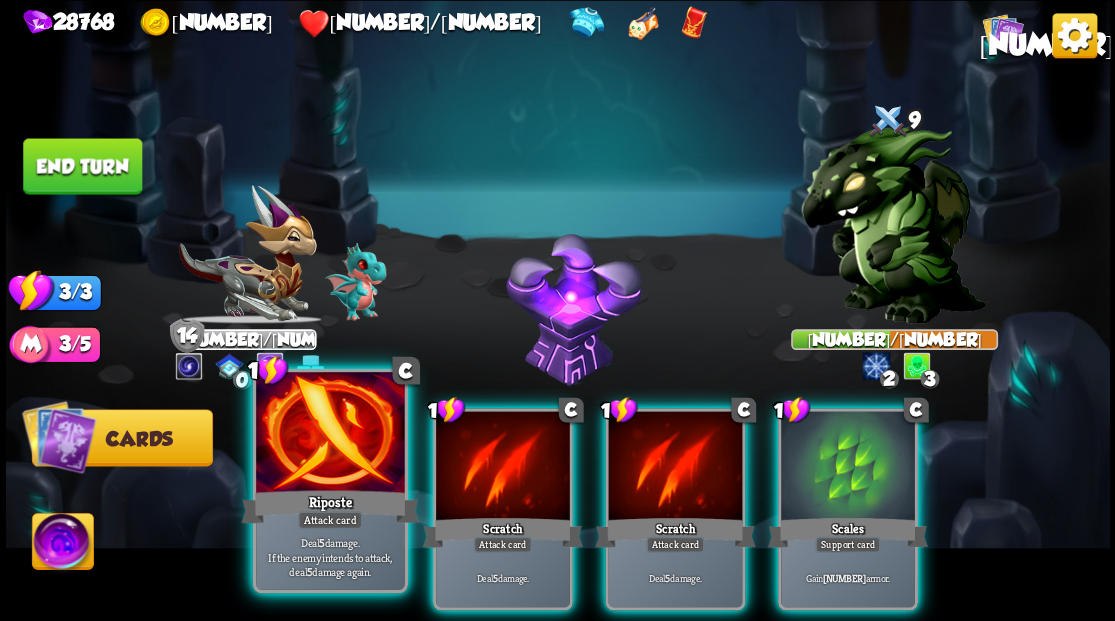 click at bounding box center (330, 434) 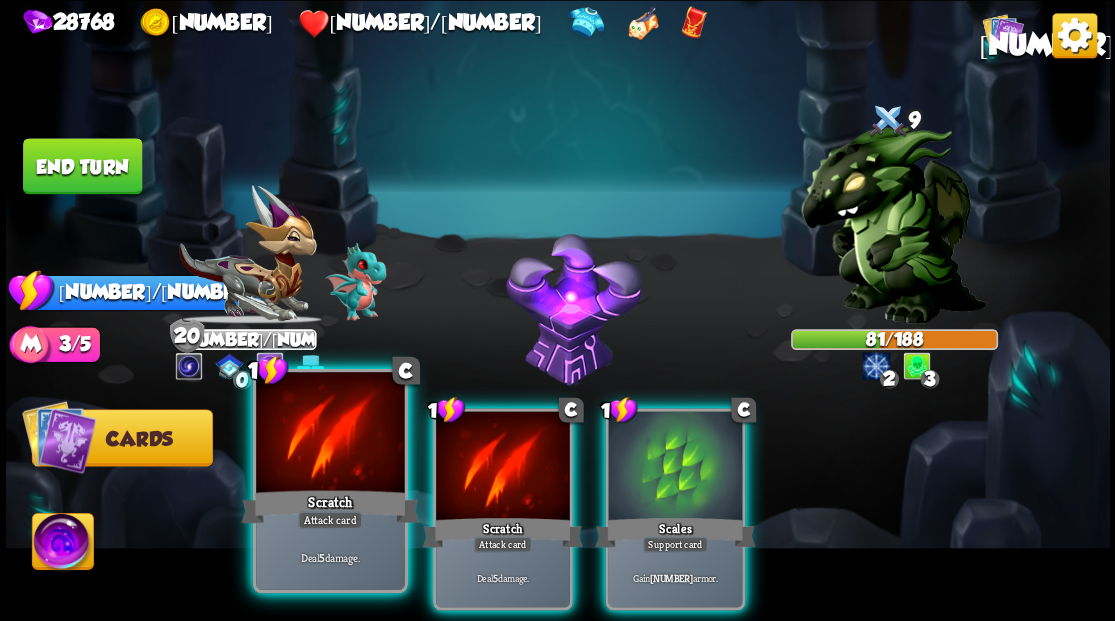 click at bounding box center (330, 434) 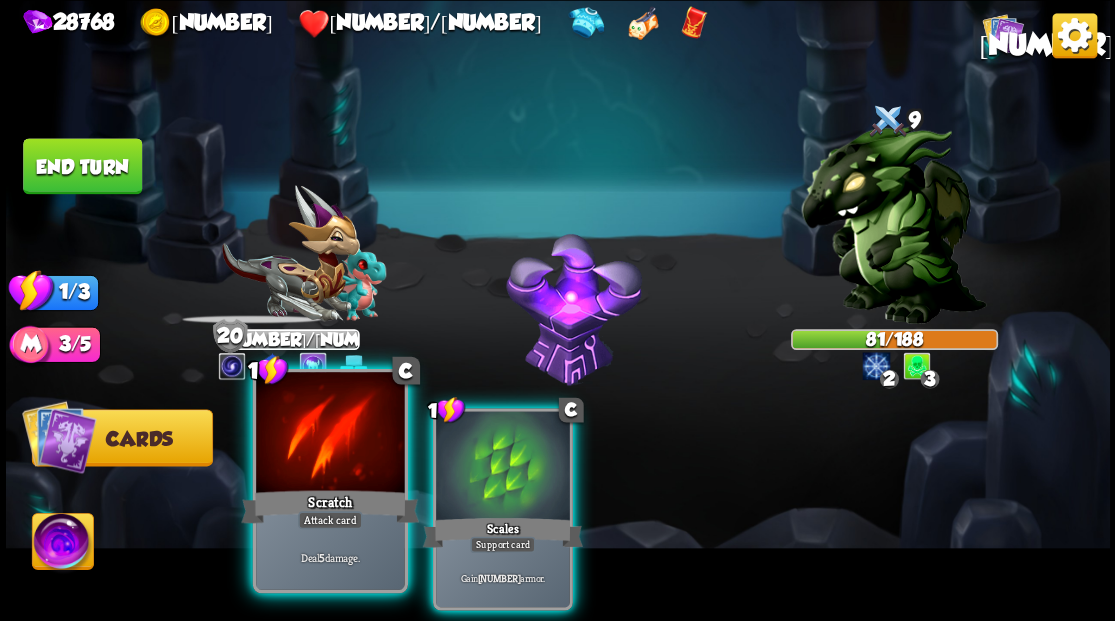 click at bounding box center [330, 434] 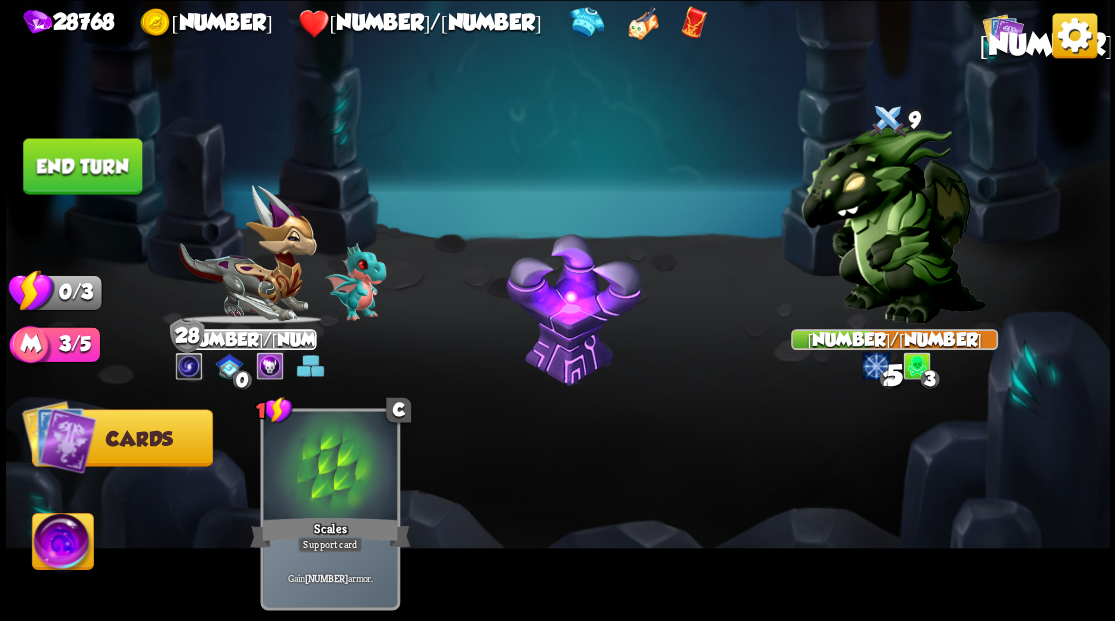 click on "End turn" at bounding box center (82, 166) 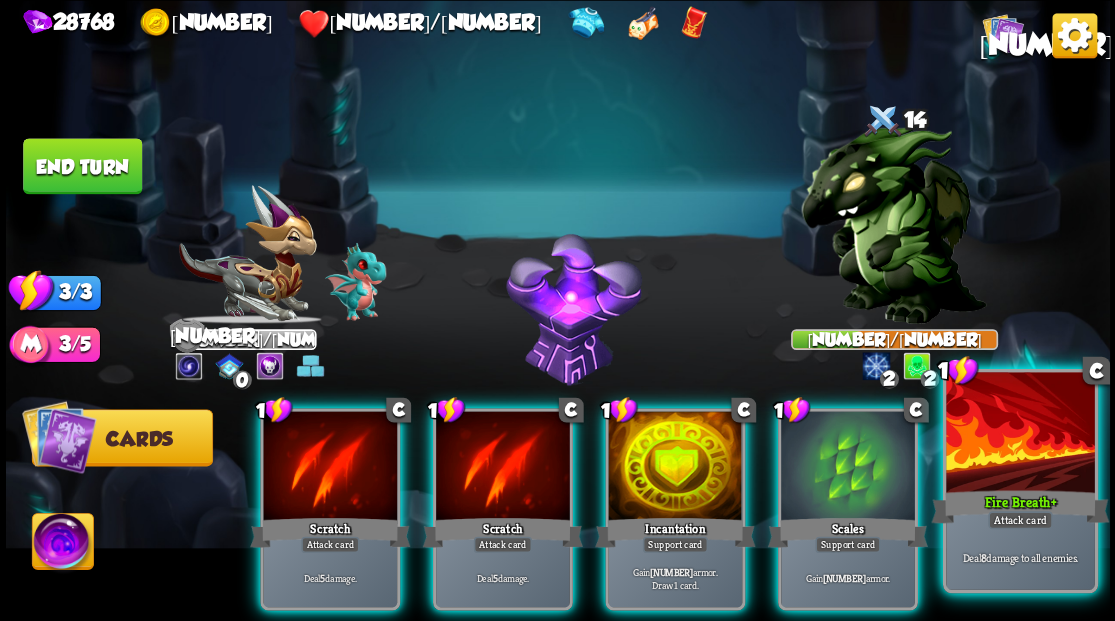 click at bounding box center (1020, 434) 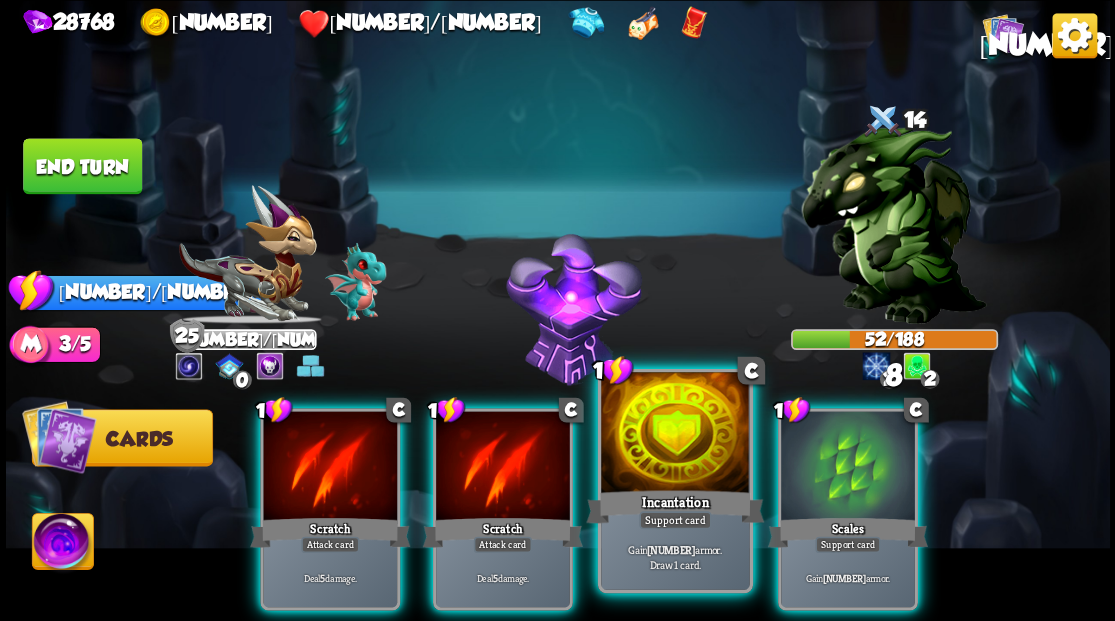 click at bounding box center (675, 434) 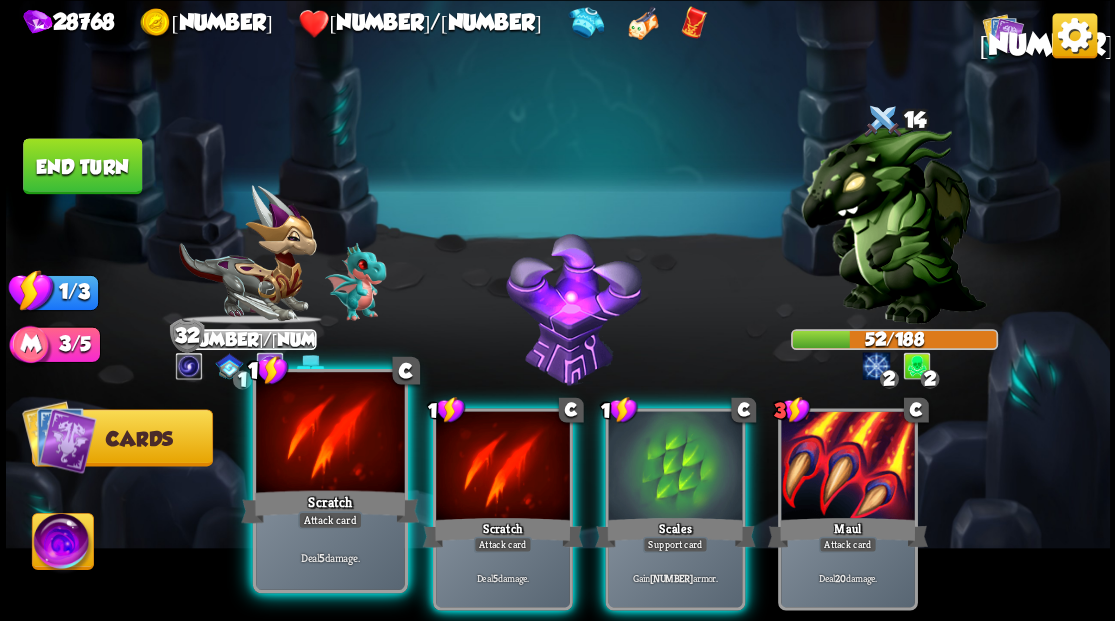 click at bounding box center (330, 434) 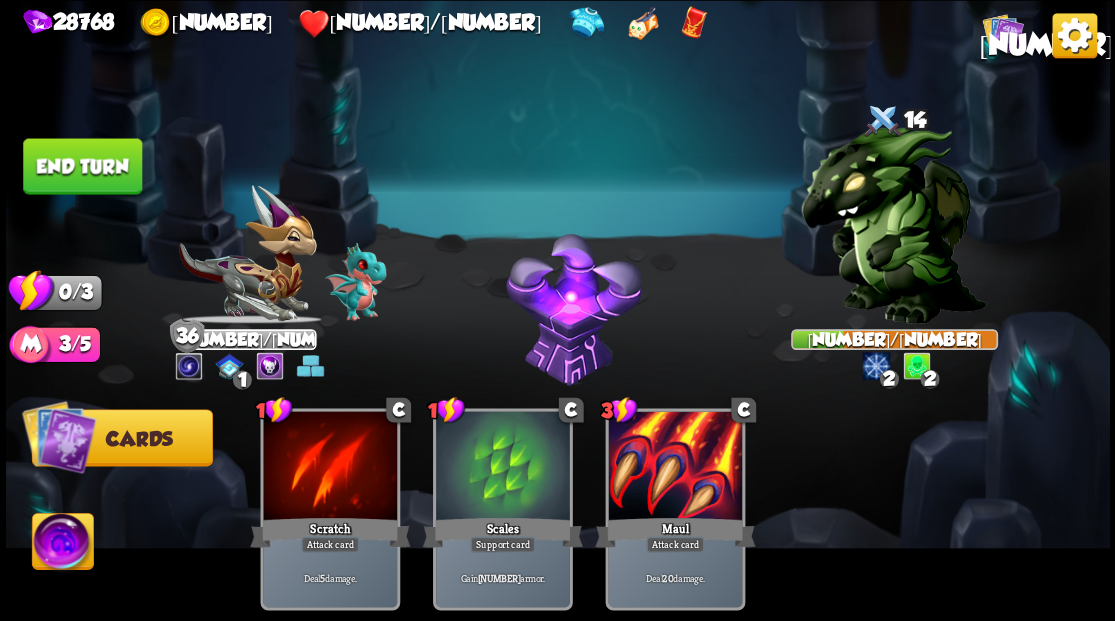 click on "End turn" at bounding box center [82, 166] 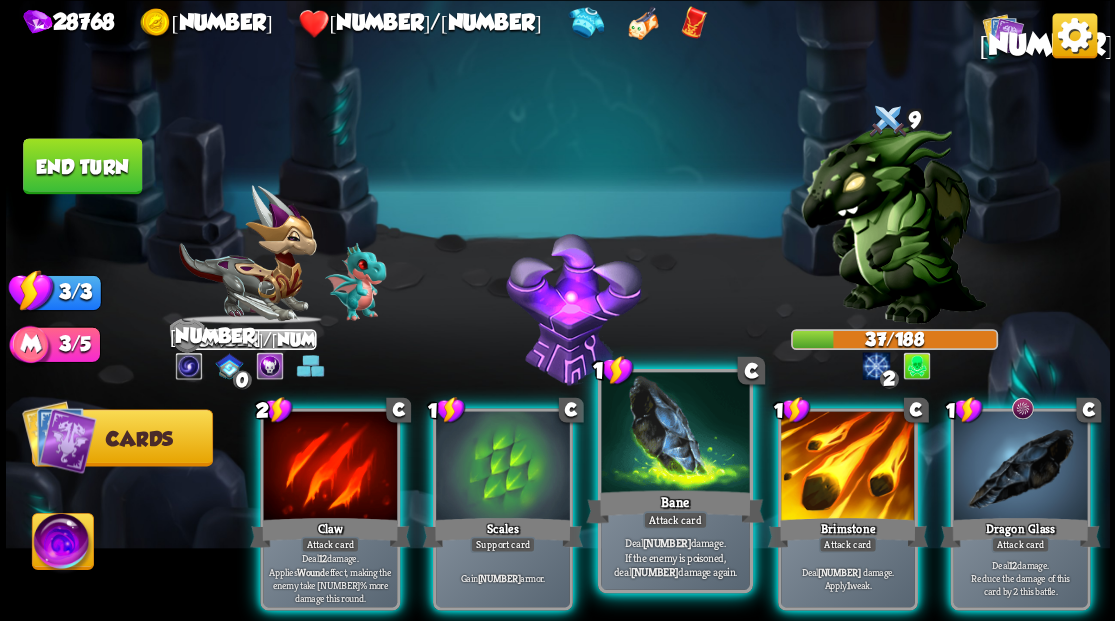 click at bounding box center [675, 434] 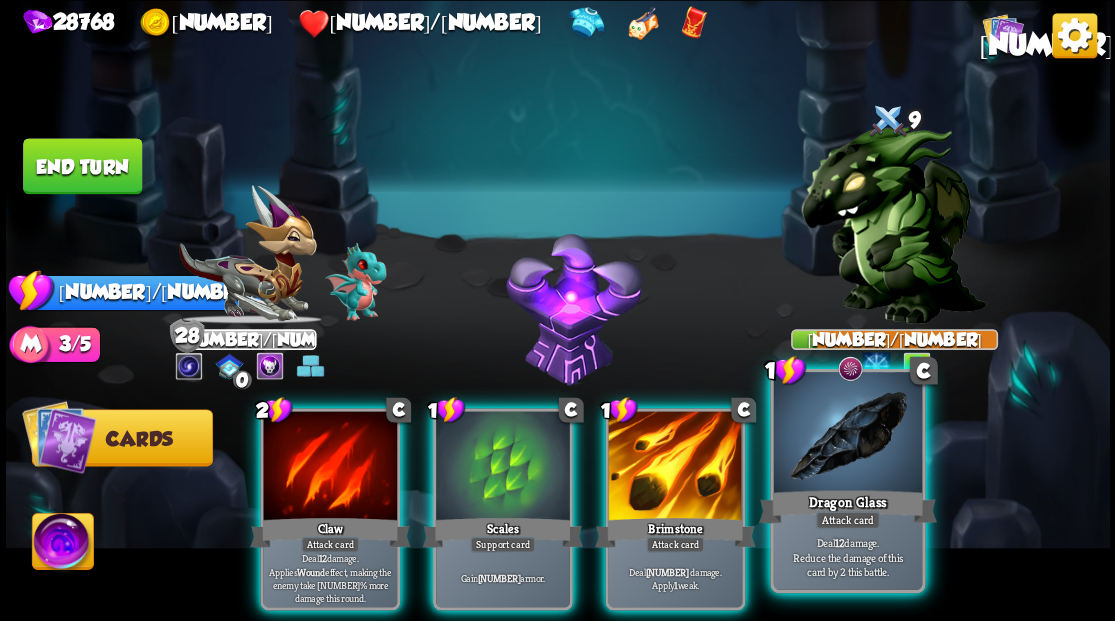click at bounding box center (847, 434) 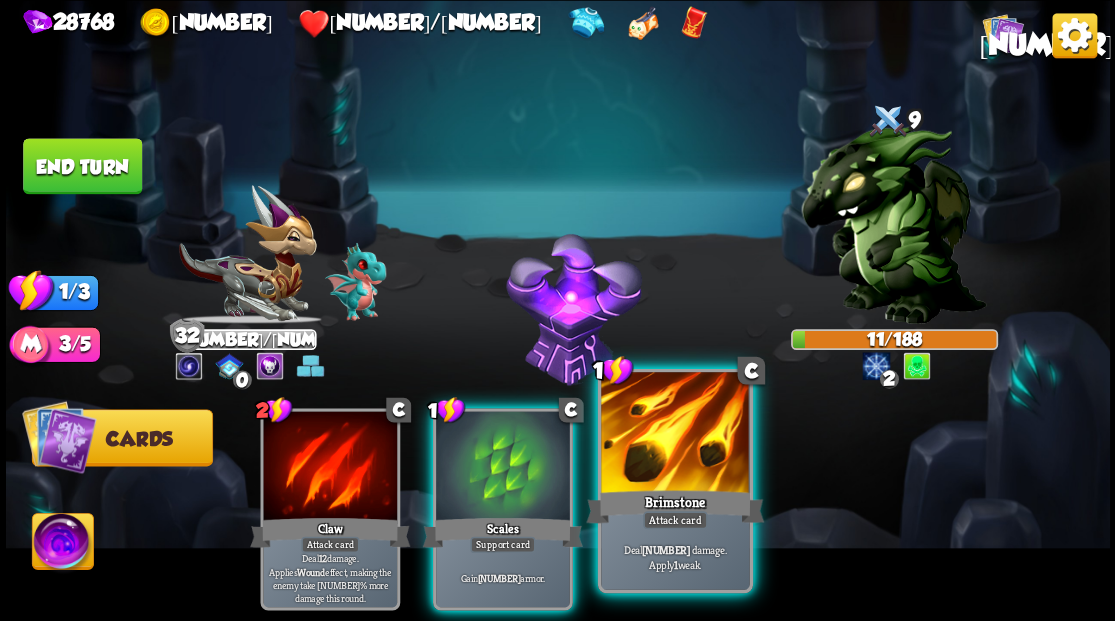 click at bounding box center [675, 434] 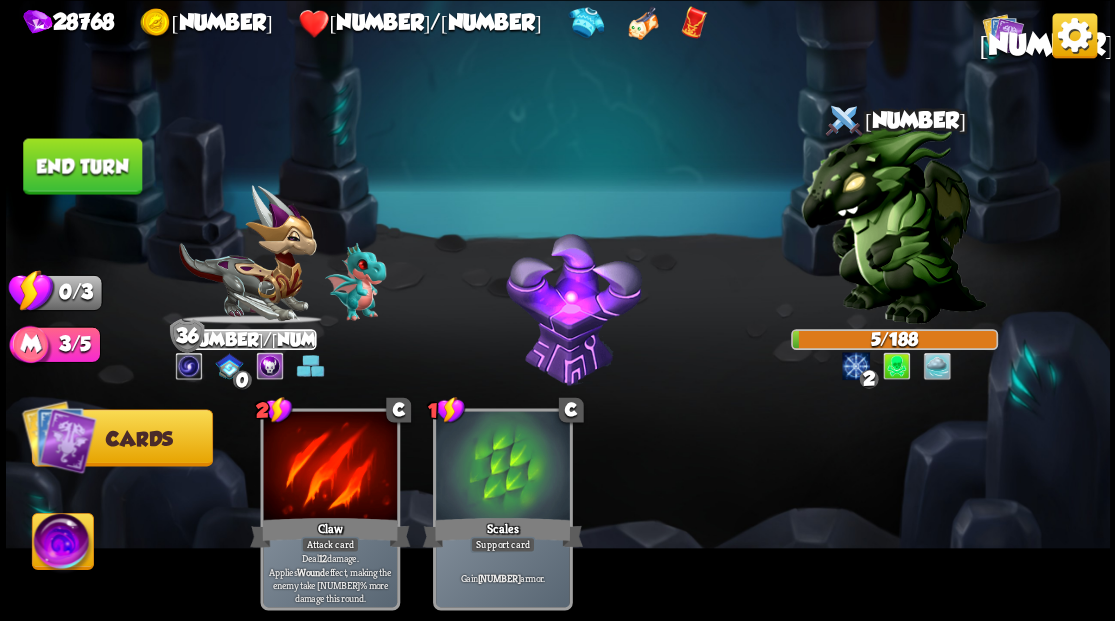 click on "End turn" at bounding box center [82, 166] 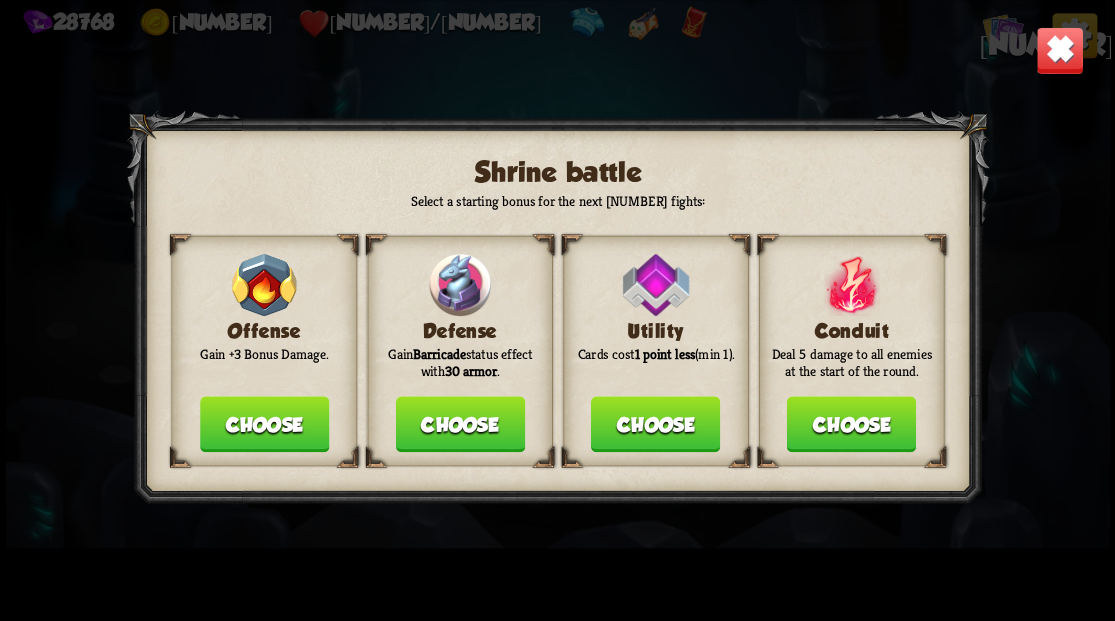 click on "Choose" at bounding box center [459, 424] 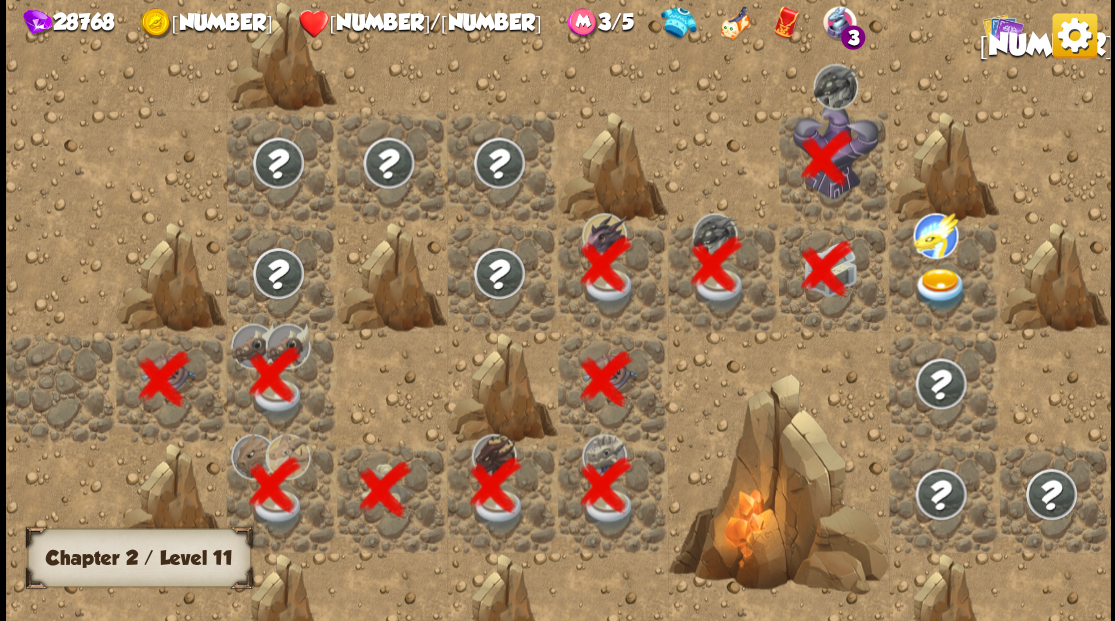 scroll, scrollTop: 0, scrollLeft: 384, axis: horizontal 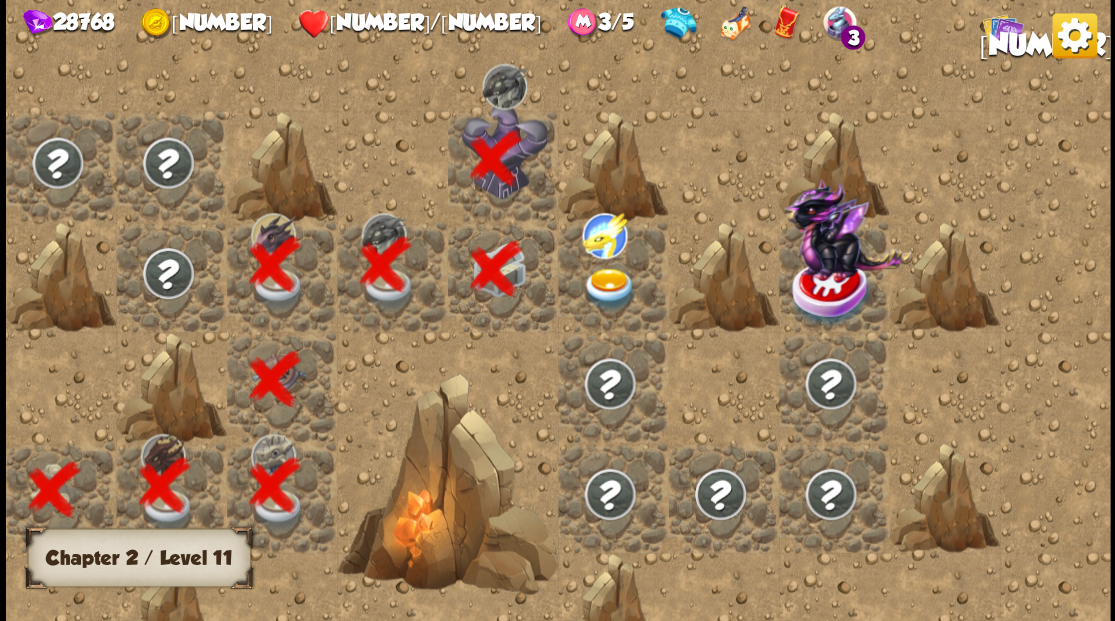 click at bounding box center (609, 288) 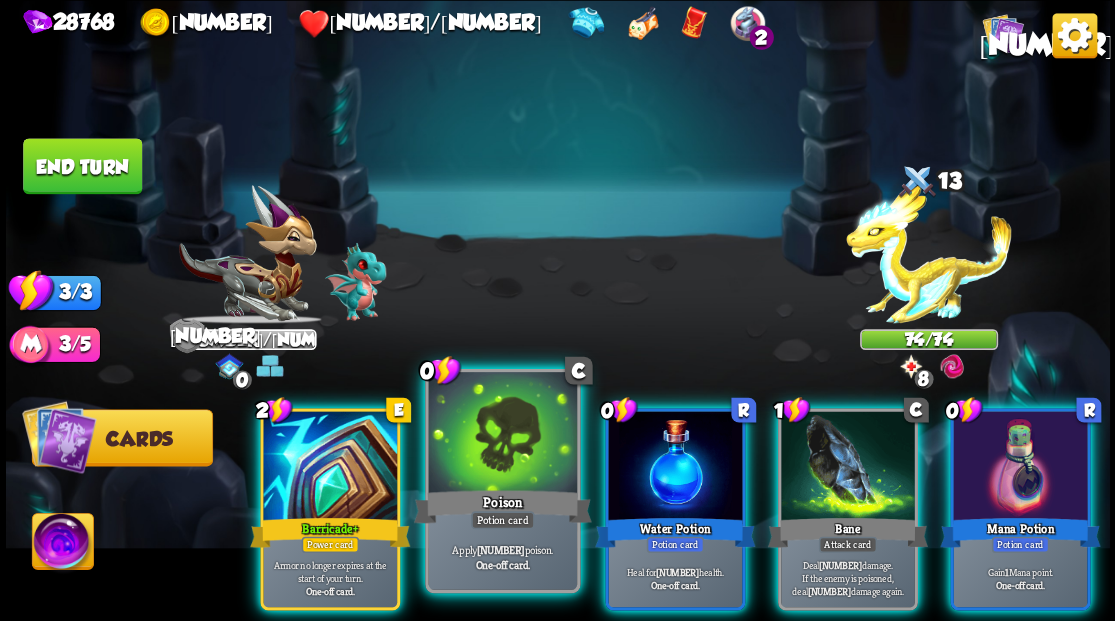 click at bounding box center (502, 434) 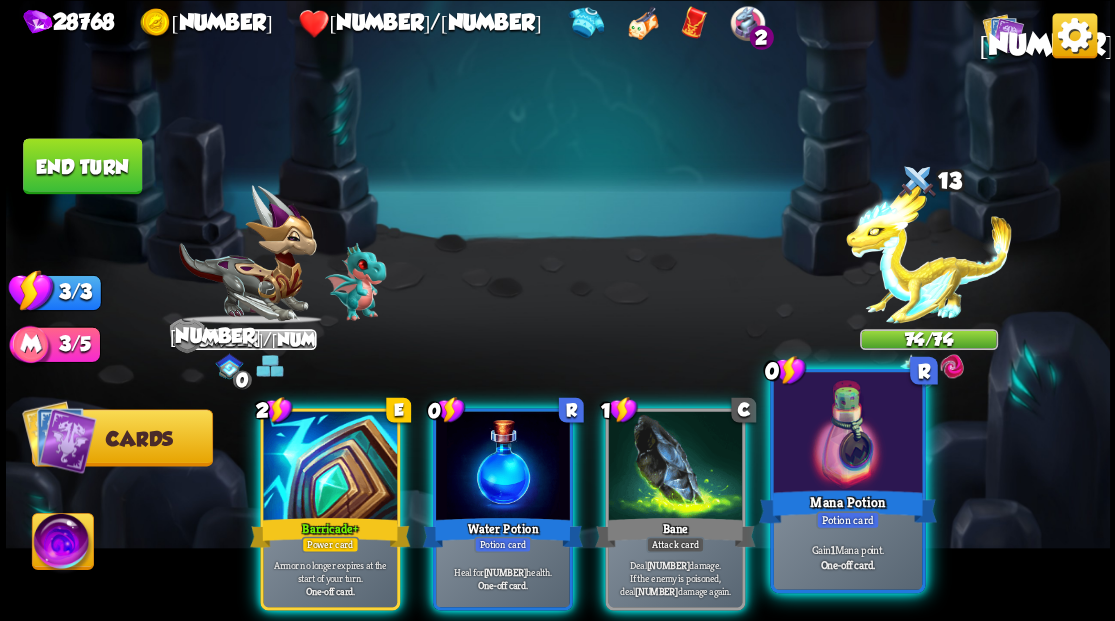 click at bounding box center [847, 434] 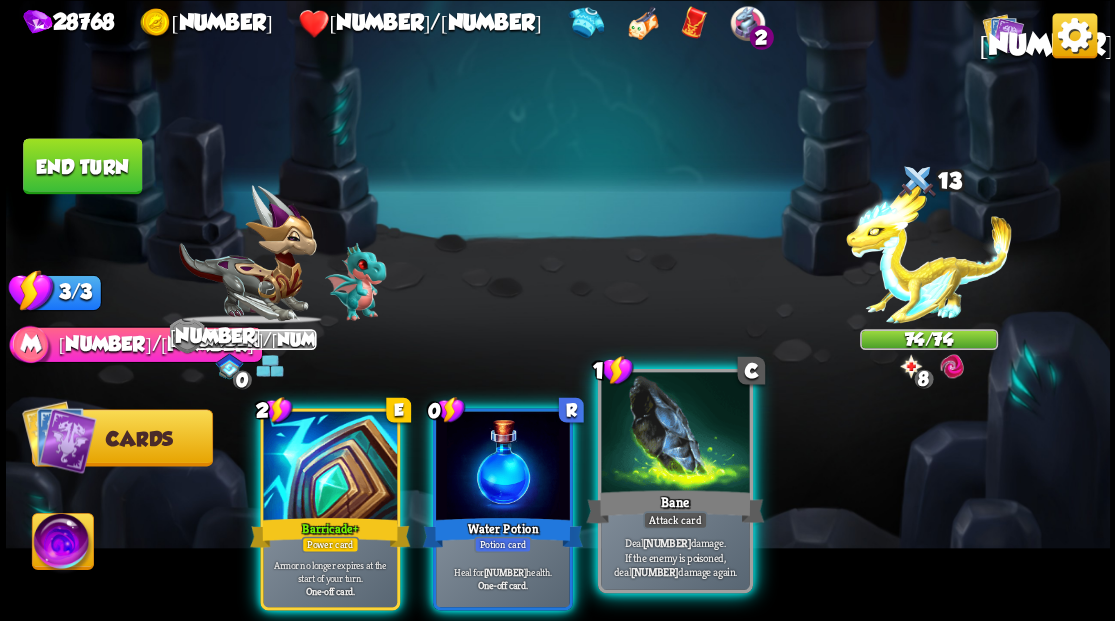 click at bounding box center [675, 434] 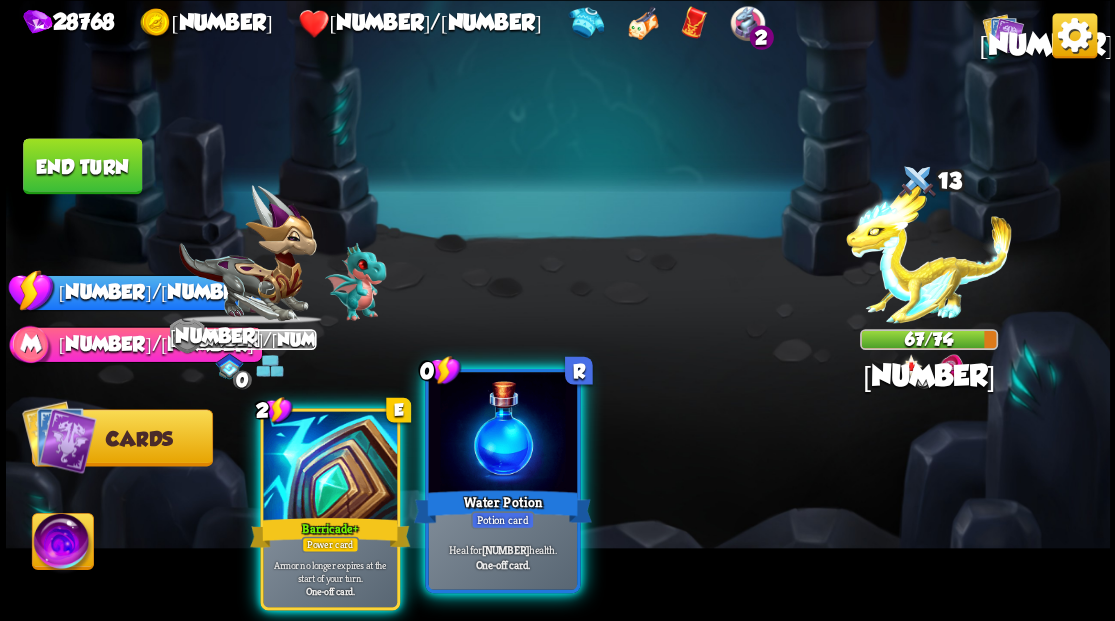 click at bounding box center [502, 434] 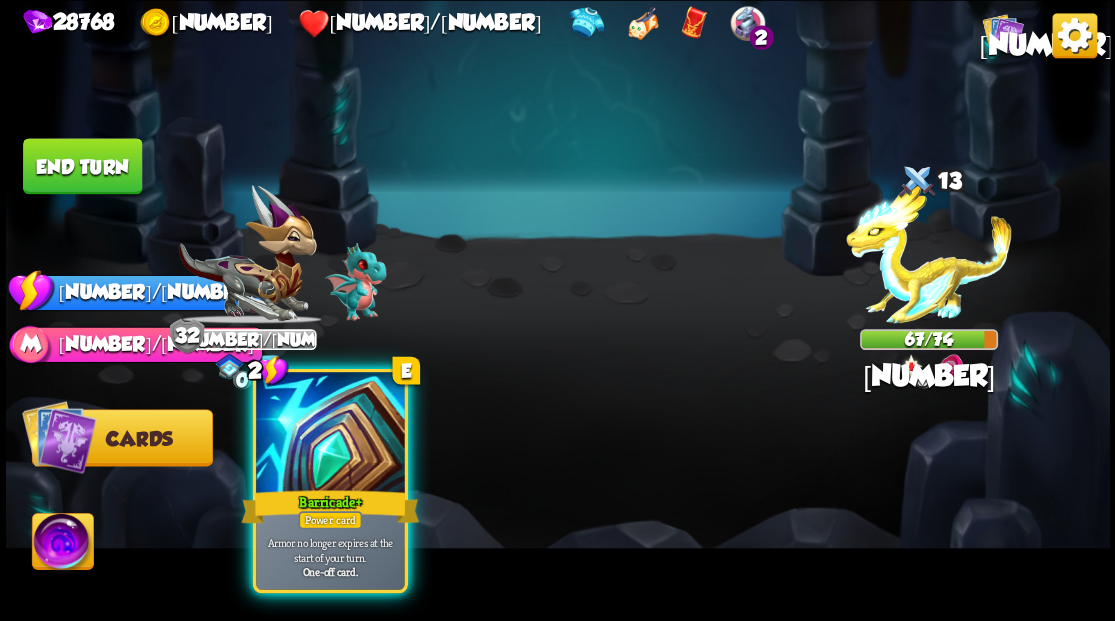 click at bounding box center [330, 434] 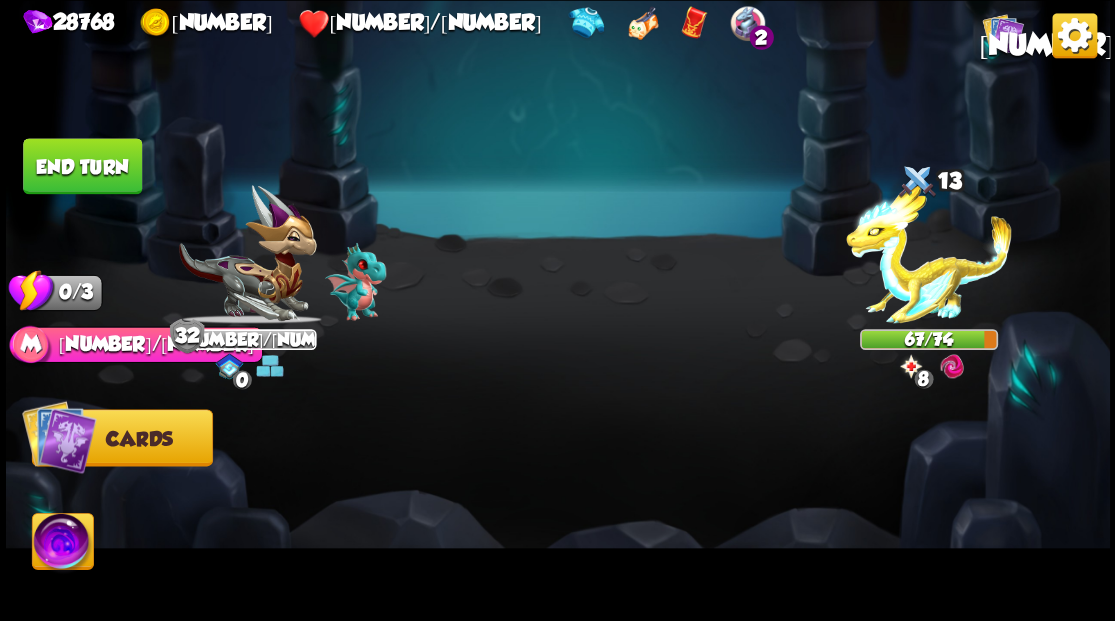 click on "End turn" at bounding box center (82, 166) 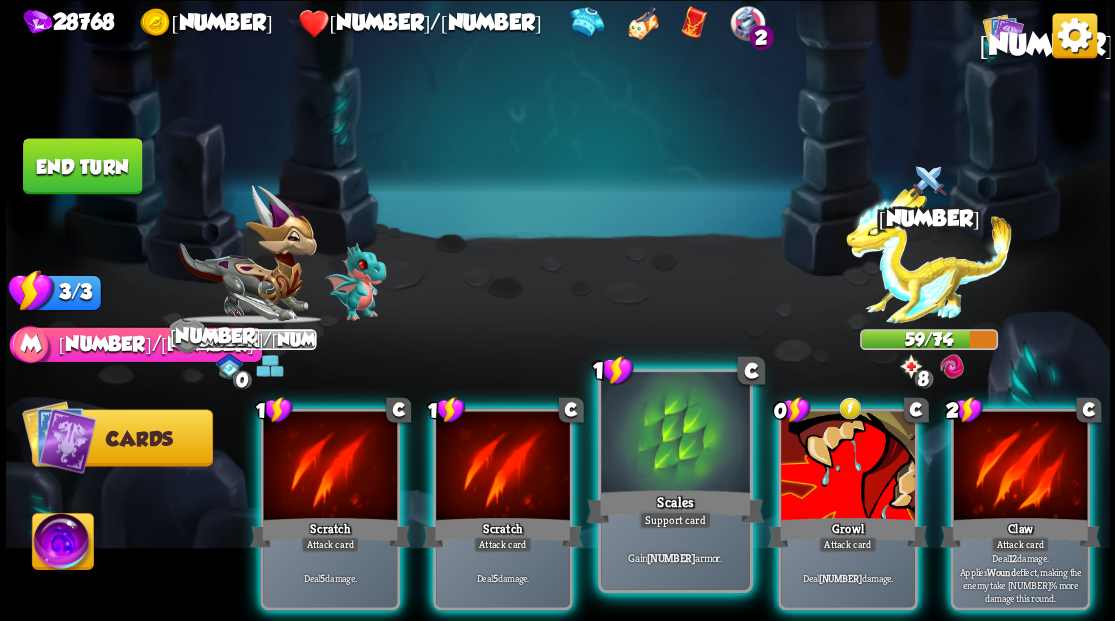 click at bounding box center (675, 434) 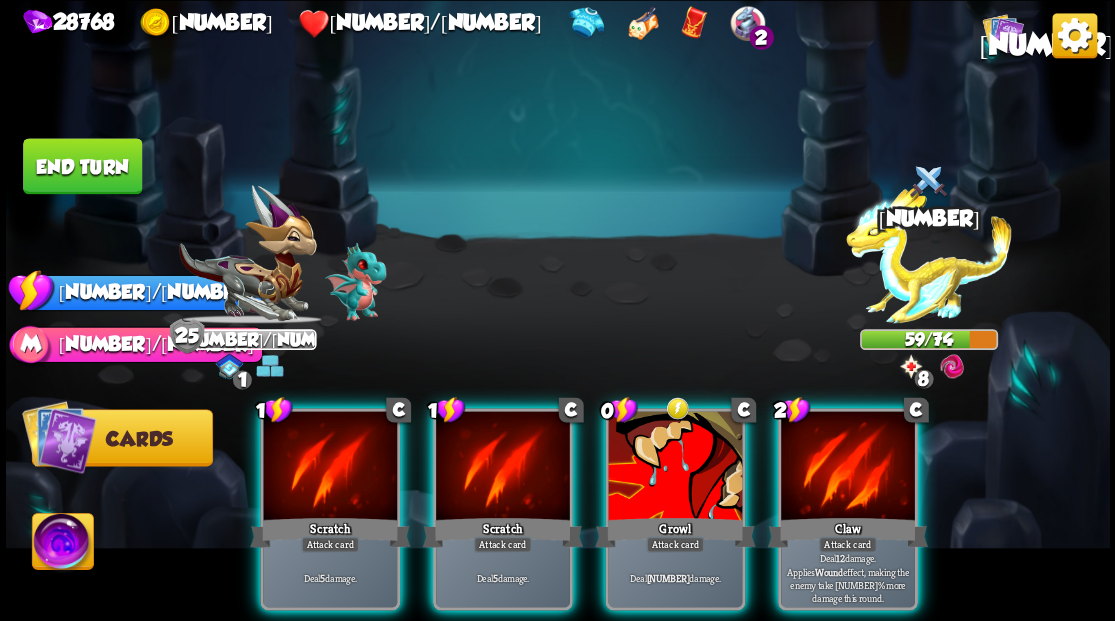 click at bounding box center (675, 467) 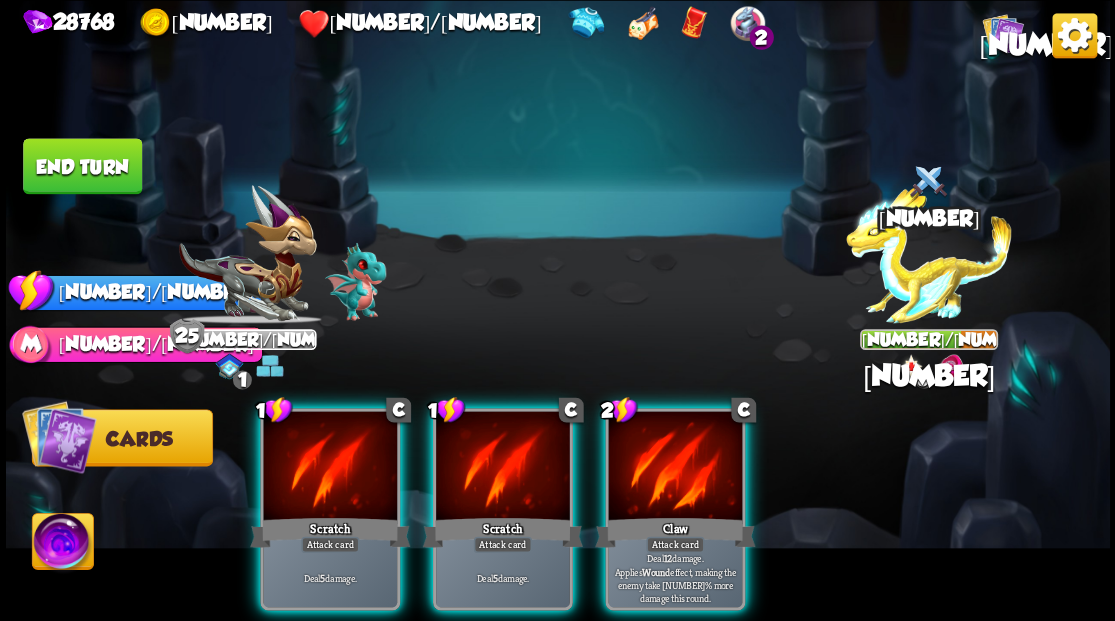 click at bounding box center [675, 467] 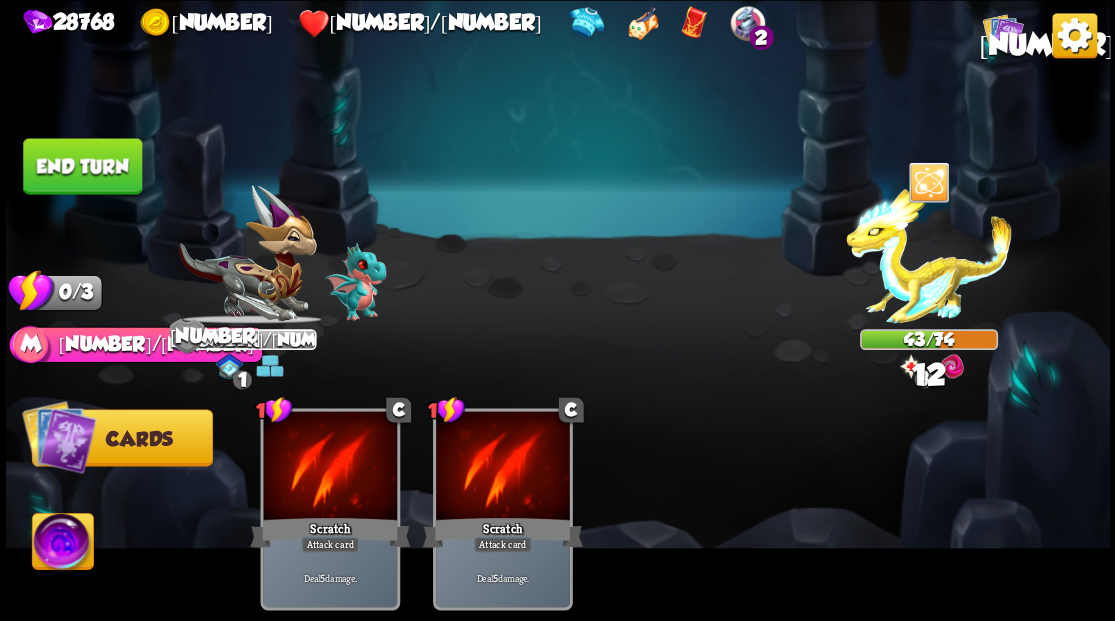 click on "End turn" at bounding box center (82, 166) 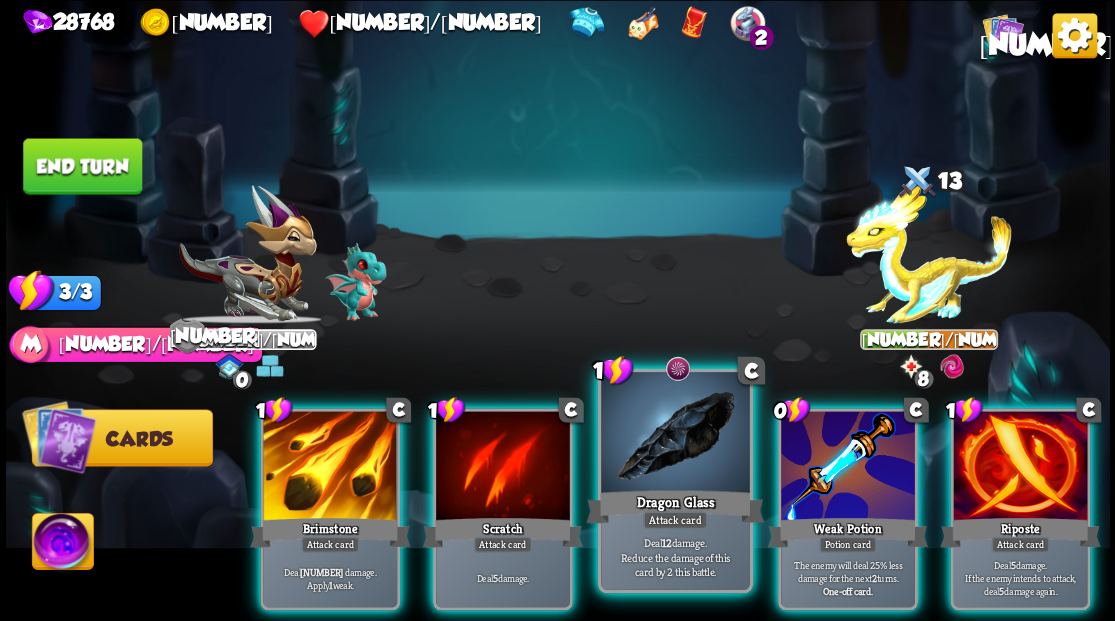 click at bounding box center (675, 434) 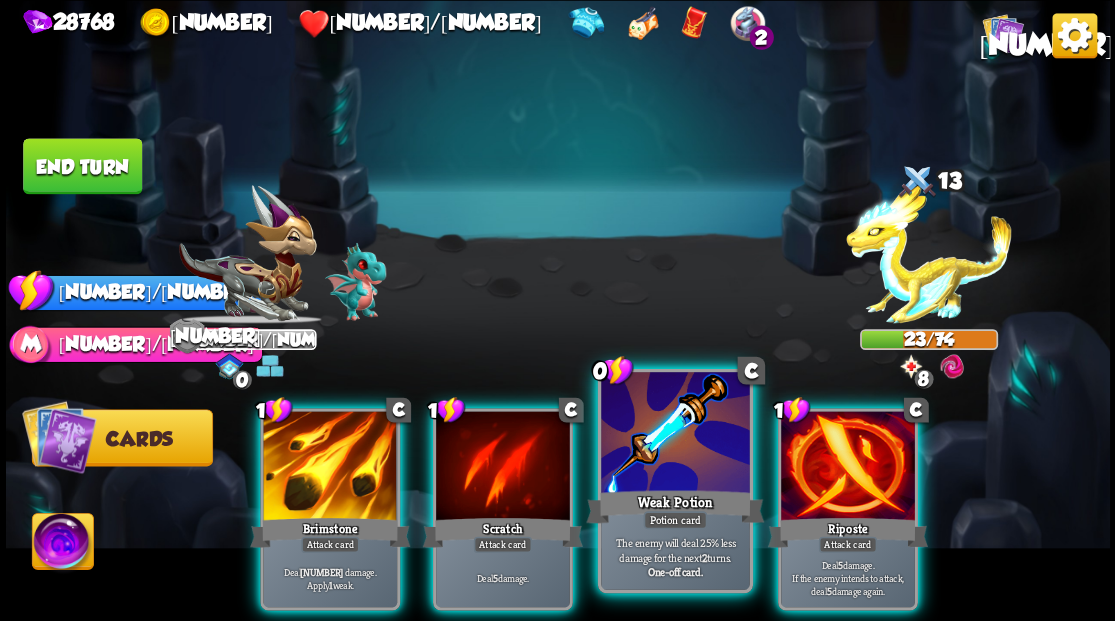 click at bounding box center [675, 434] 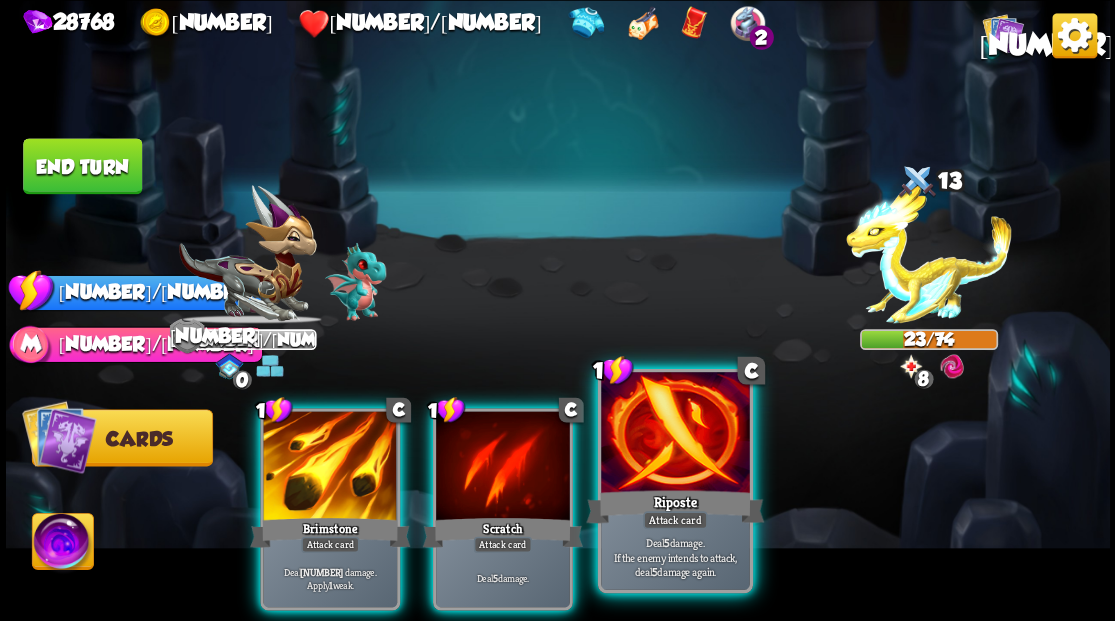 click at bounding box center (675, 434) 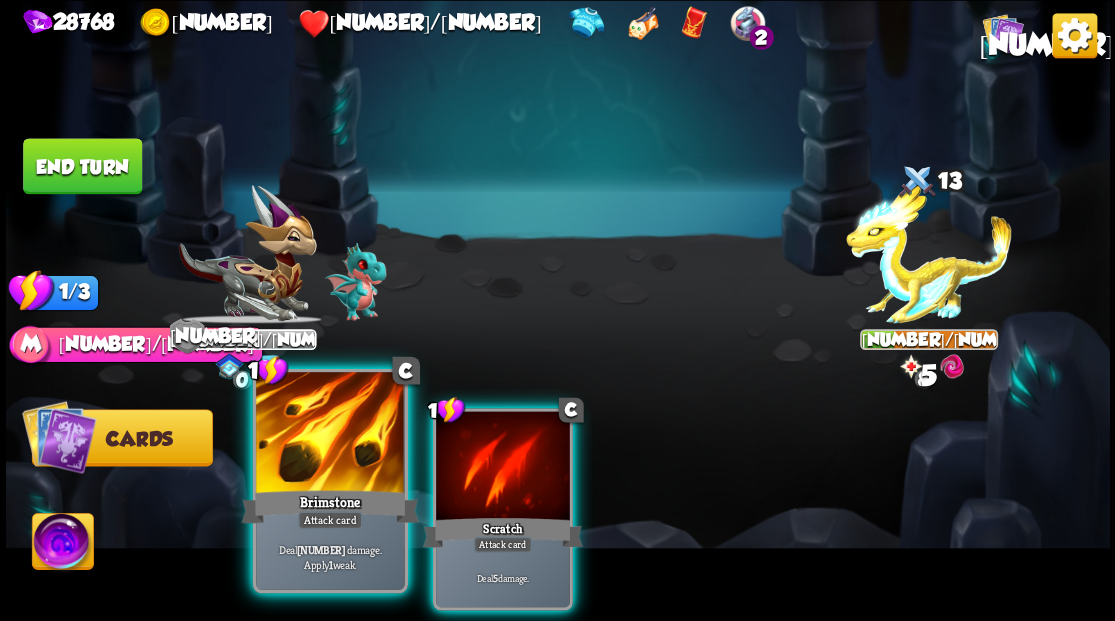 click at bounding box center [330, 434] 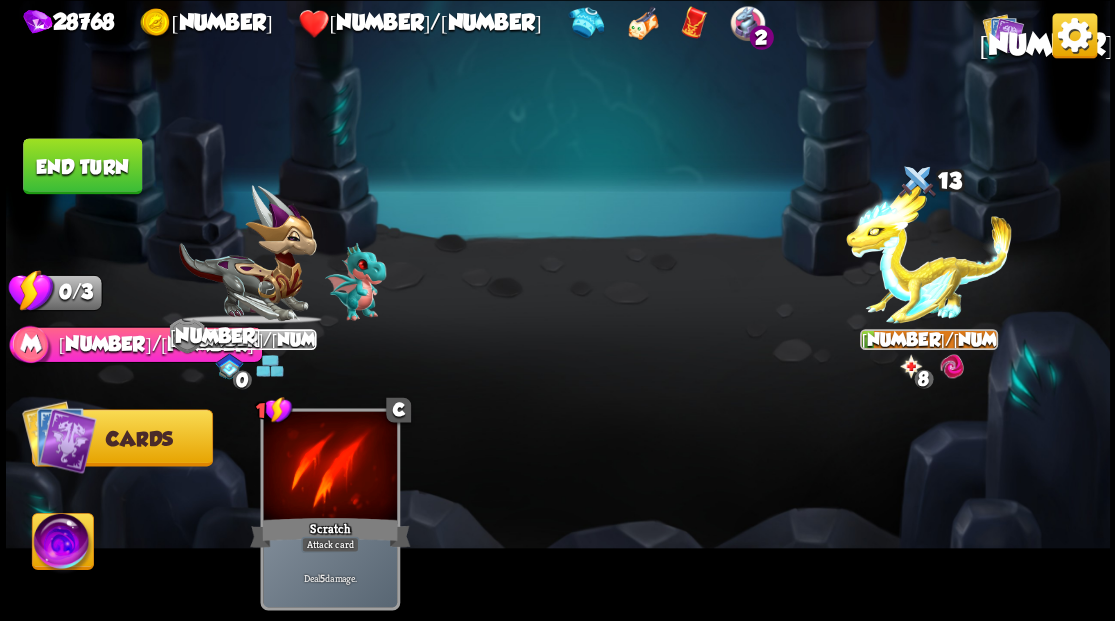 click on "End turn" at bounding box center [82, 166] 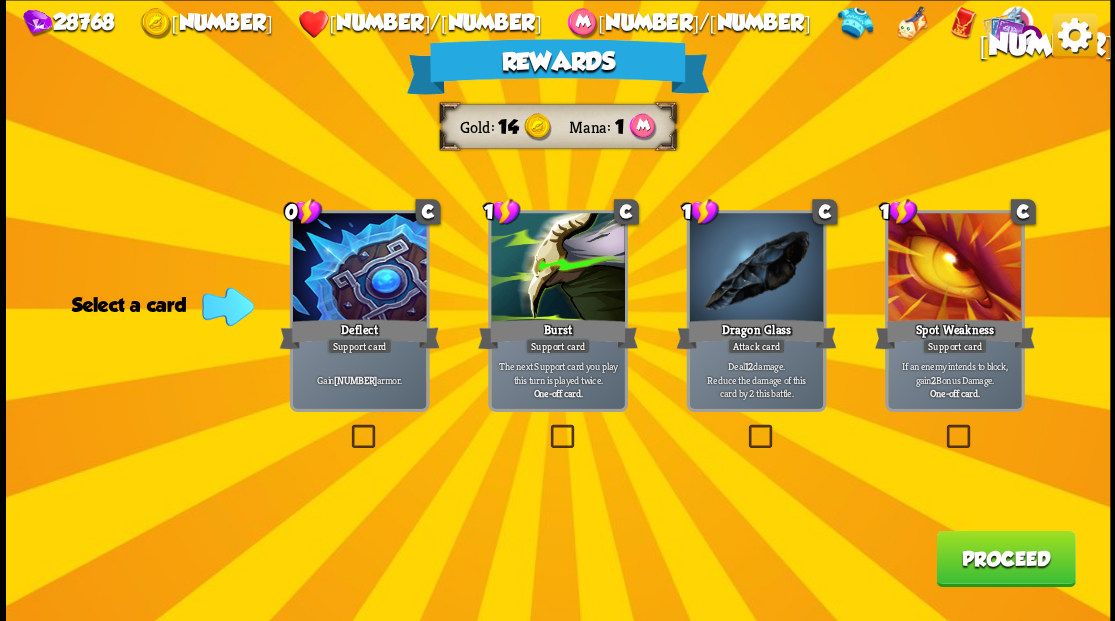 click at bounding box center (347, 427) 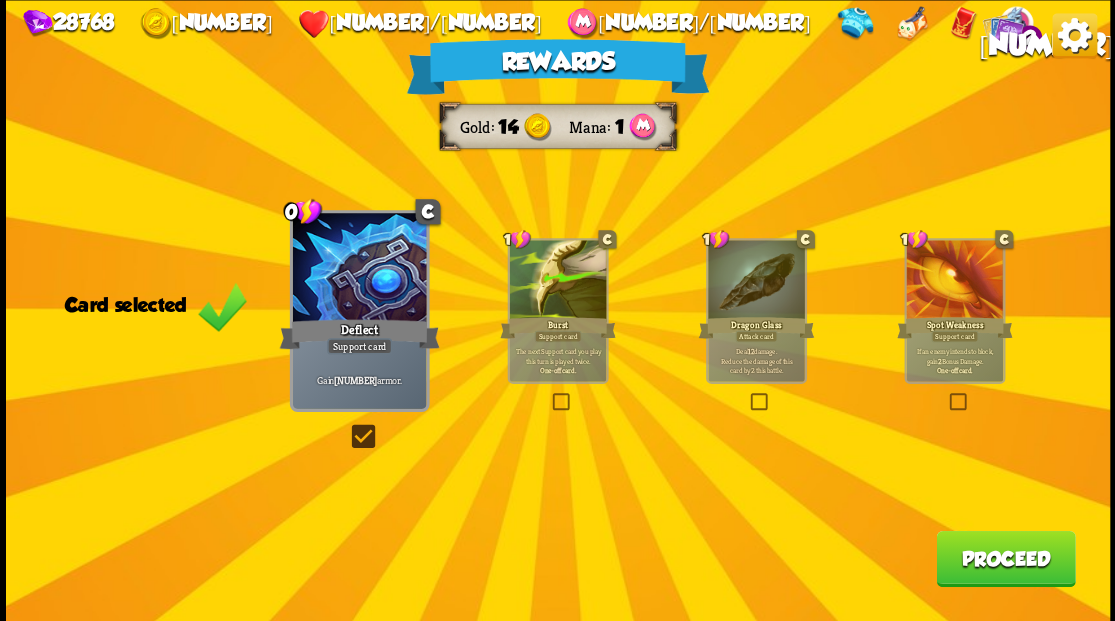 click on "Proceed" at bounding box center [1005, 558] 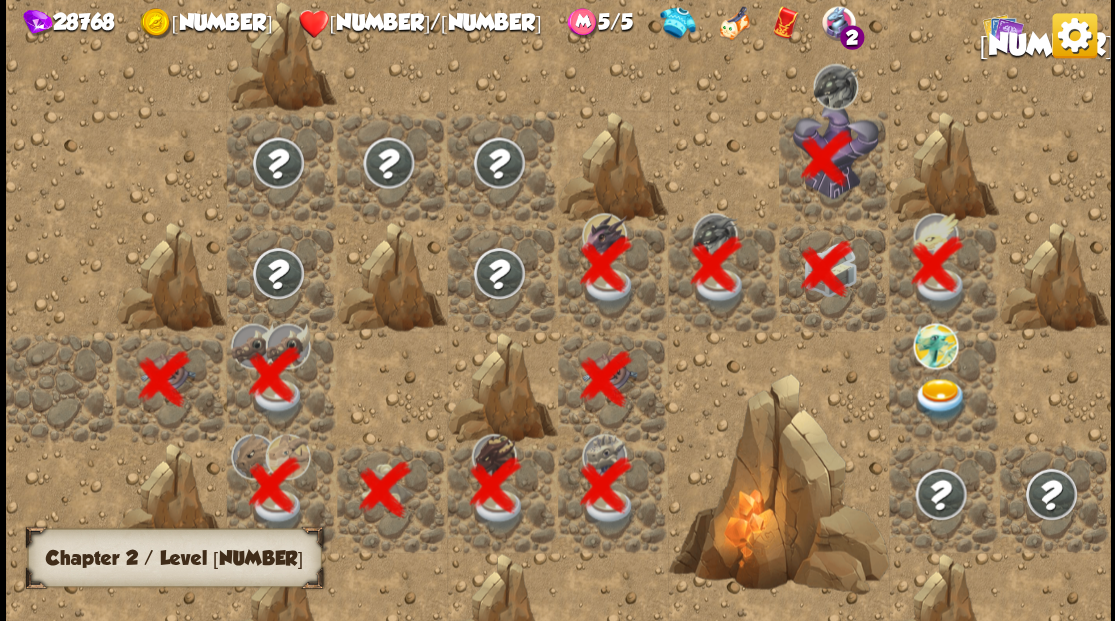 scroll, scrollTop: 0, scrollLeft: 384, axis: horizontal 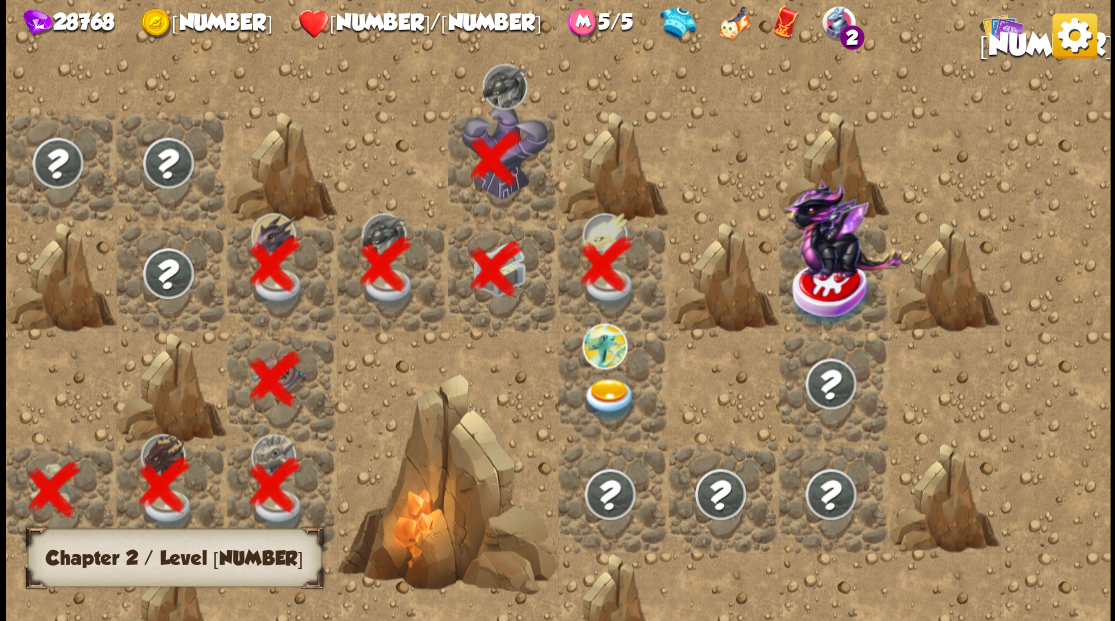 click at bounding box center (609, 399) 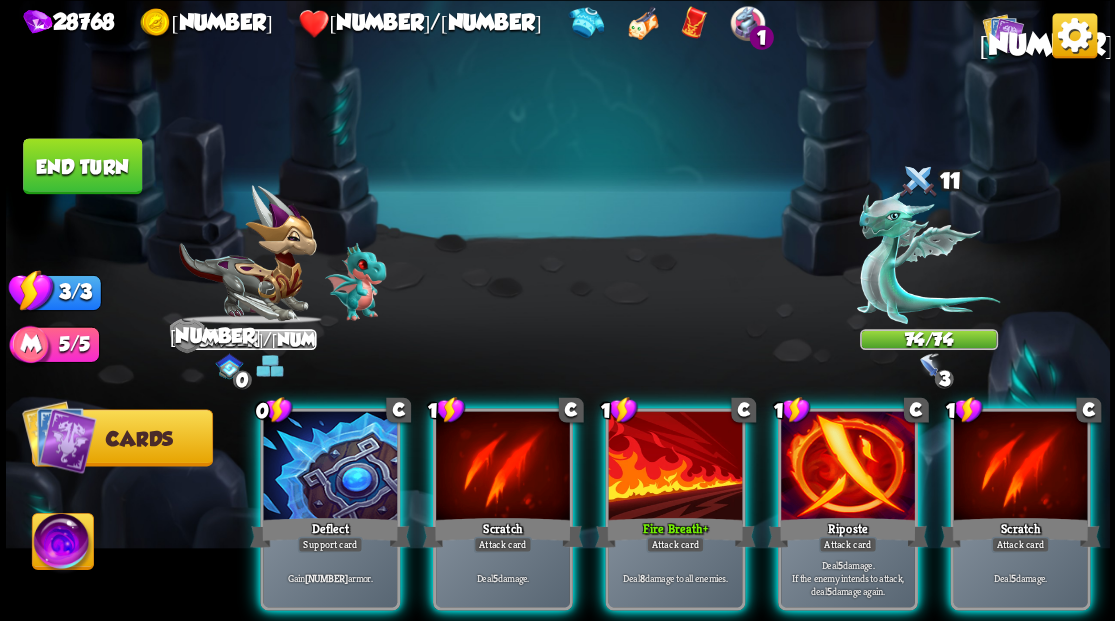 click at bounding box center [928, 263] 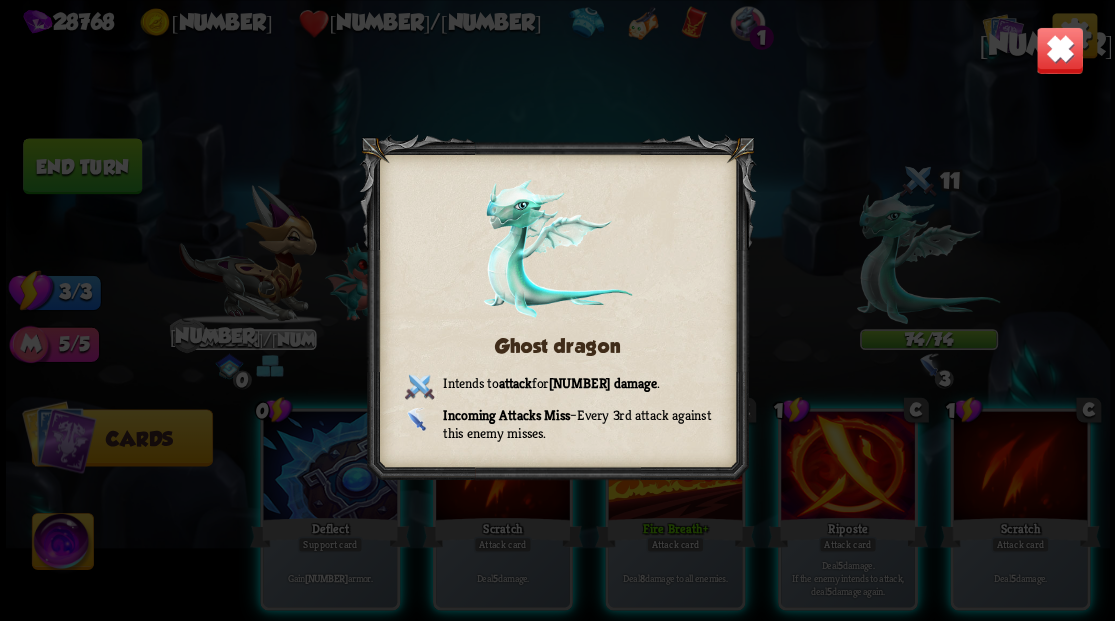 drag, startPoint x: 1045, startPoint y: 50, endPoint x: 902, endPoint y: 150, distance: 174.49641 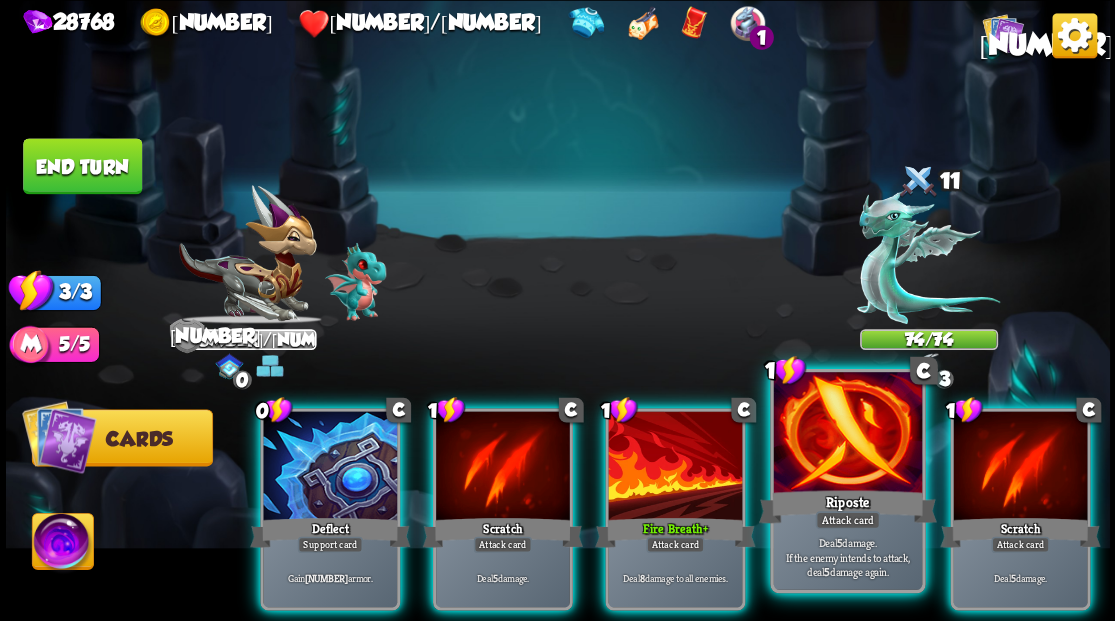 click at bounding box center (847, 434) 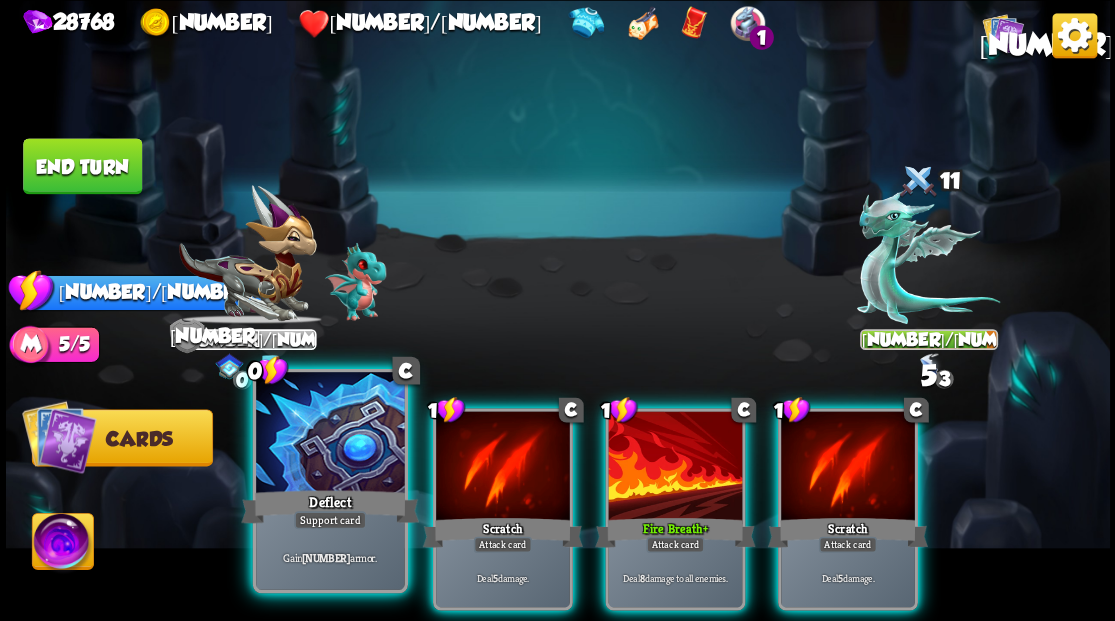 click at bounding box center (330, 434) 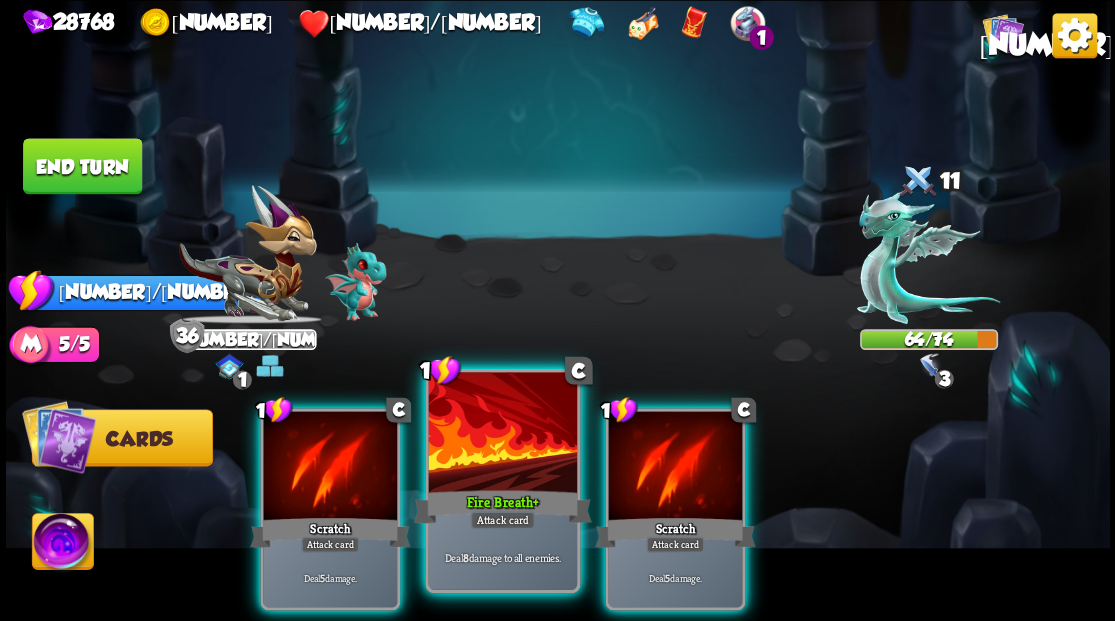 click at bounding box center [502, 434] 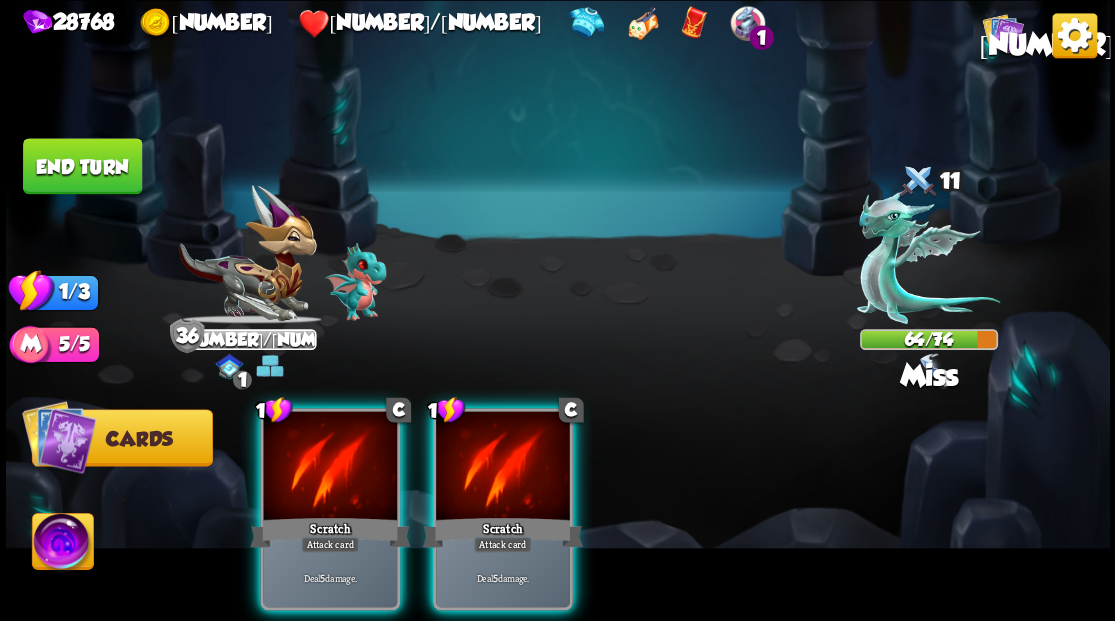 click at bounding box center (503, 467) 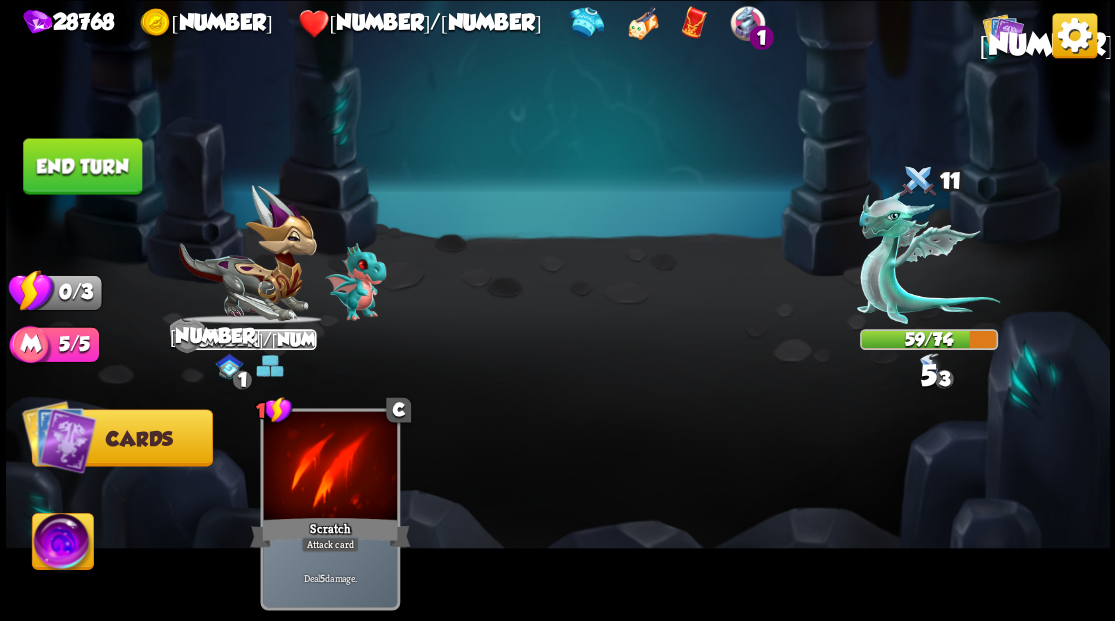 click on "End turn" at bounding box center (82, 166) 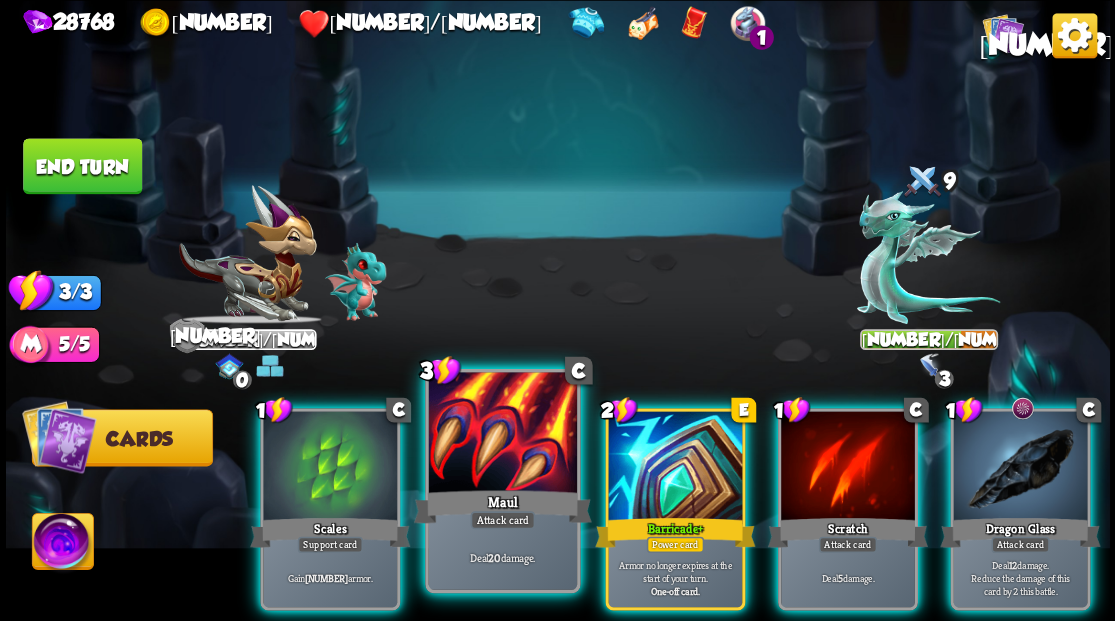 click at bounding box center (502, 434) 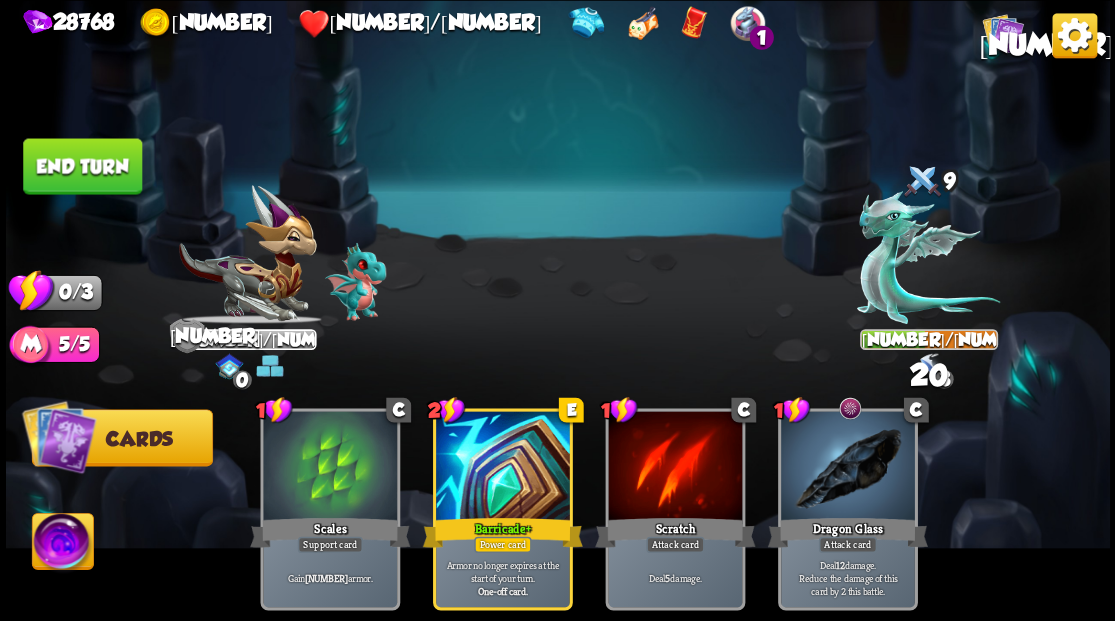 click on "End turn" at bounding box center [82, 166] 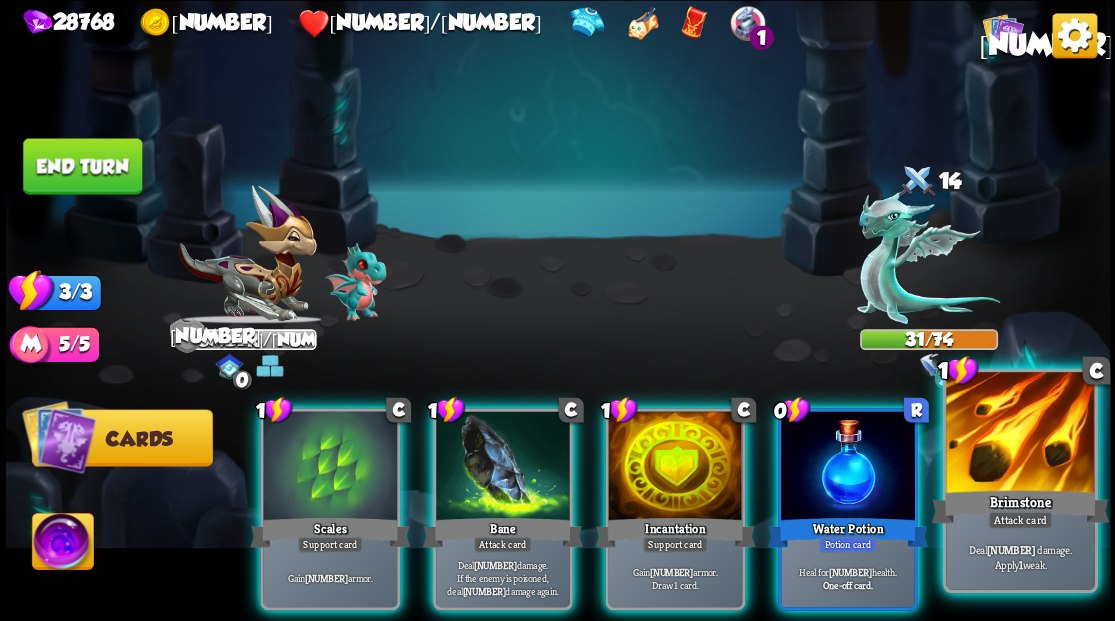 click at bounding box center (1020, 434) 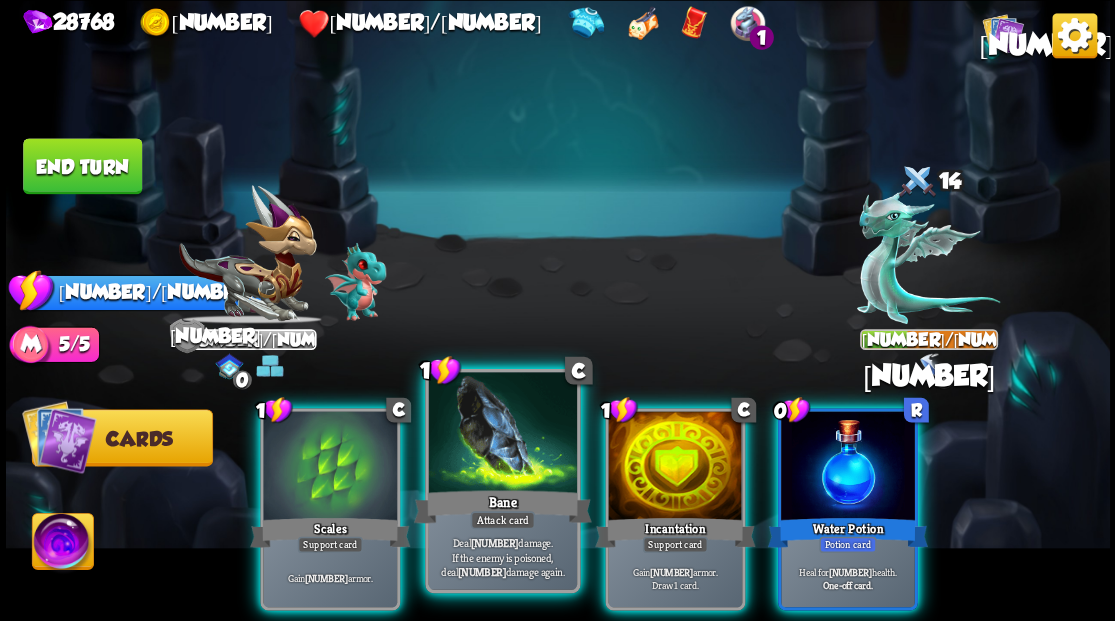 click at bounding box center (502, 434) 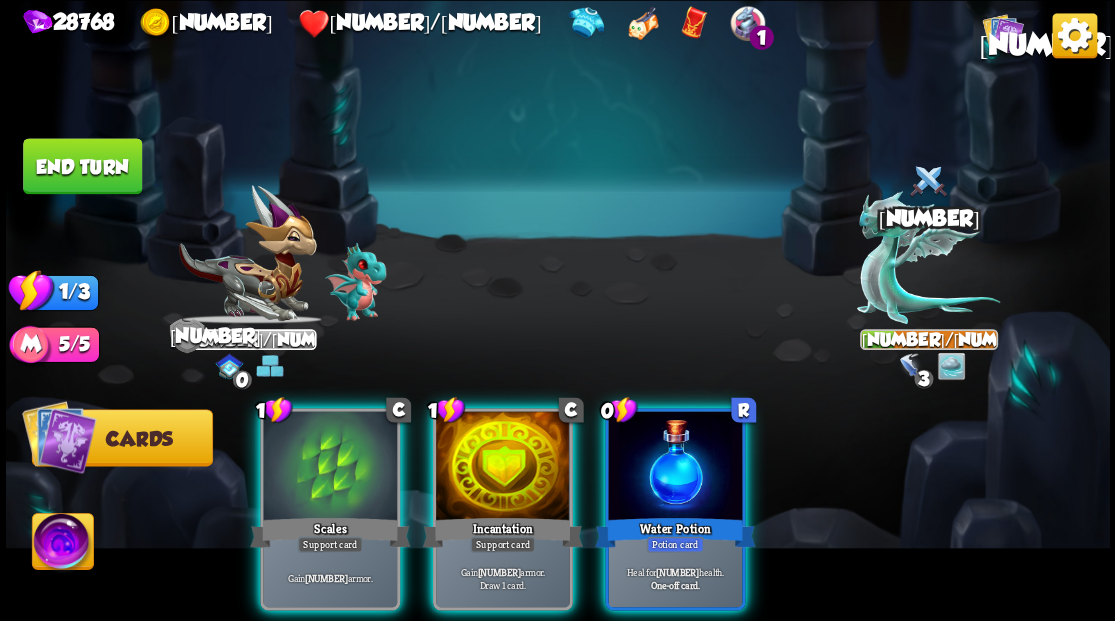 click at bounding box center (503, 467) 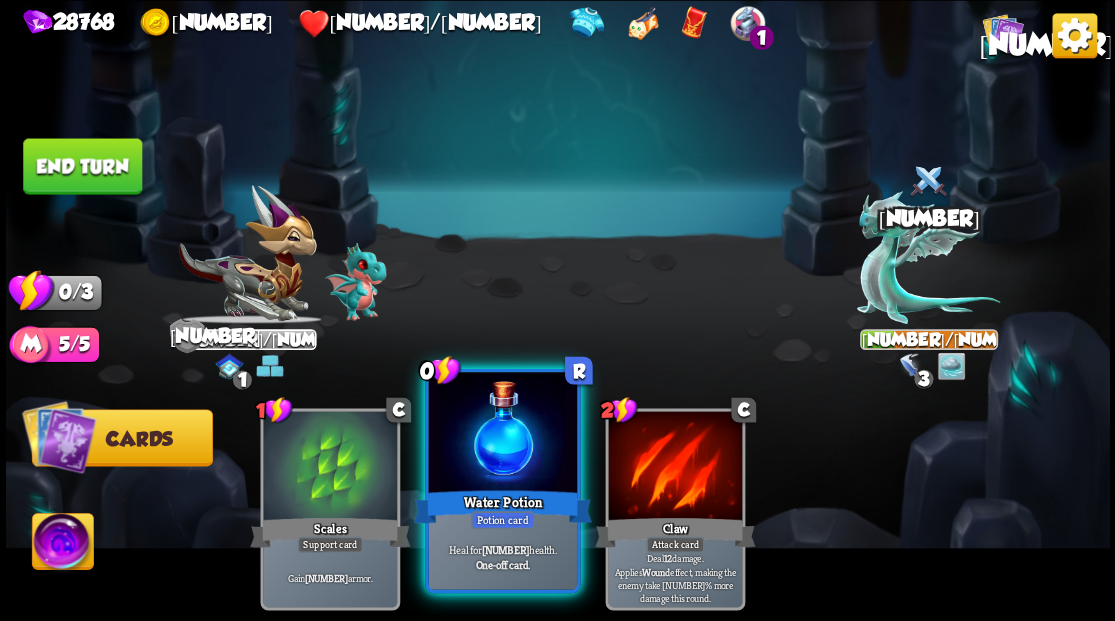click at bounding box center (502, 434) 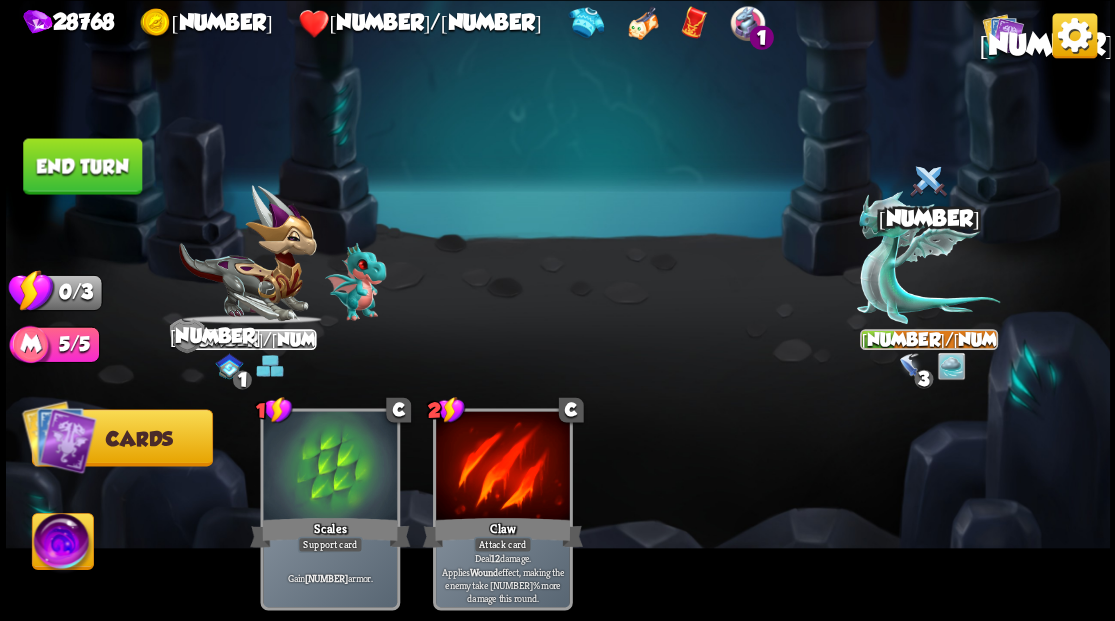 click on "End turn" at bounding box center (82, 166) 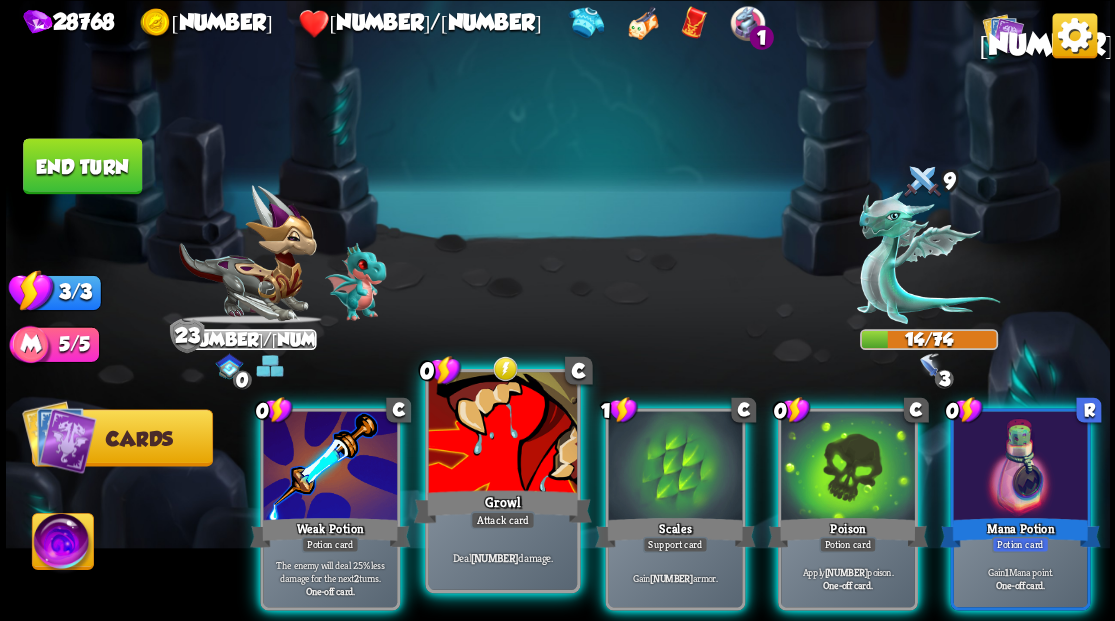 click at bounding box center [502, 434] 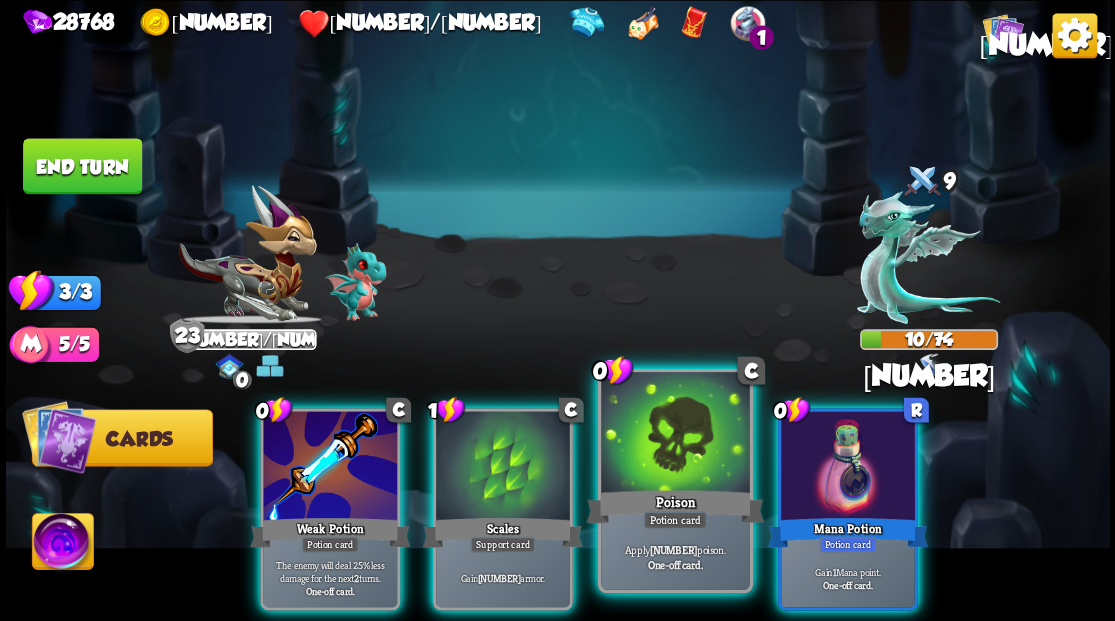 click at bounding box center (675, 434) 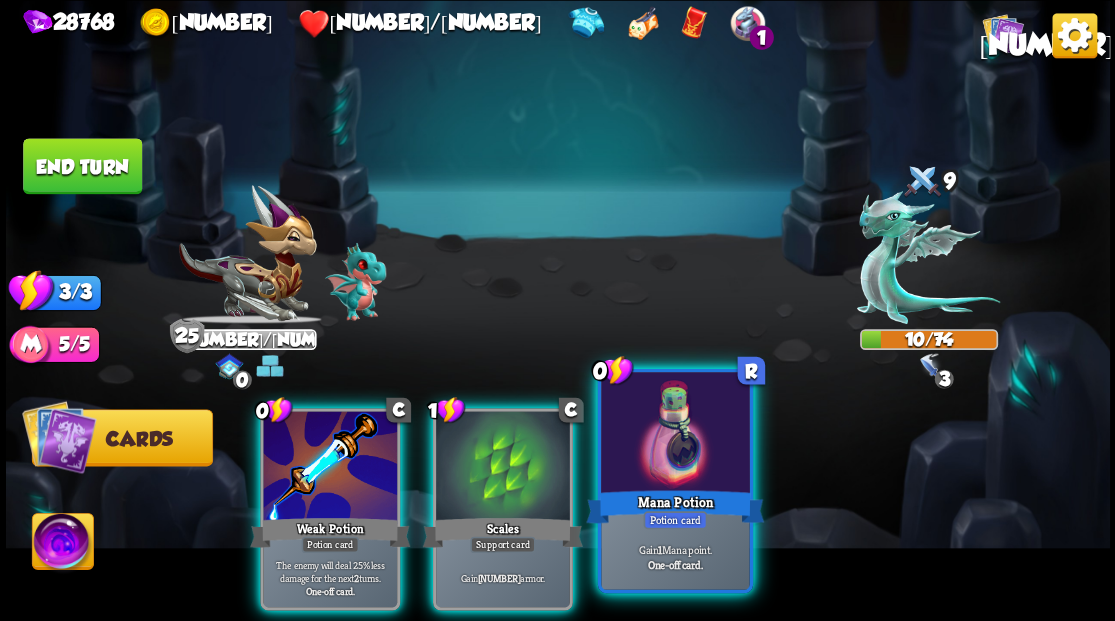 click at bounding box center (675, 434) 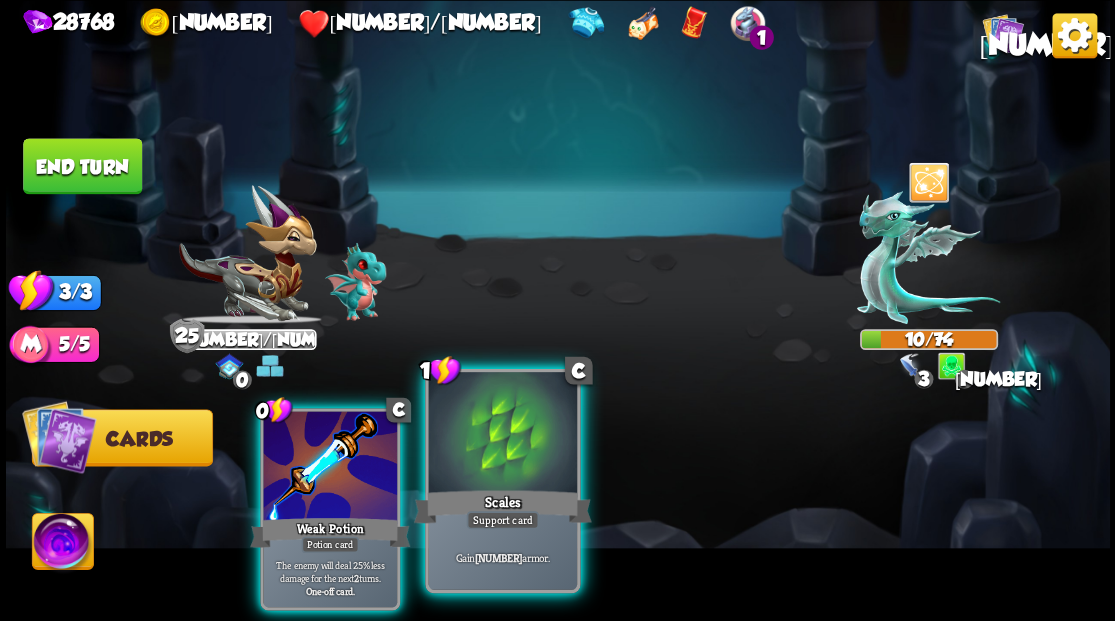 click at bounding box center (502, 434) 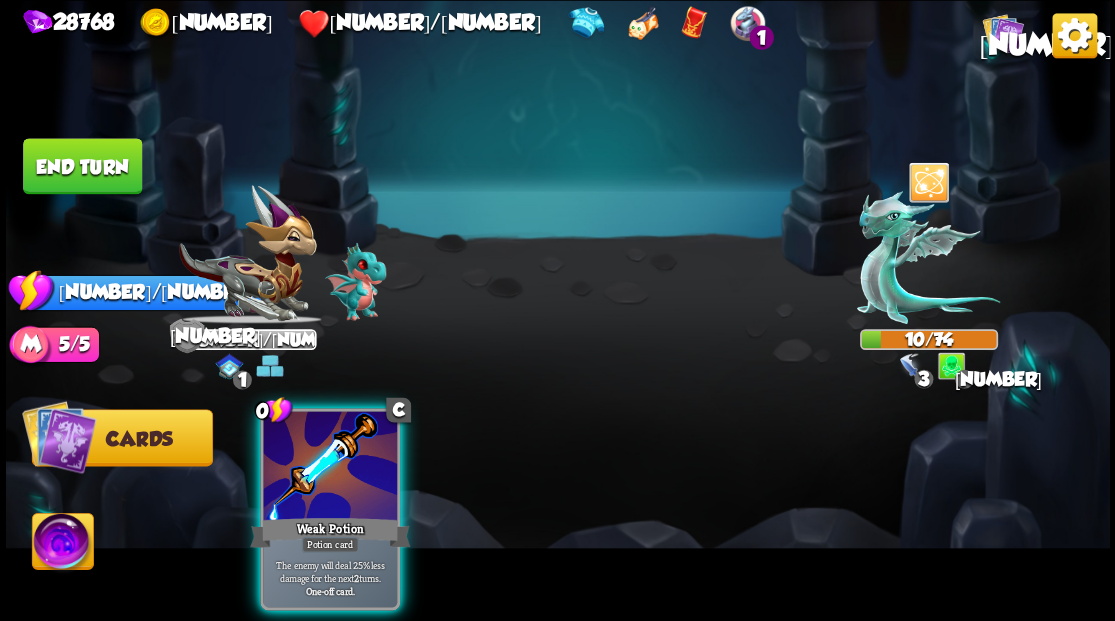 click at bounding box center (330, 467) 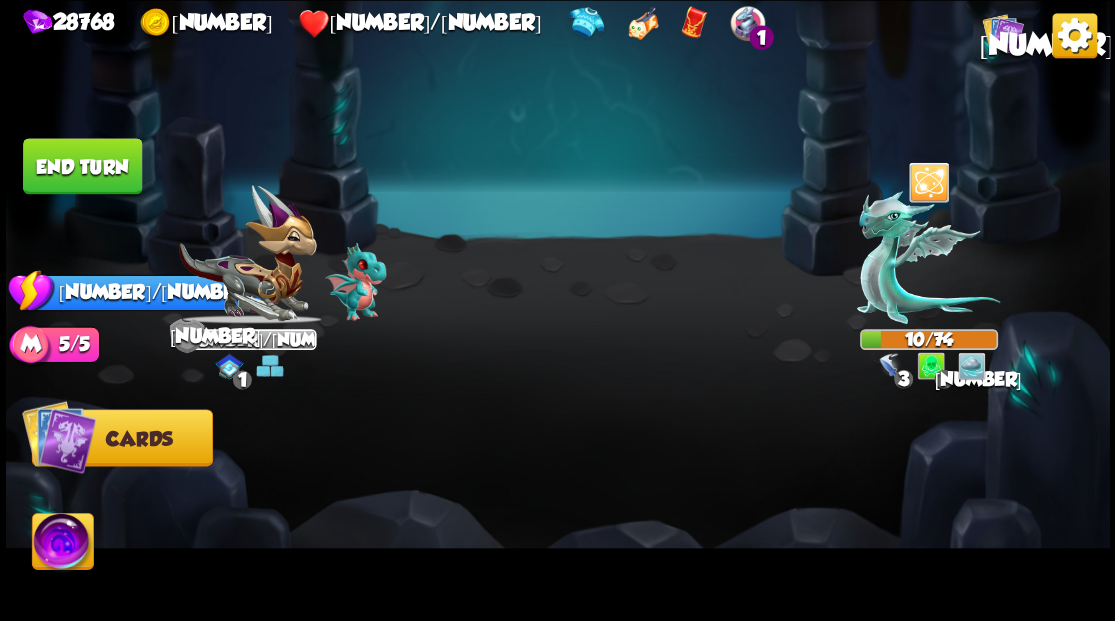 click on "End turn" at bounding box center [82, 166] 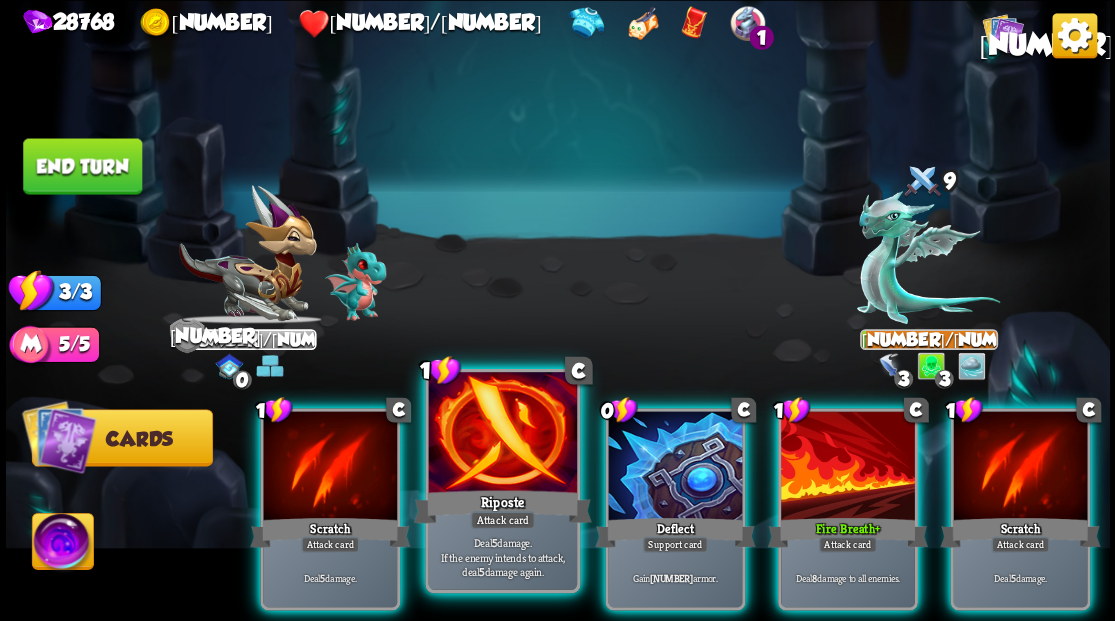 click at bounding box center (502, 434) 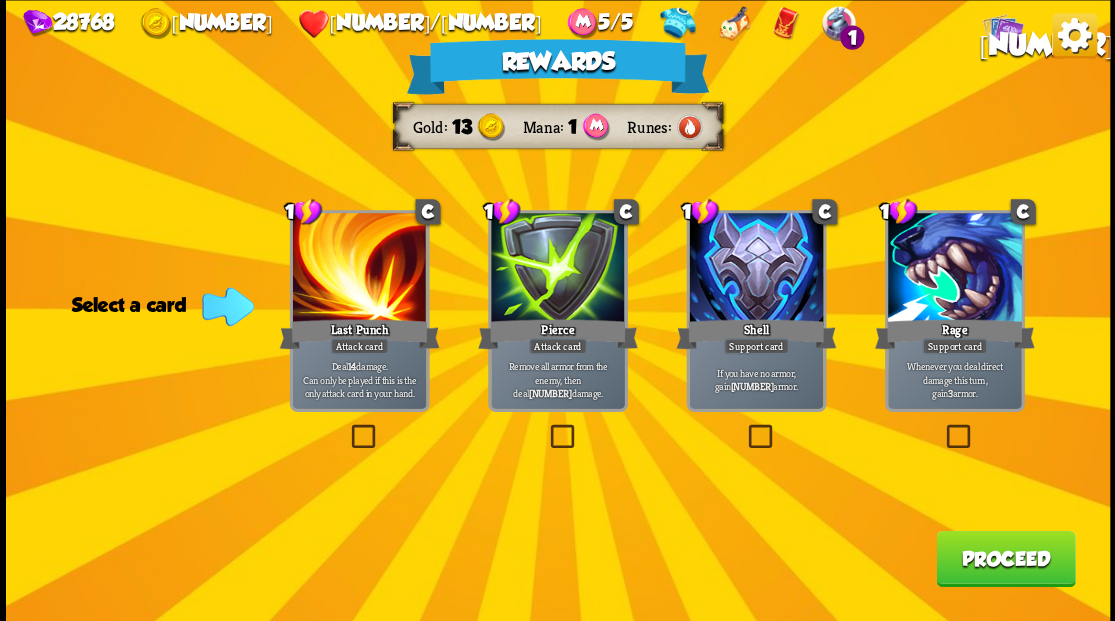 click at bounding box center (546, 427) 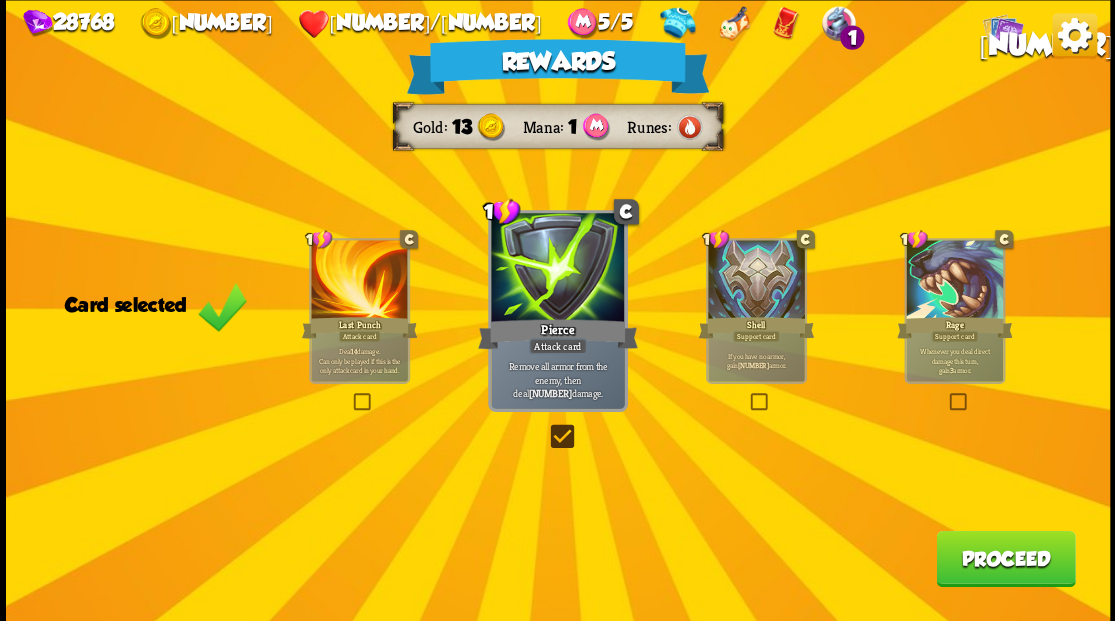 click on "Proceed" at bounding box center (1005, 558) 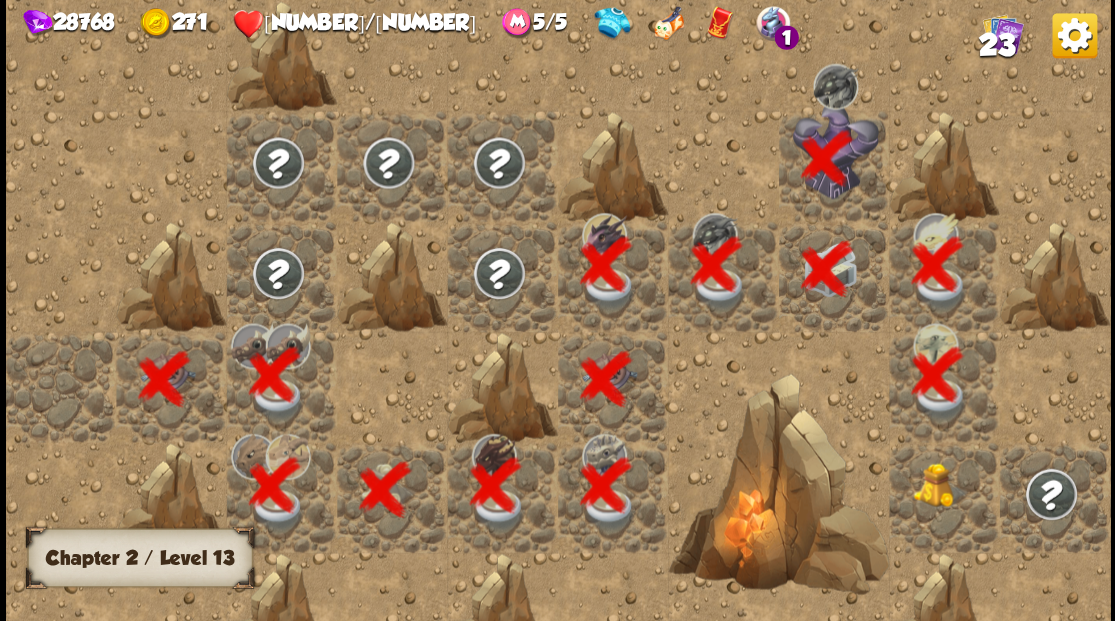 scroll, scrollTop: 0, scrollLeft: 384, axis: horizontal 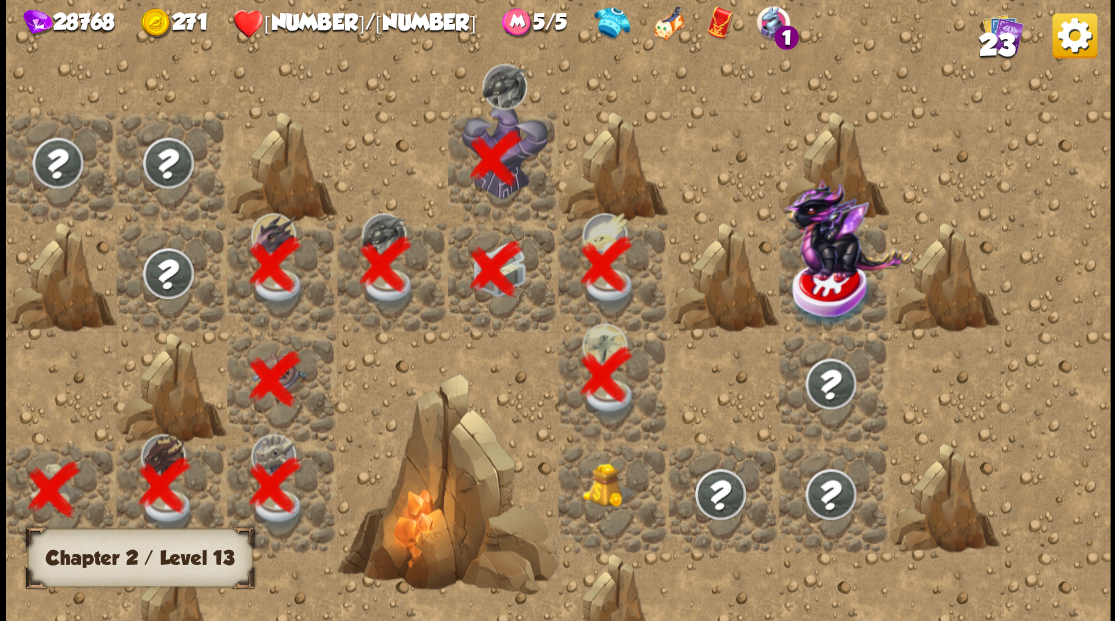 click at bounding box center (609, 484) 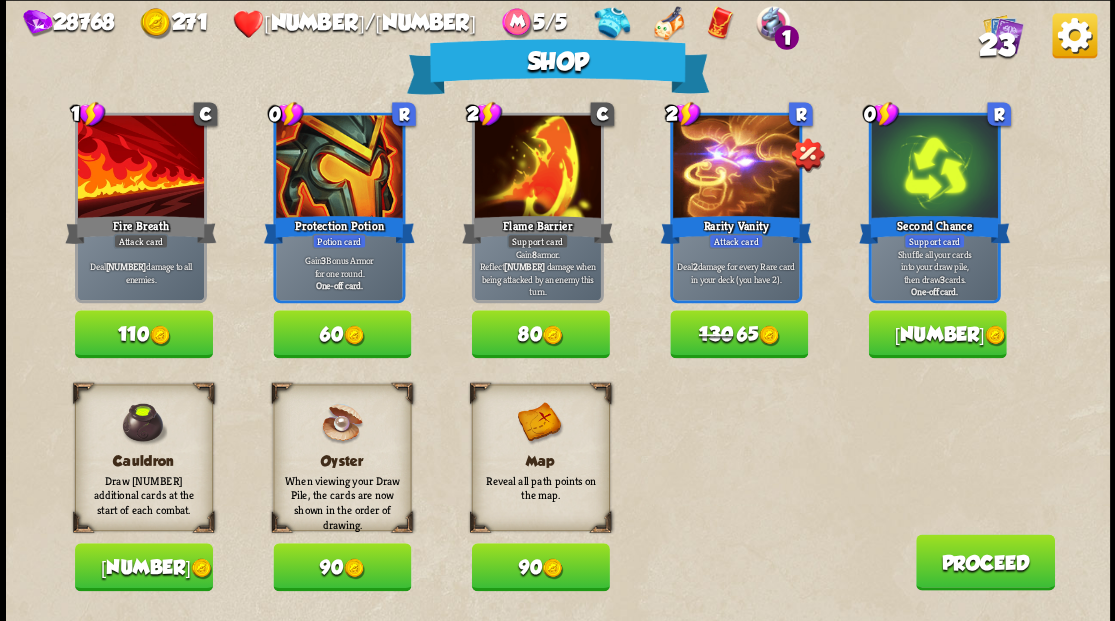 click at bounding box center (994, 335) 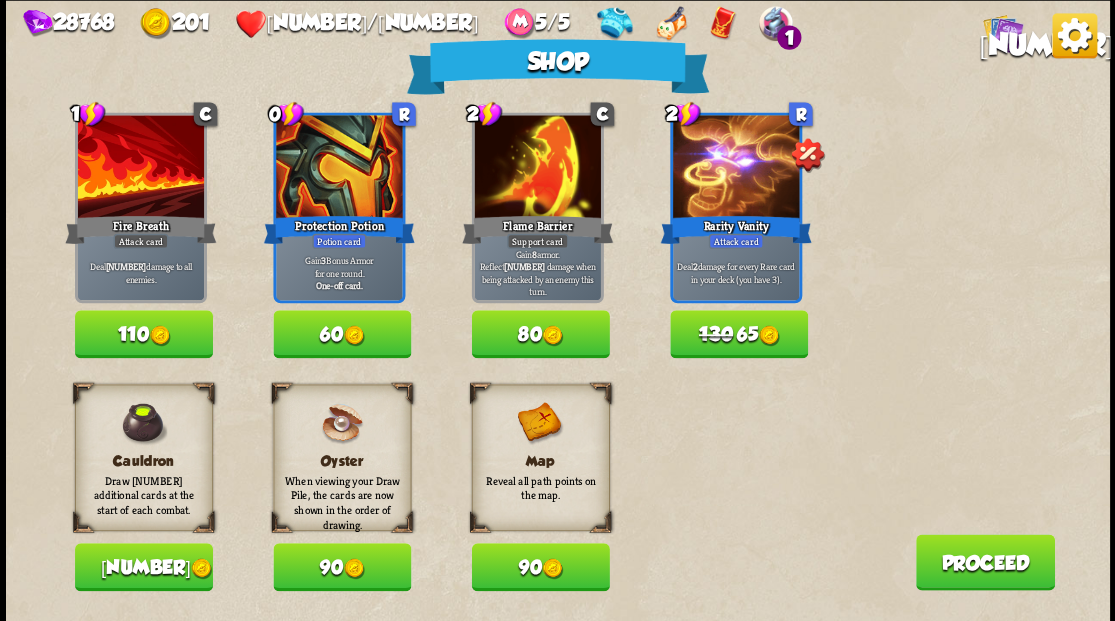 click on "Proceed" at bounding box center [984, 562] 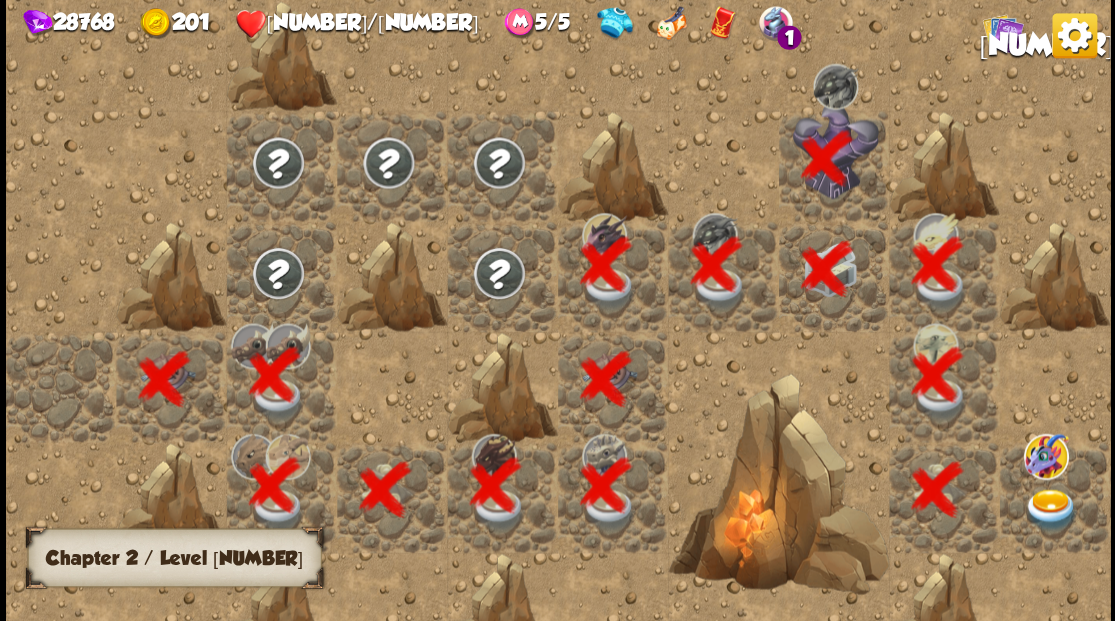 scroll, scrollTop: 0, scrollLeft: 384, axis: horizontal 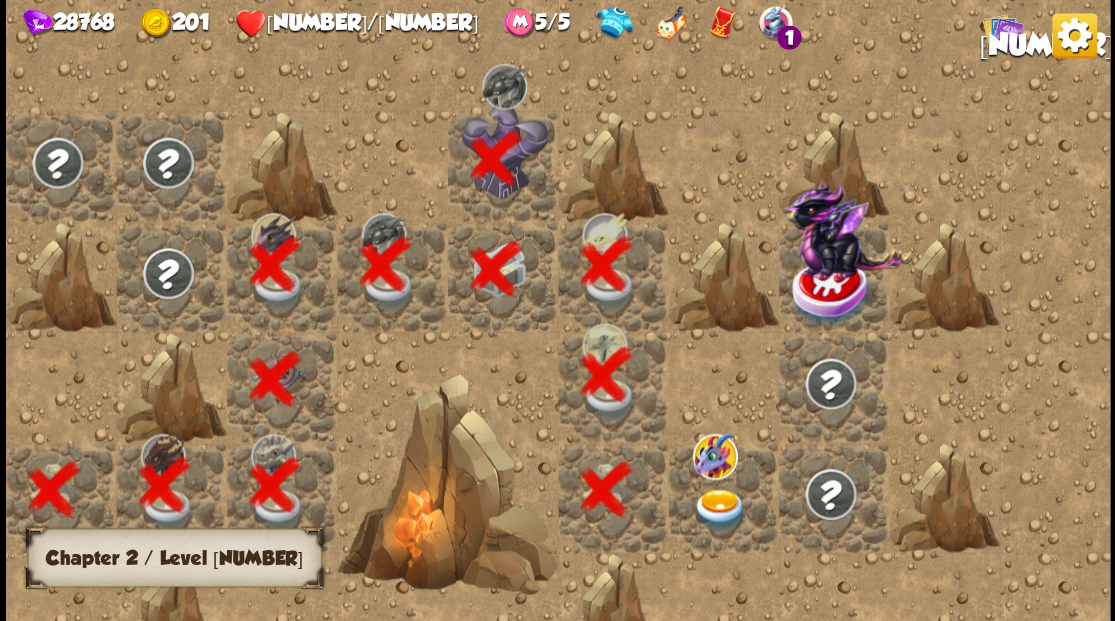 click at bounding box center (719, 509) 